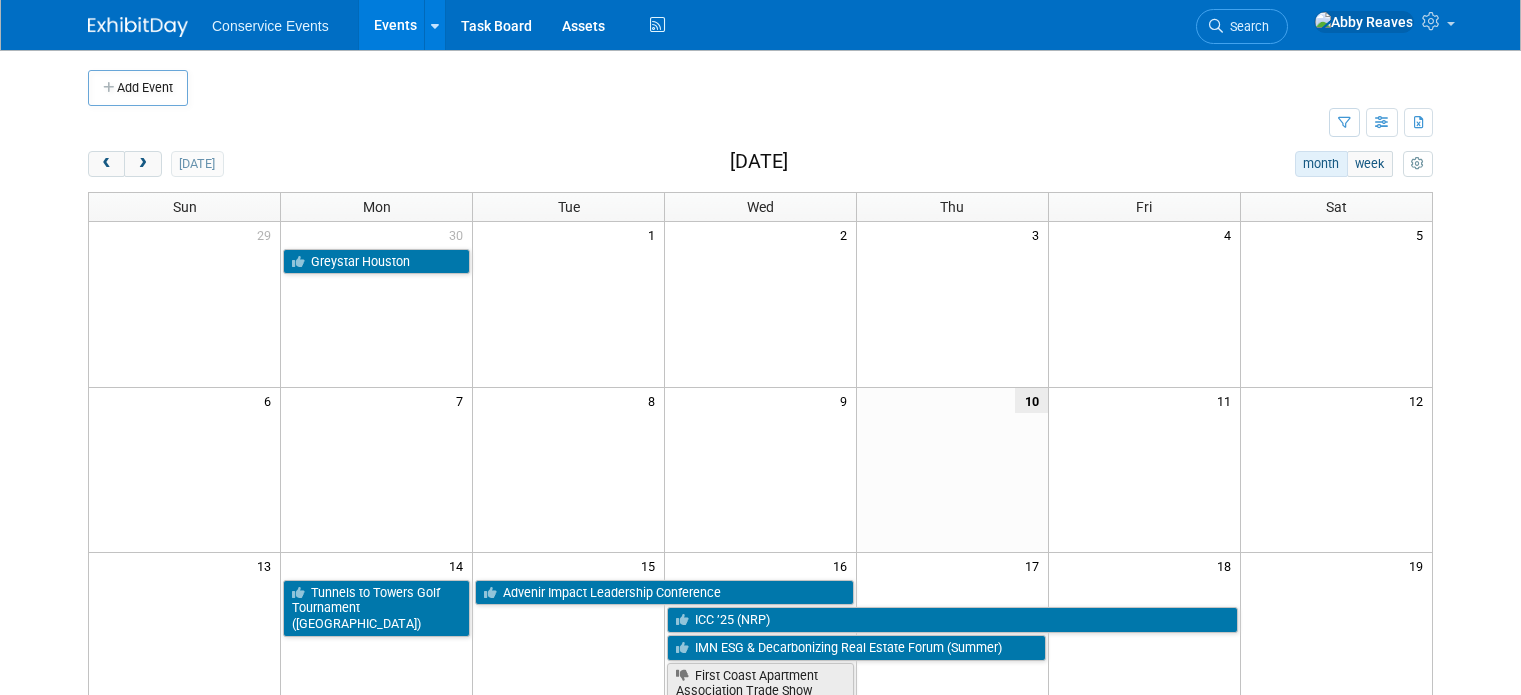 scroll, scrollTop: 200, scrollLeft: 0, axis: vertical 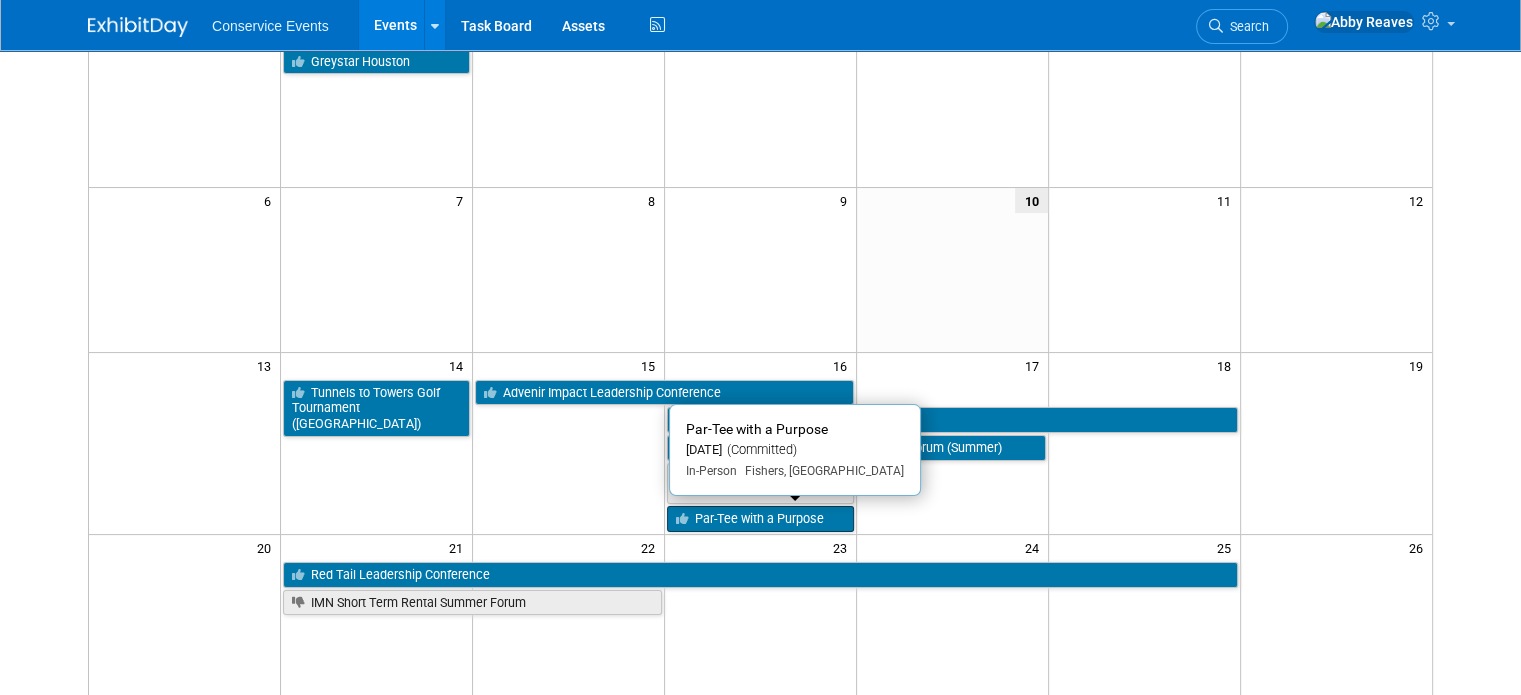 click on "Par-Tee with a Purpose" at bounding box center (760, 519) 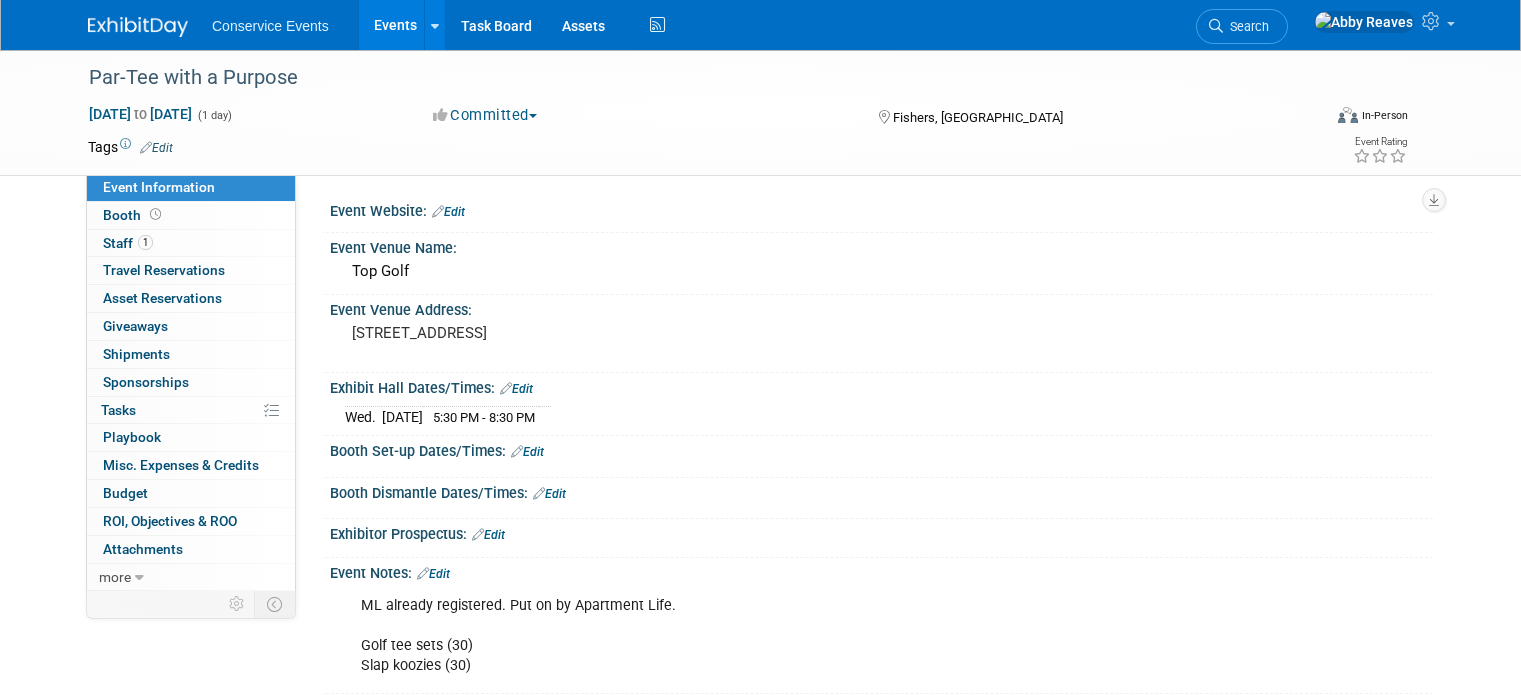 scroll, scrollTop: 0, scrollLeft: 0, axis: both 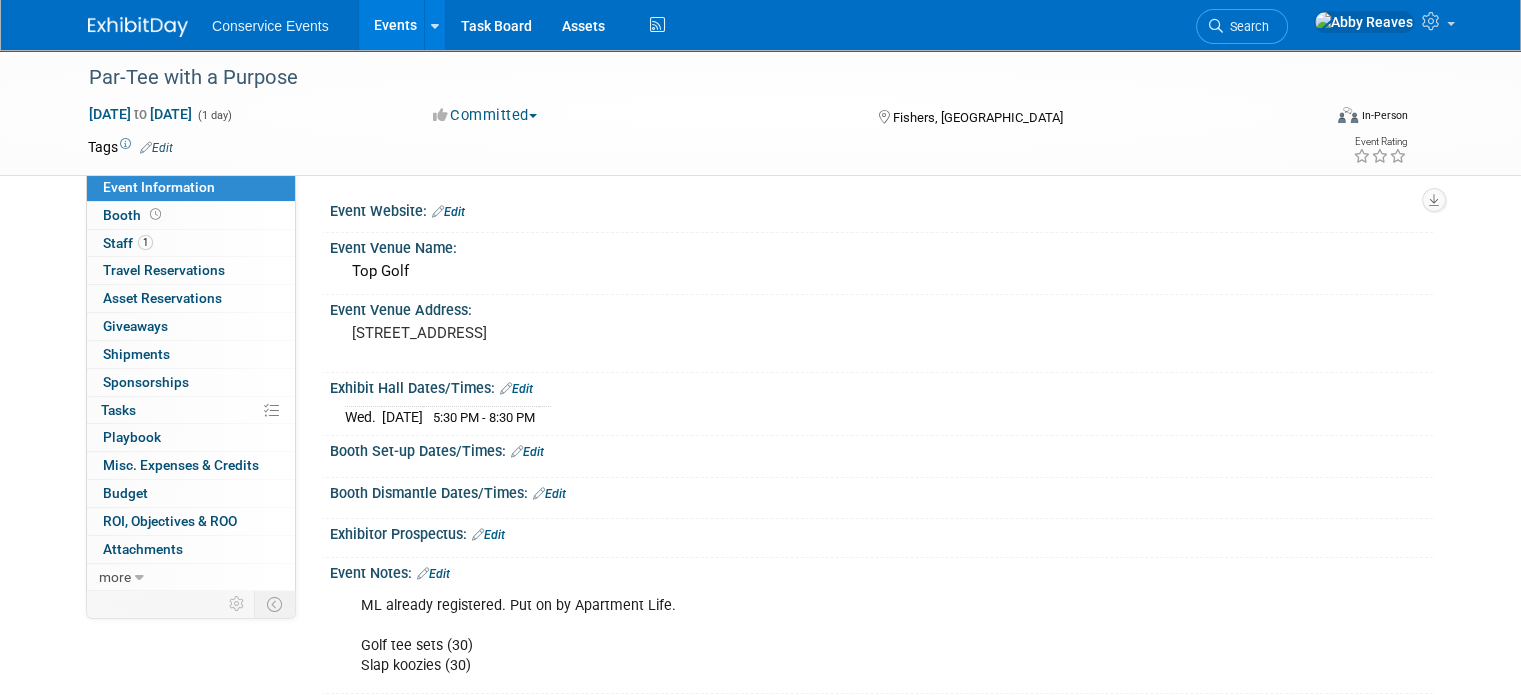 click on "Events" at bounding box center (395, 25) 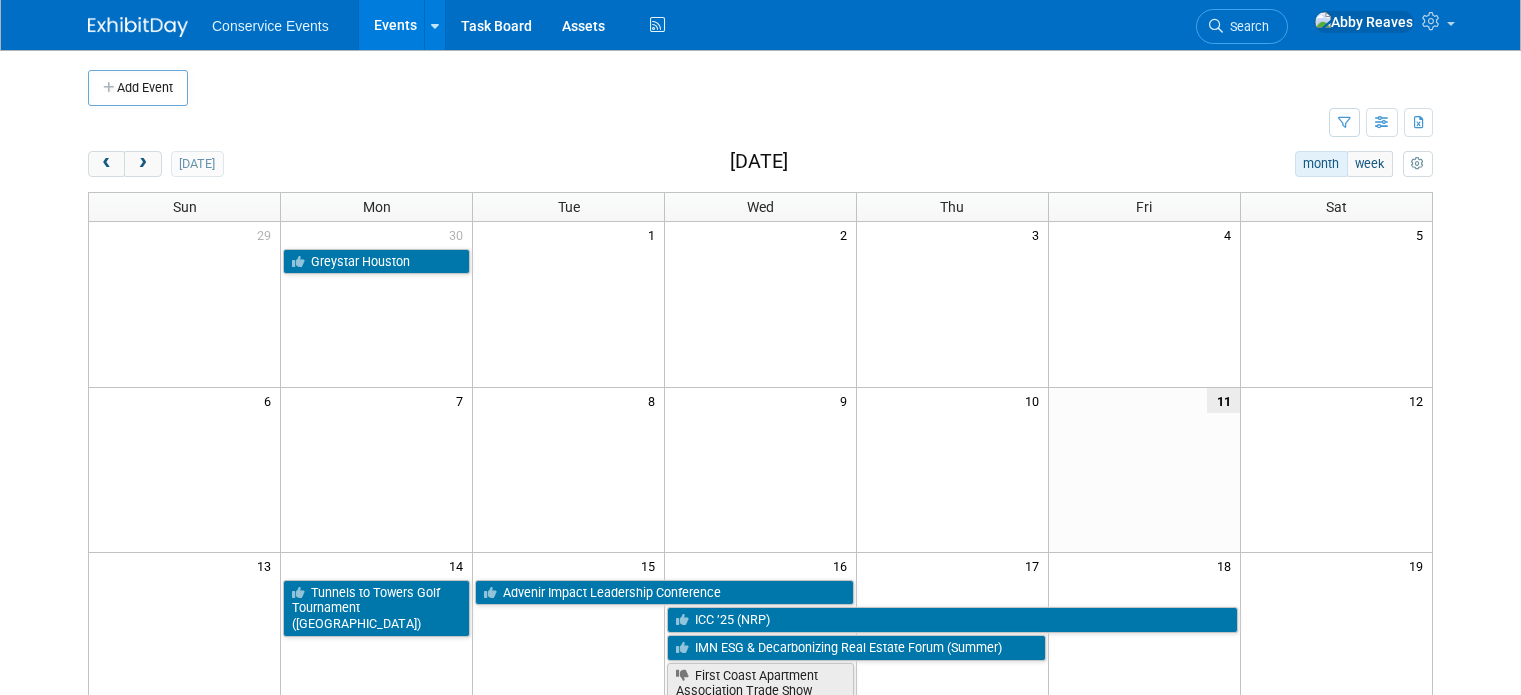 scroll, scrollTop: 0, scrollLeft: 0, axis: both 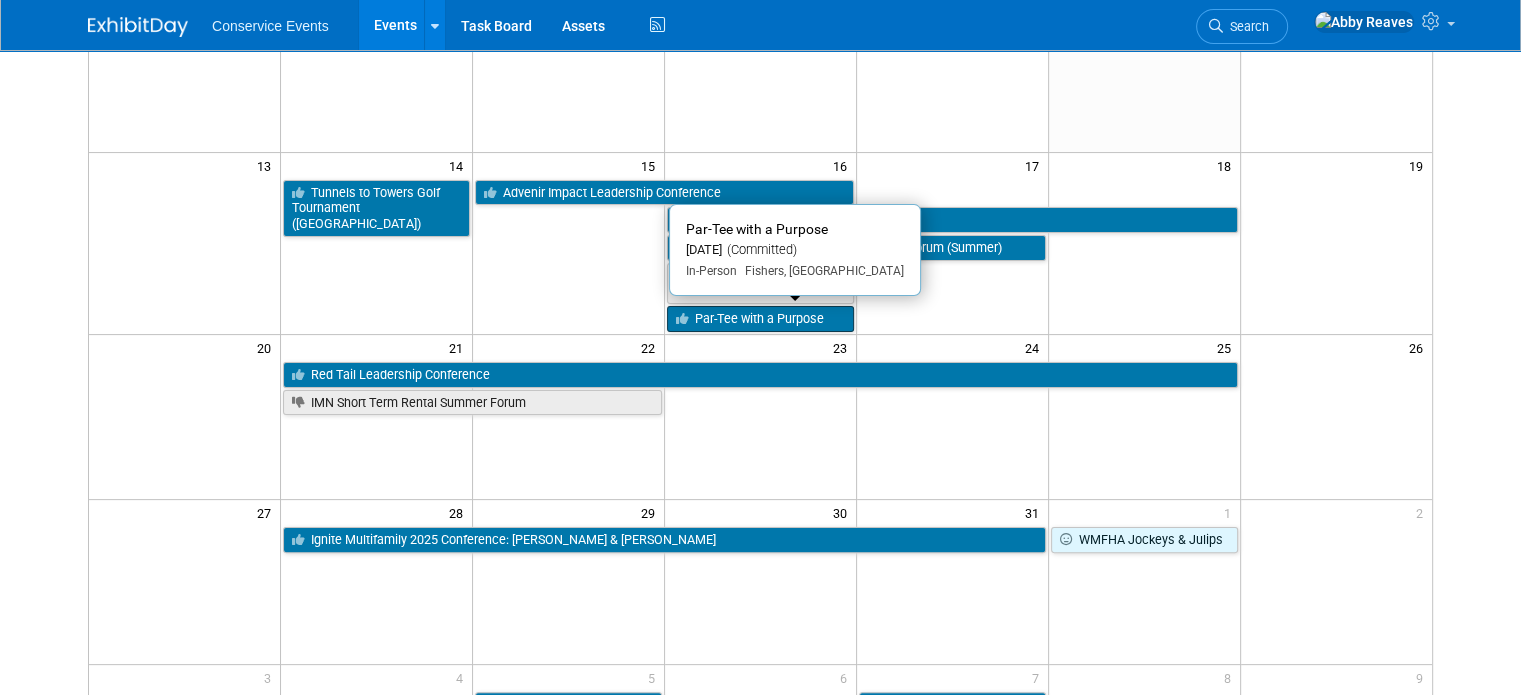 click on "Par-Tee with a Purpose" at bounding box center [760, 319] 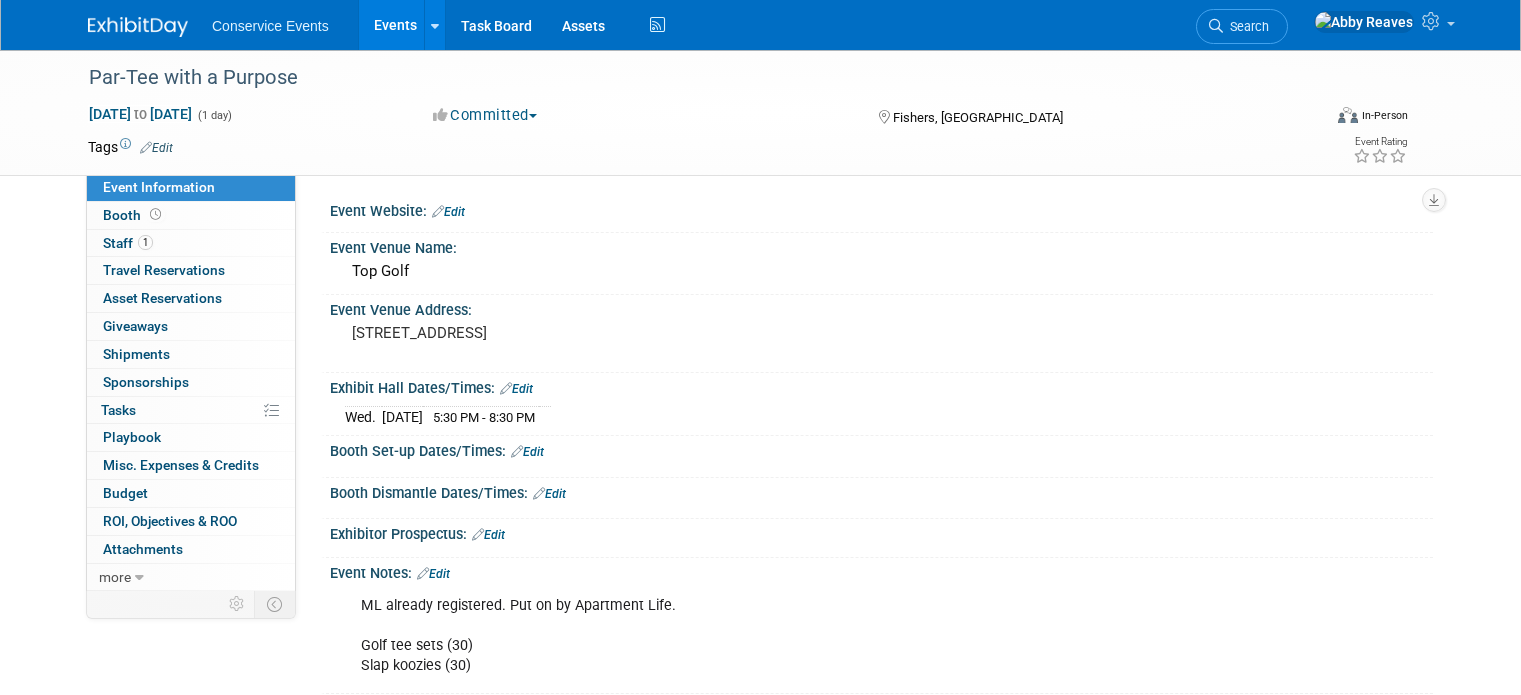 scroll, scrollTop: 0, scrollLeft: 0, axis: both 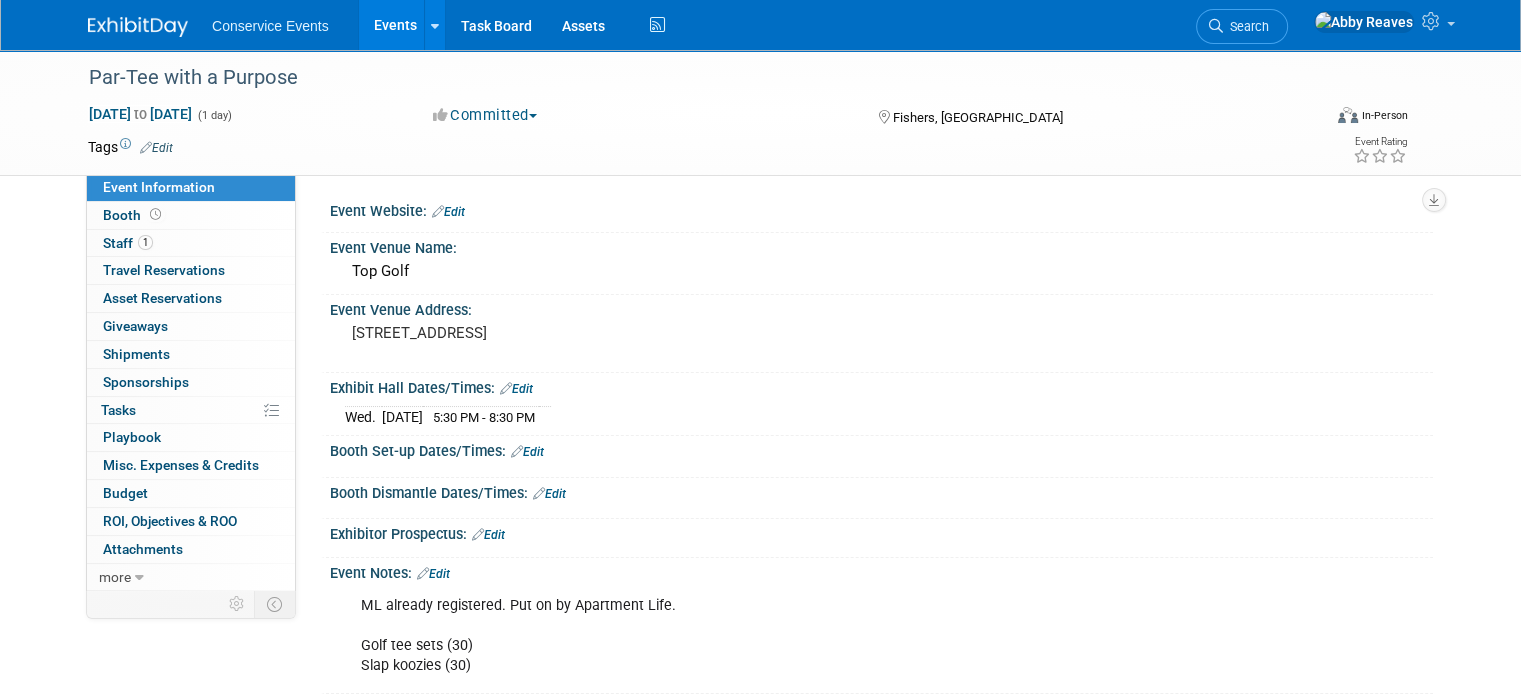 click on "Edit" at bounding box center [156, 148] 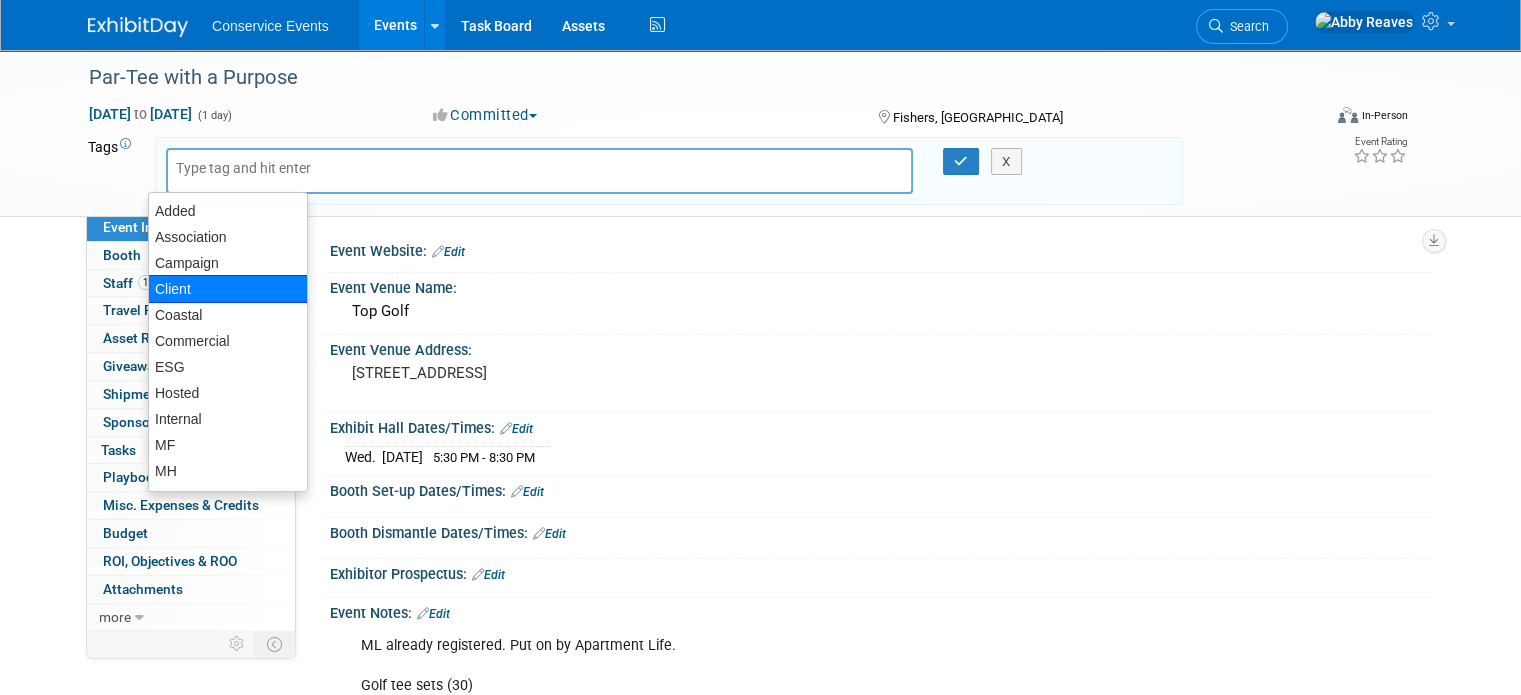 click on "Client" at bounding box center [228, 289] 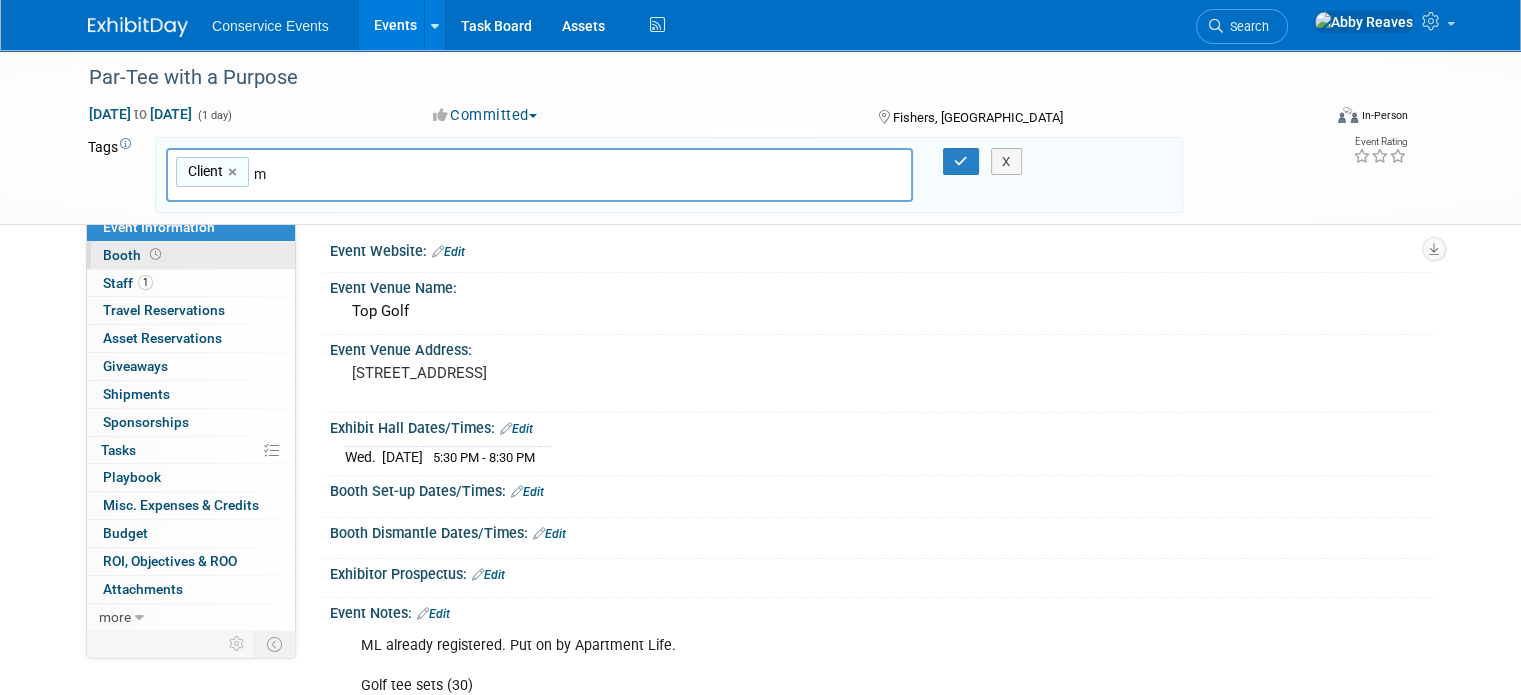 type on "mf" 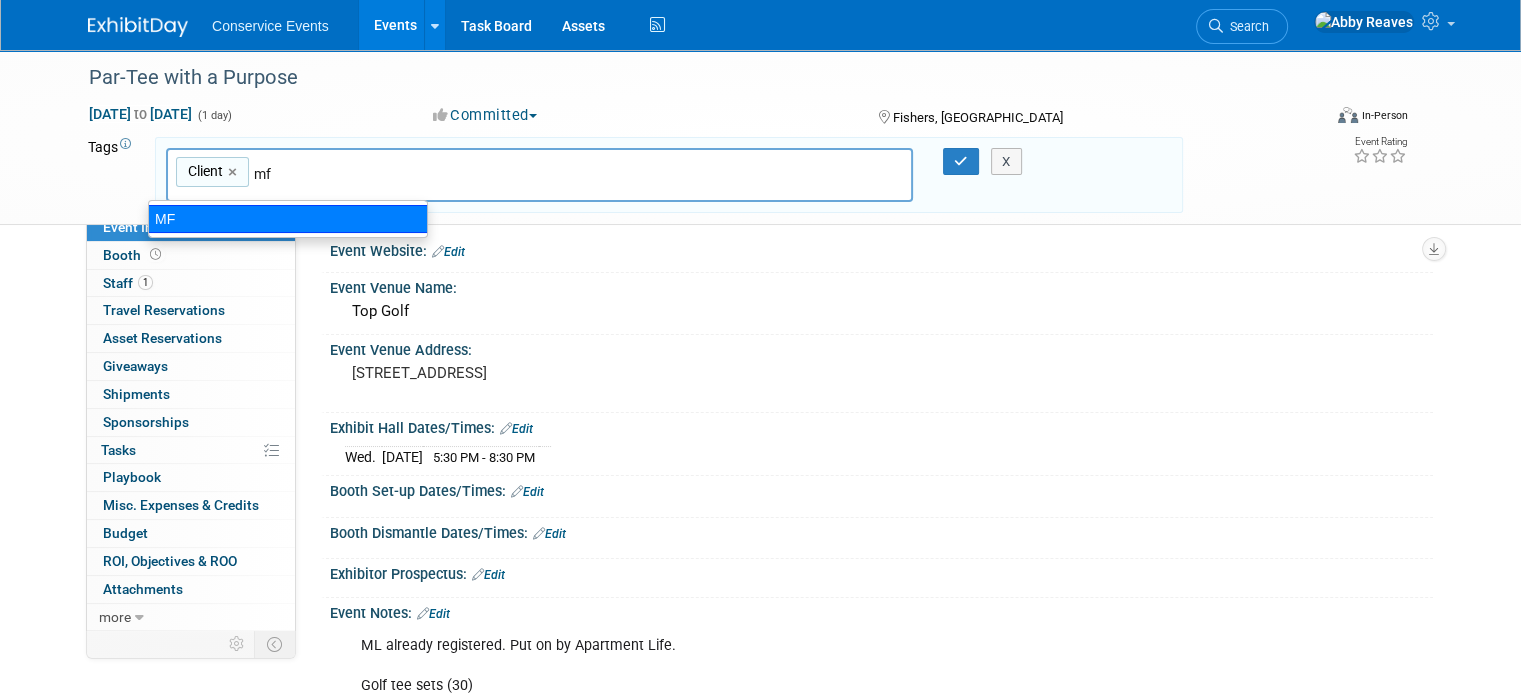 click on "MF" at bounding box center [288, 219] 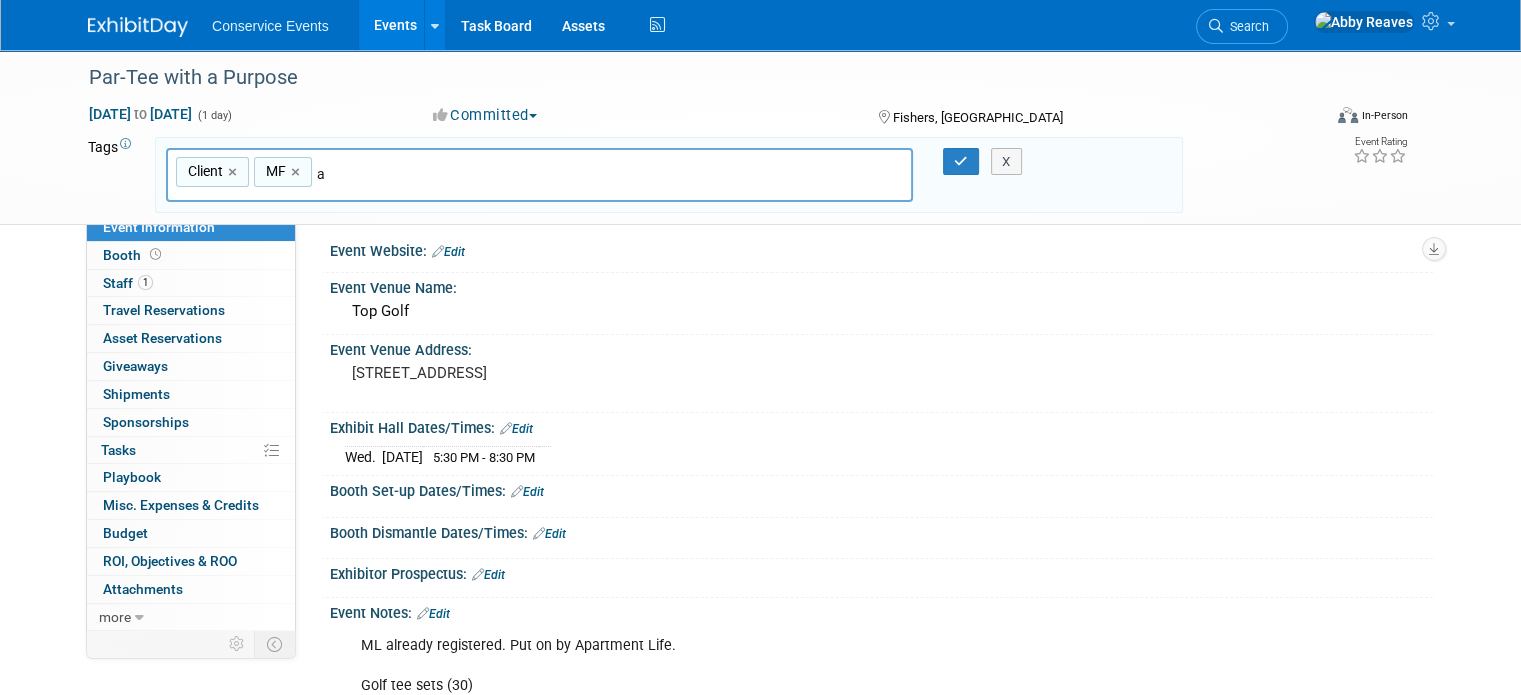type on "ad" 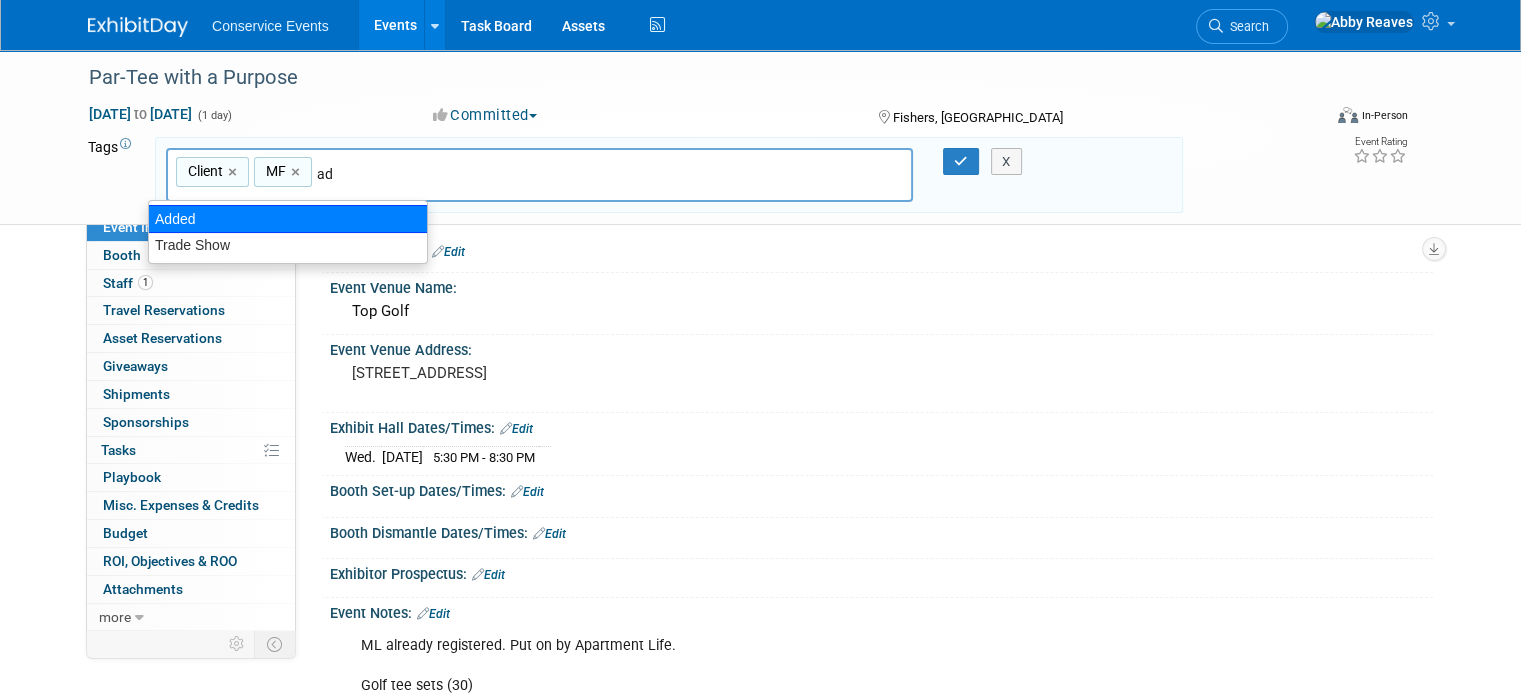 click on "Added" at bounding box center [288, 219] 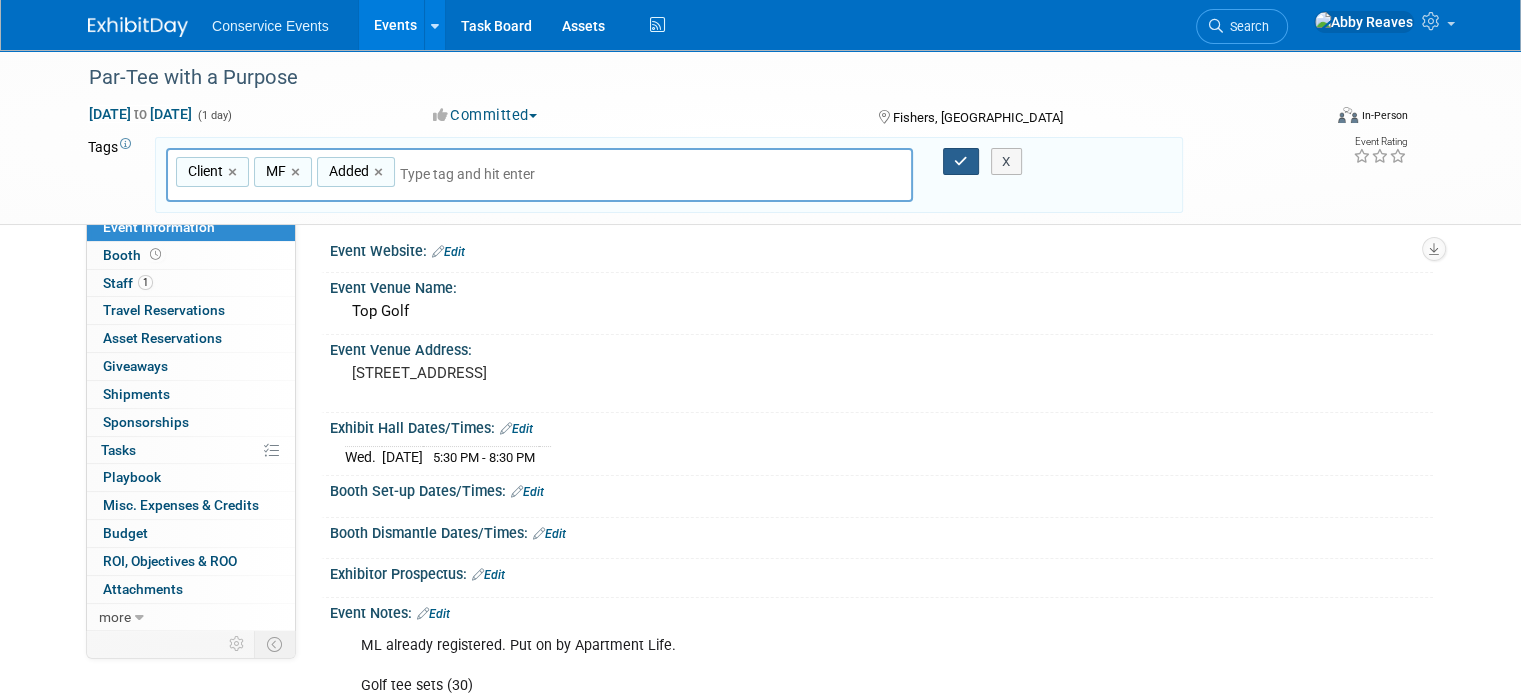 click at bounding box center [961, 162] 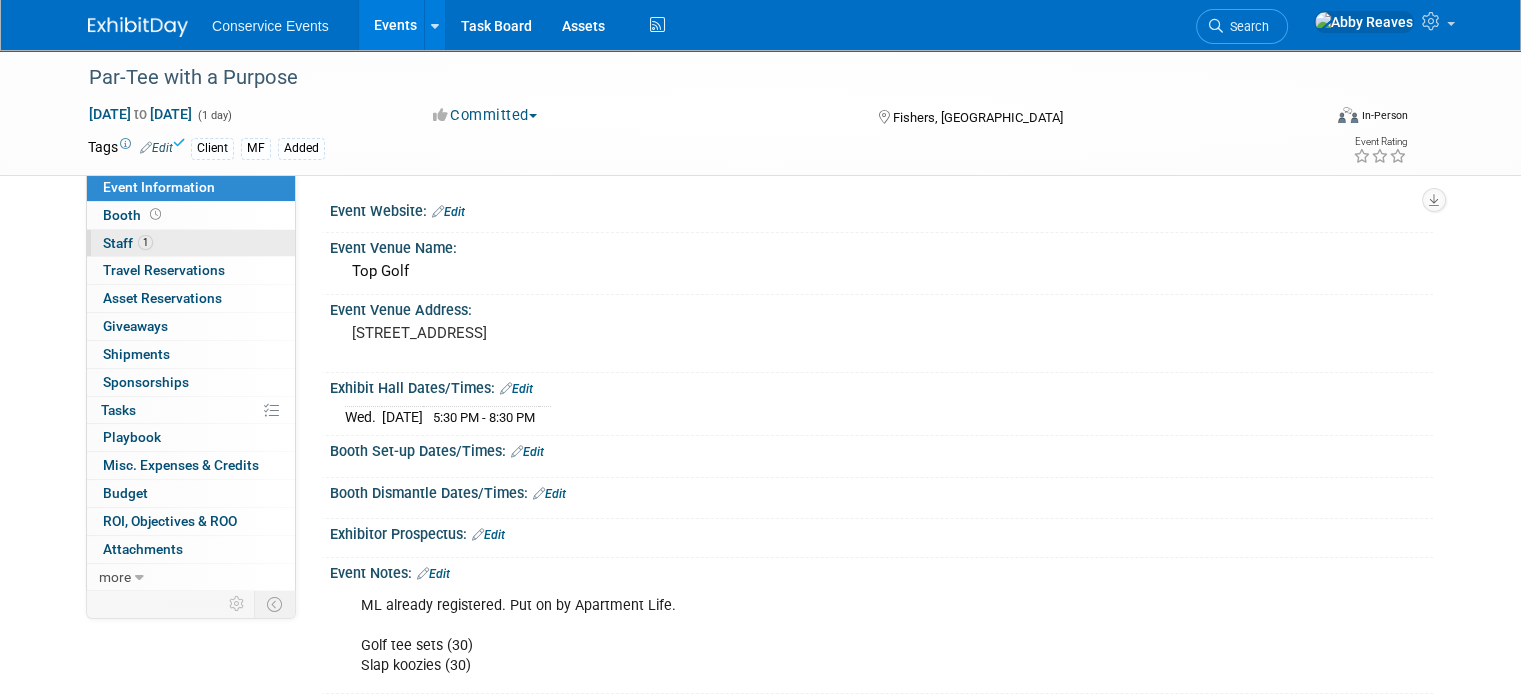 click on "1
Staff 1" at bounding box center (191, 243) 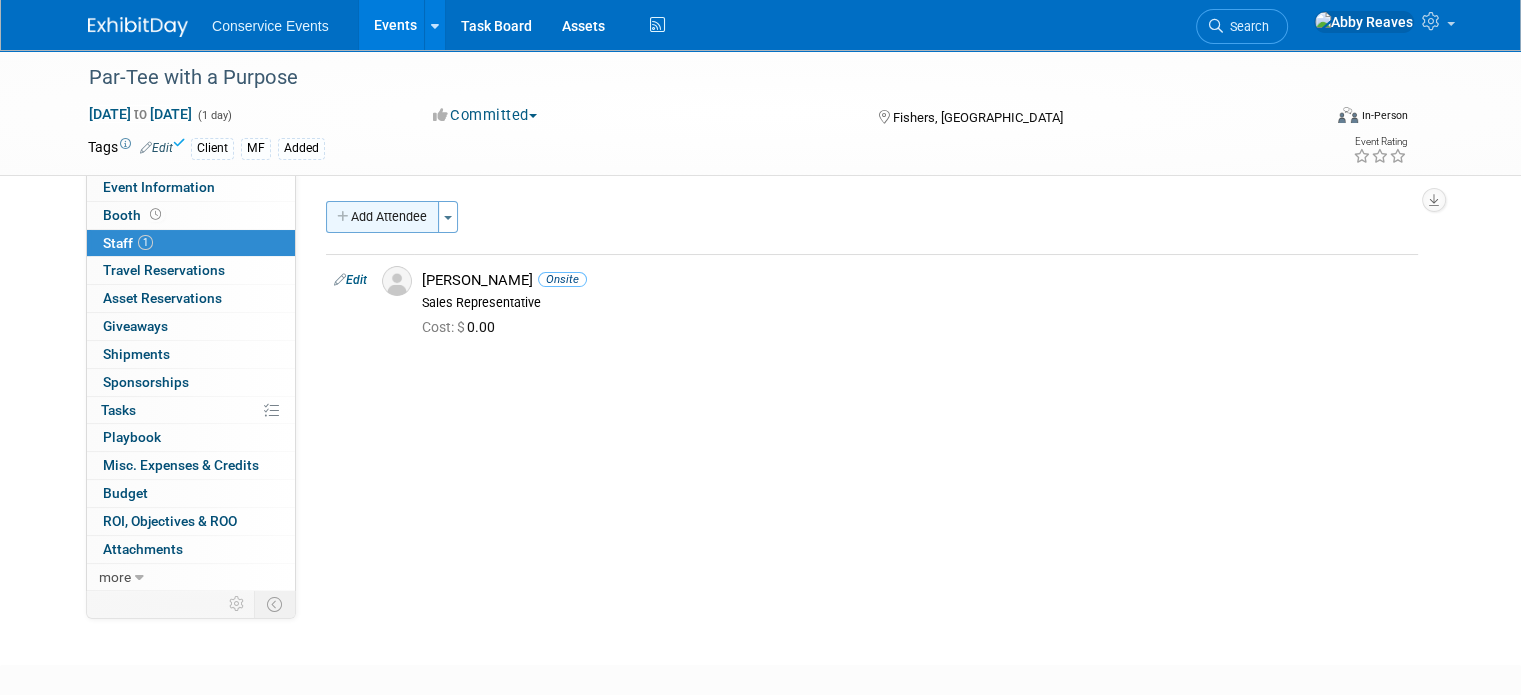 click on "Add Attendee" at bounding box center [382, 217] 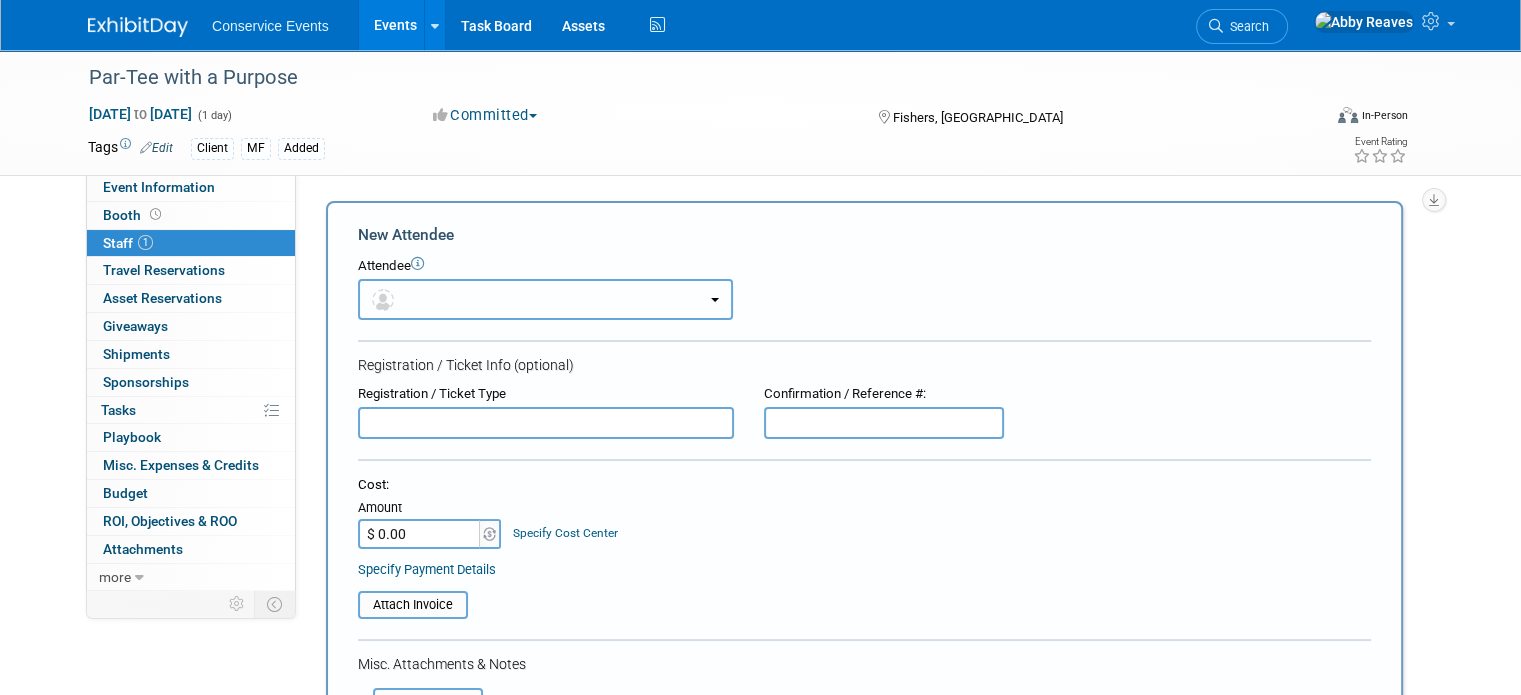 scroll, scrollTop: 0, scrollLeft: 0, axis: both 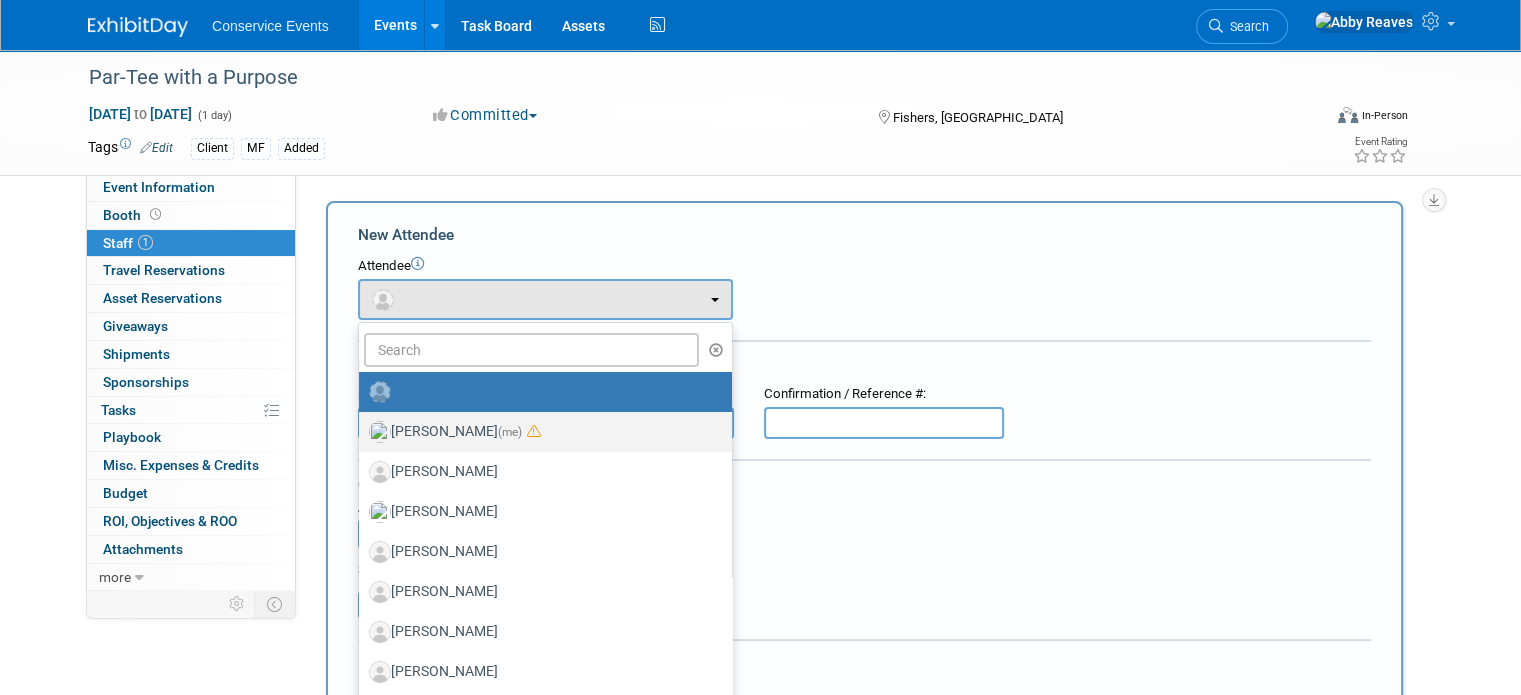 drag, startPoint x: 420, startPoint y: 419, endPoint x: 376, endPoint y: 416, distance: 44.102154 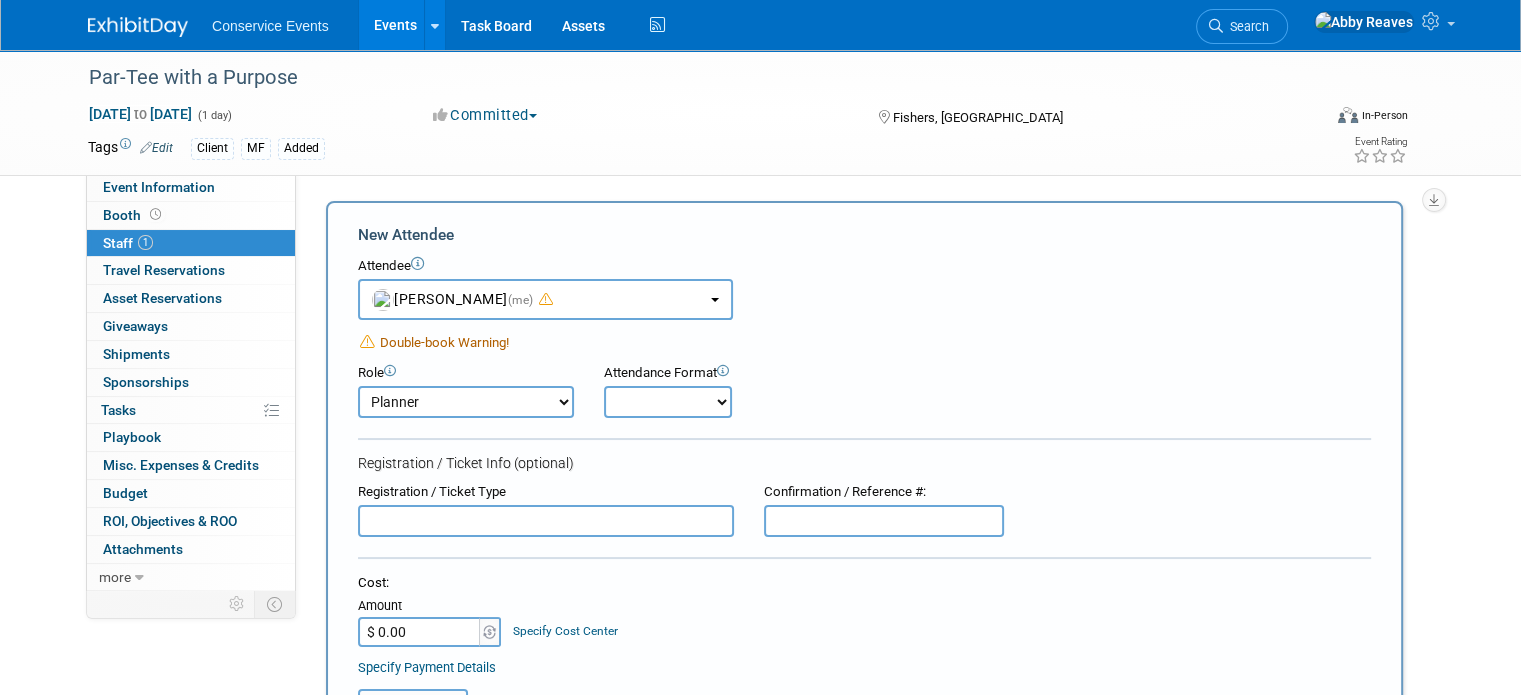 click on "Onsite
Remote" at bounding box center (668, 402) 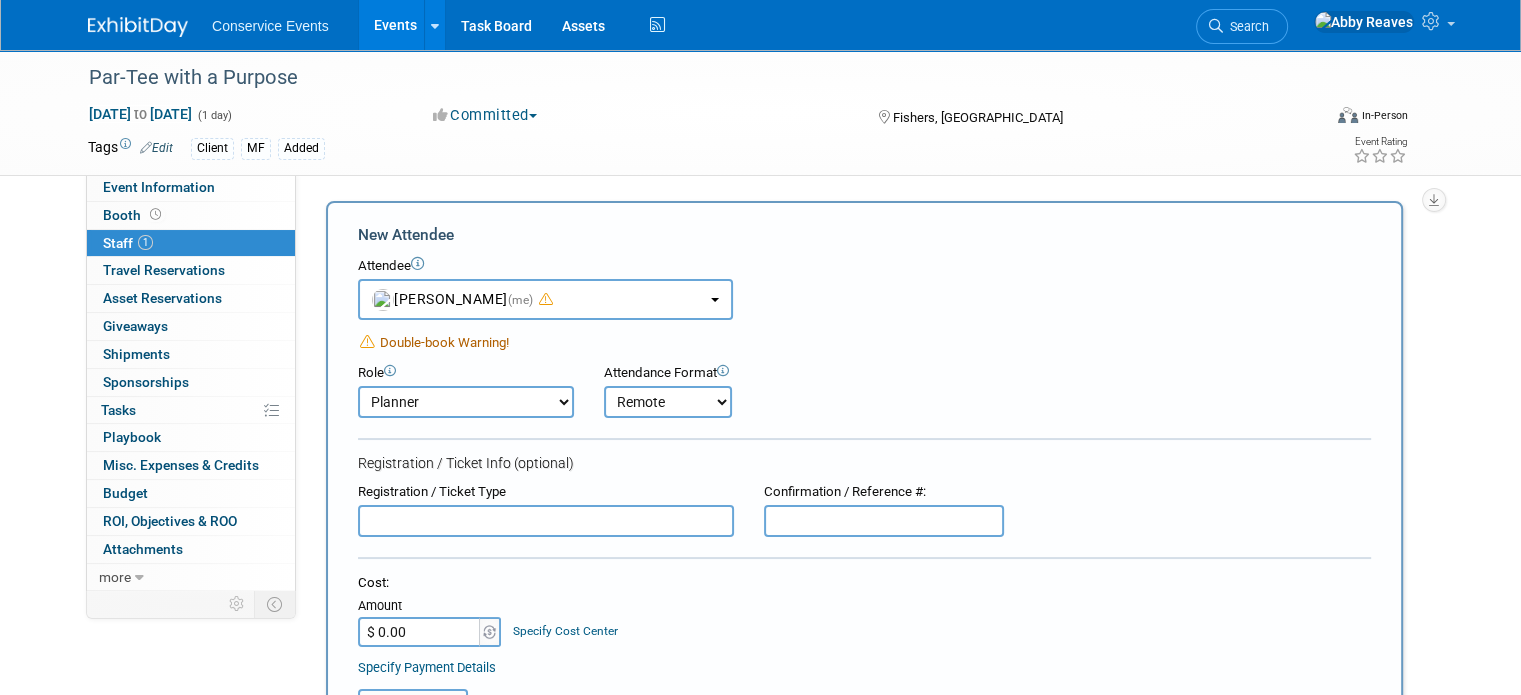 click on "Onsite
Remote" at bounding box center [668, 402] 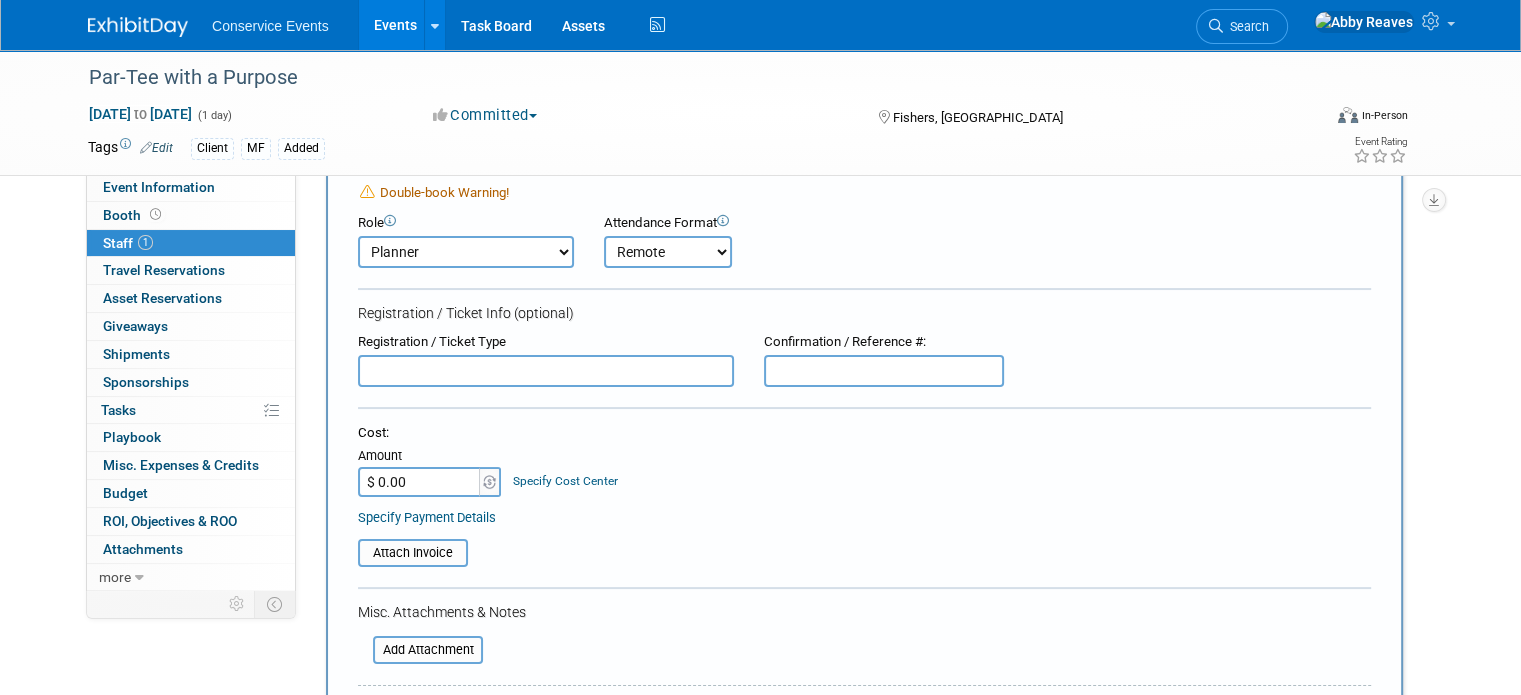 scroll, scrollTop: 400, scrollLeft: 0, axis: vertical 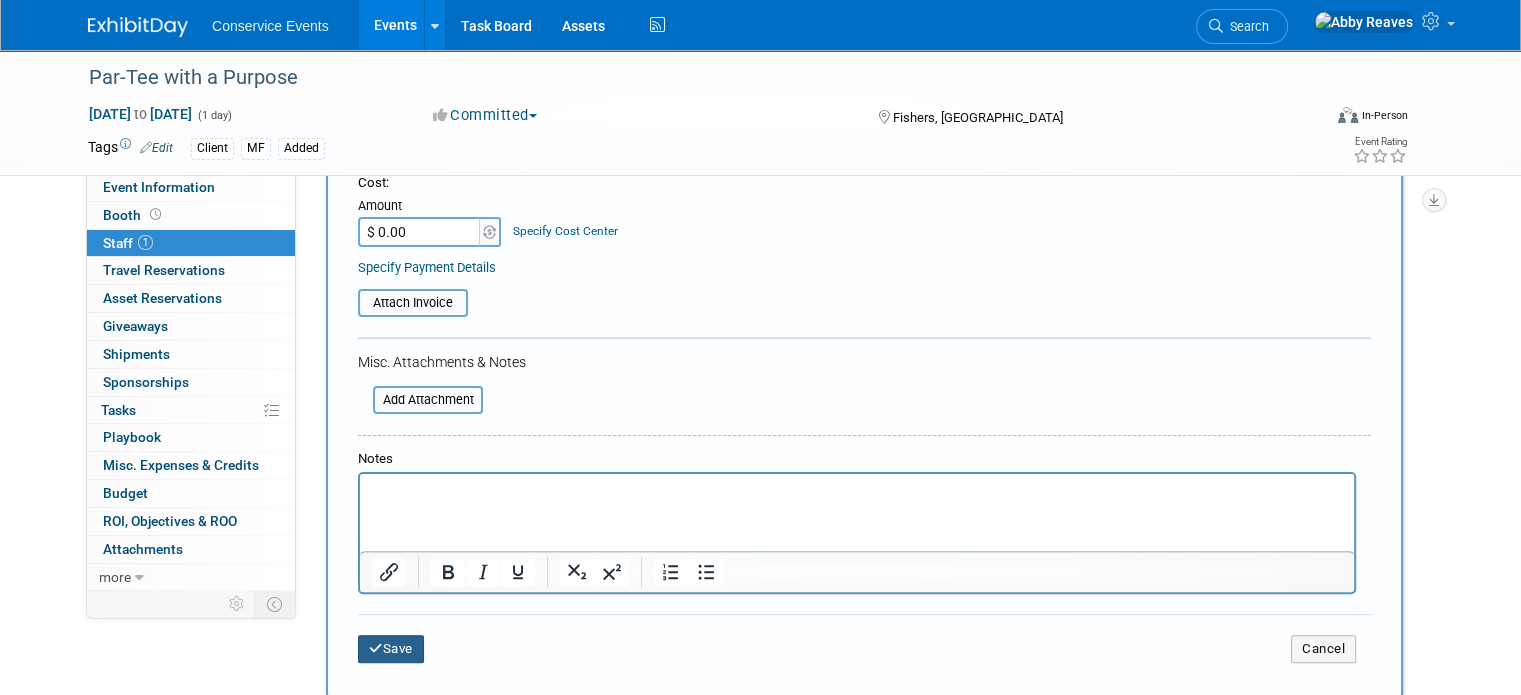 click on "Save" at bounding box center (391, 649) 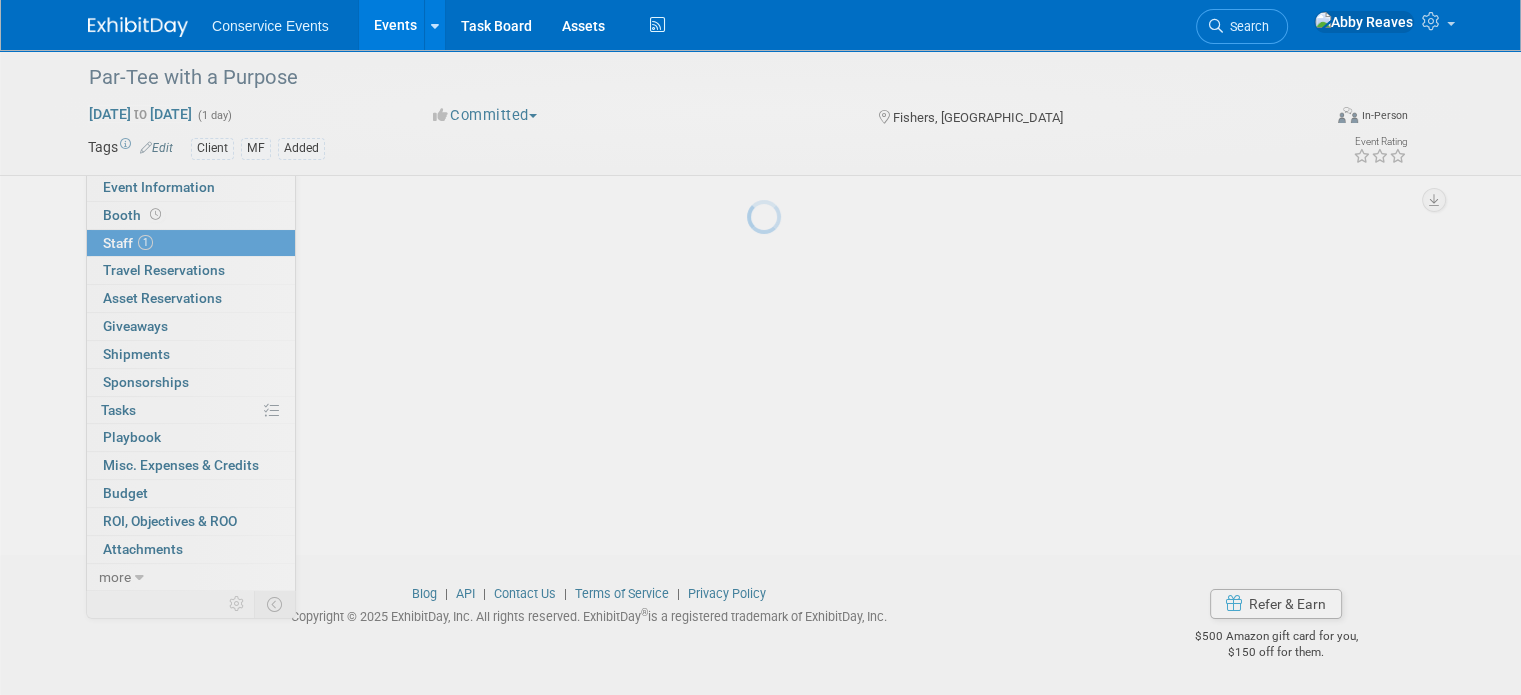 scroll, scrollTop: 109, scrollLeft: 0, axis: vertical 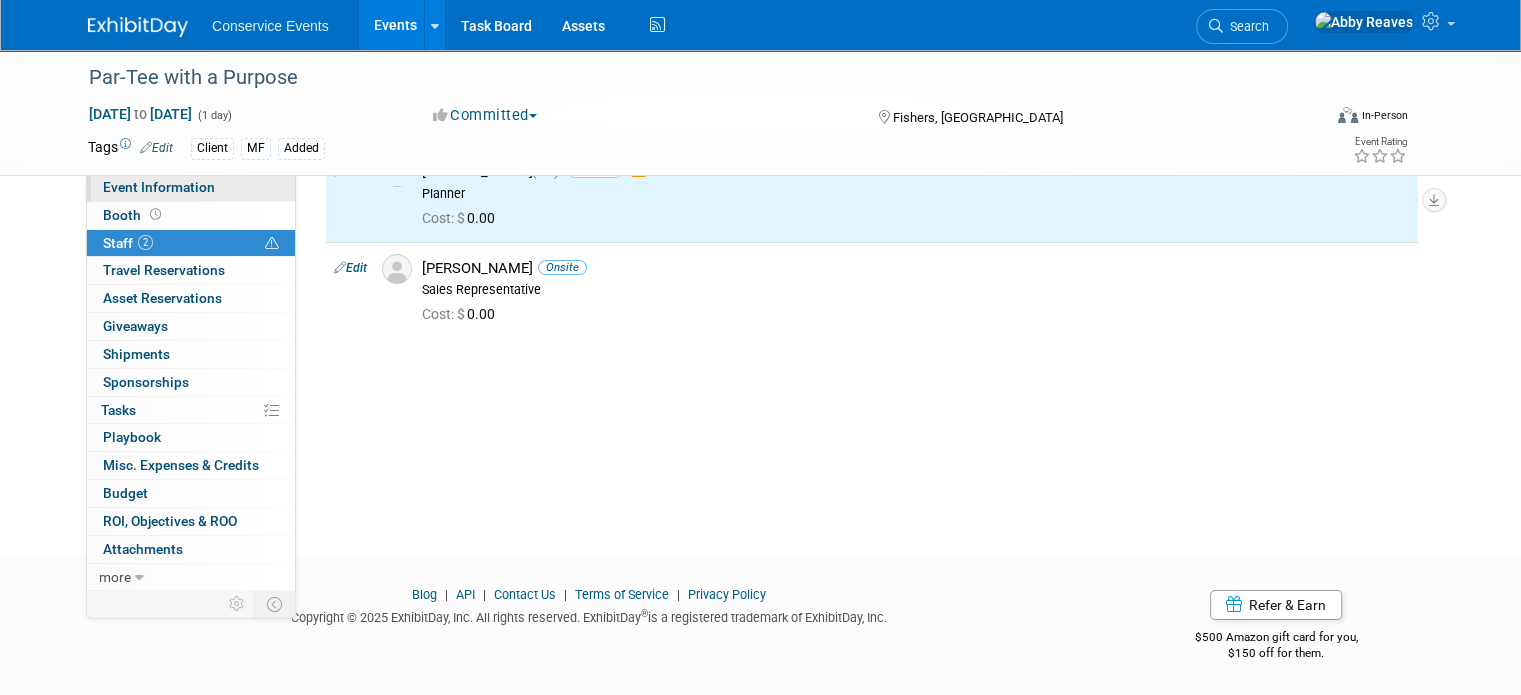 click on "Event Information" at bounding box center (191, 187) 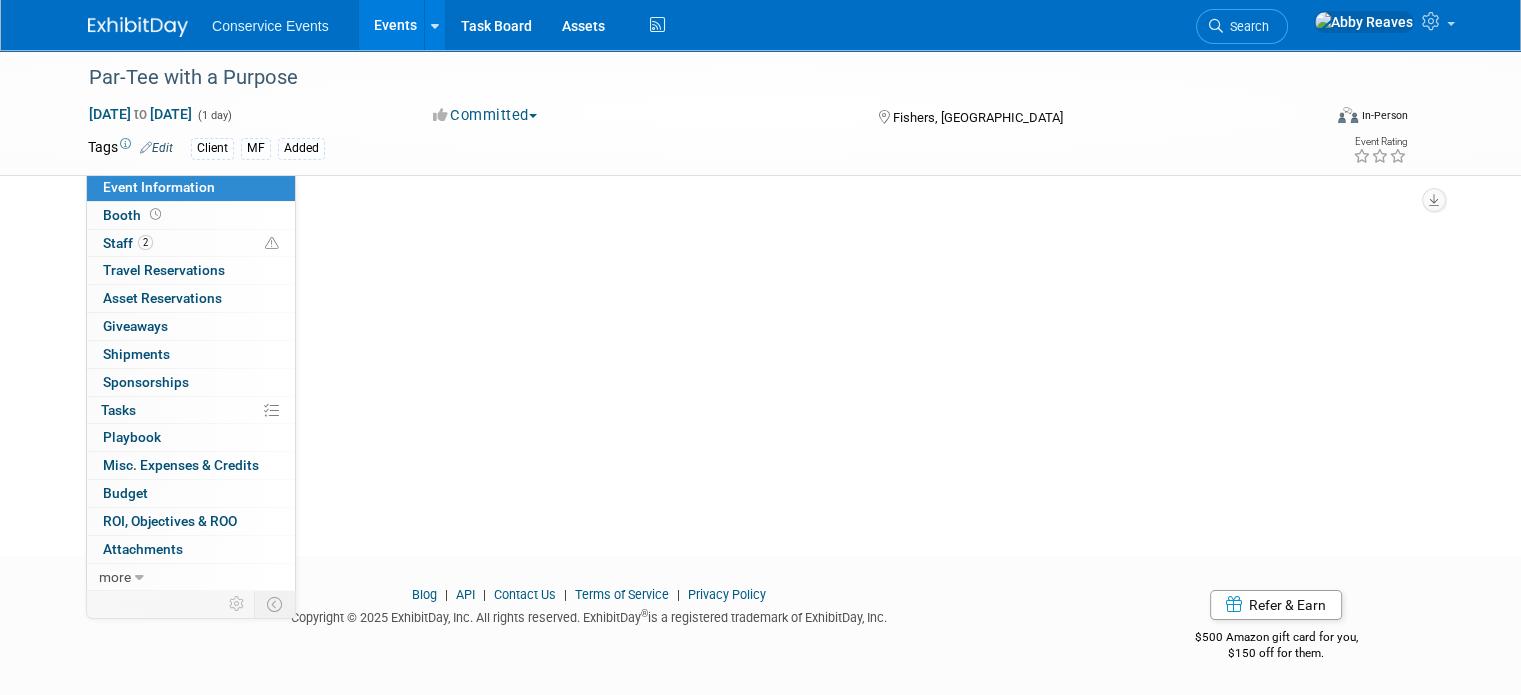 scroll, scrollTop: 0, scrollLeft: 0, axis: both 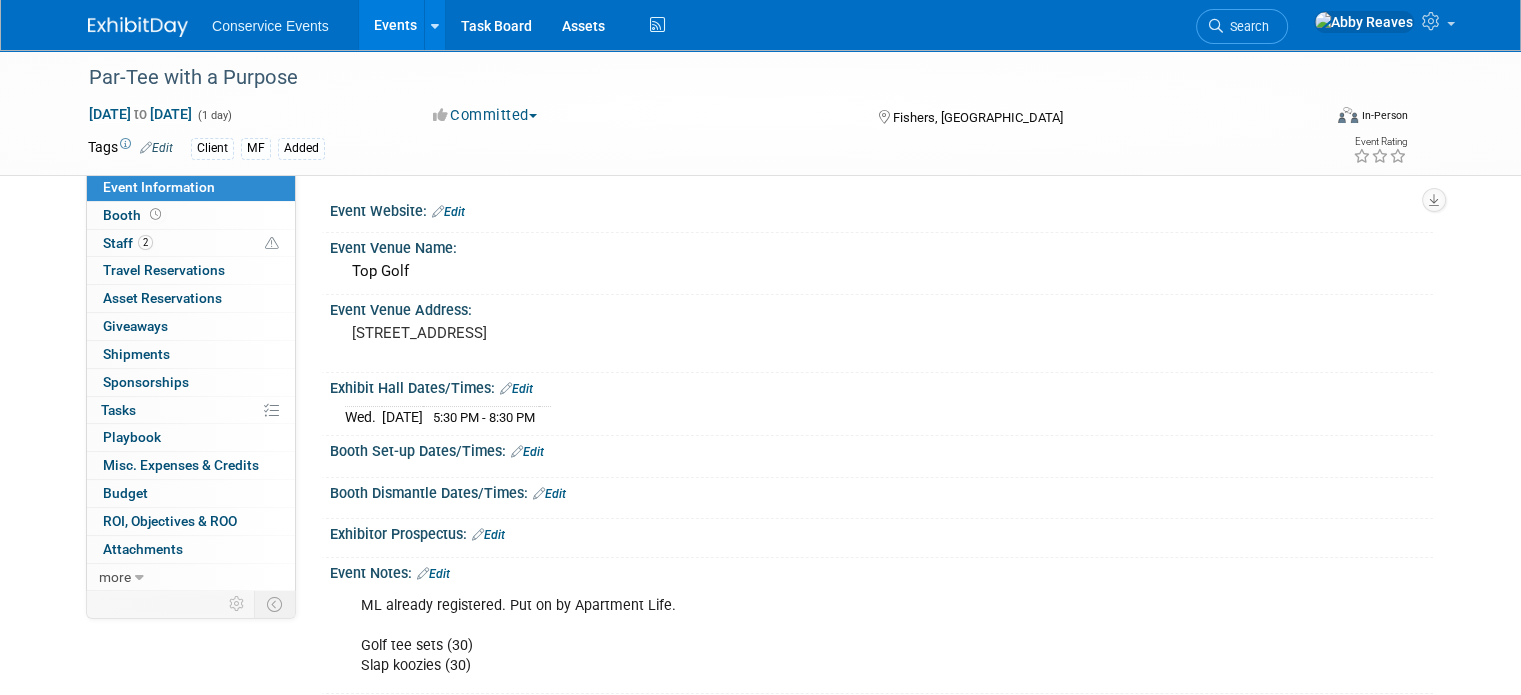 click on "Edit" at bounding box center [433, 574] 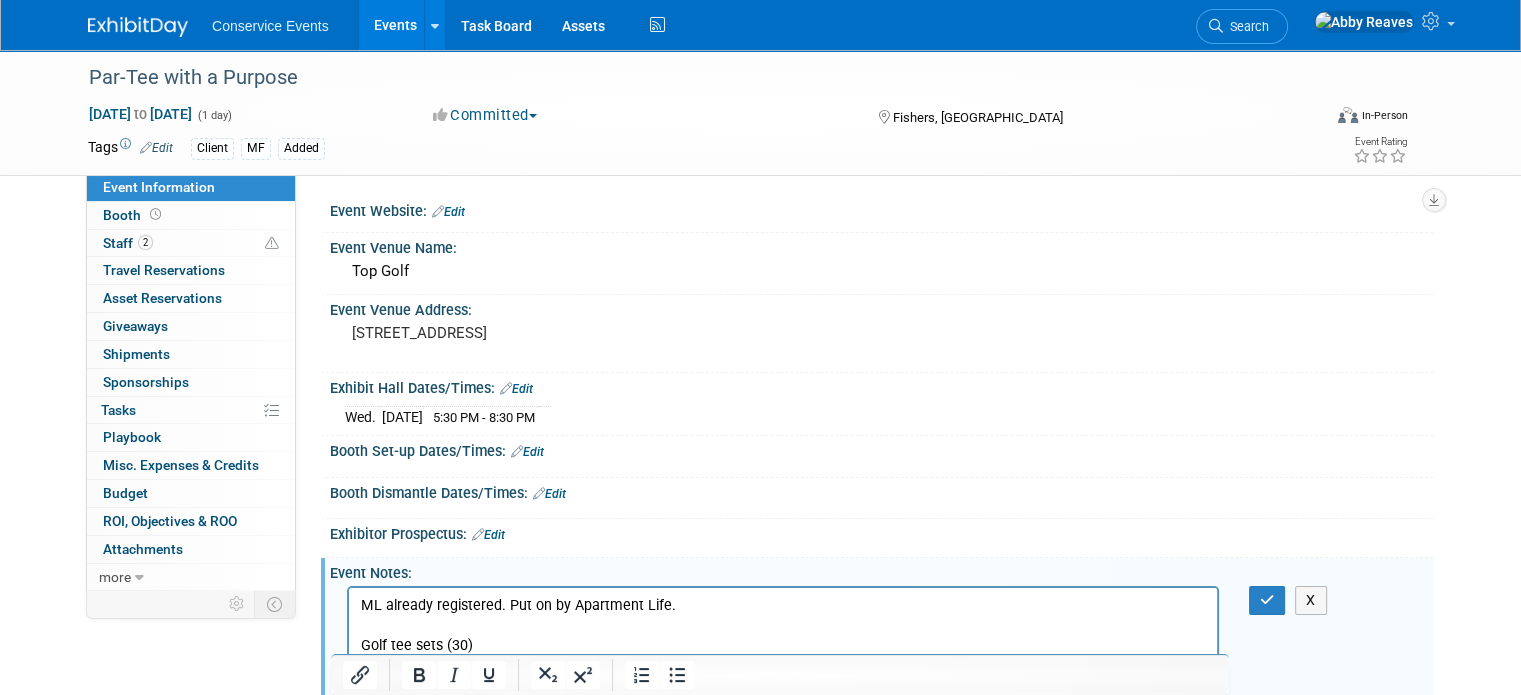 scroll, scrollTop: 0, scrollLeft: 0, axis: both 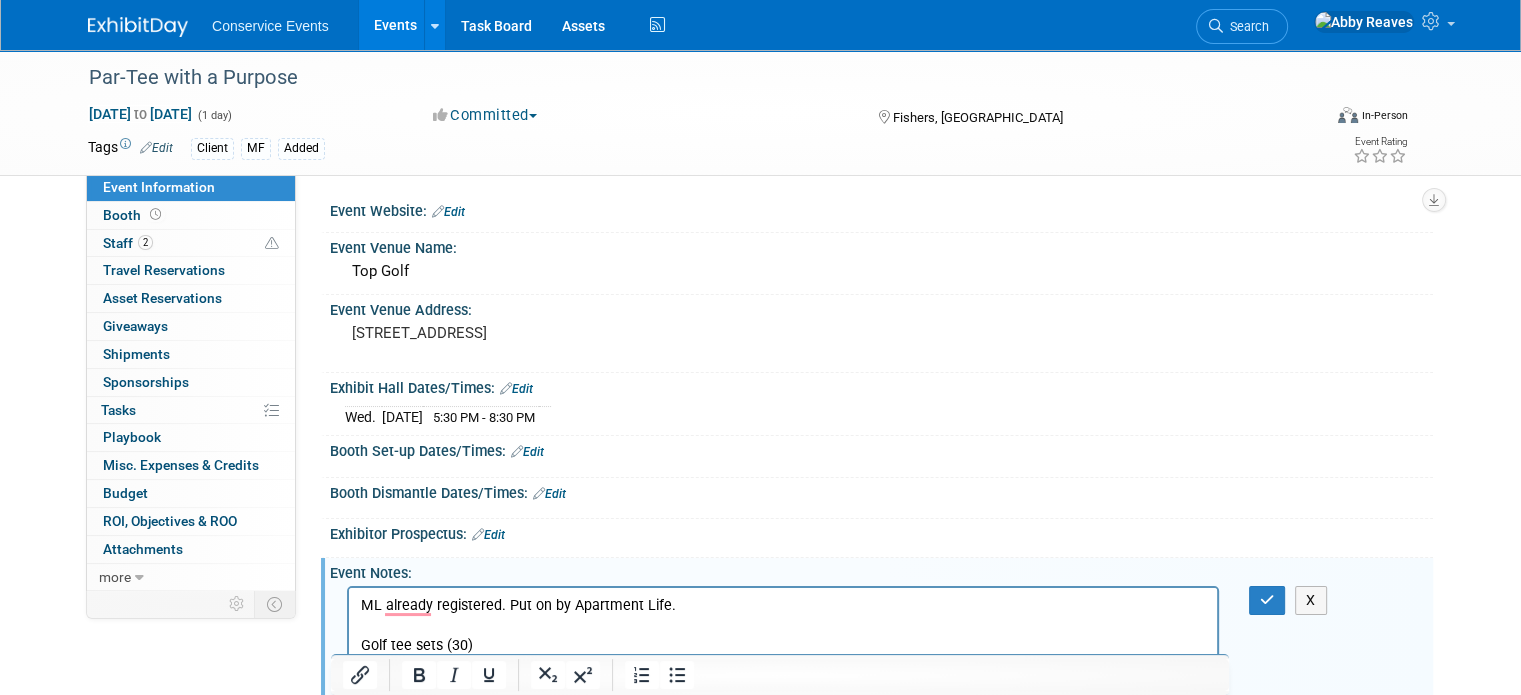 click on "ML already registered. Put on by Apartment Life.  Golf tee sets (30) Slap koozies (30)" at bounding box center [783, 636] 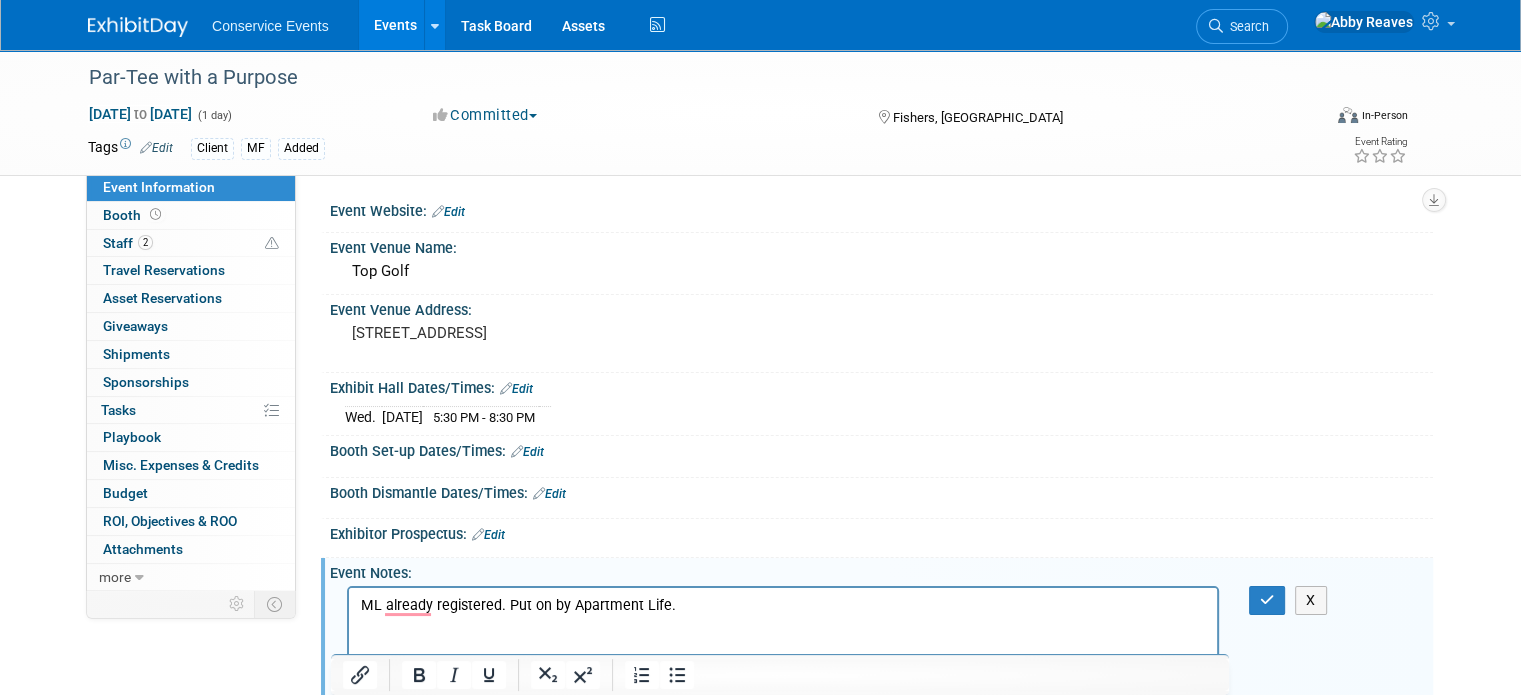type 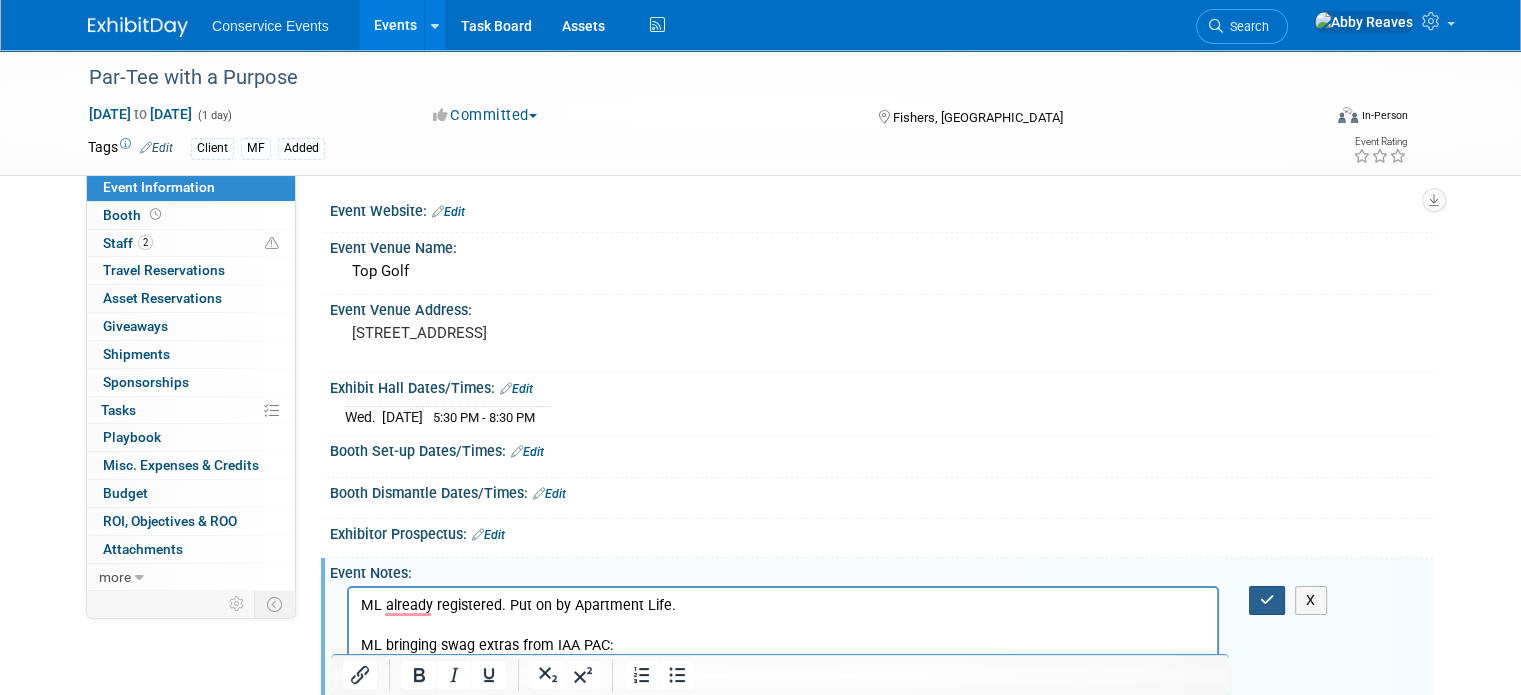 click at bounding box center [1267, 600] 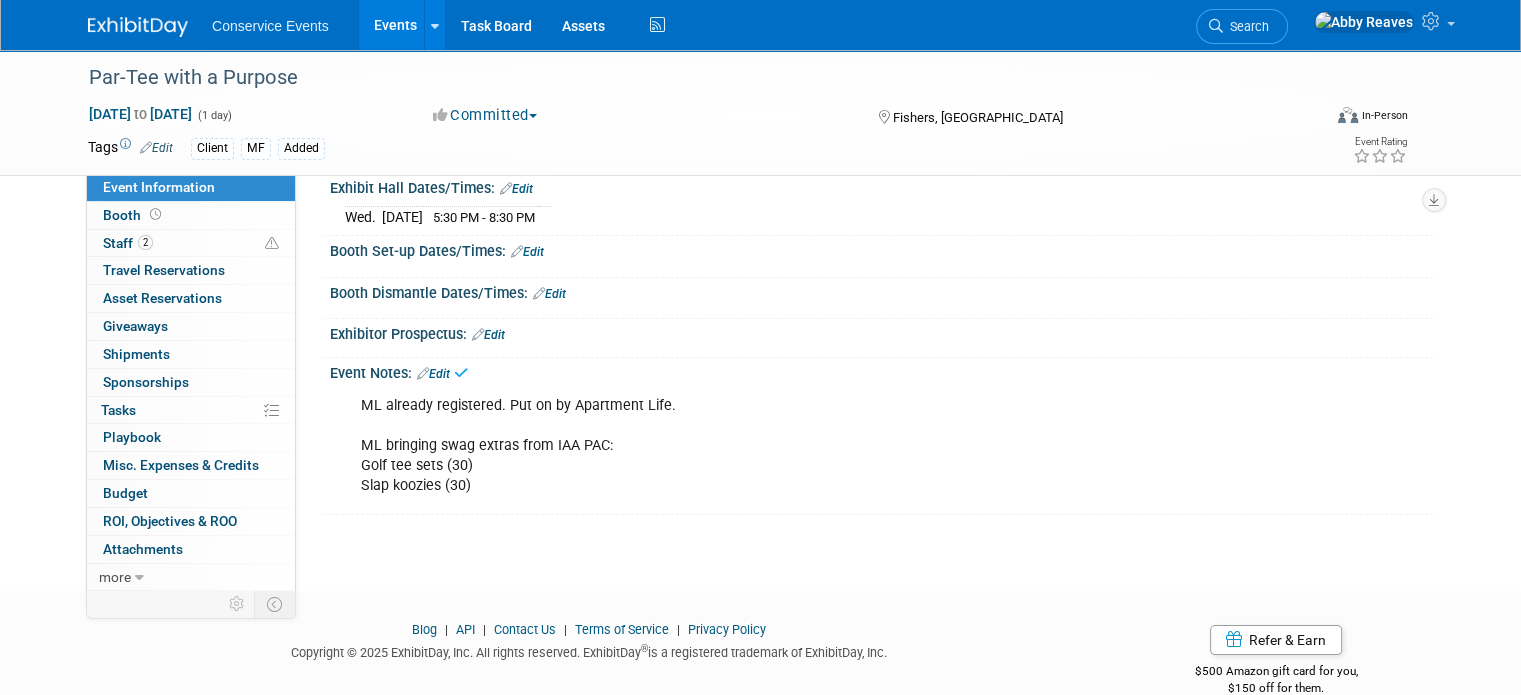scroll, scrollTop: 0, scrollLeft: 0, axis: both 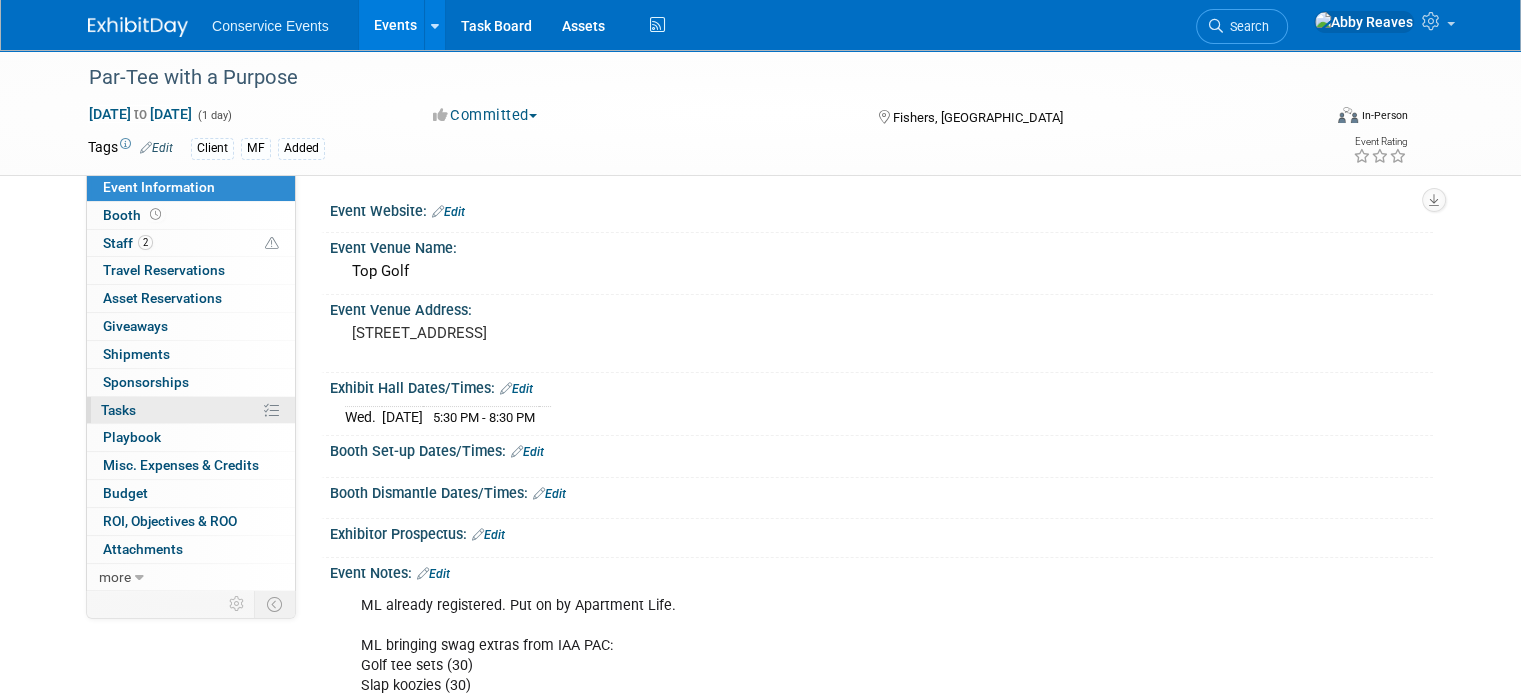 click on "0%
Tasks 0%" at bounding box center (191, 410) 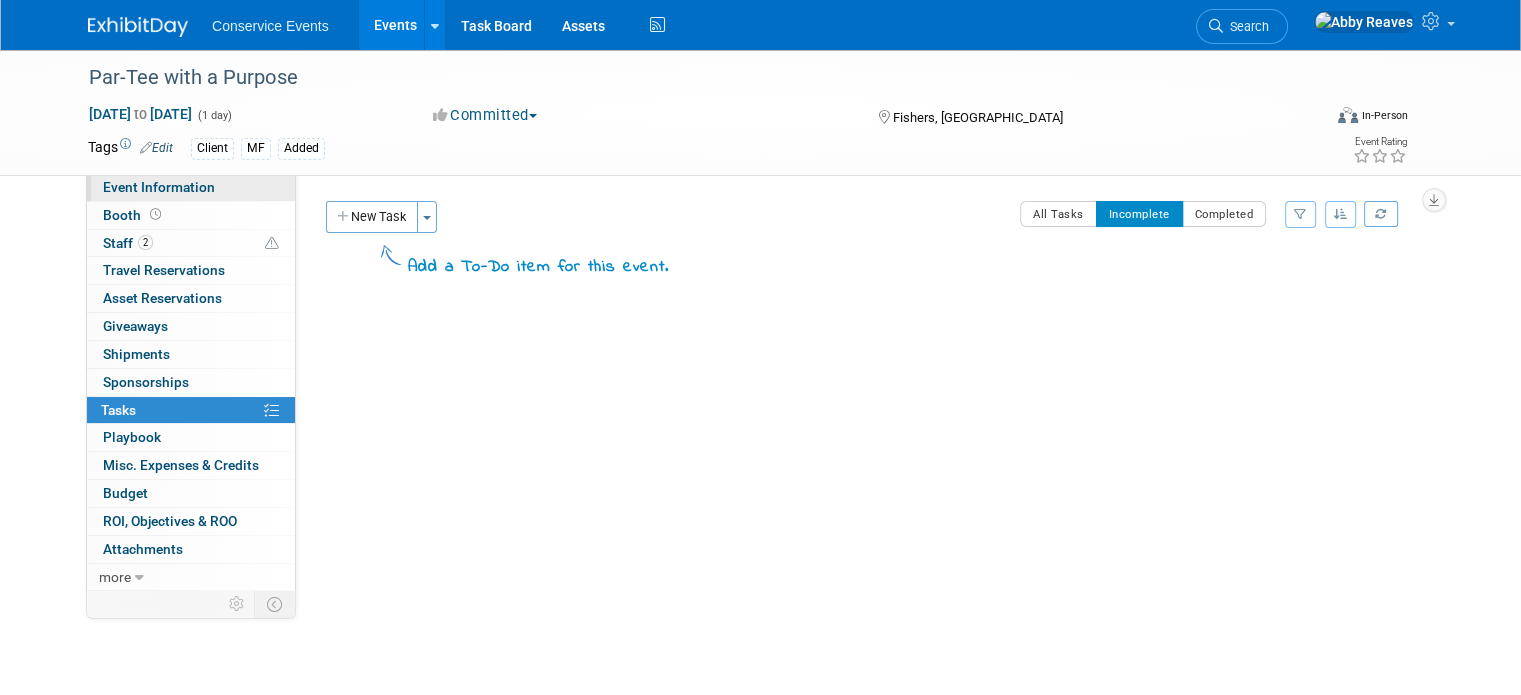 click on "Event Information" at bounding box center (191, 187) 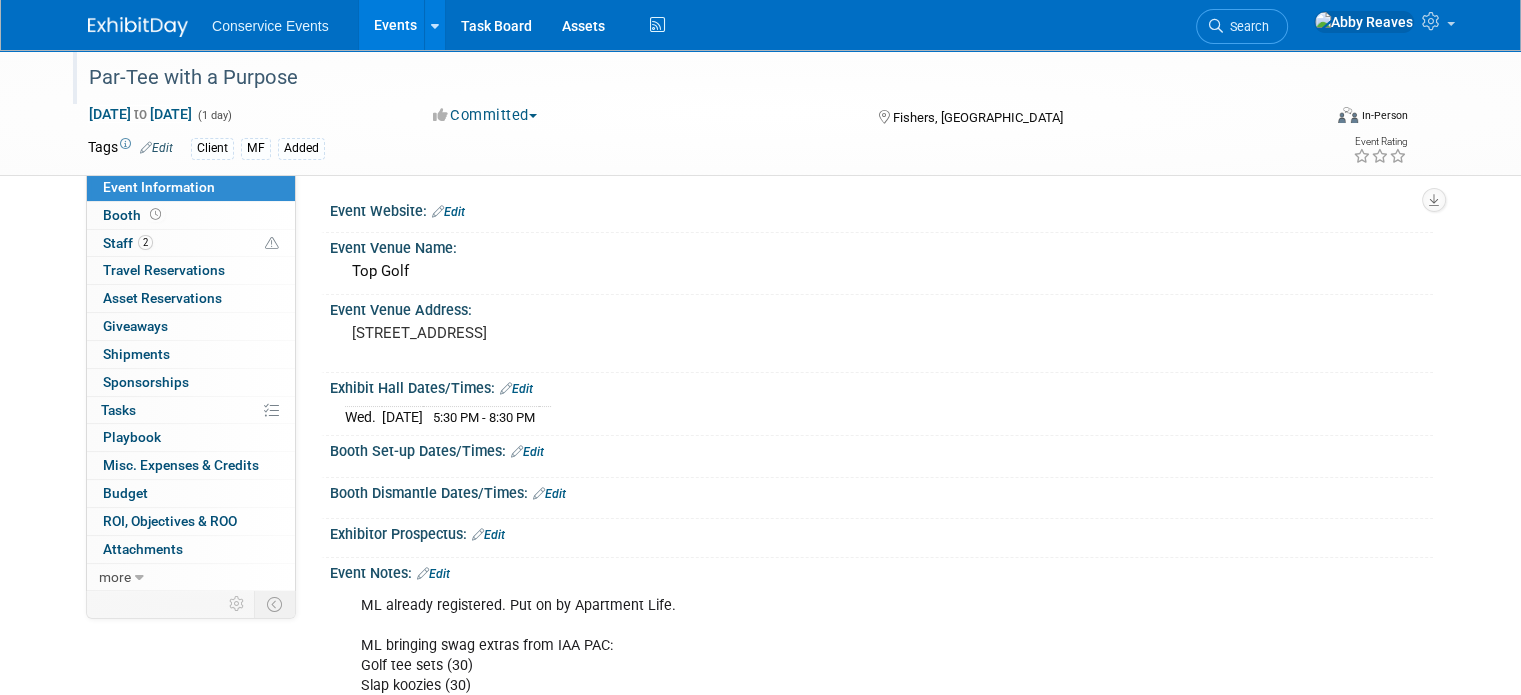 scroll, scrollTop: 0, scrollLeft: 0, axis: both 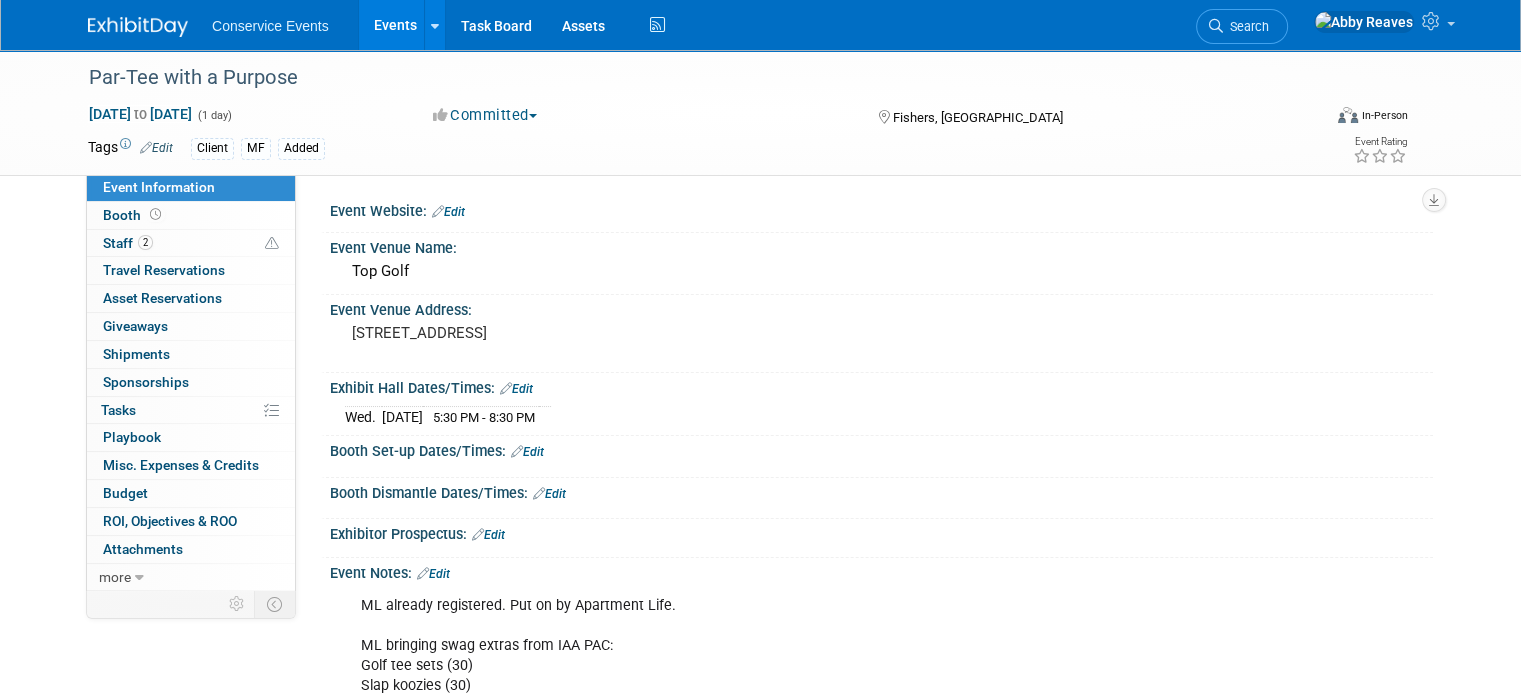 click on "Events" at bounding box center (395, 25) 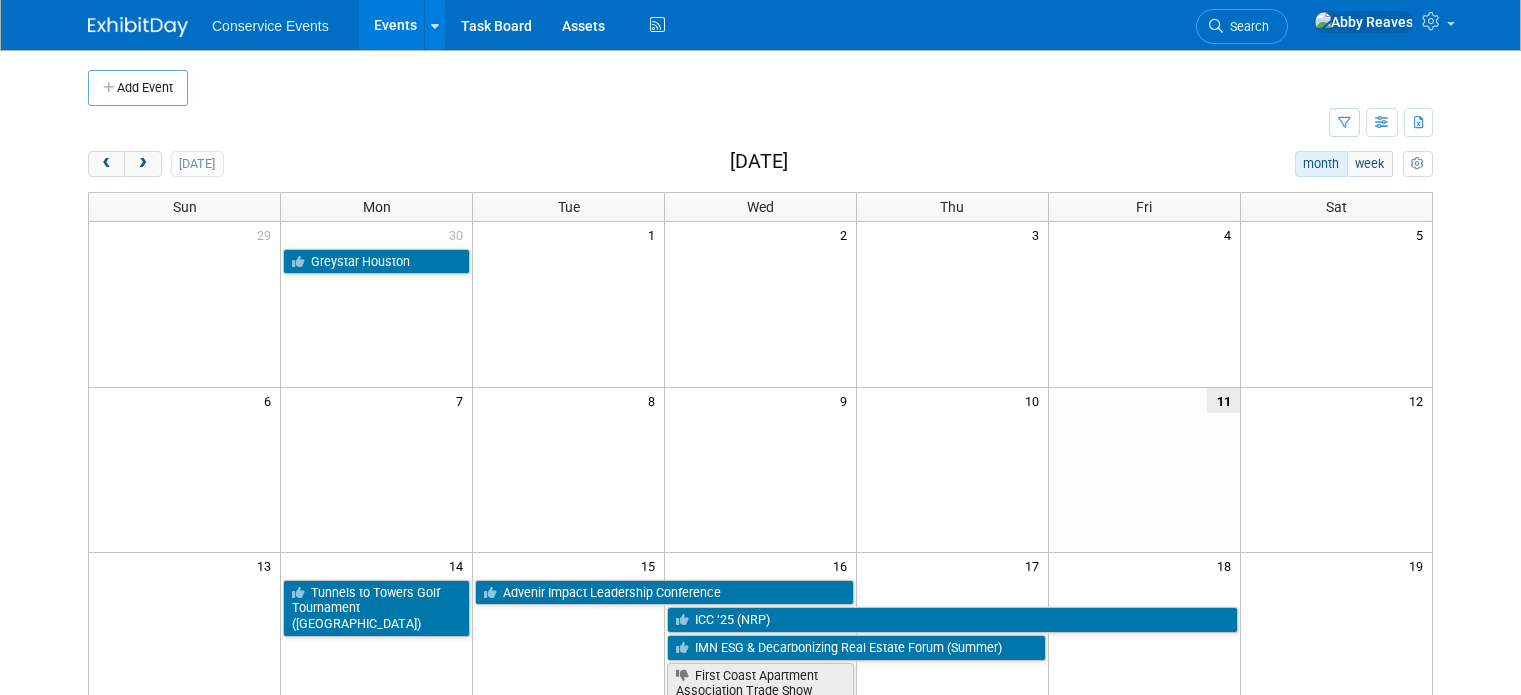 scroll, scrollTop: 0, scrollLeft: 0, axis: both 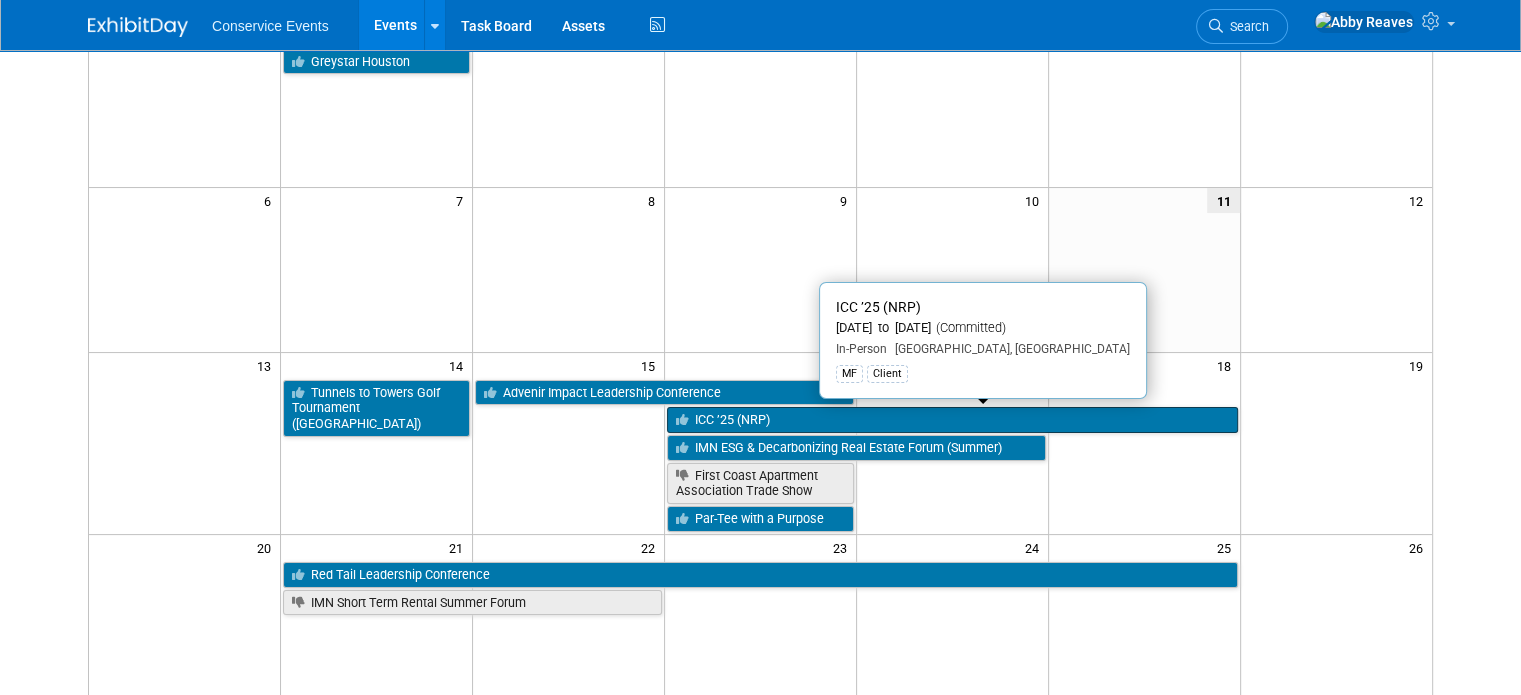 click on "ICC ’25 (NRP)" at bounding box center [952, 420] 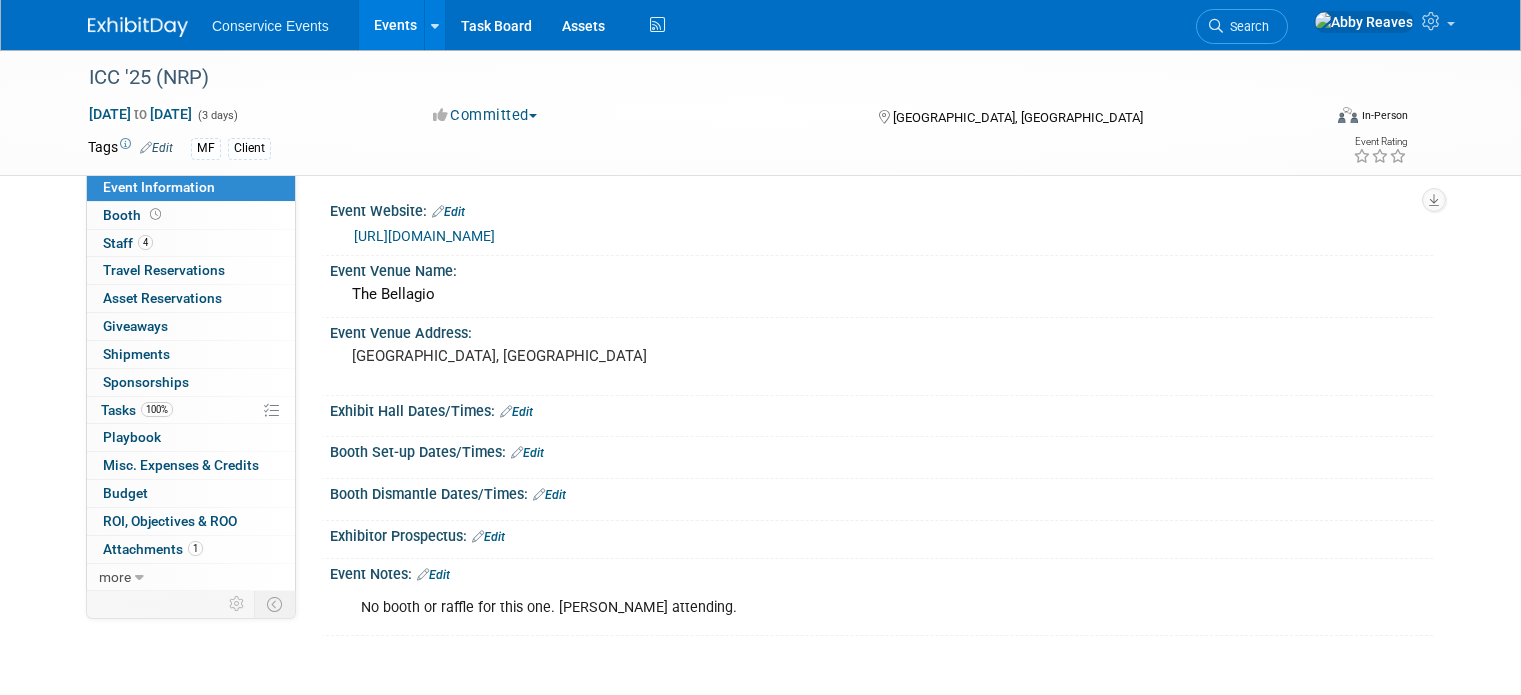 scroll, scrollTop: 0, scrollLeft: 0, axis: both 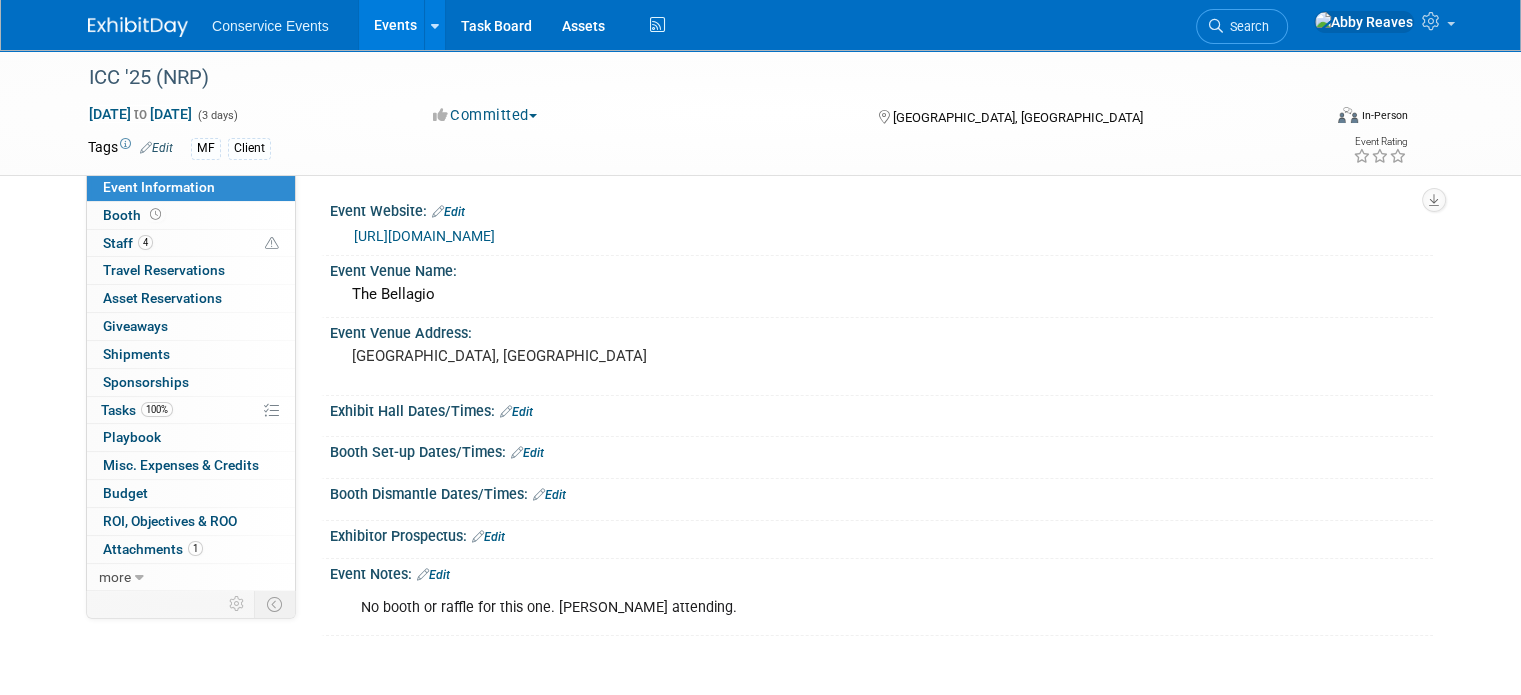 click on "Events" 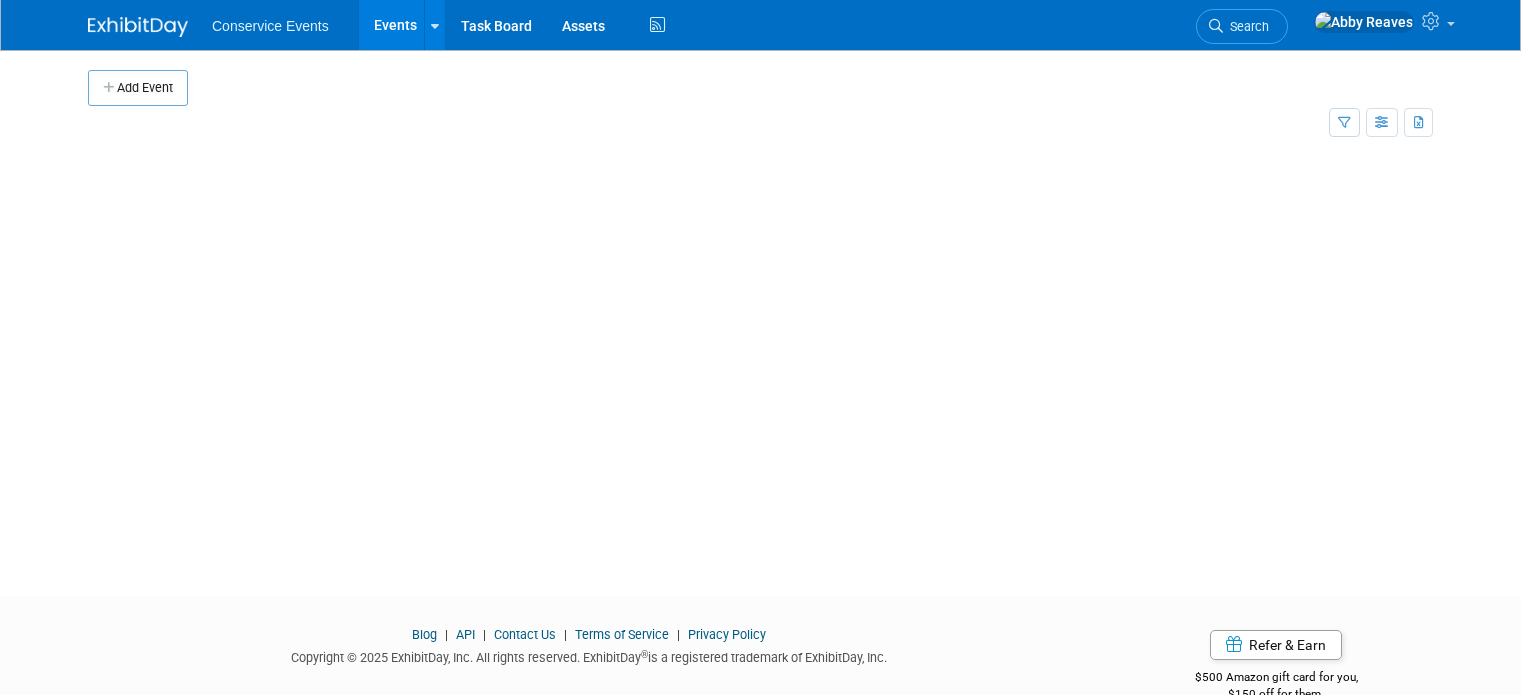 scroll, scrollTop: 0, scrollLeft: 0, axis: both 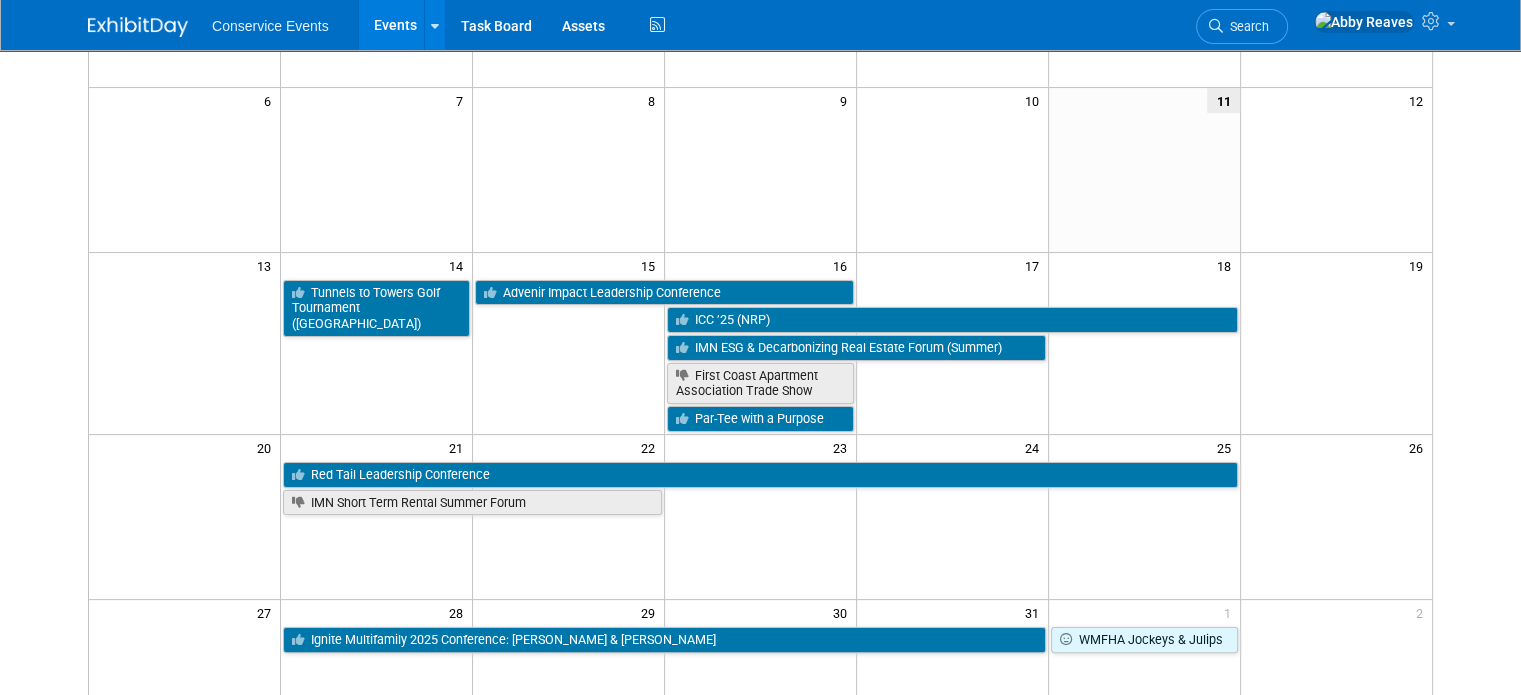 click on "Advenir Impact Leadership Conference" at bounding box center (664, 293) 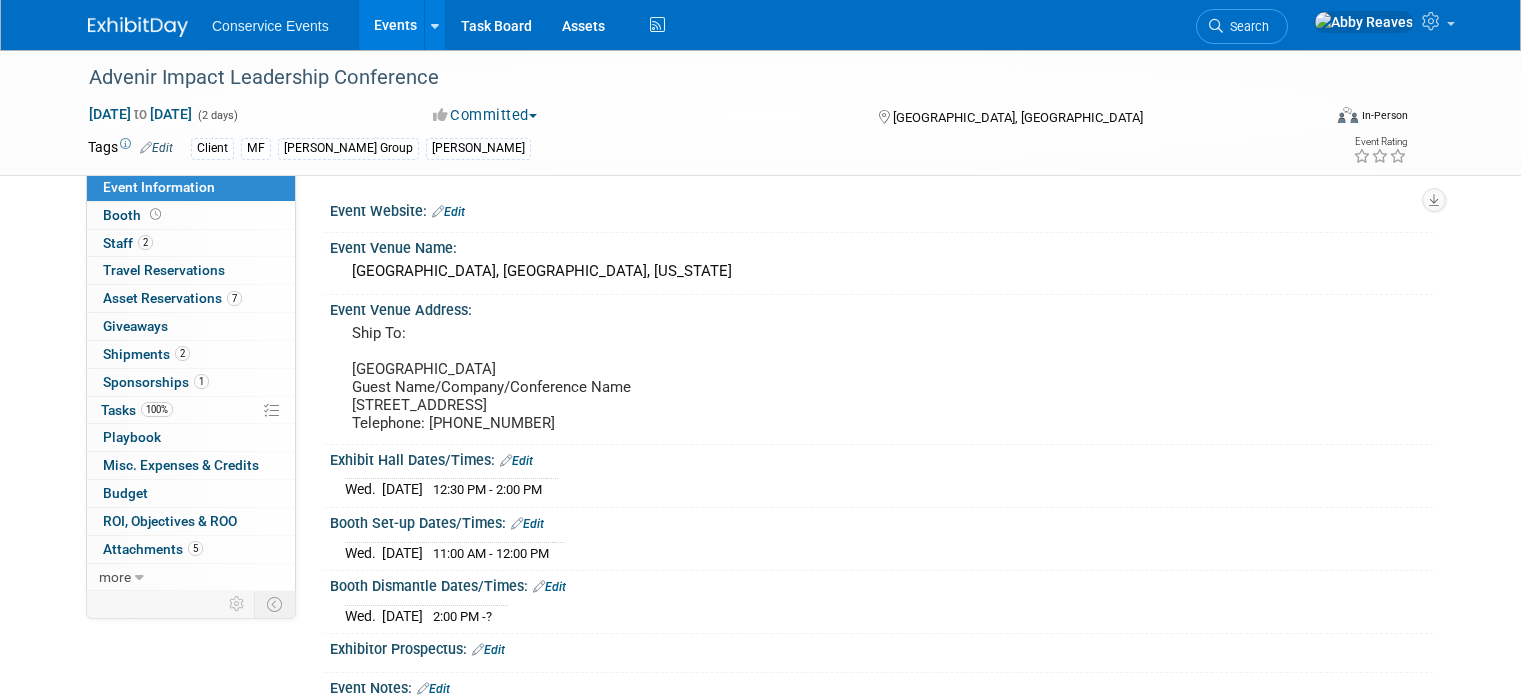 scroll, scrollTop: 0, scrollLeft: 0, axis: both 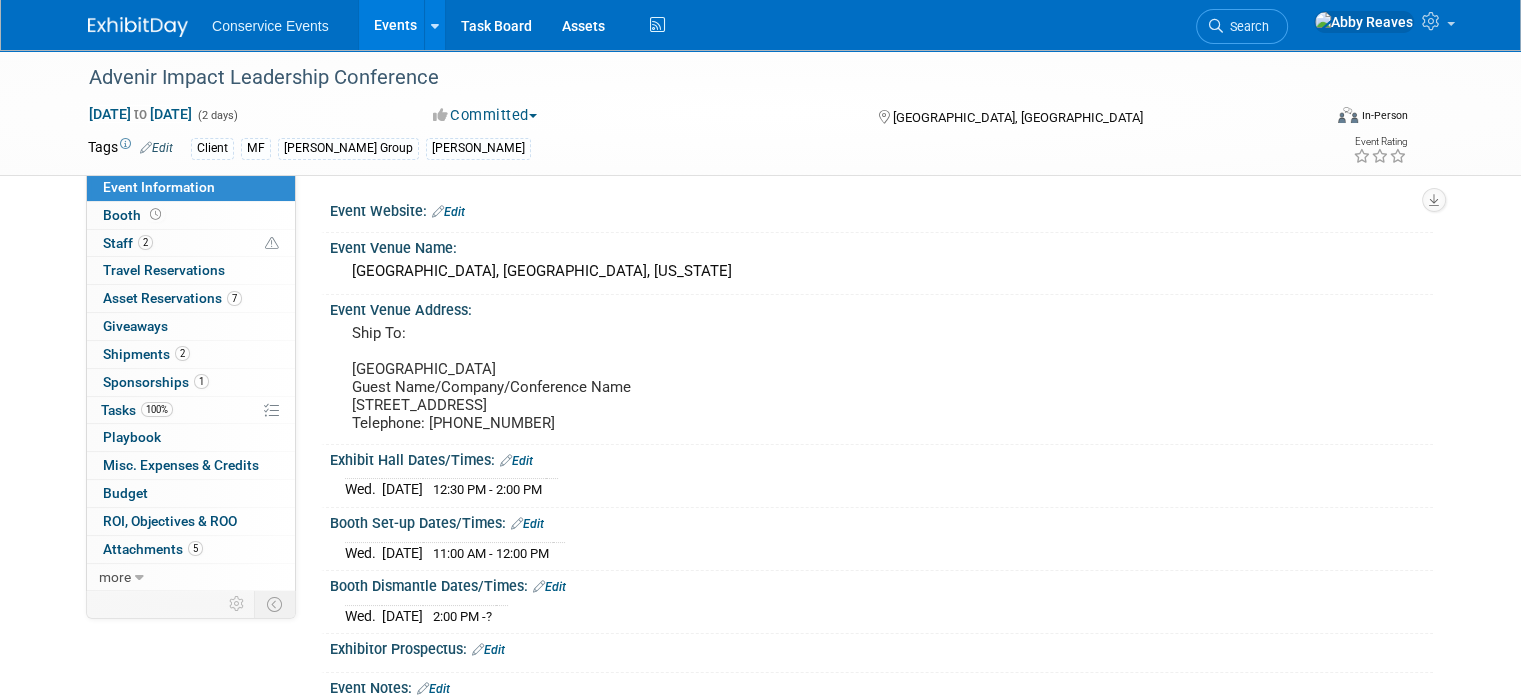 click on "Events" at bounding box center [395, 25] 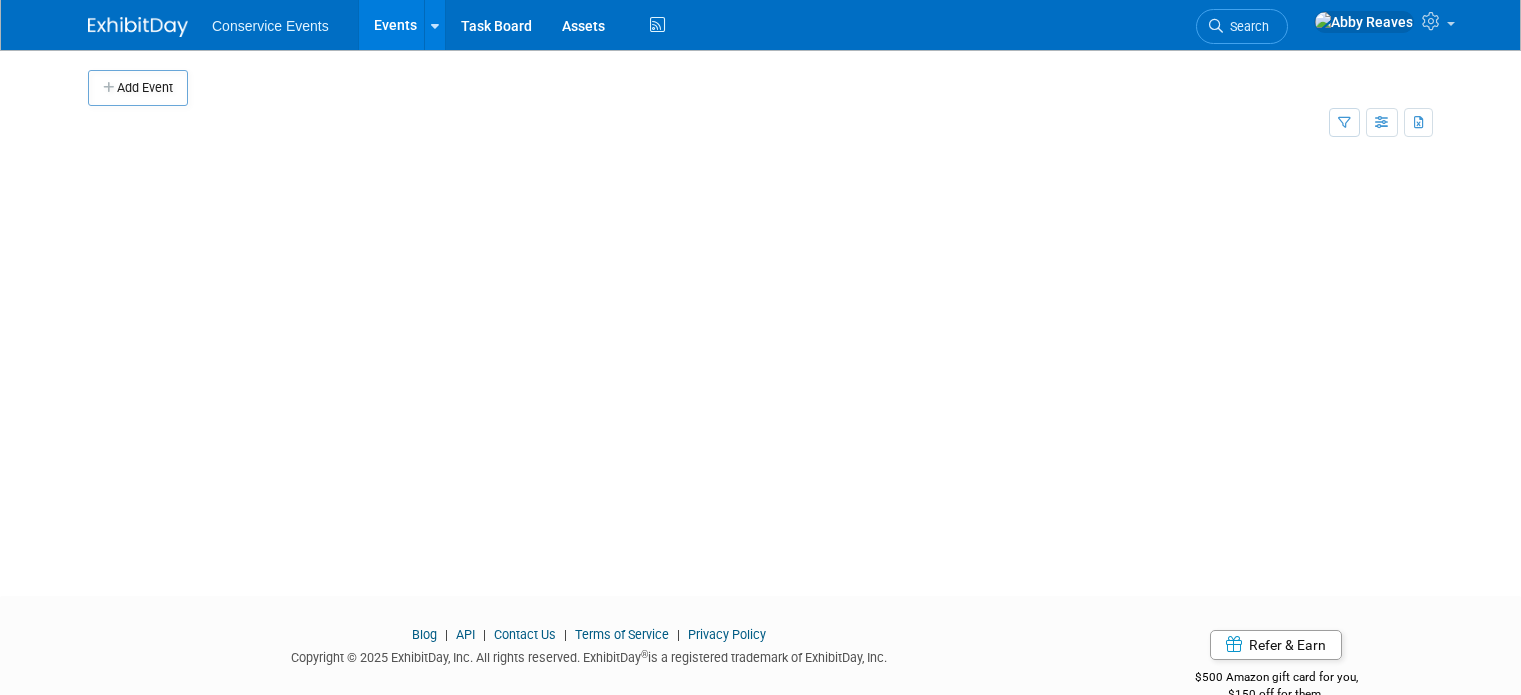 scroll, scrollTop: 0, scrollLeft: 0, axis: both 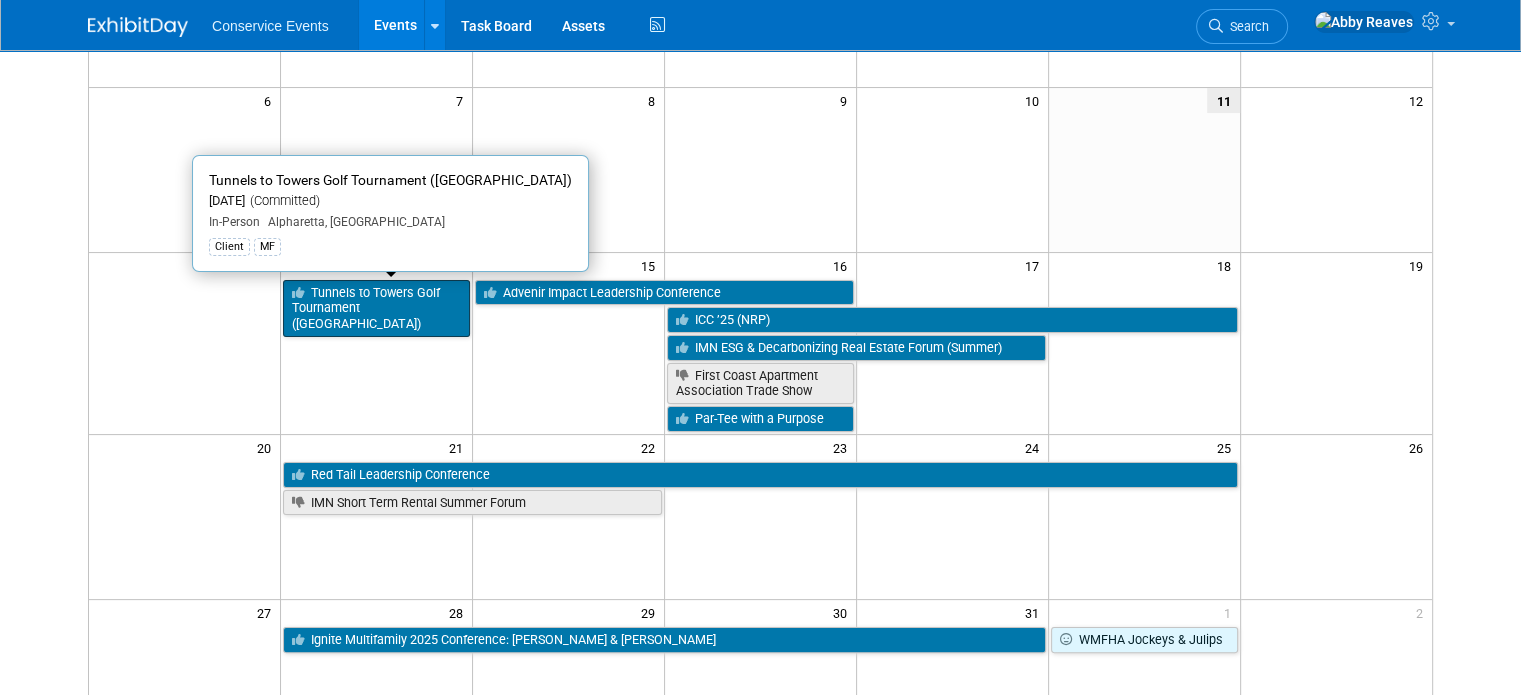 click on "Tunnels to Towers Golf Tournament ([GEOGRAPHIC_DATA])" at bounding box center [376, 308] 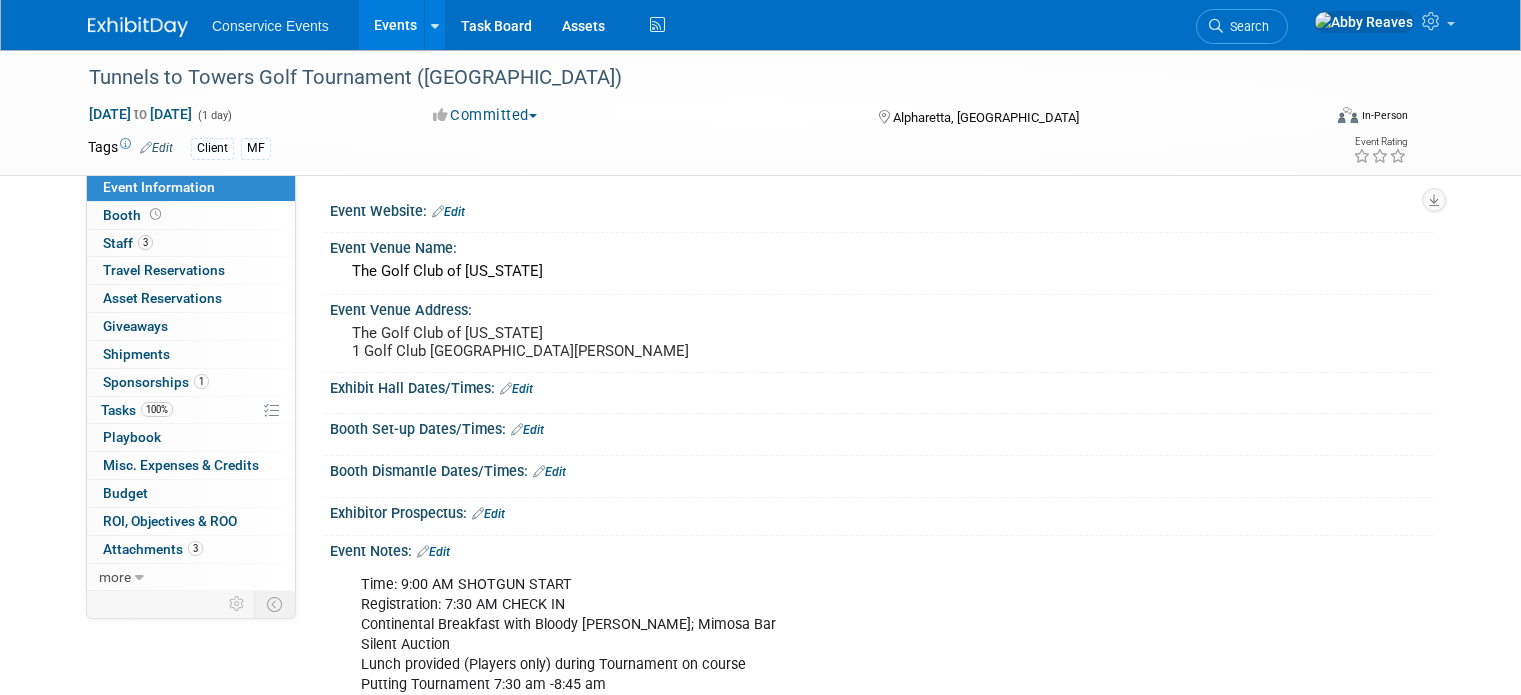 scroll, scrollTop: 0, scrollLeft: 0, axis: both 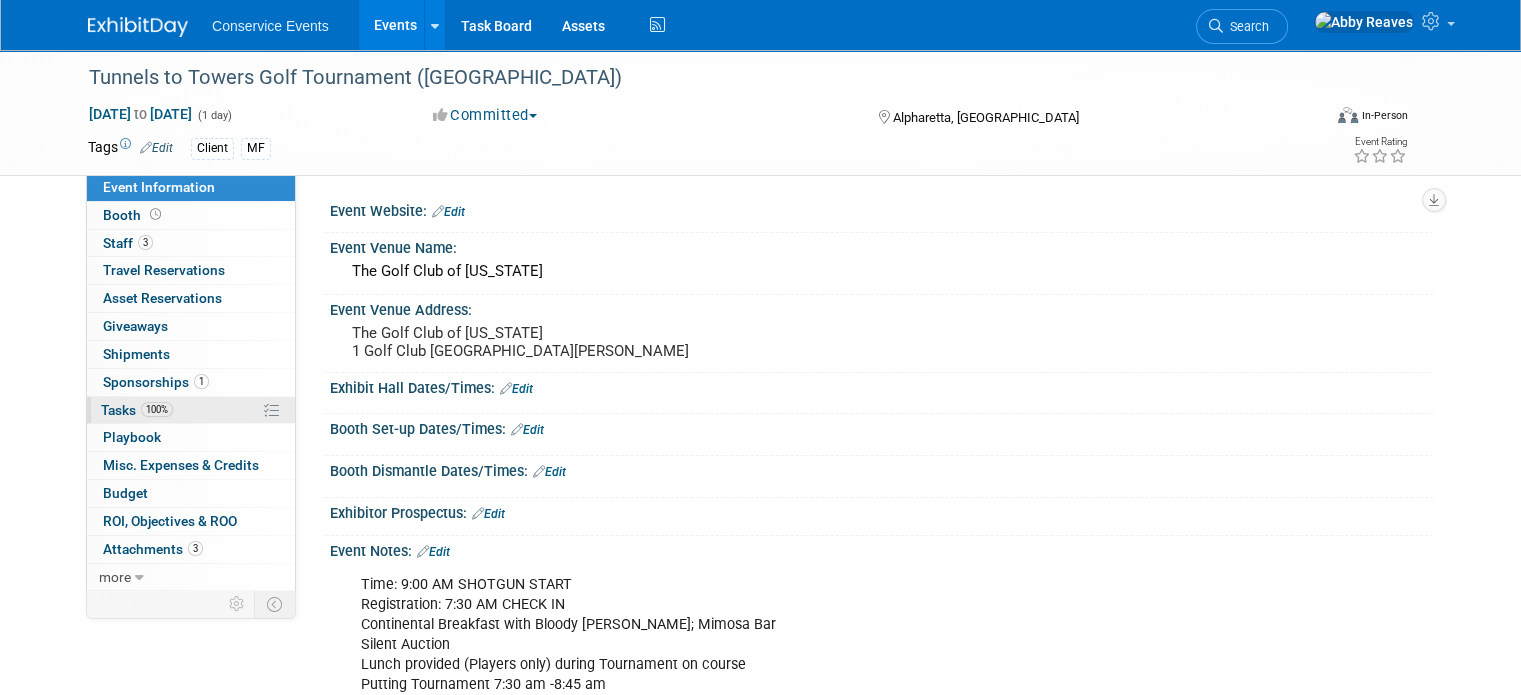 click on "100%
Tasks 100%" at bounding box center [191, 410] 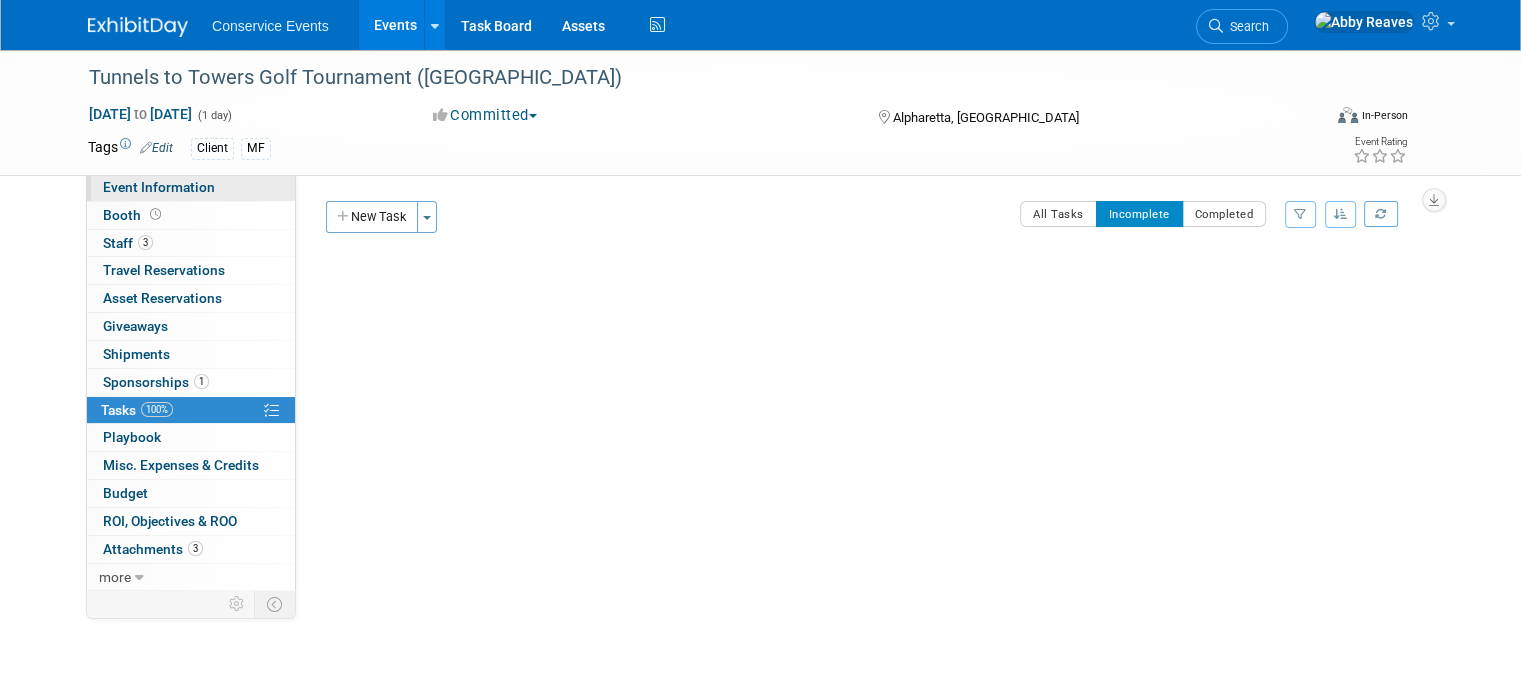 click on "Event Information" at bounding box center (191, 187) 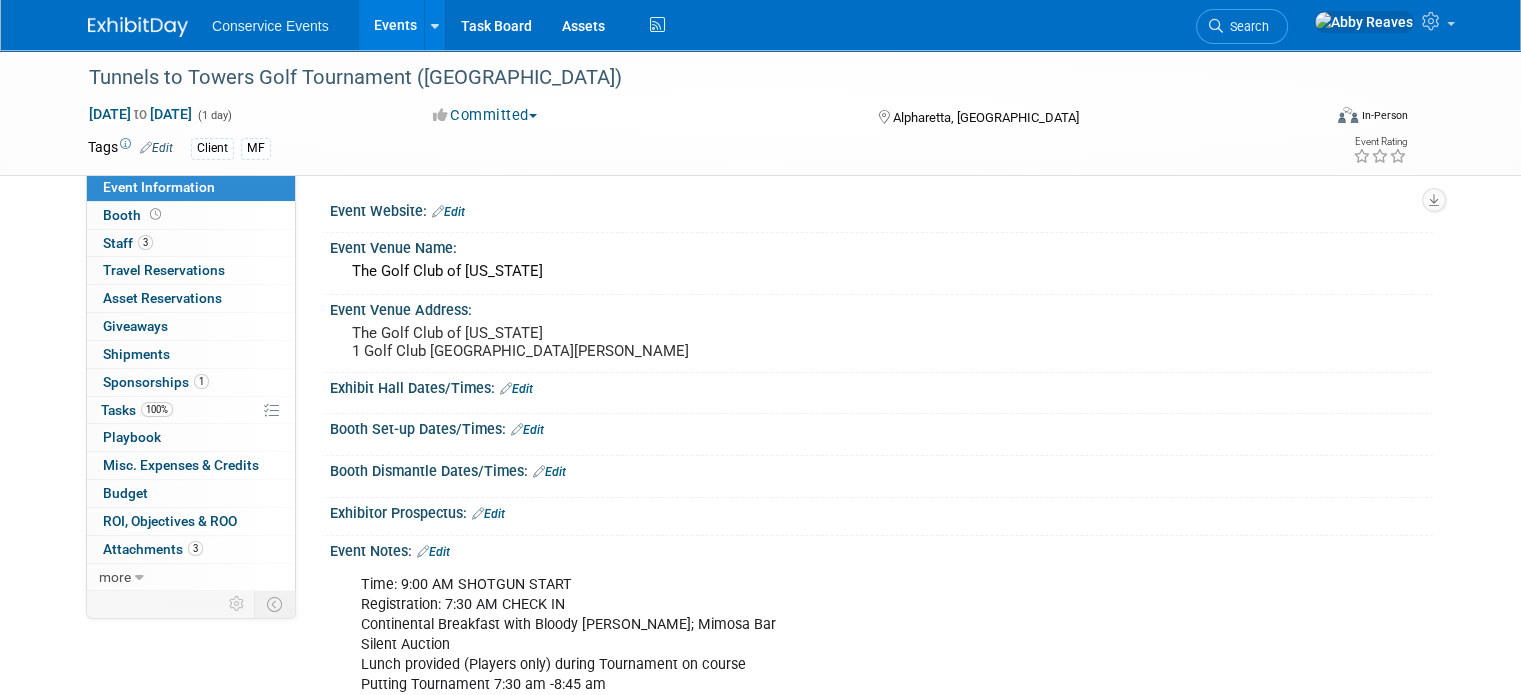 drag, startPoint x: 356, startPoint y: 43, endPoint x: 345, endPoint y: 0, distance: 44.38468 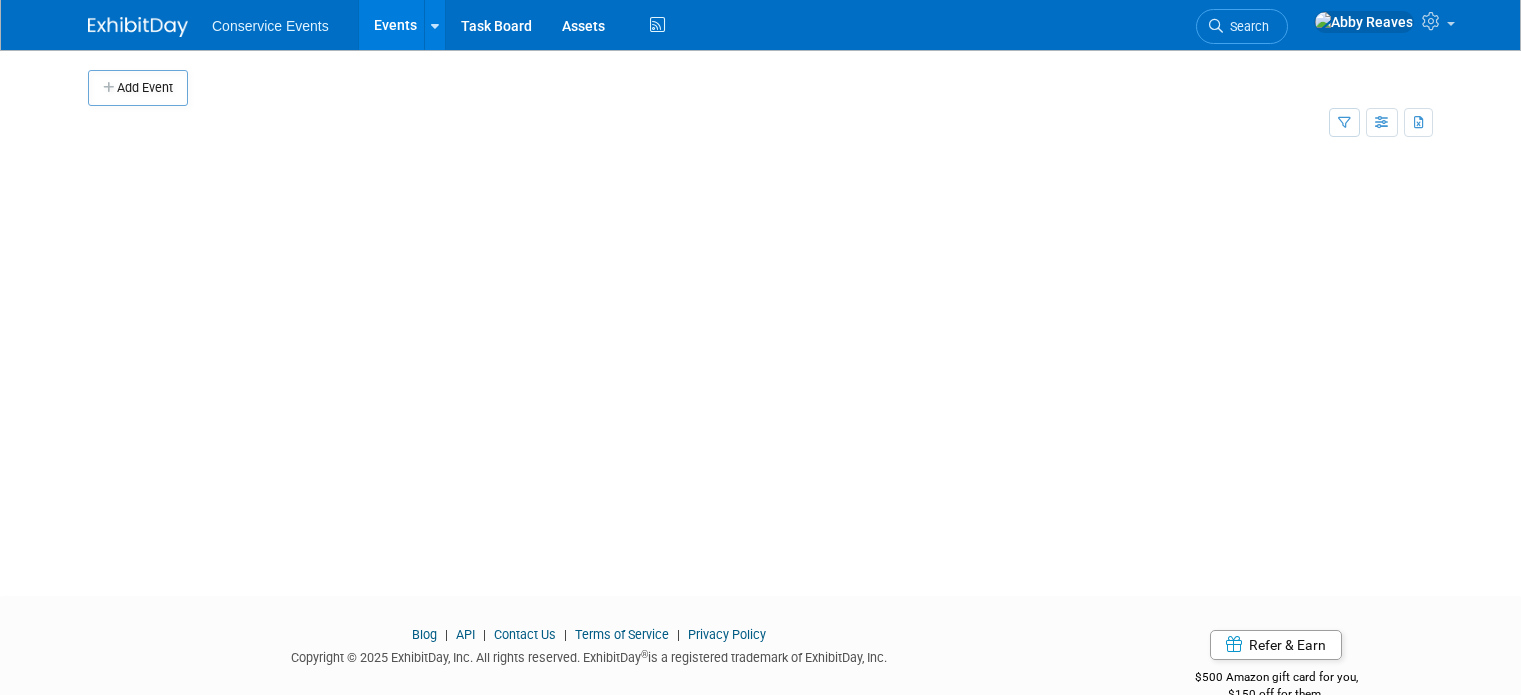 scroll, scrollTop: 0, scrollLeft: 0, axis: both 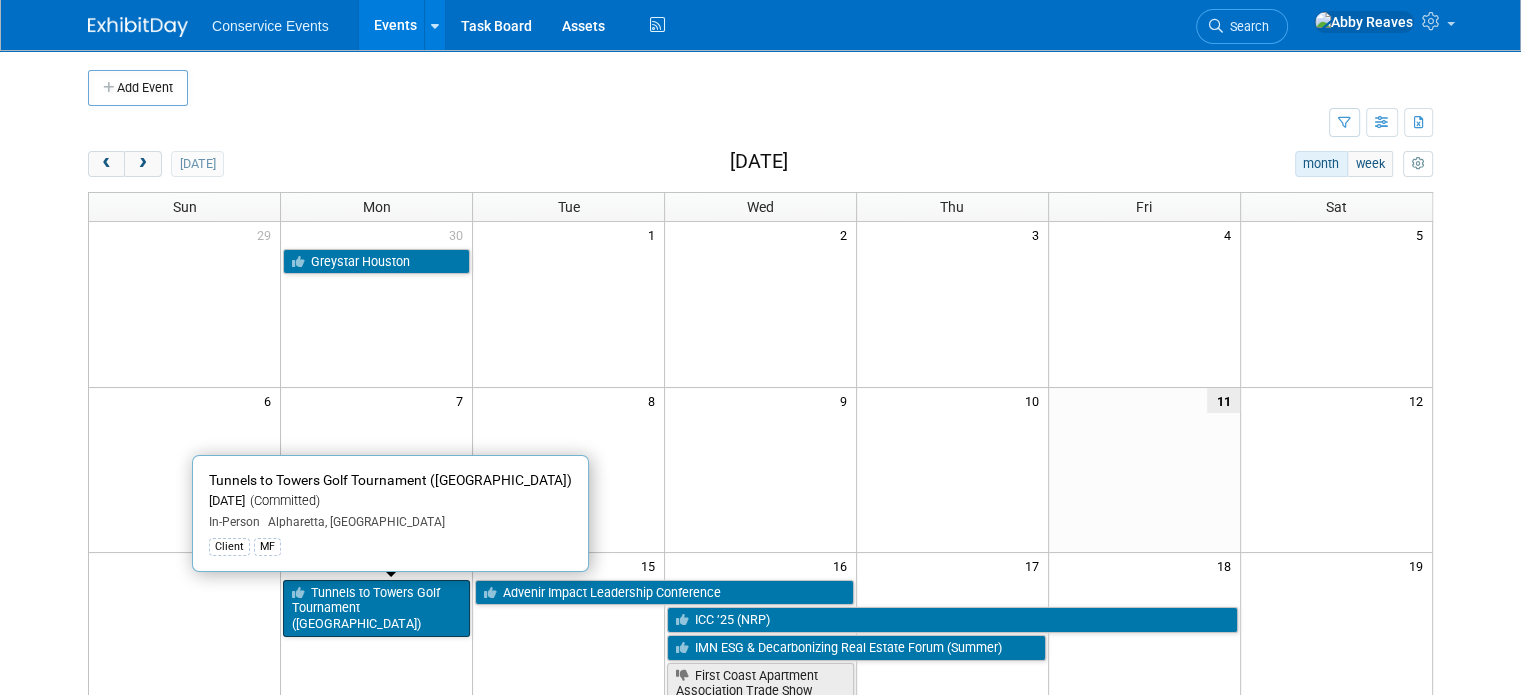 click on "Tunnels to Towers Golf Tournament ([GEOGRAPHIC_DATA])" at bounding box center [376, 608] 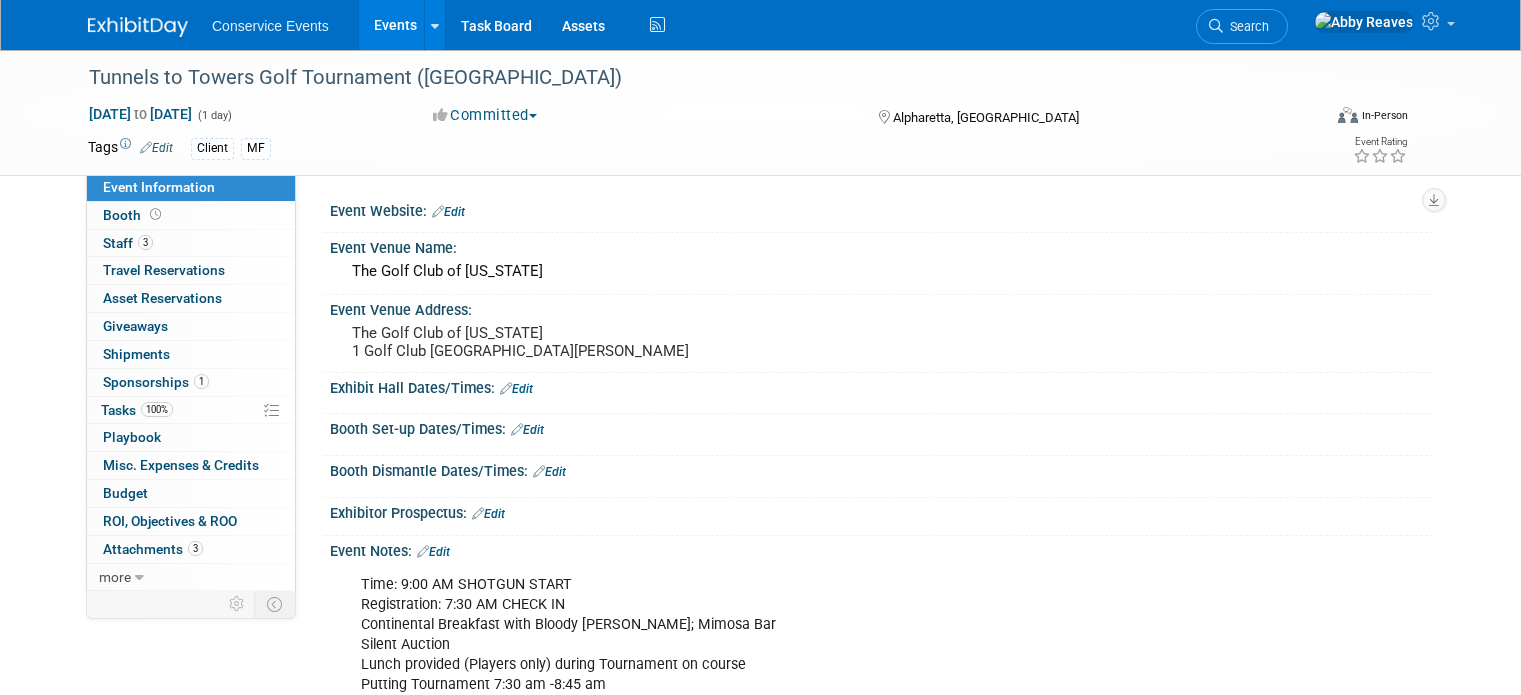 scroll, scrollTop: 0, scrollLeft: 0, axis: both 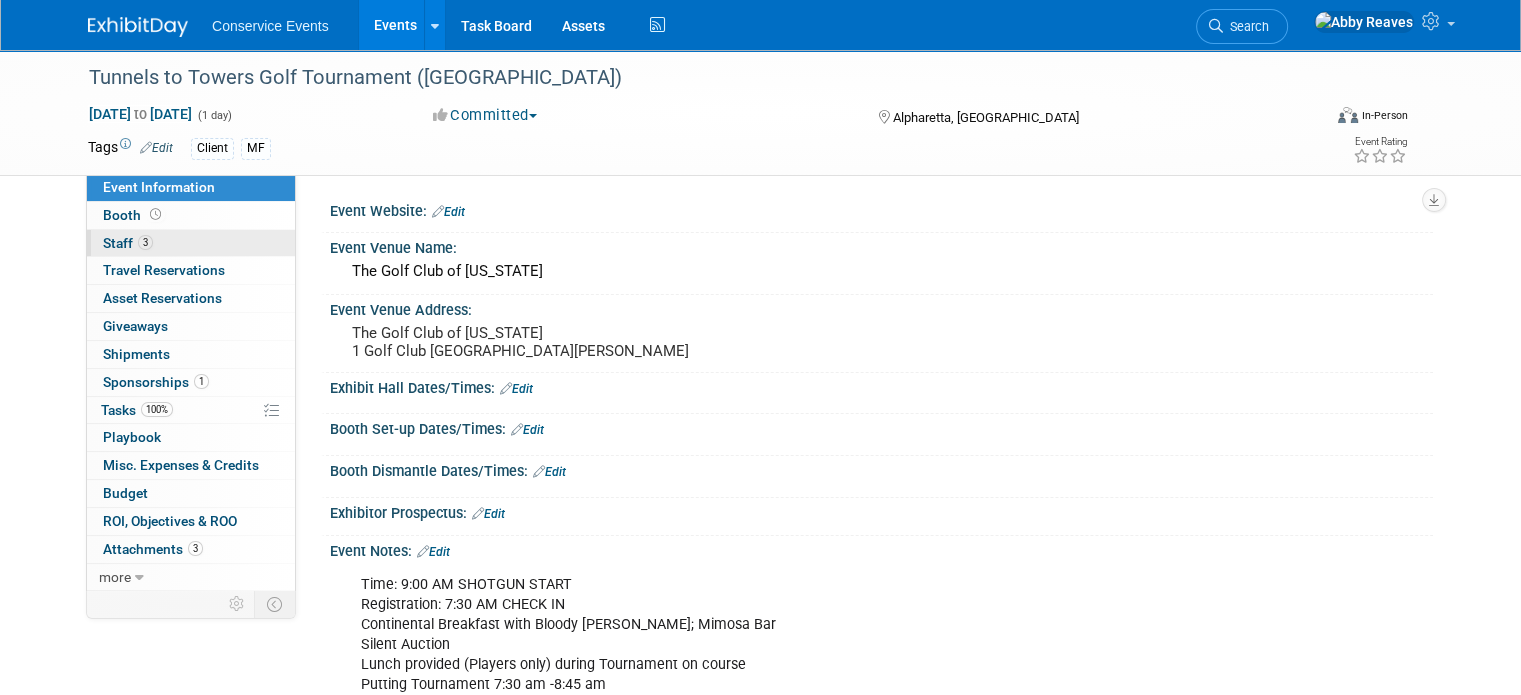 click on "3
Staff 3" at bounding box center [191, 243] 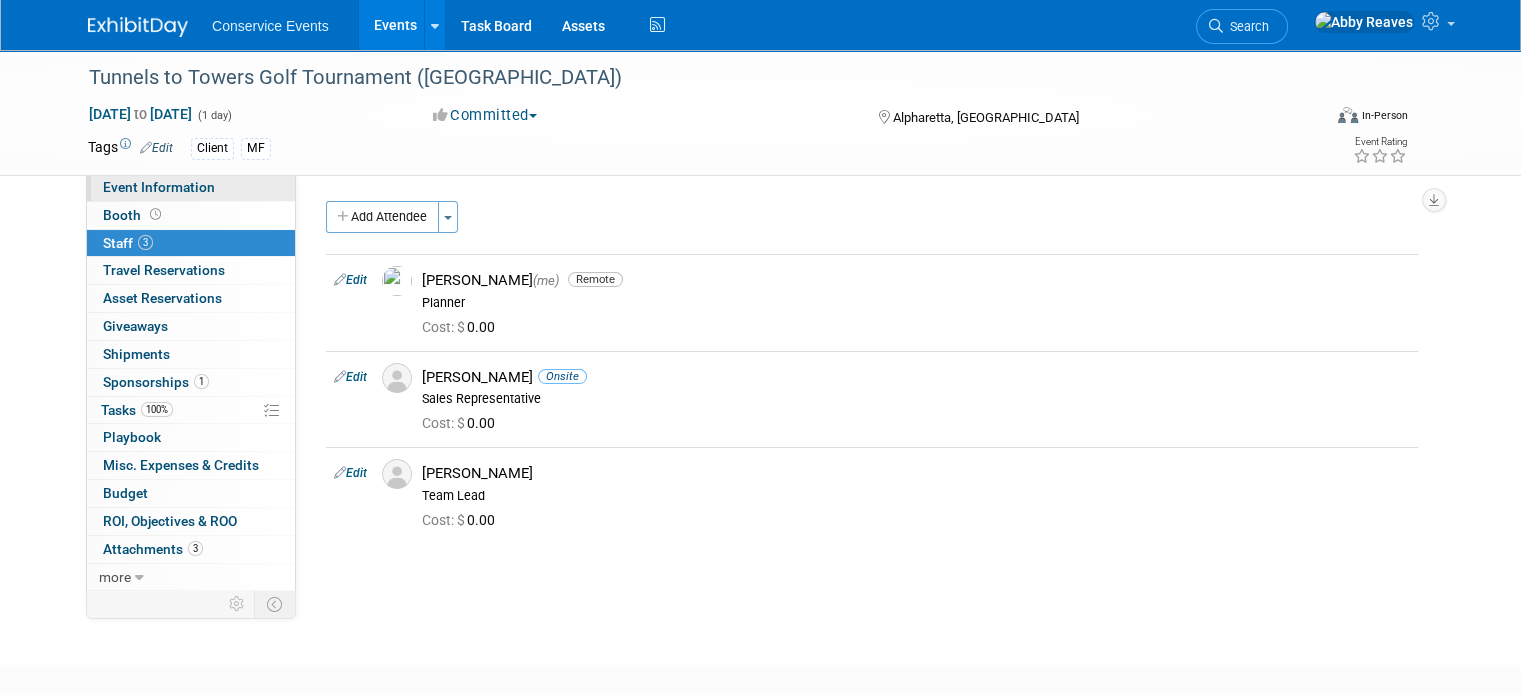 click on "Event Information" at bounding box center (159, 187) 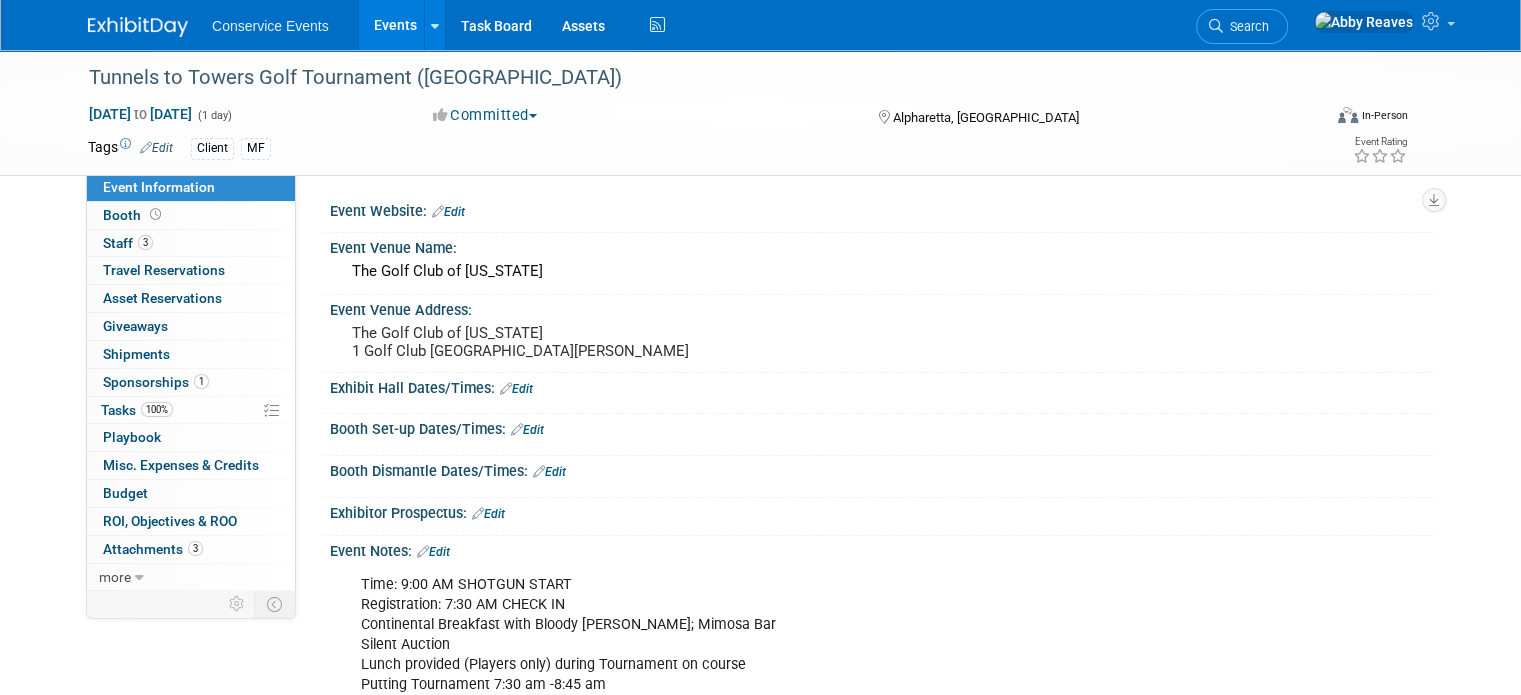 click on "Events" at bounding box center [395, 25] 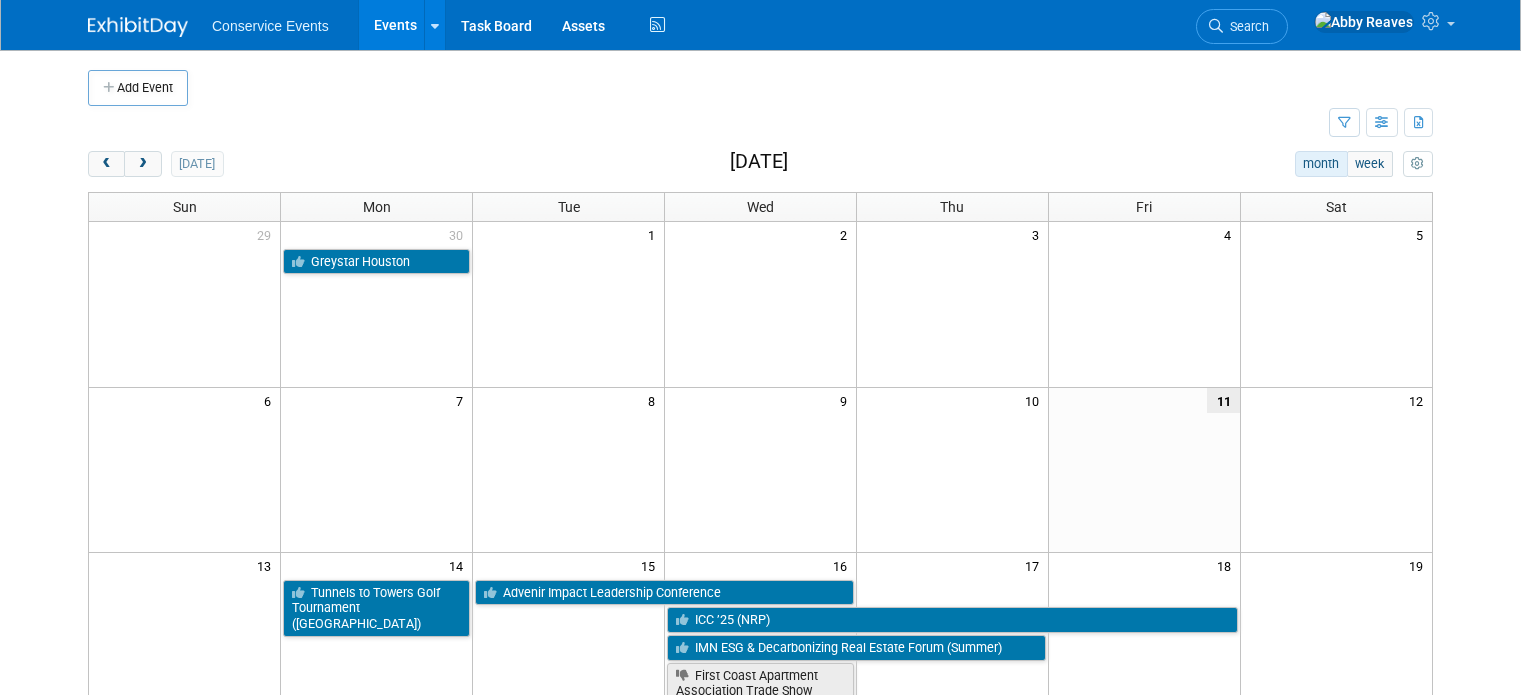 scroll, scrollTop: 0, scrollLeft: 0, axis: both 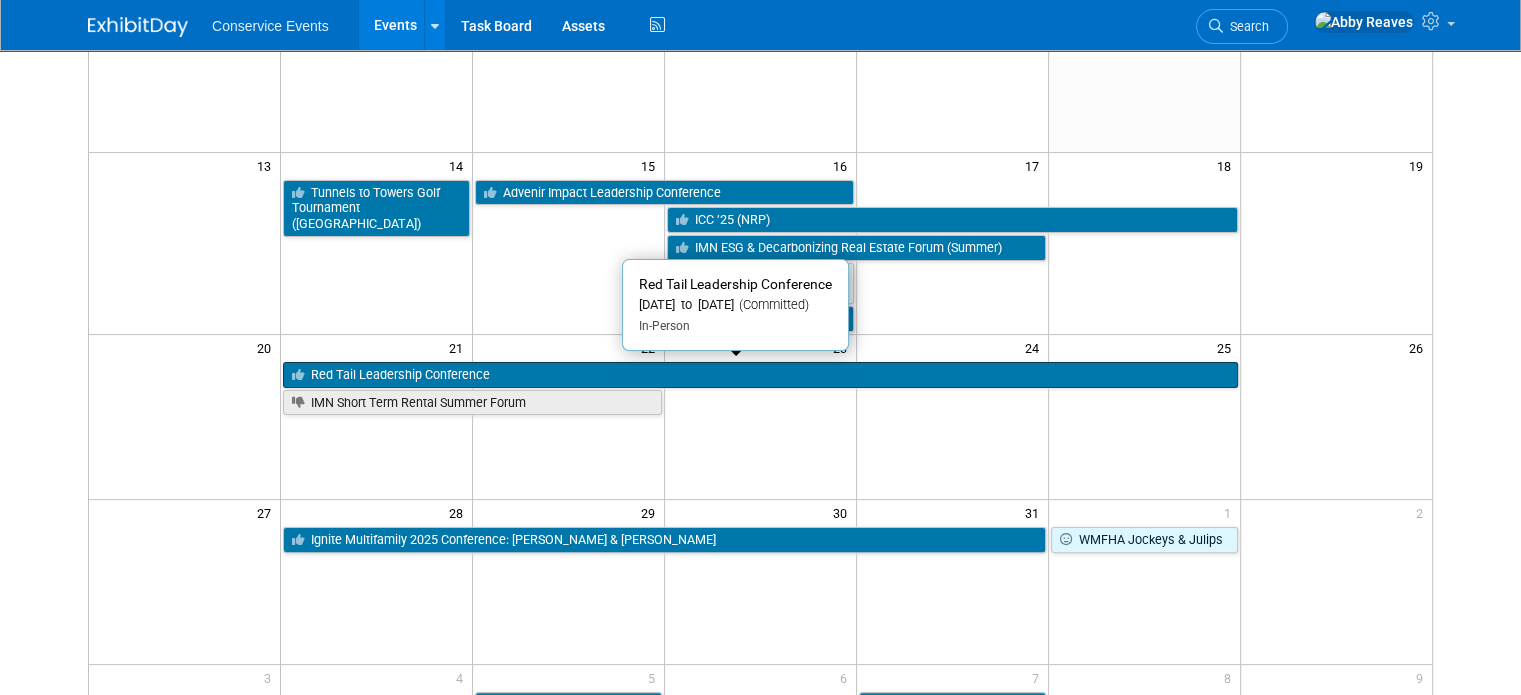 click on "Red Tail Leadership Conference" at bounding box center (760, 375) 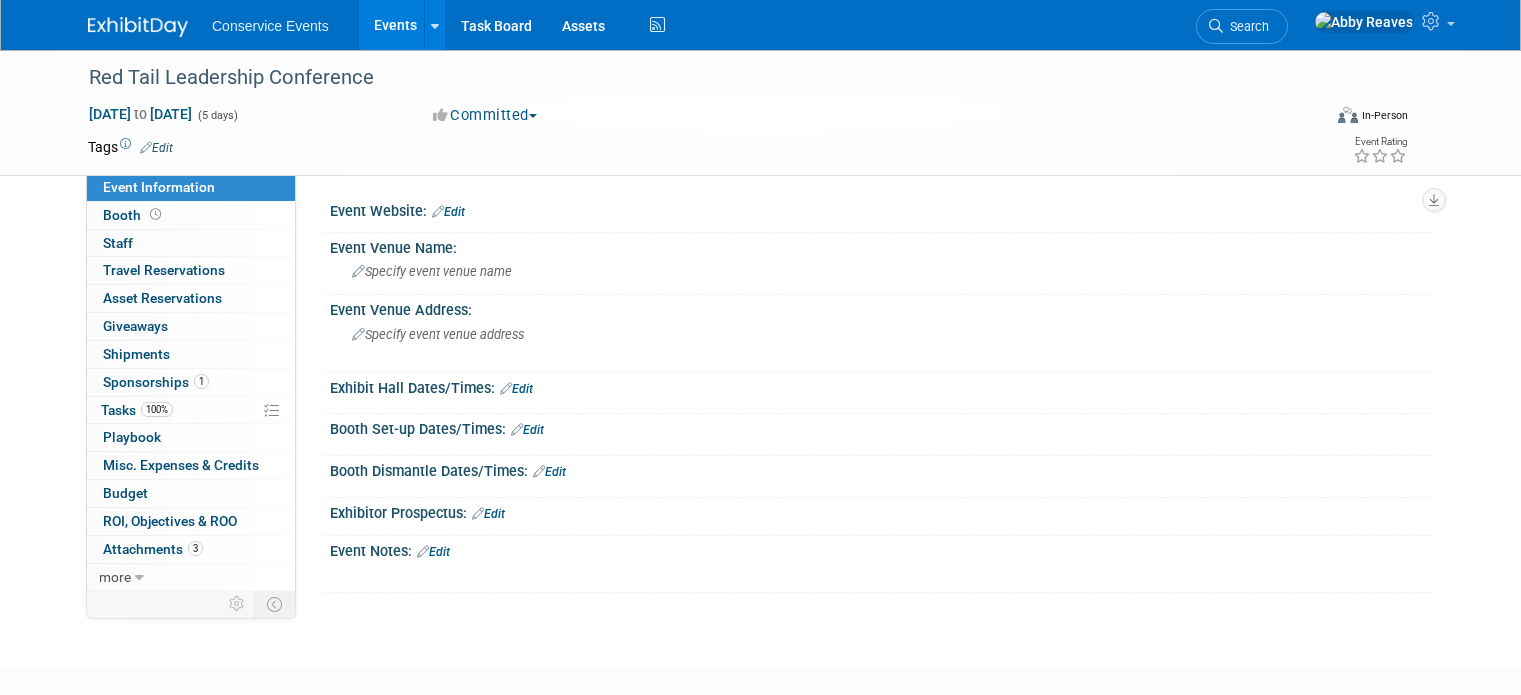 scroll, scrollTop: 0, scrollLeft: 0, axis: both 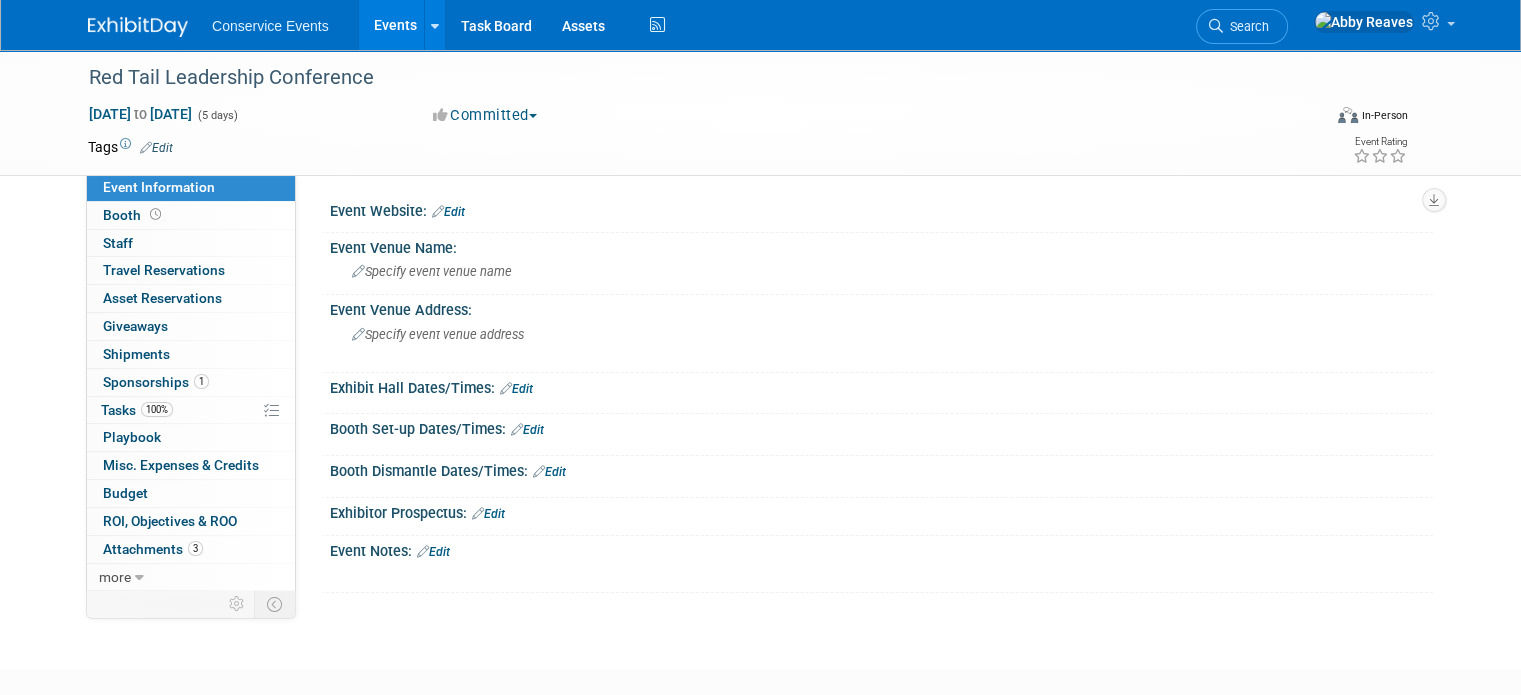 click on "Edit" at bounding box center [156, 148] 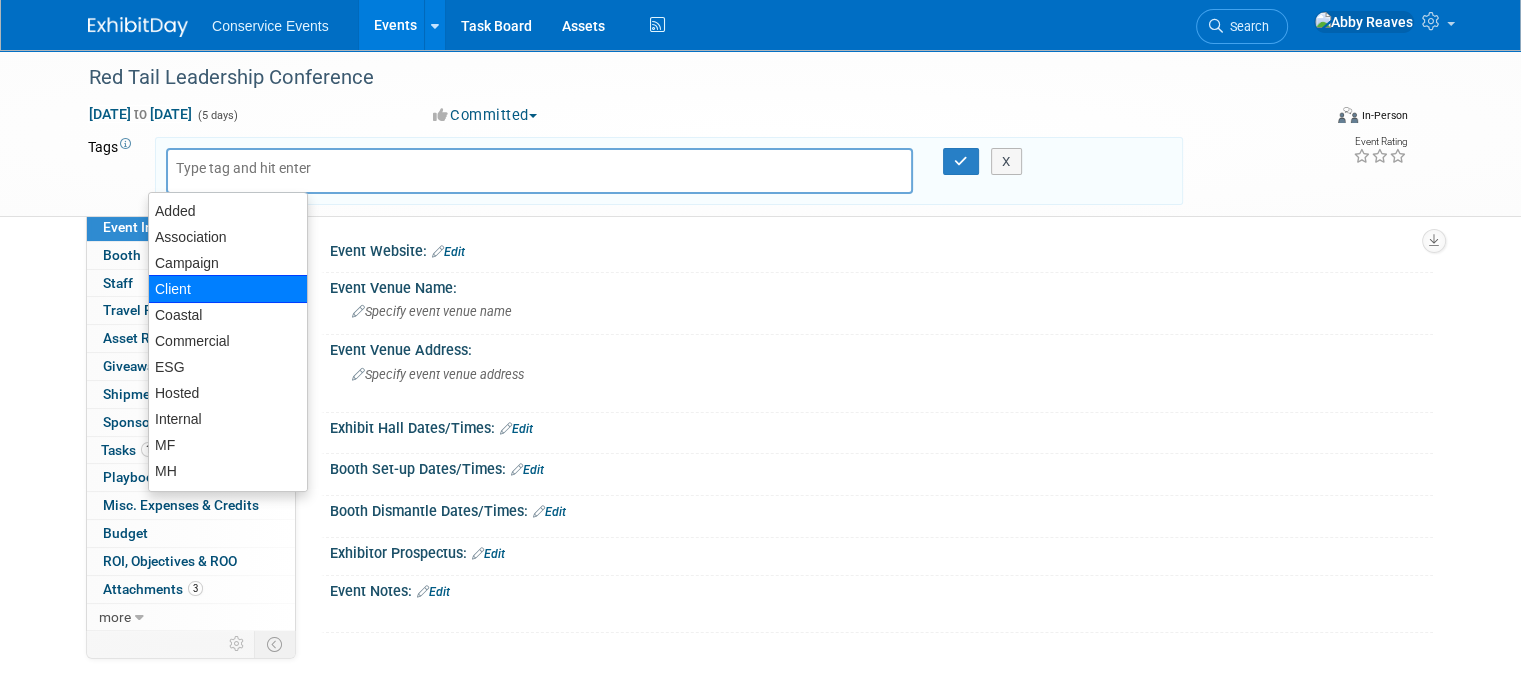click on "Client" at bounding box center [228, 289] 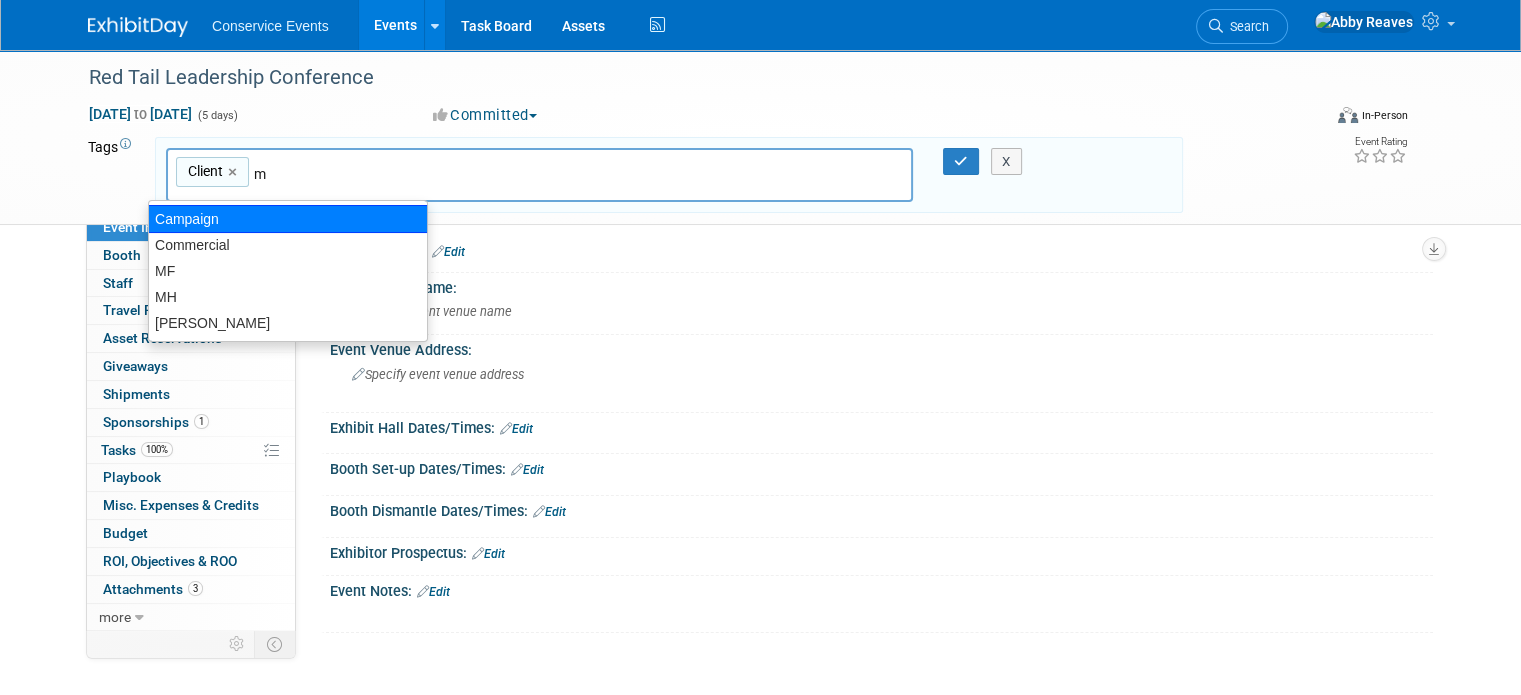 type on "mf" 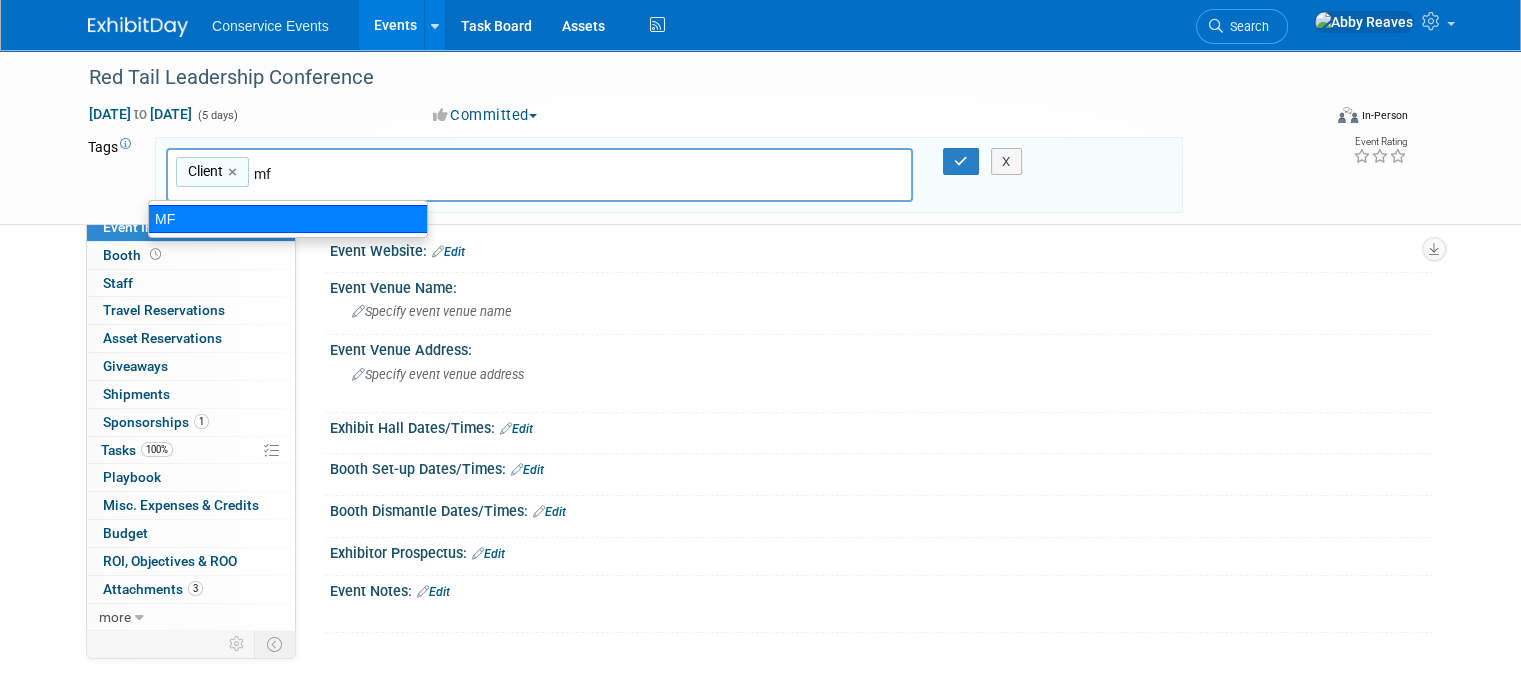 click on "MF" at bounding box center (288, 219) 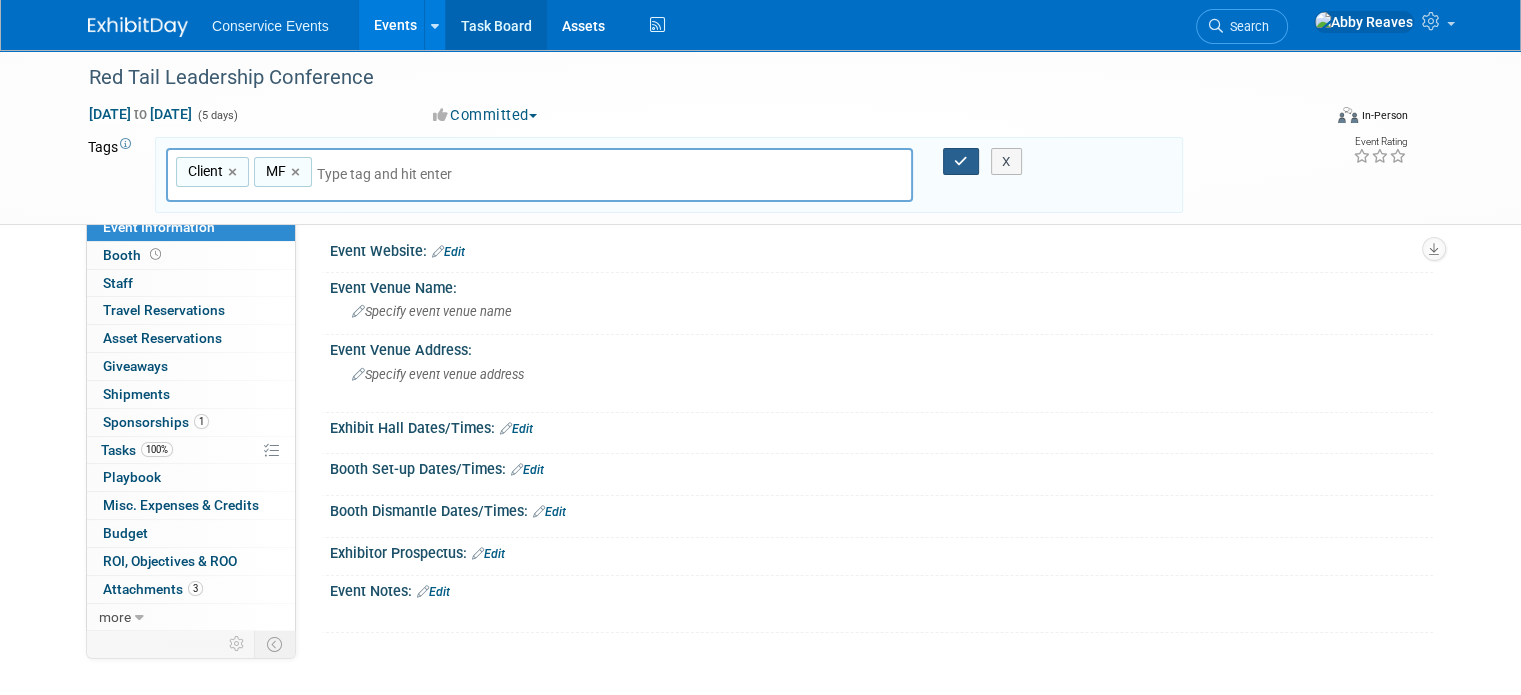 drag, startPoint x: 962, startPoint y: 165, endPoint x: 428, endPoint y: 0, distance: 558.9105 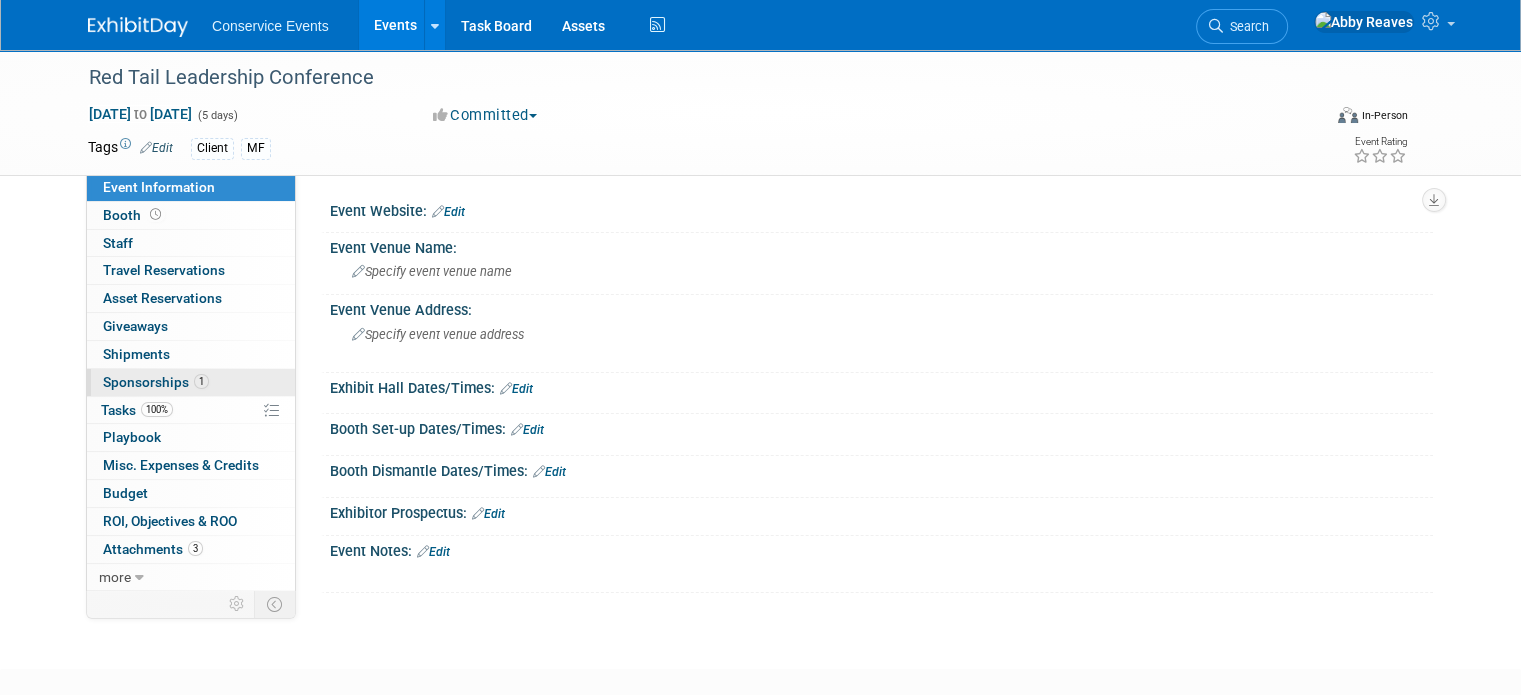 click on "1" at bounding box center [201, 381] 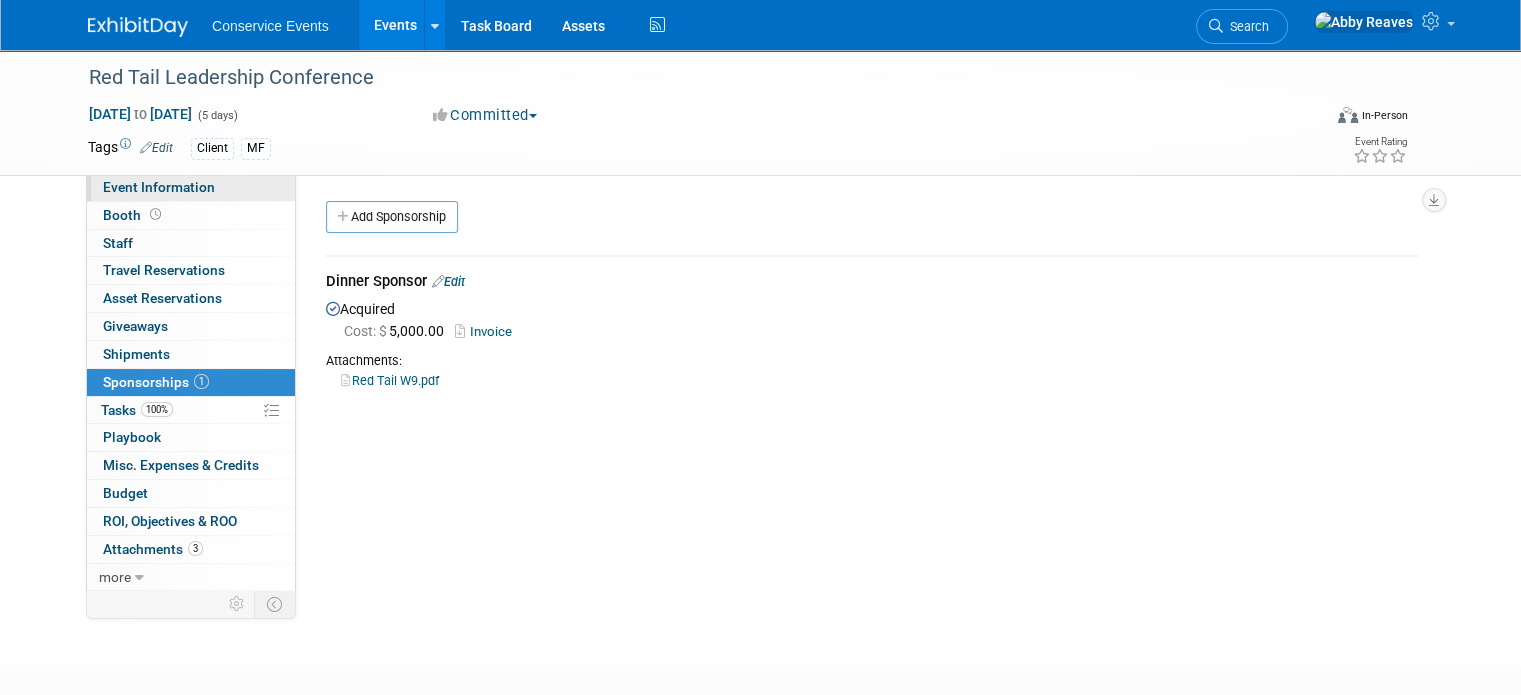 click on "Event Information" at bounding box center [159, 187] 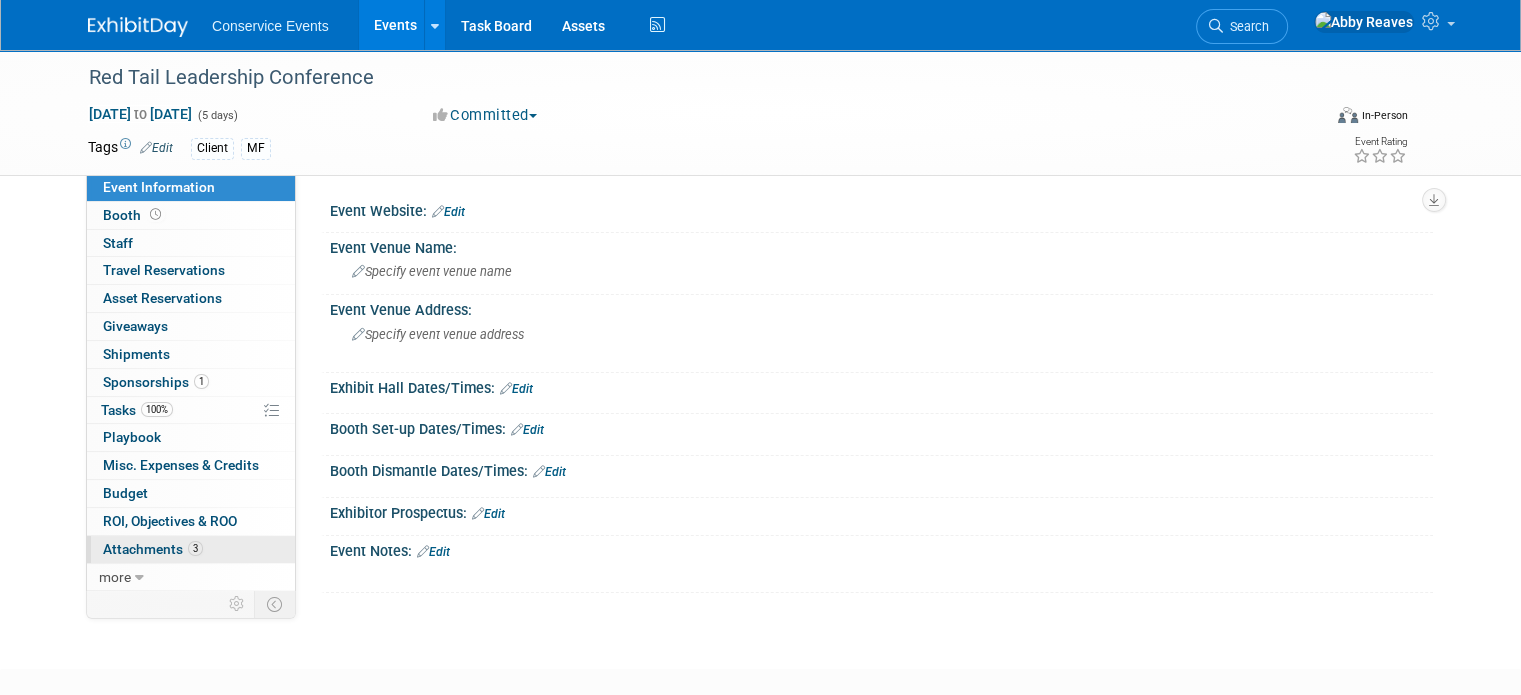 click on "3
Attachments 3" at bounding box center [191, 549] 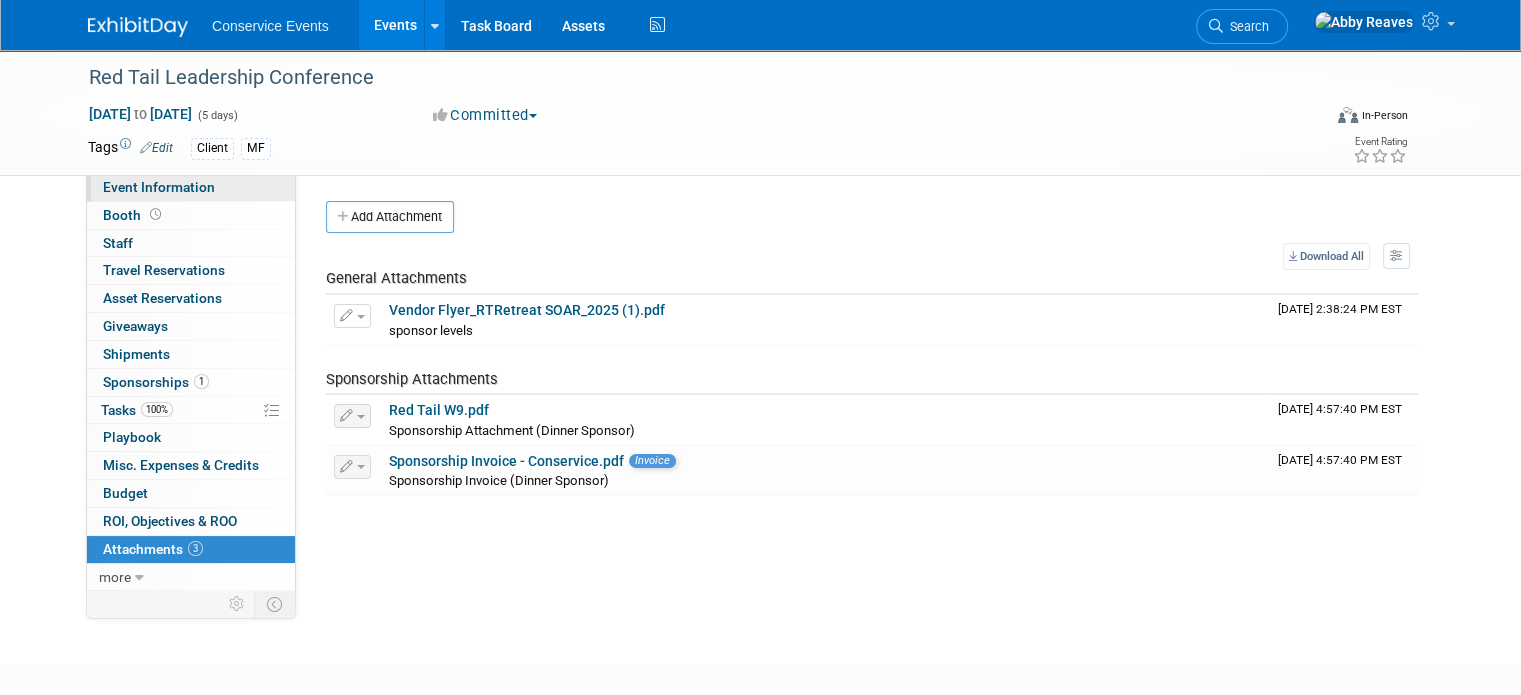 click on "Event Information" at bounding box center [191, 187] 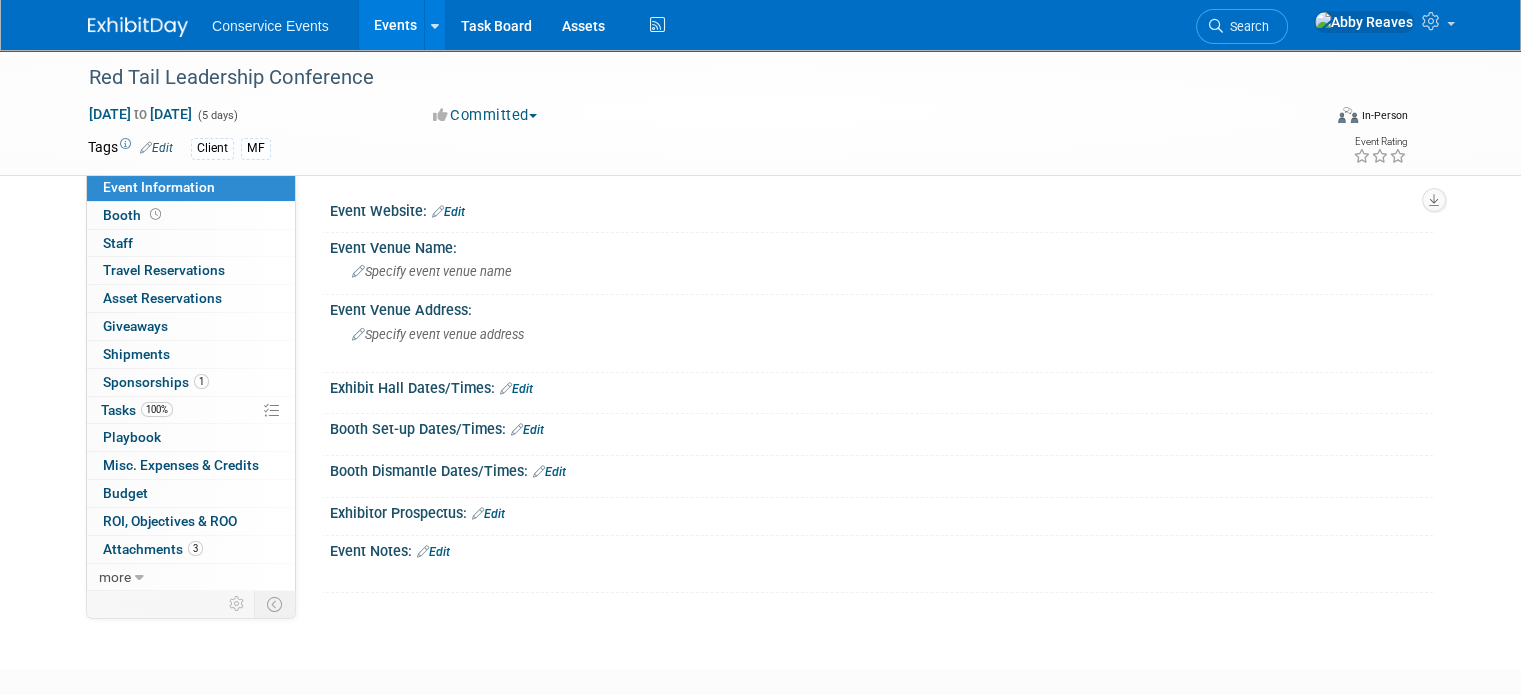 click on "Client
MF
Client, MF Client × MF ×
X" at bounding box center (678, 148) 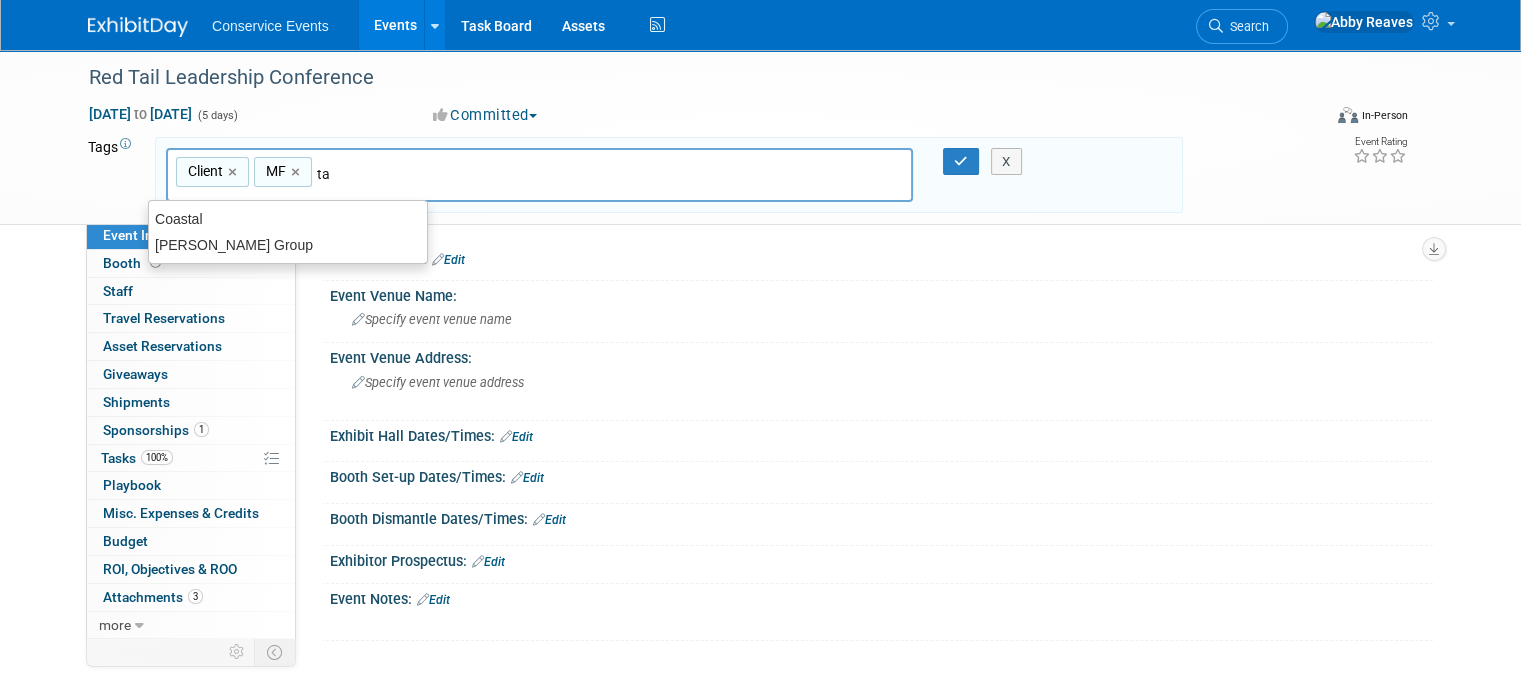 type on "tay" 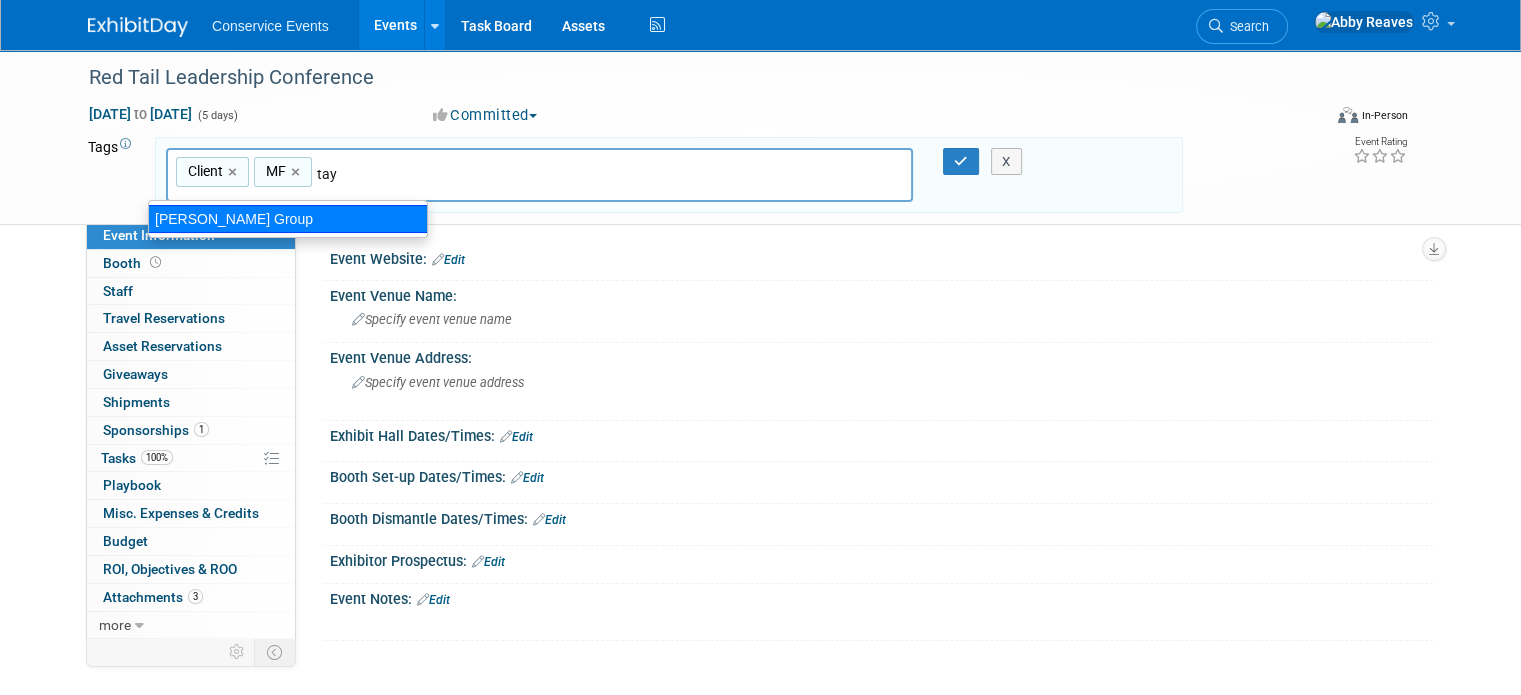 click on "[PERSON_NAME] Group" at bounding box center (288, 219) 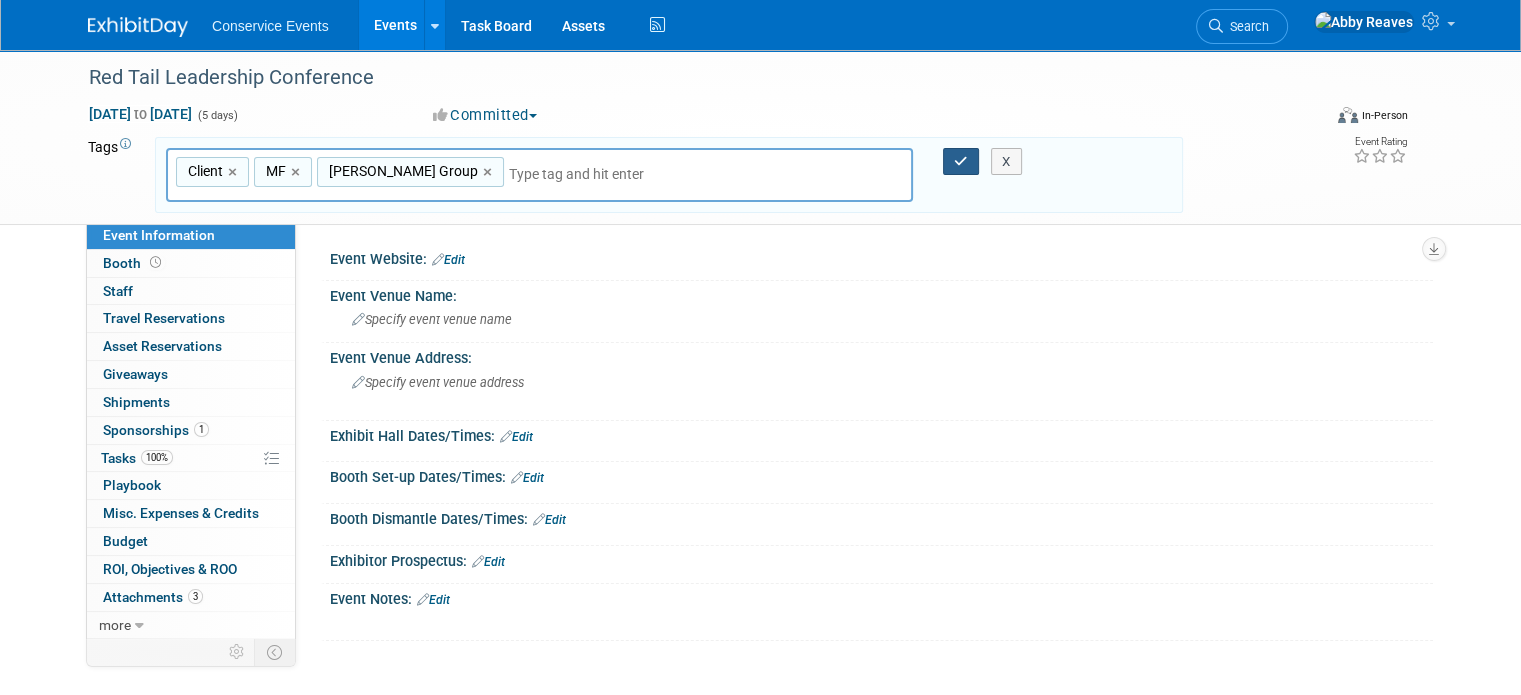 click at bounding box center (961, 161) 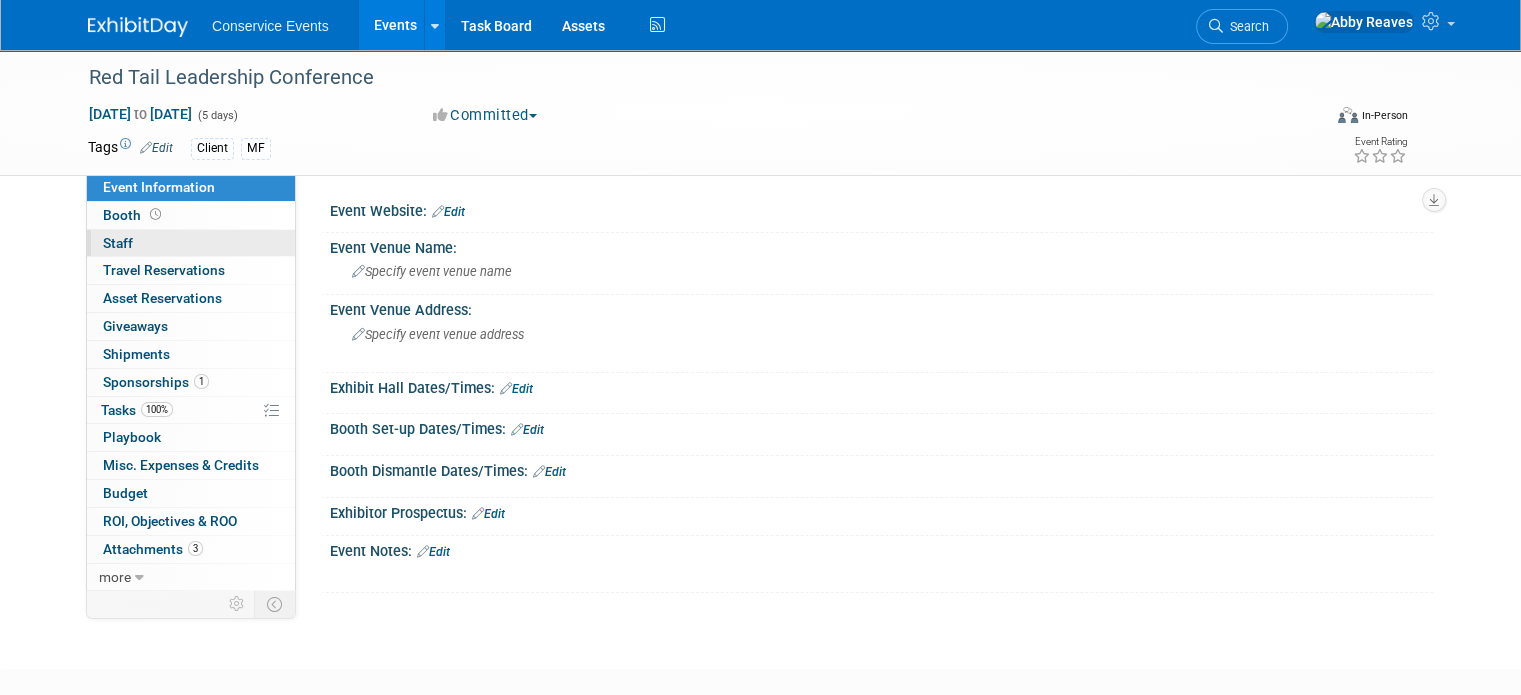 click on "0
Staff 0" at bounding box center (191, 243) 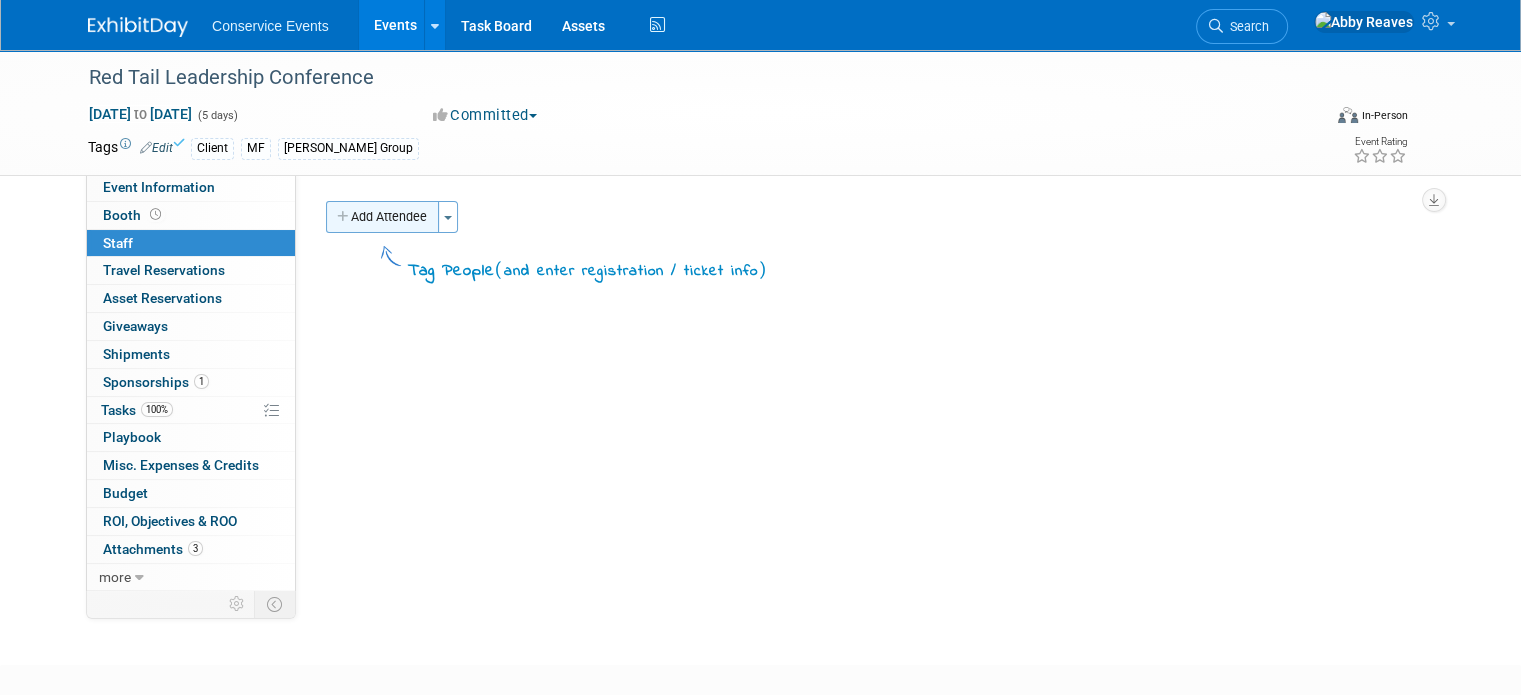 click on "Add Attendee" at bounding box center [382, 217] 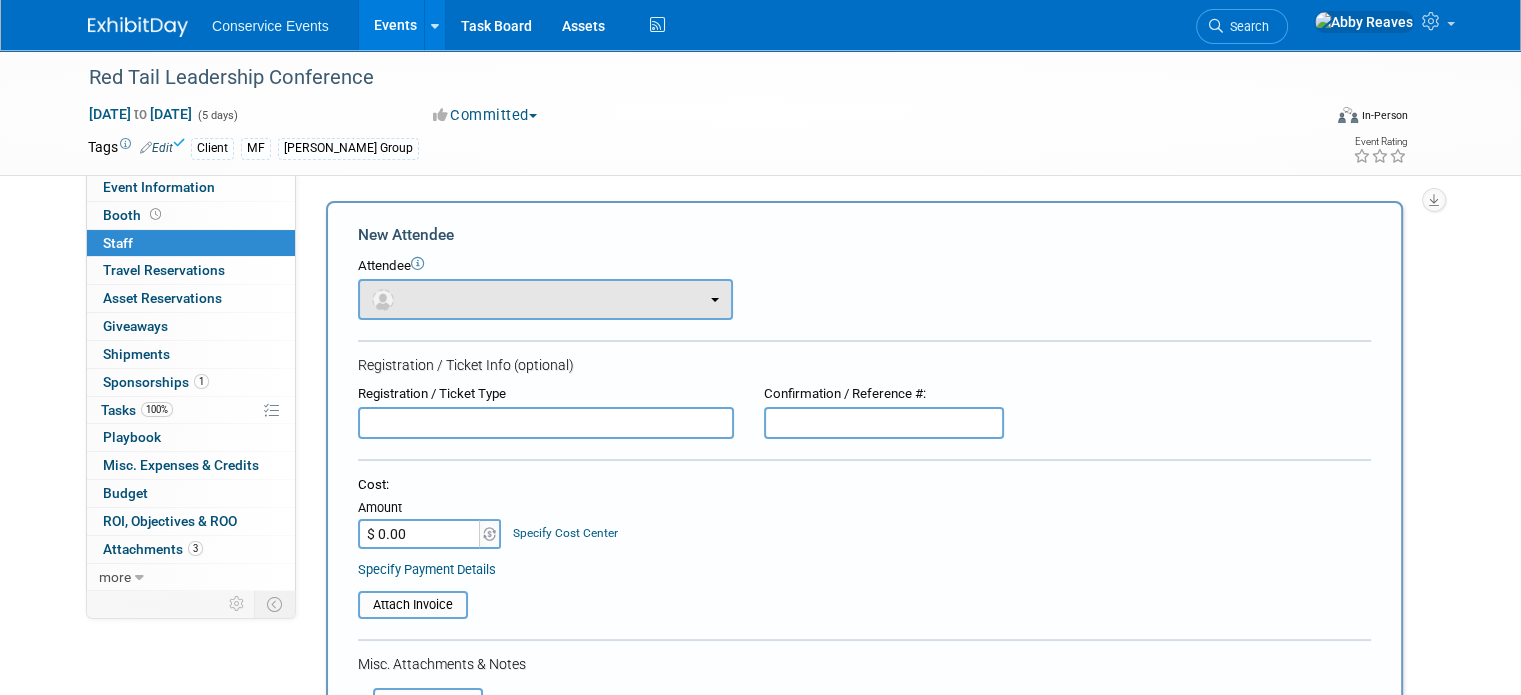 scroll, scrollTop: 0, scrollLeft: 0, axis: both 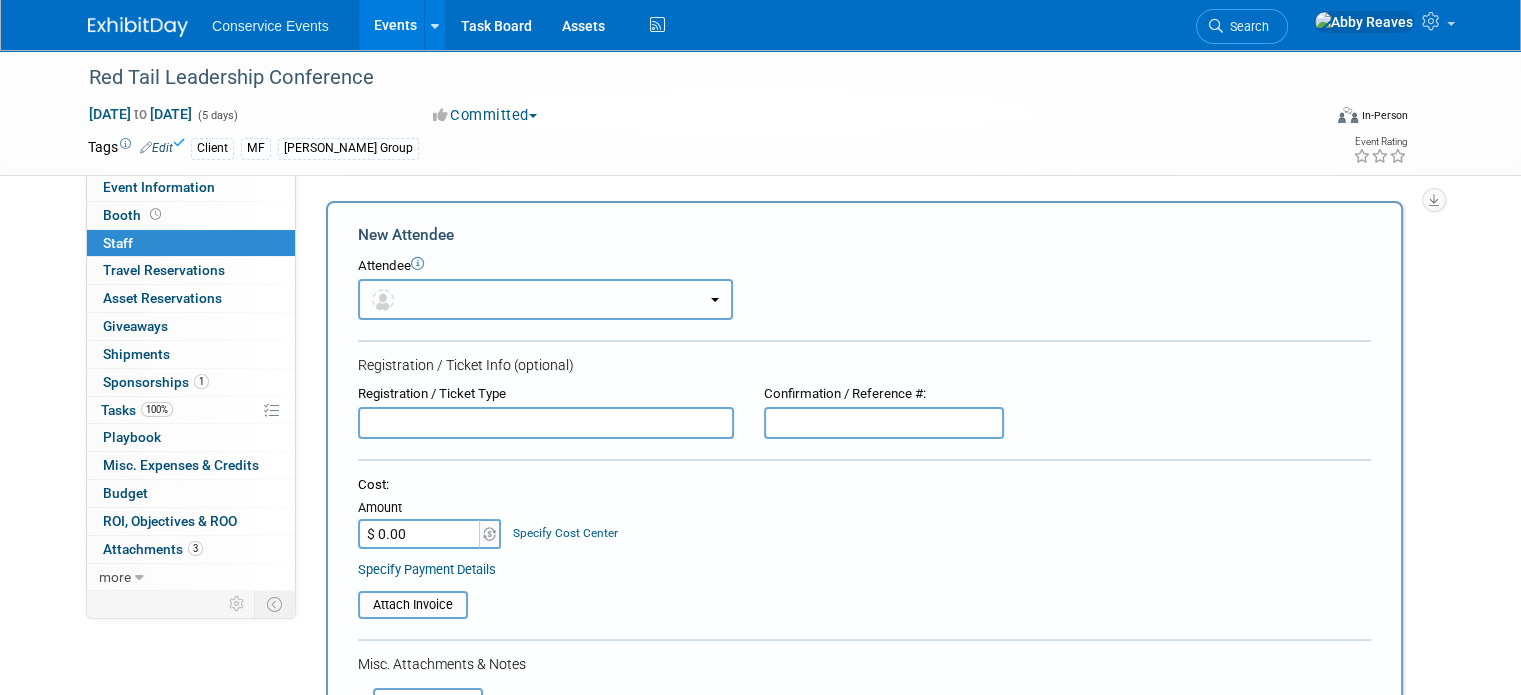 click at bounding box center (545, 299) 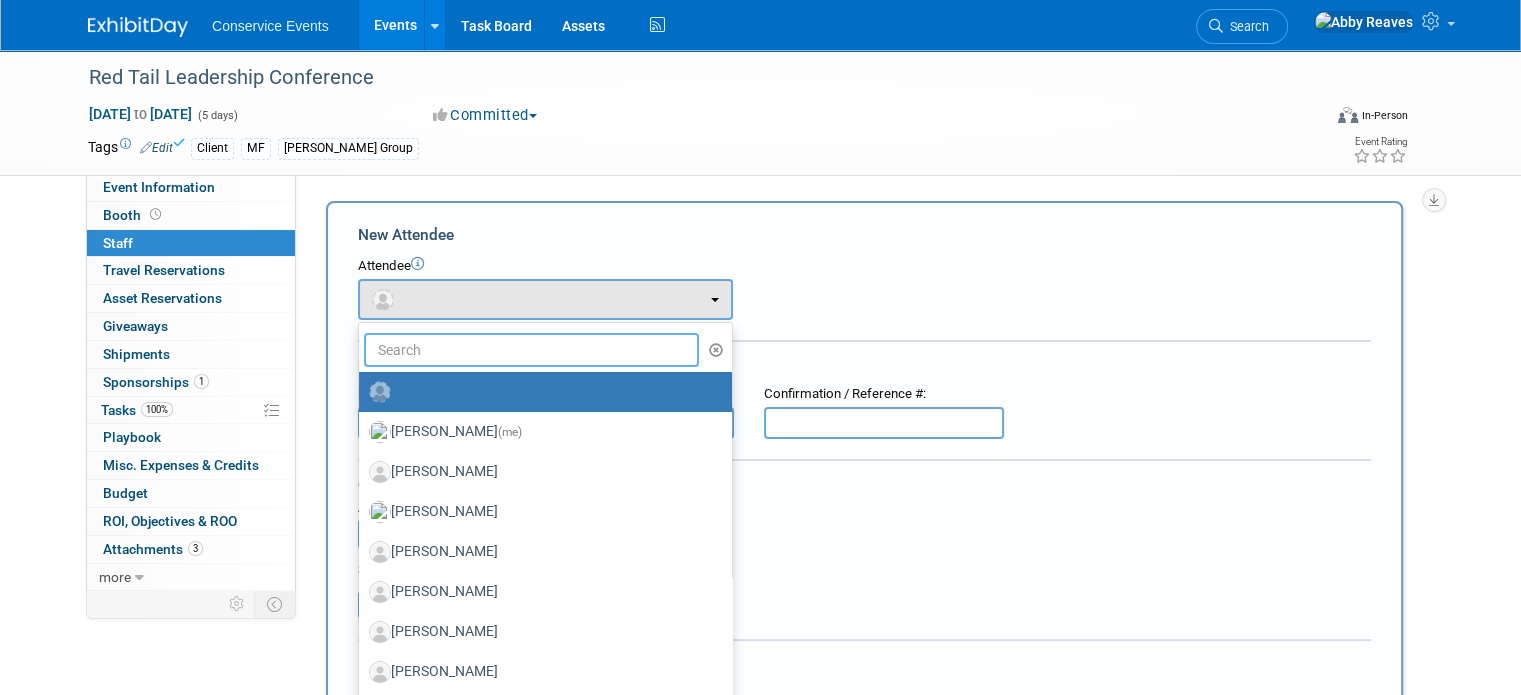 click at bounding box center (531, 350) 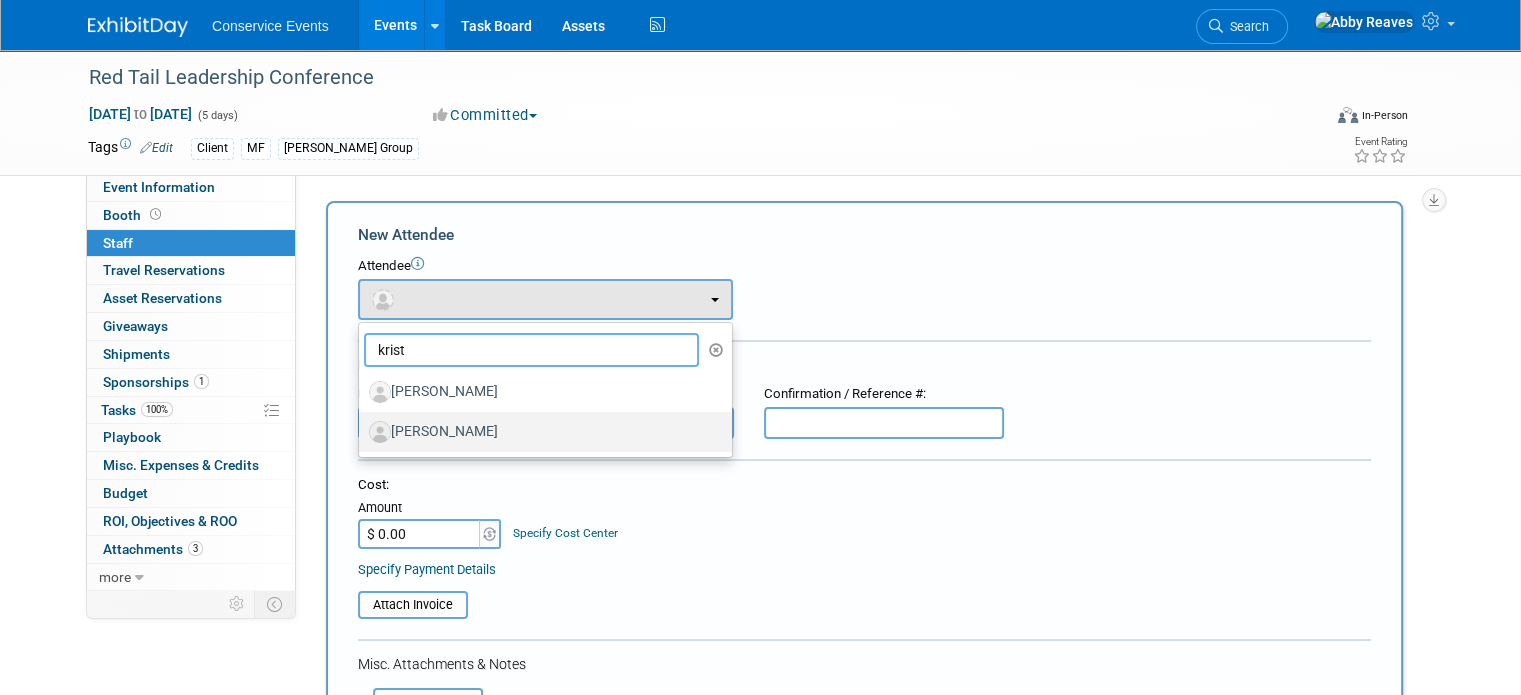 type on "krist" 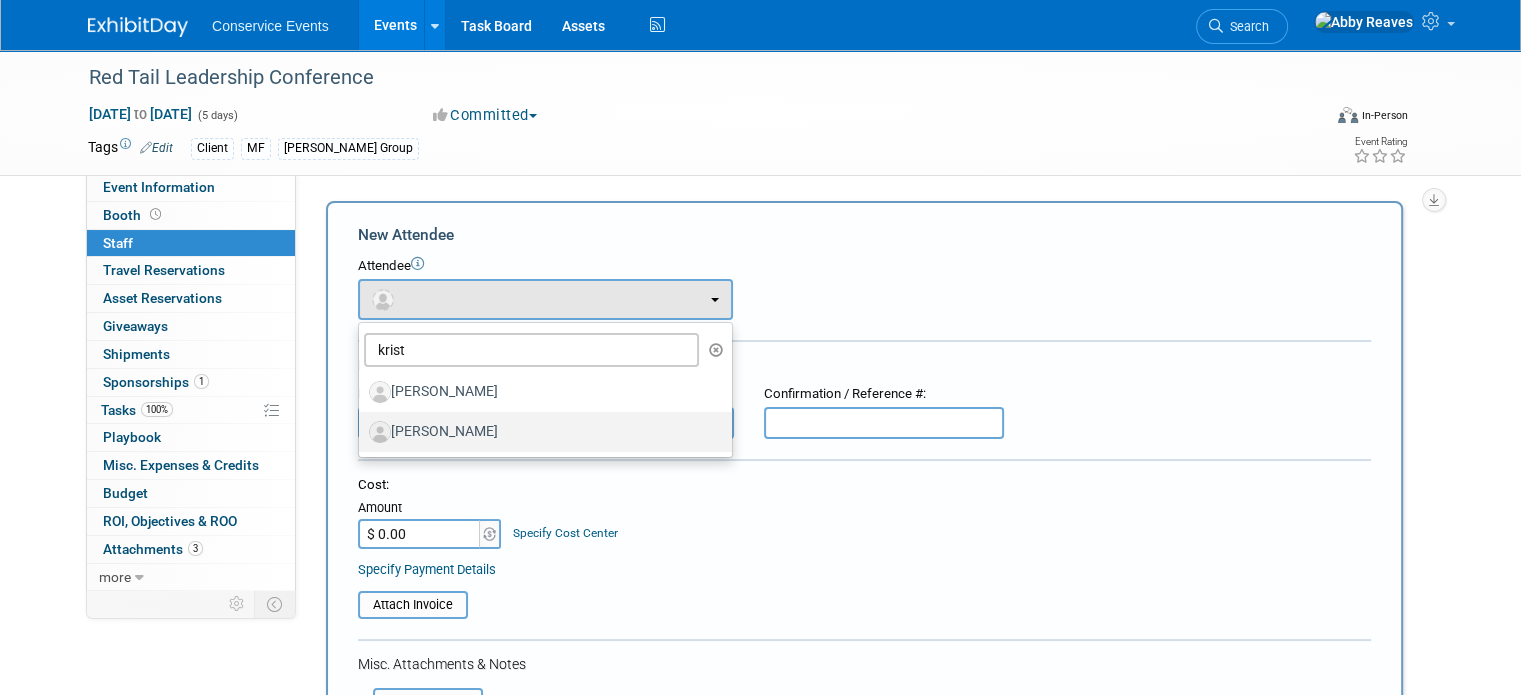 click on "Kristine Kehoe" at bounding box center (540, 432) 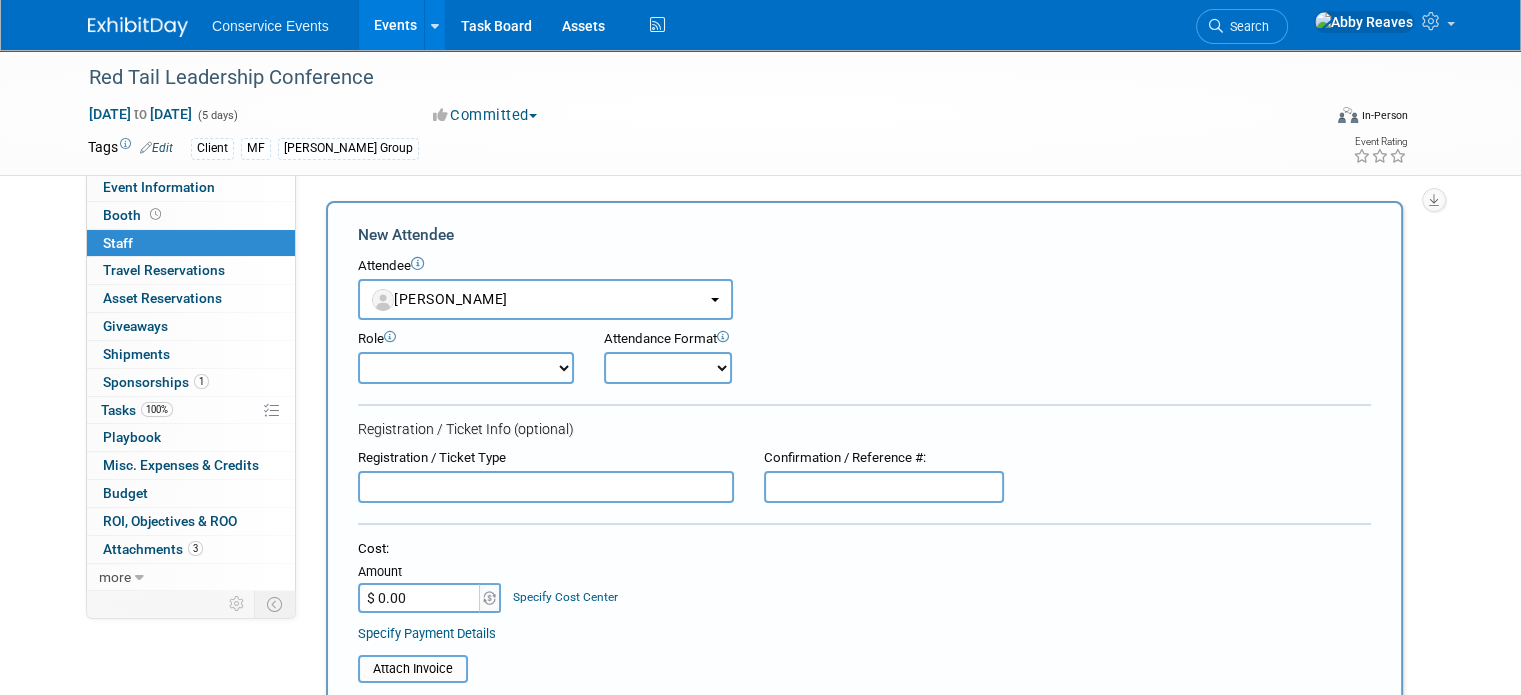 drag, startPoint x: 525, startPoint y: 363, endPoint x: 524, endPoint y: 379, distance: 16.03122 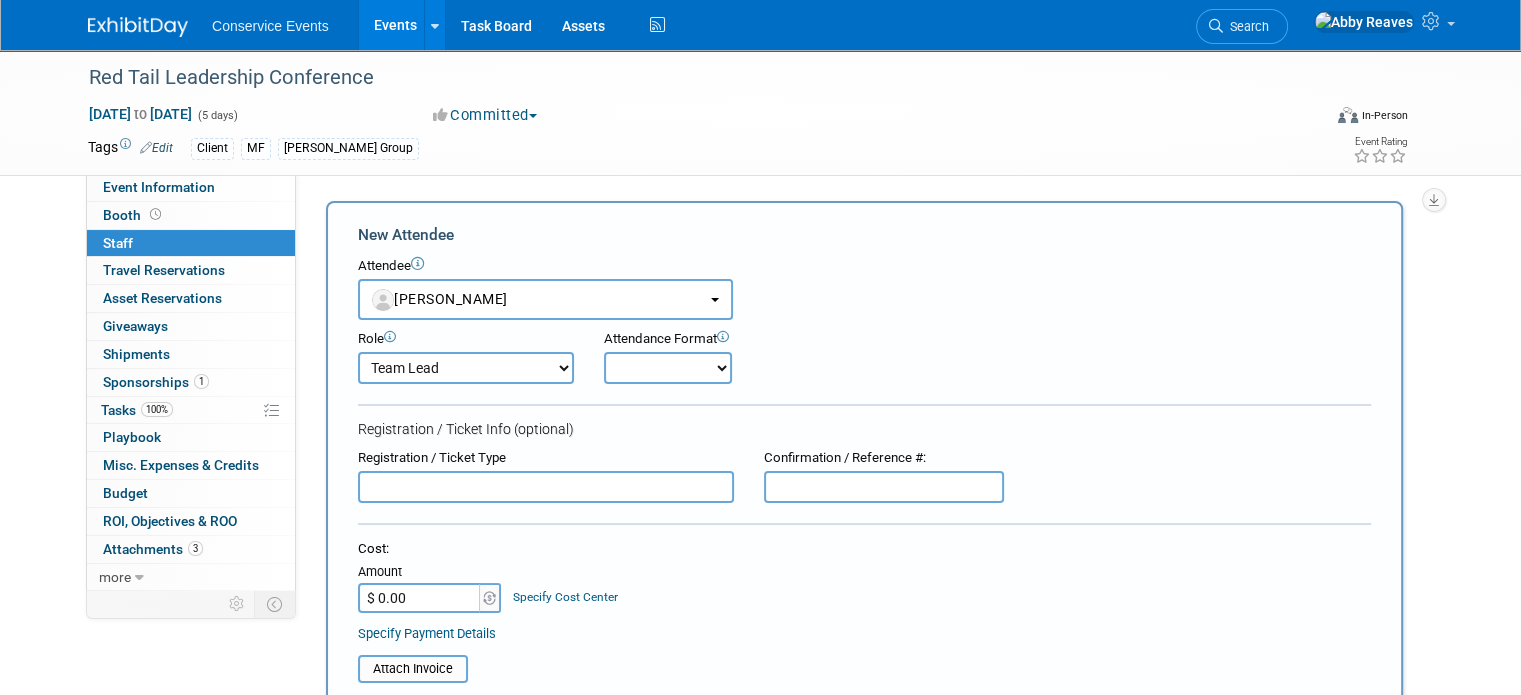 click on "Demonstrator
Host
Planner
Presenter
Sales Representative
Set-up/Dismantle Crew
Show Attendee" at bounding box center [466, 368] 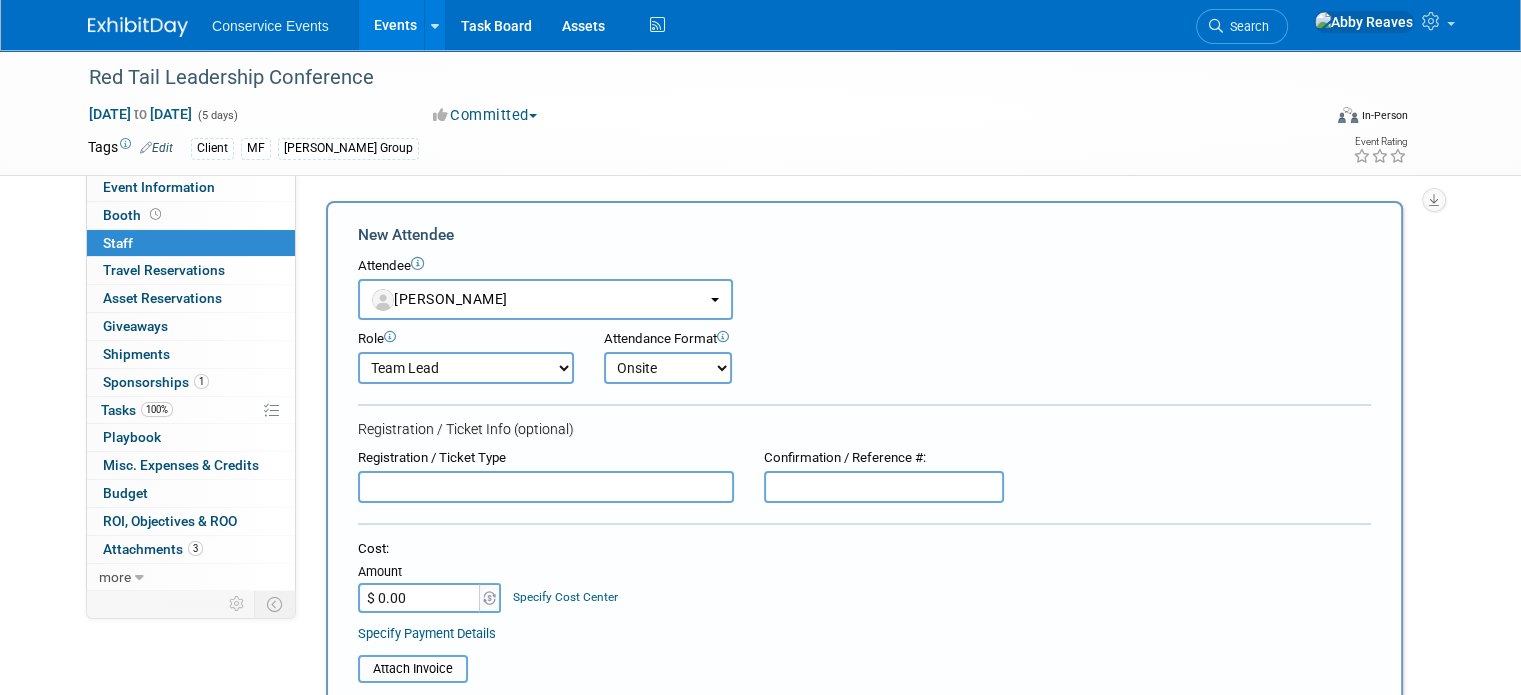click on "Onsite
Remote" at bounding box center [668, 368] 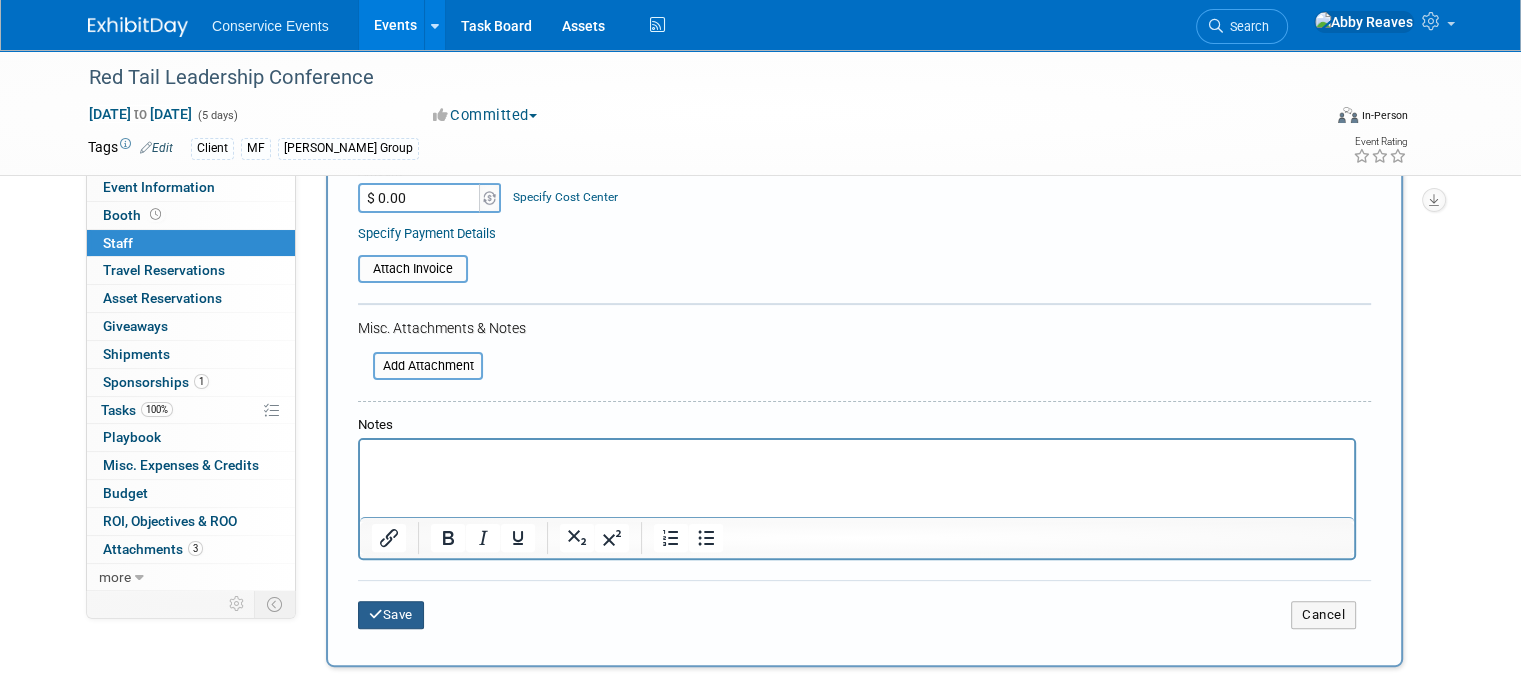 click on "Save" at bounding box center [391, 615] 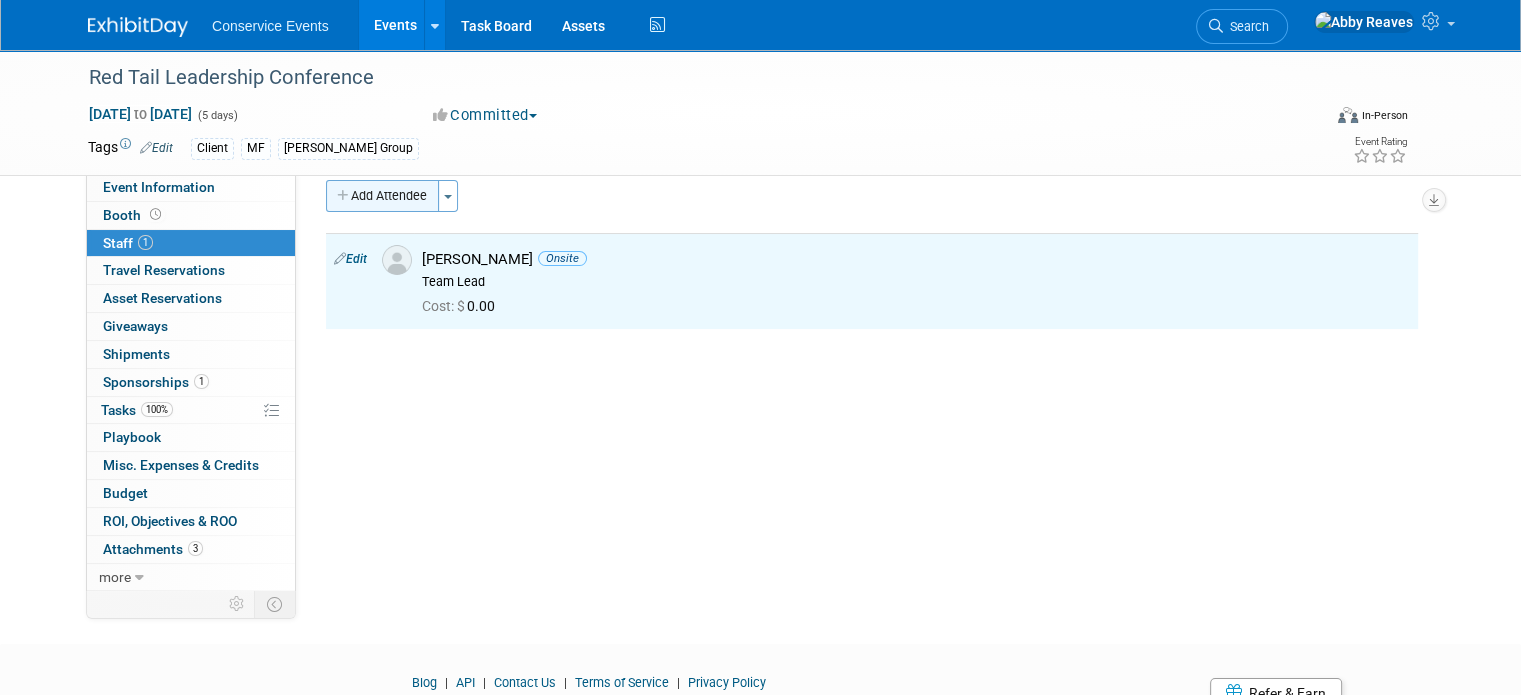 scroll, scrollTop: 0, scrollLeft: 0, axis: both 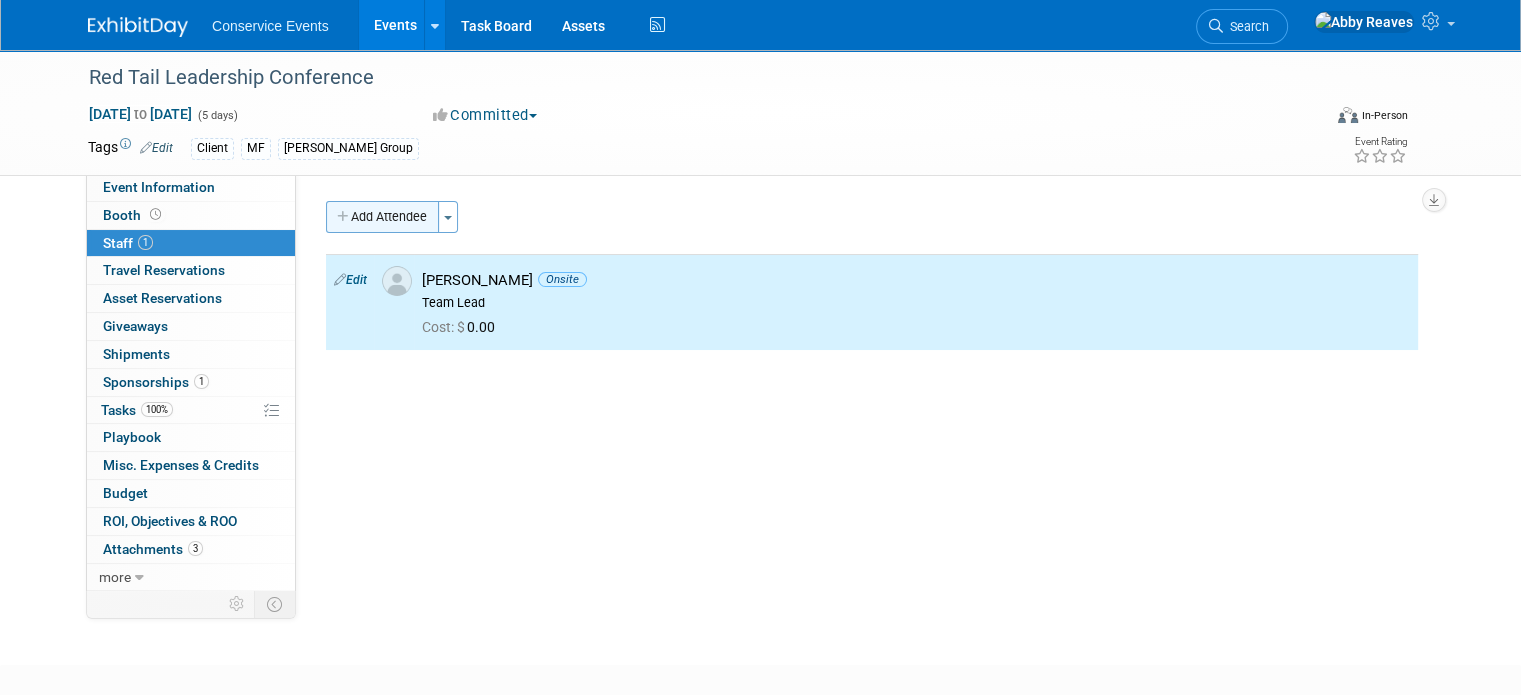click on "Add Attendee" at bounding box center [382, 217] 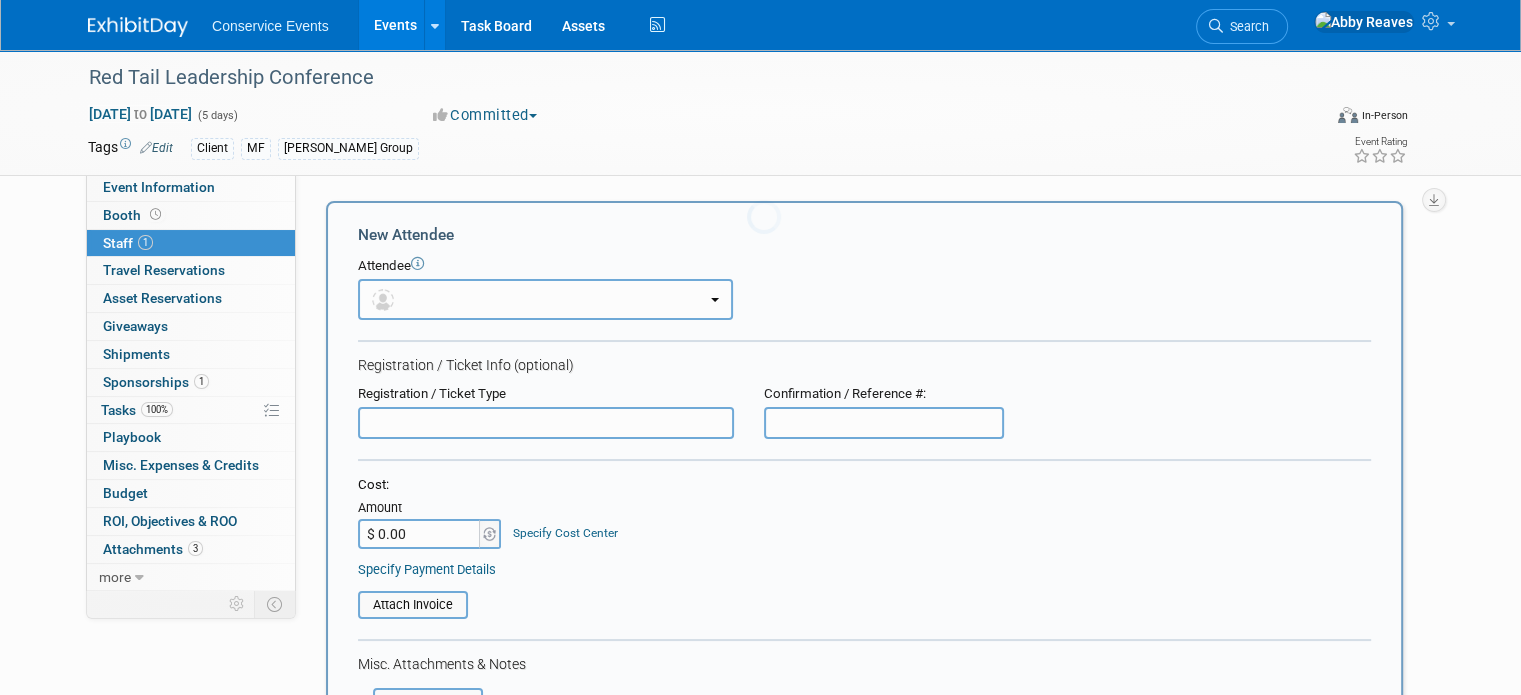 scroll, scrollTop: 0, scrollLeft: 0, axis: both 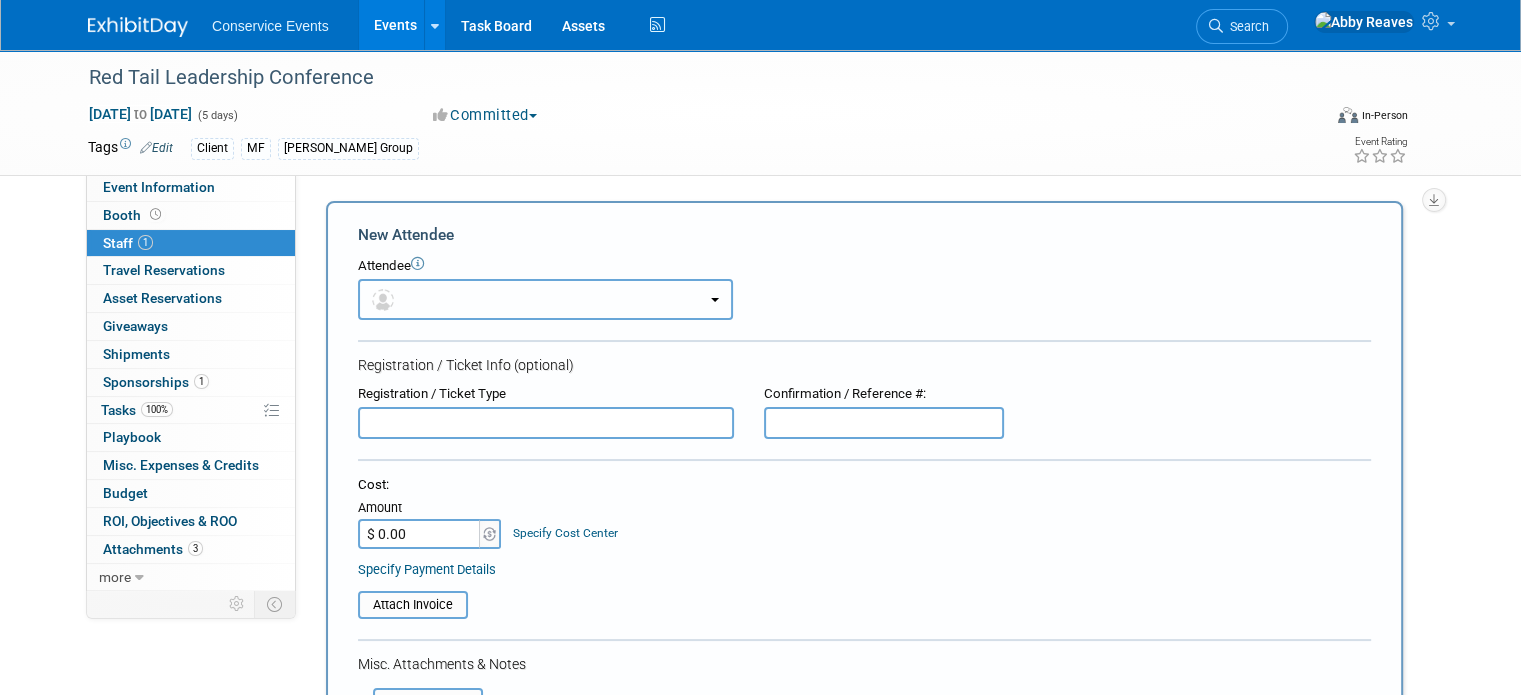 drag, startPoint x: 409, startPoint y: 287, endPoint x: 400, endPoint y: 320, distance: 34.20526 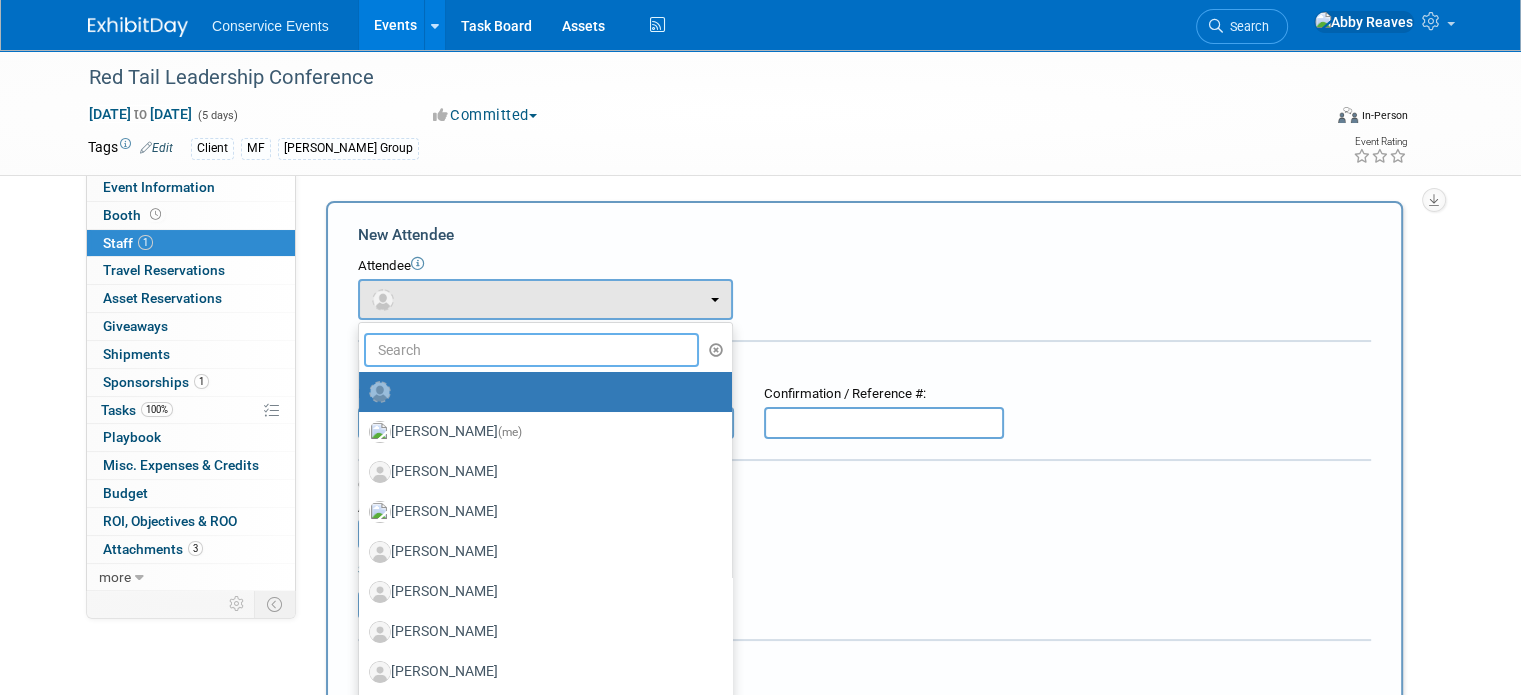 click at bounding box center [531, 350] 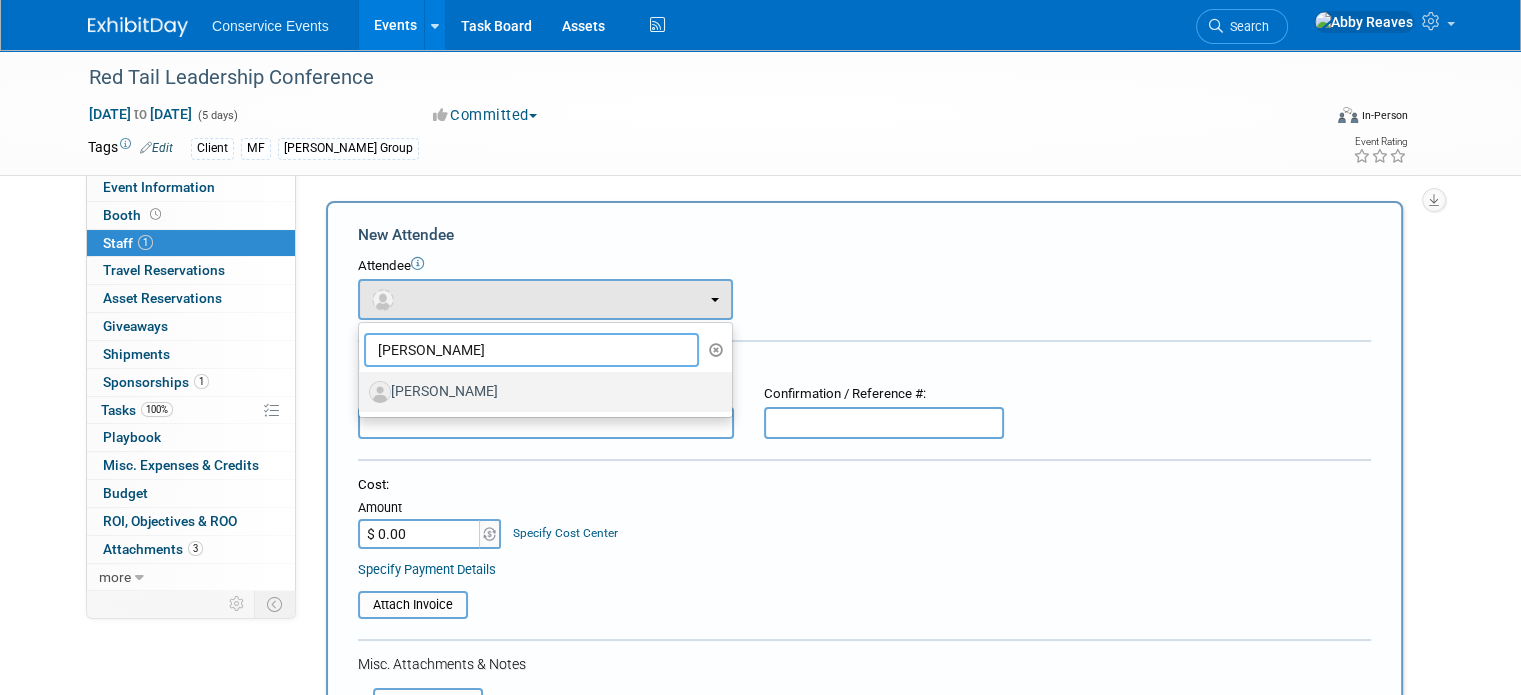 type on "jeff" 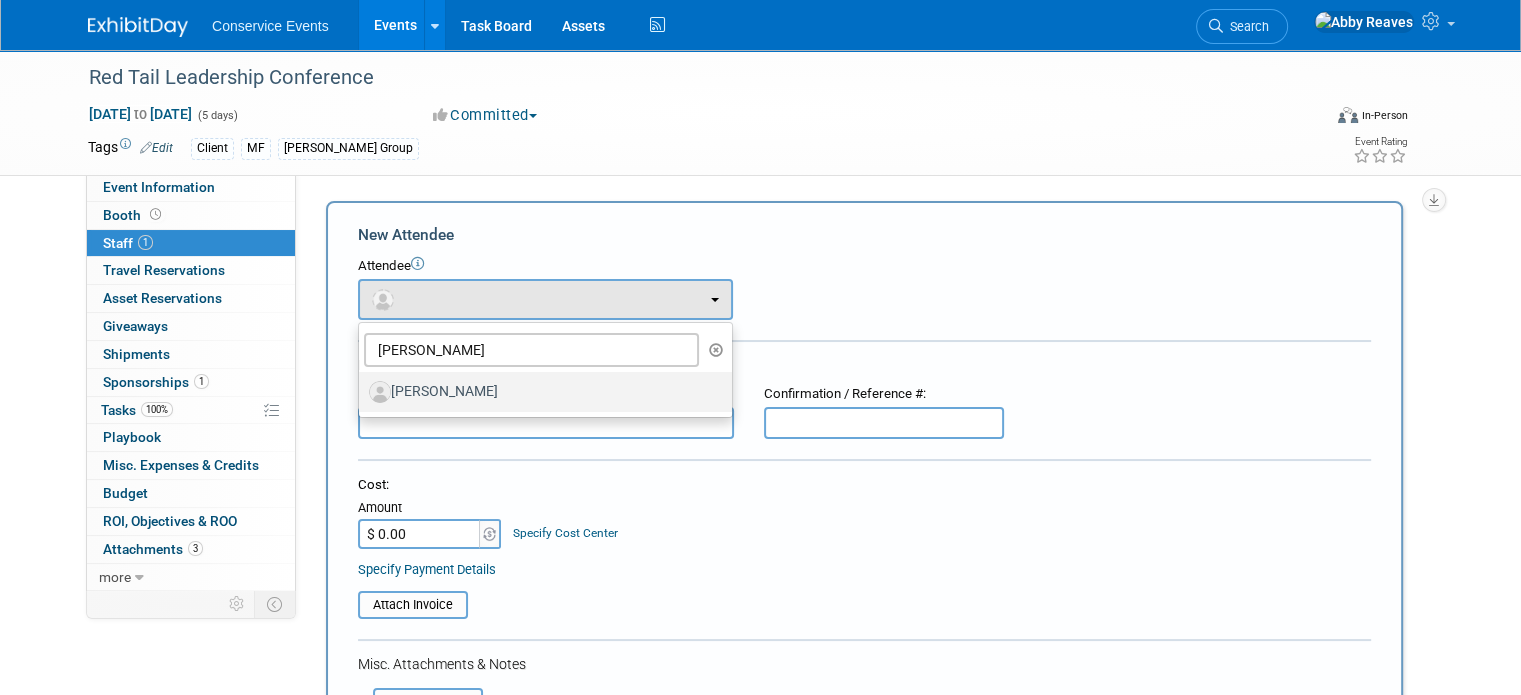 click on "Jeffrey Smedley" at bounding box center [540, 392] 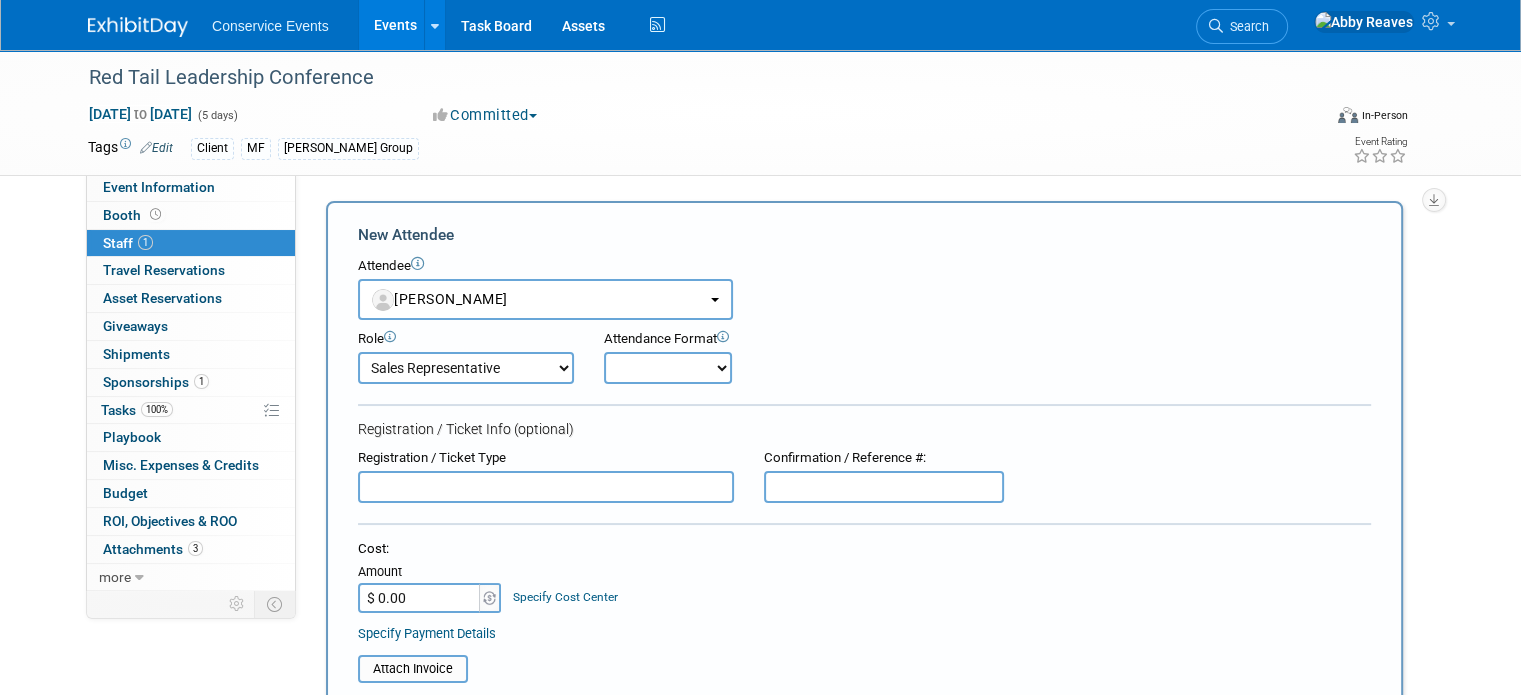click on "Onsite
Remote" at bounding box center (668, 368) 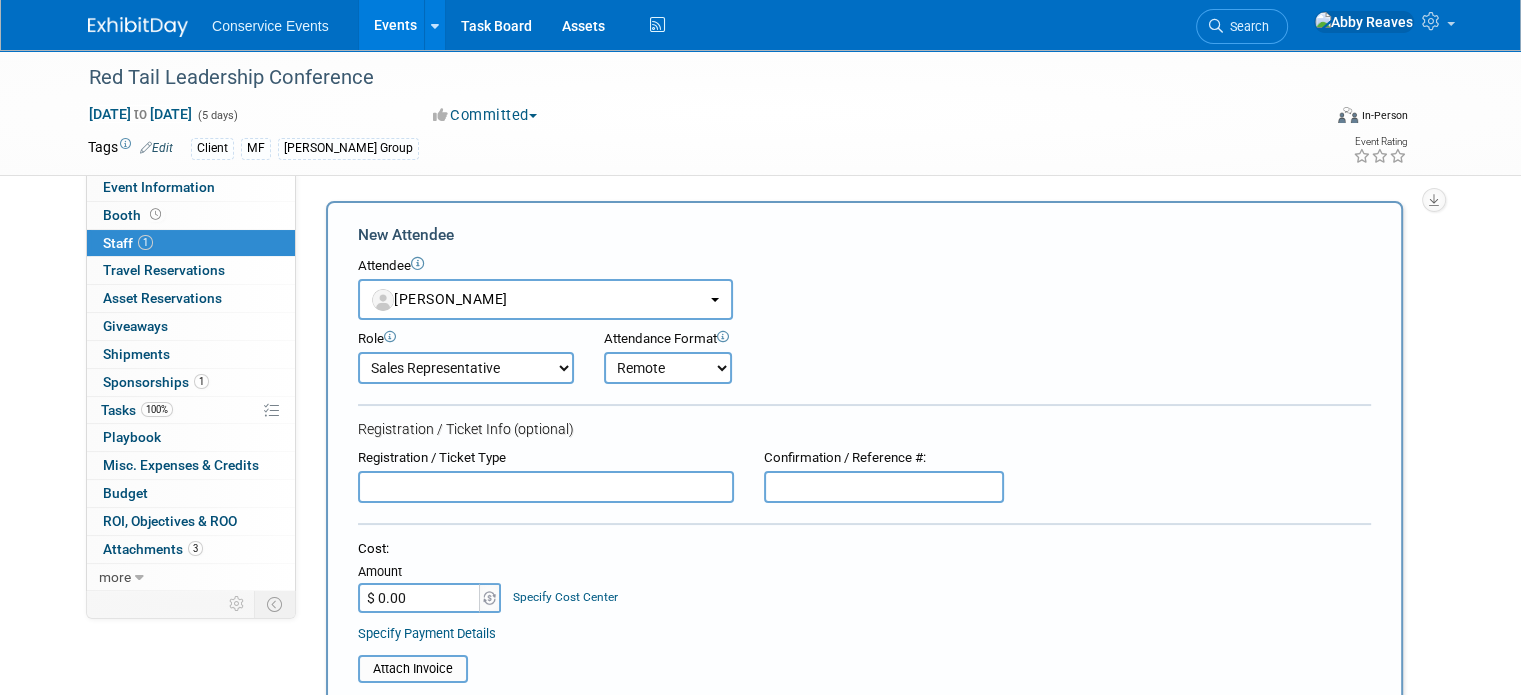 click on "Onsite
Remote" at bounding box center (668, 368) 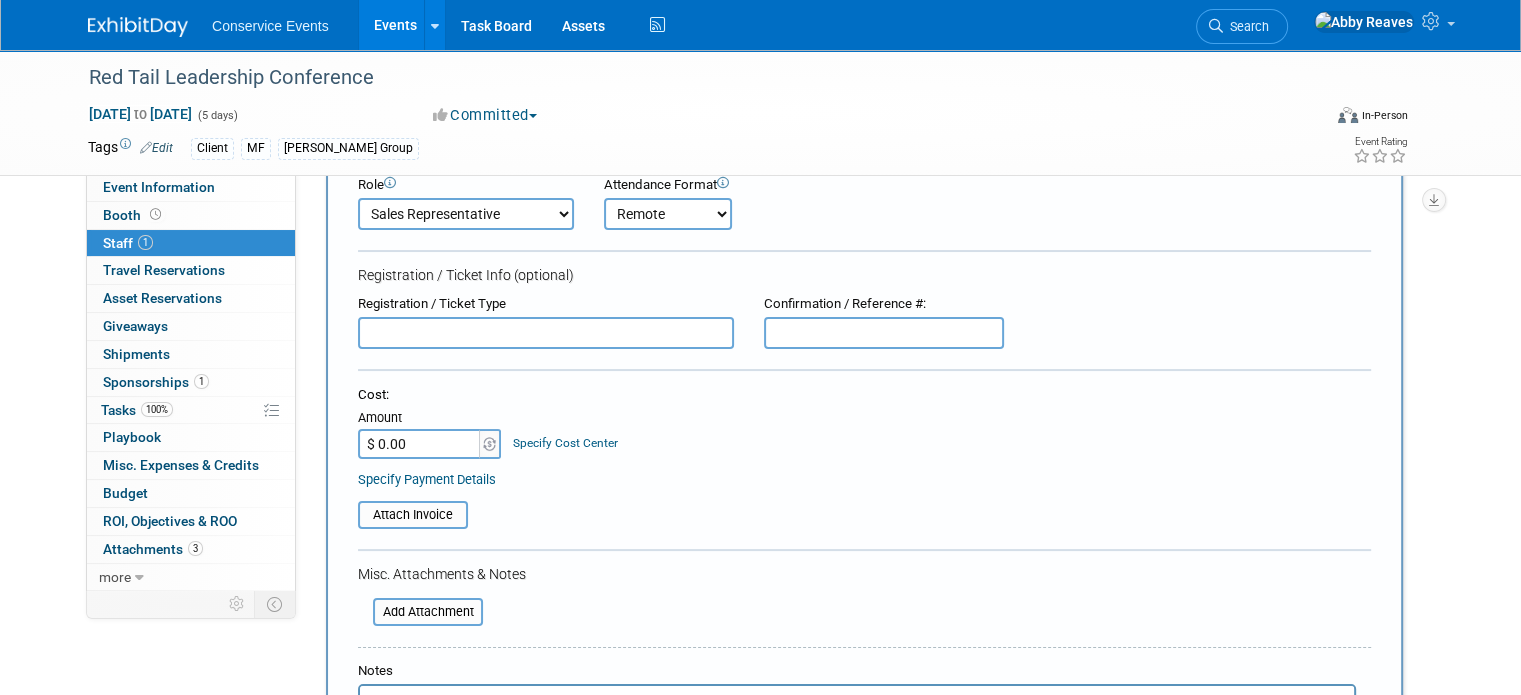 scroll, scrollTop: 400, scrollLeft: 0, axis: vertical 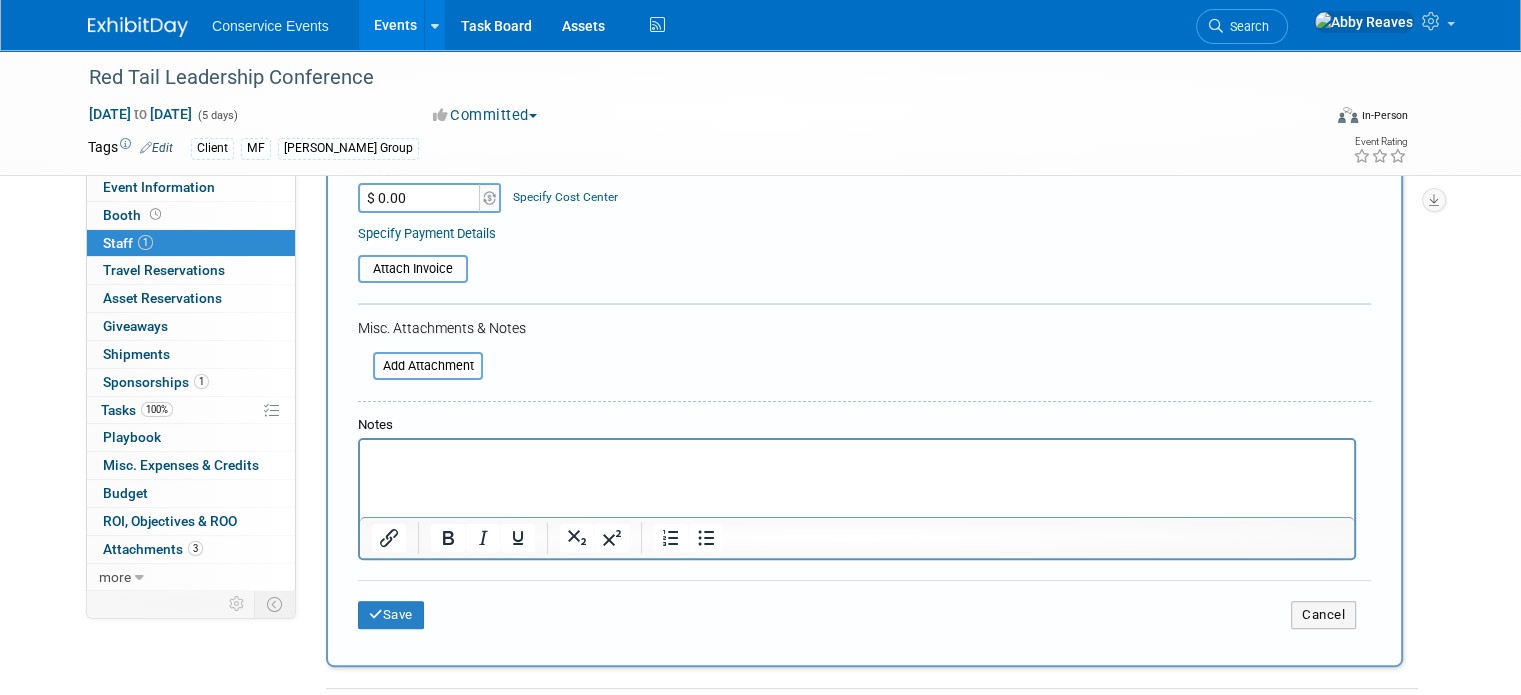 click on "Save
Cancel" at bounding box center [864, 612] 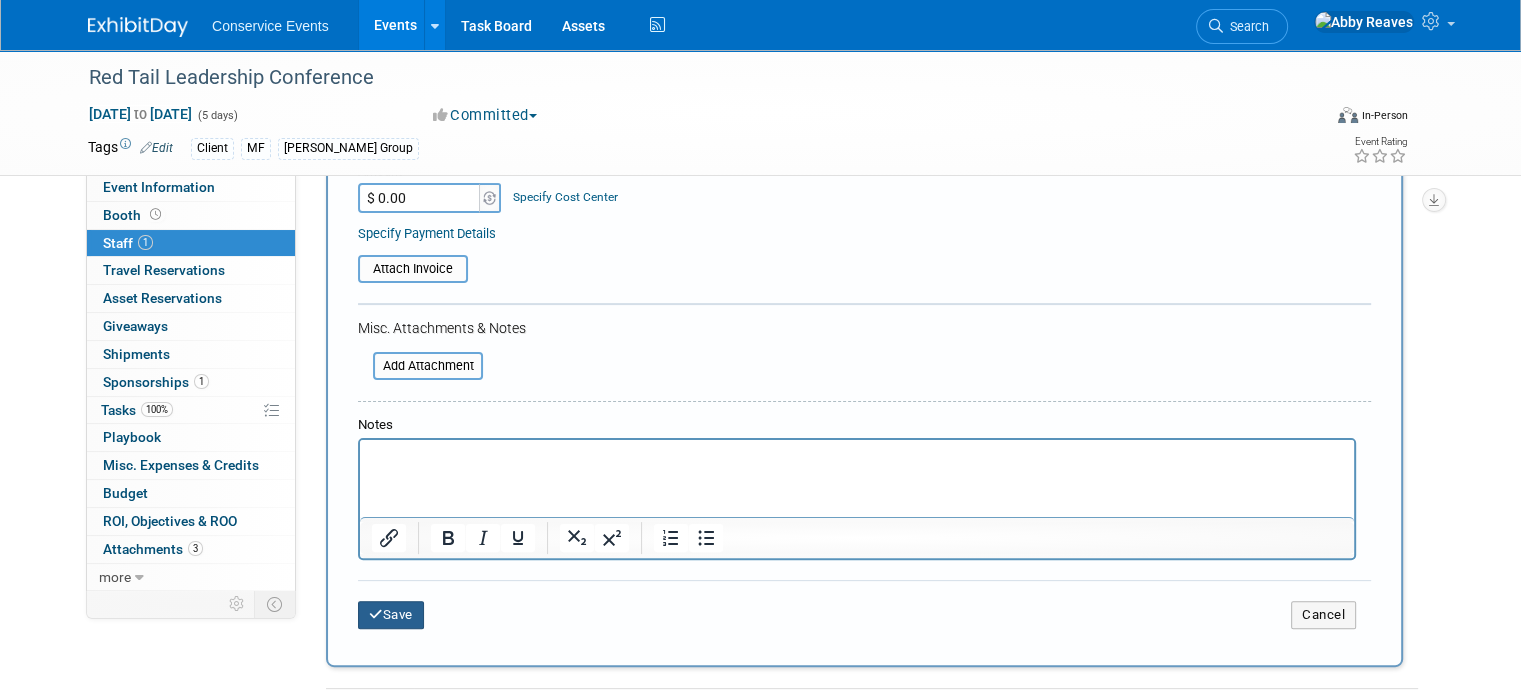 click on "Save" at bounding box center [391, 615] 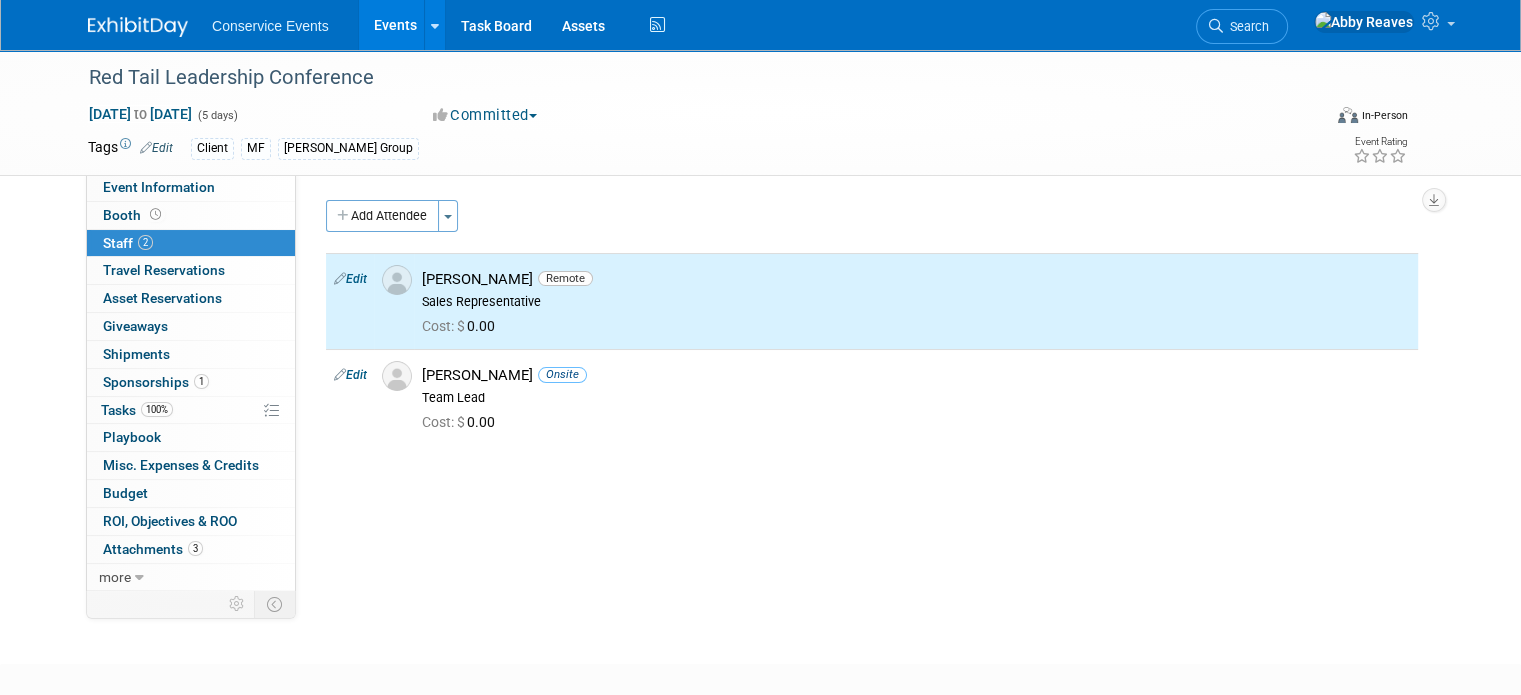 scroll, scrollTop: 0, scrollLeft: 0, axis: both 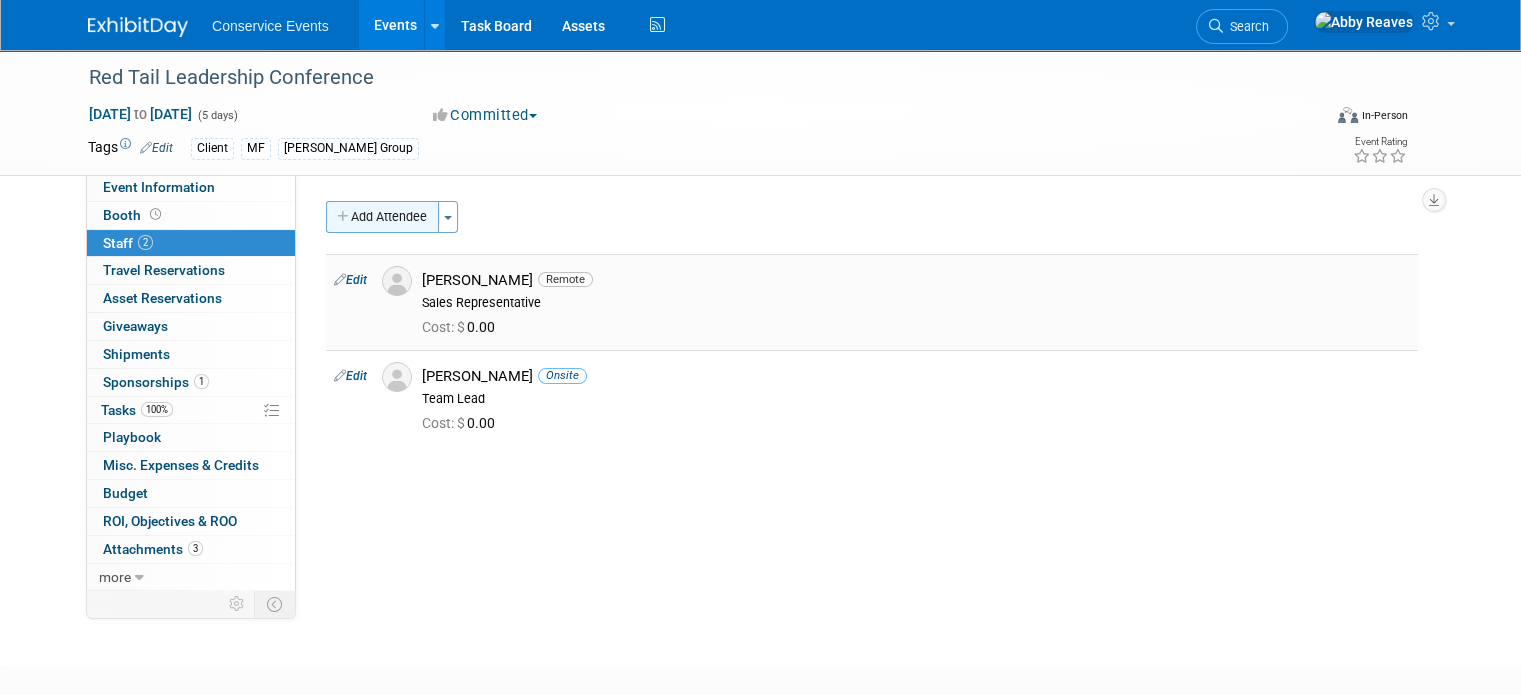 click on "Add Attendee" at bounding box center (382, 217) 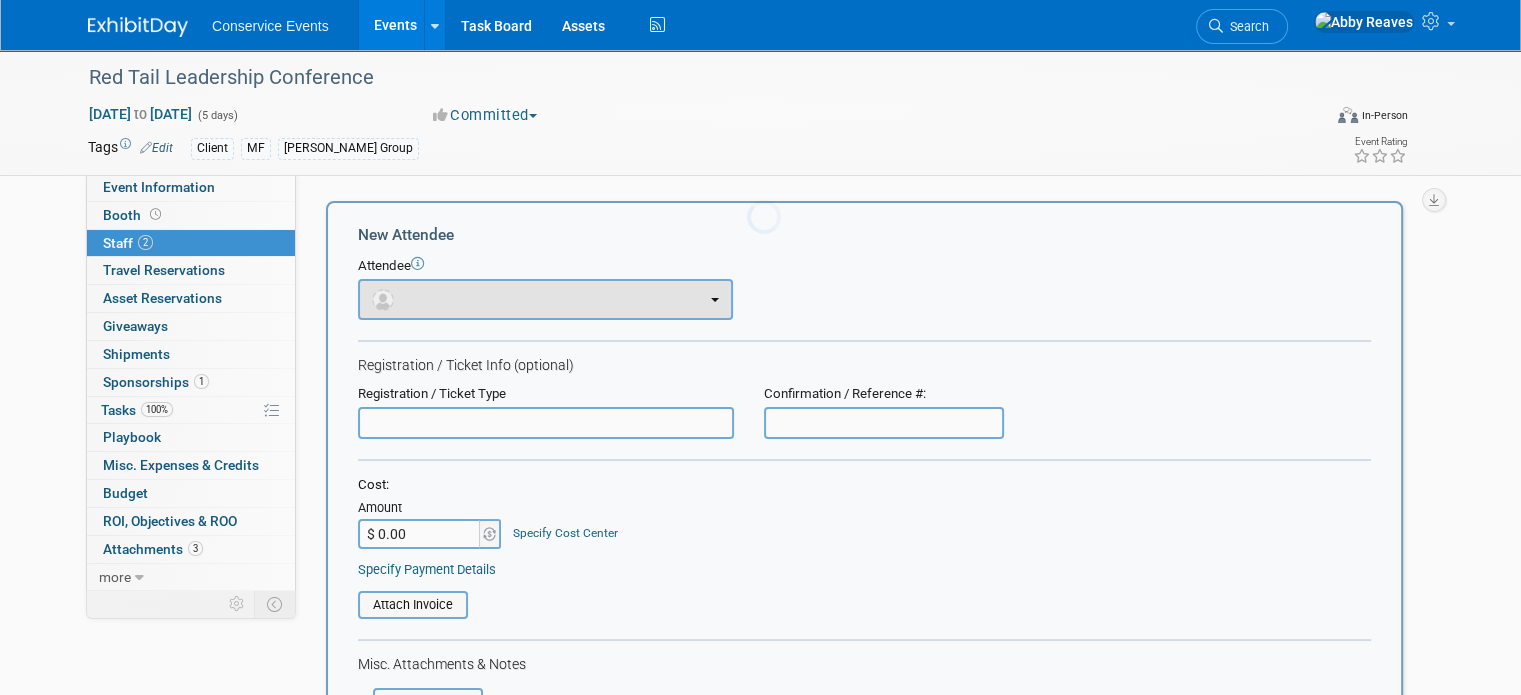 scroll, scrollTop: 0, scrollLeft: 0, axis: both 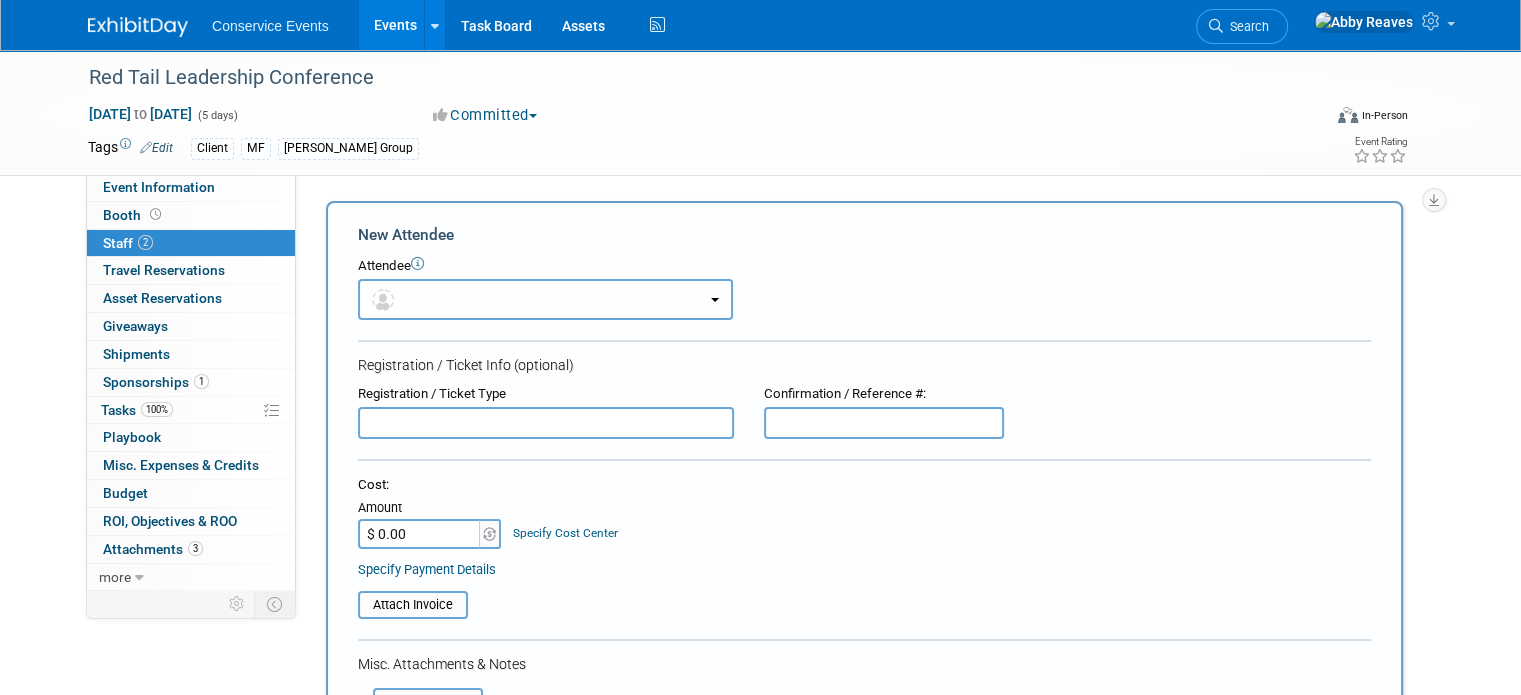 drag, startPoint x: 411, startPoint y: 280, endPoint x: 412, endPoint y: 322, distance: 42.0119 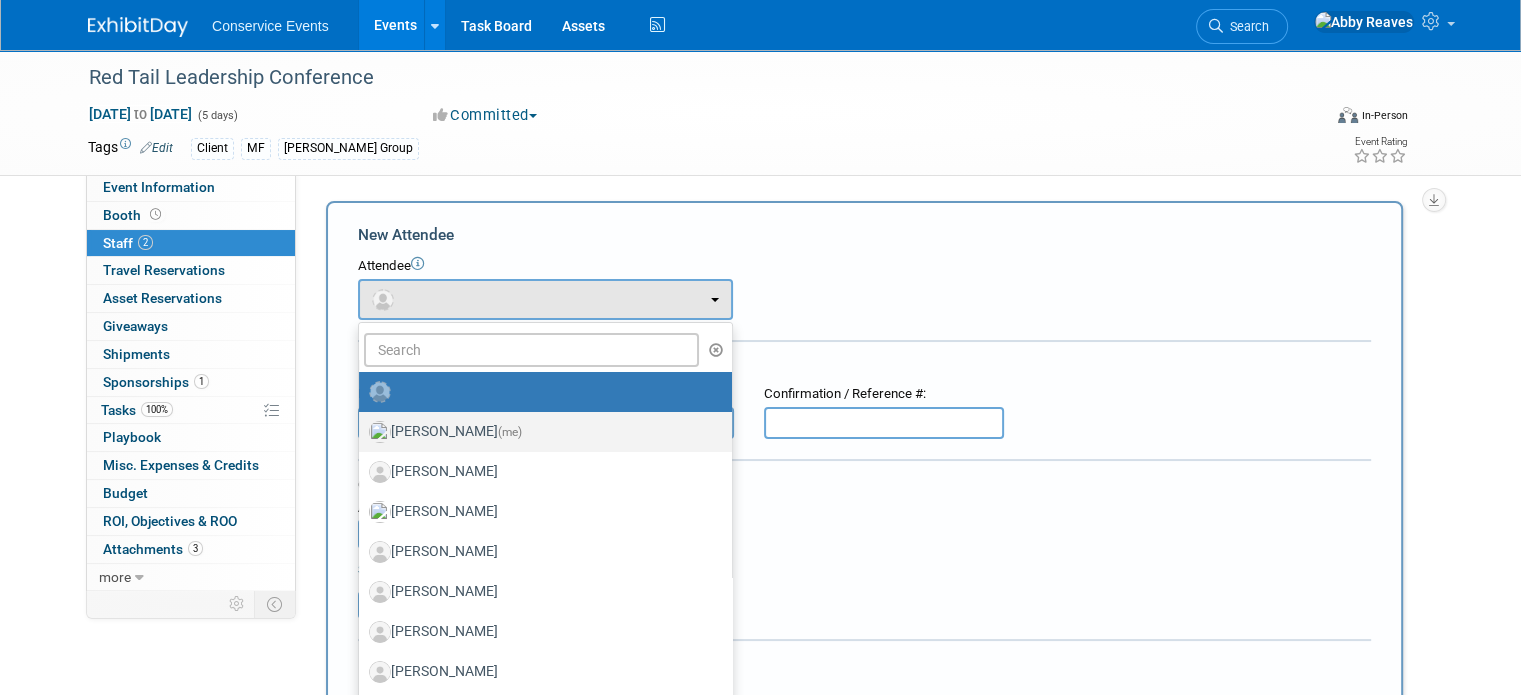 click on "Abby Reaves
(me)" at bounding box center [540, 432] 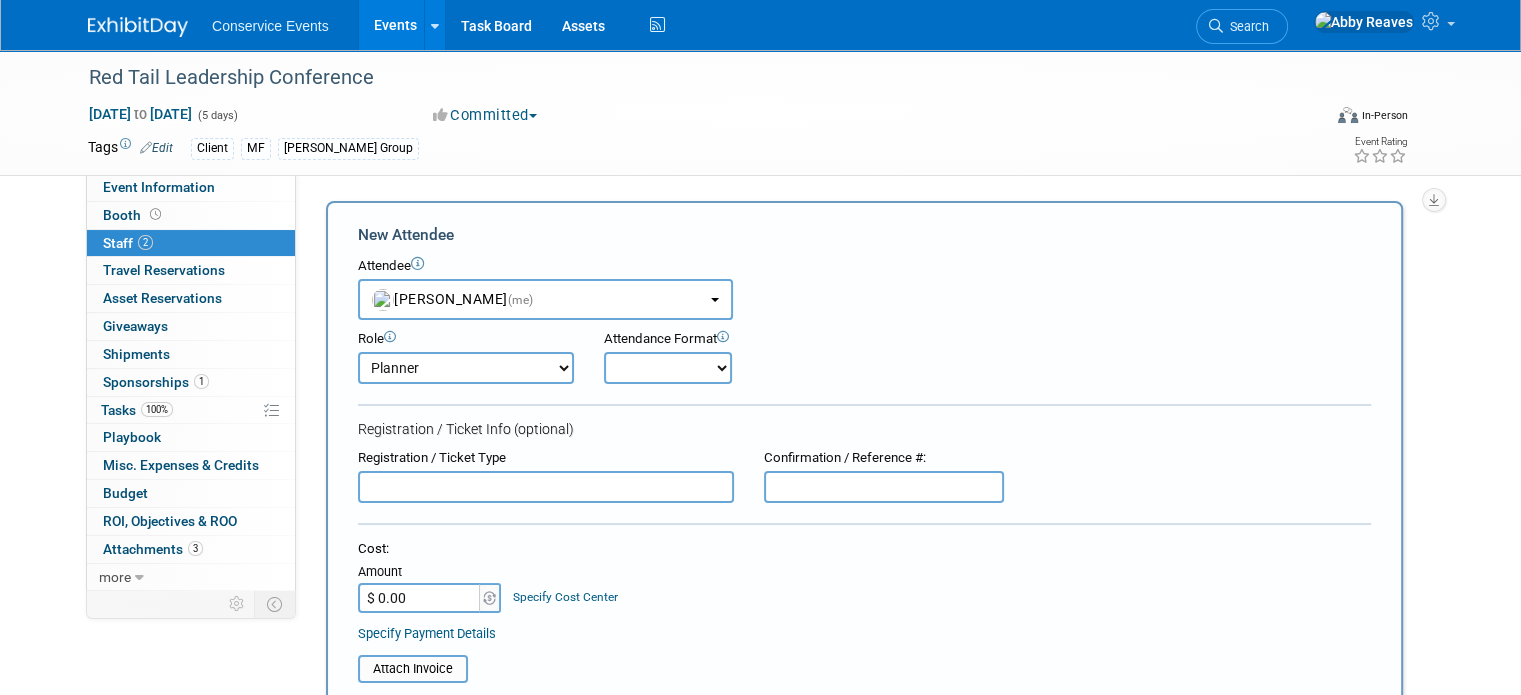 click on "Onsite
Remote" at bounding box center (668, 368) 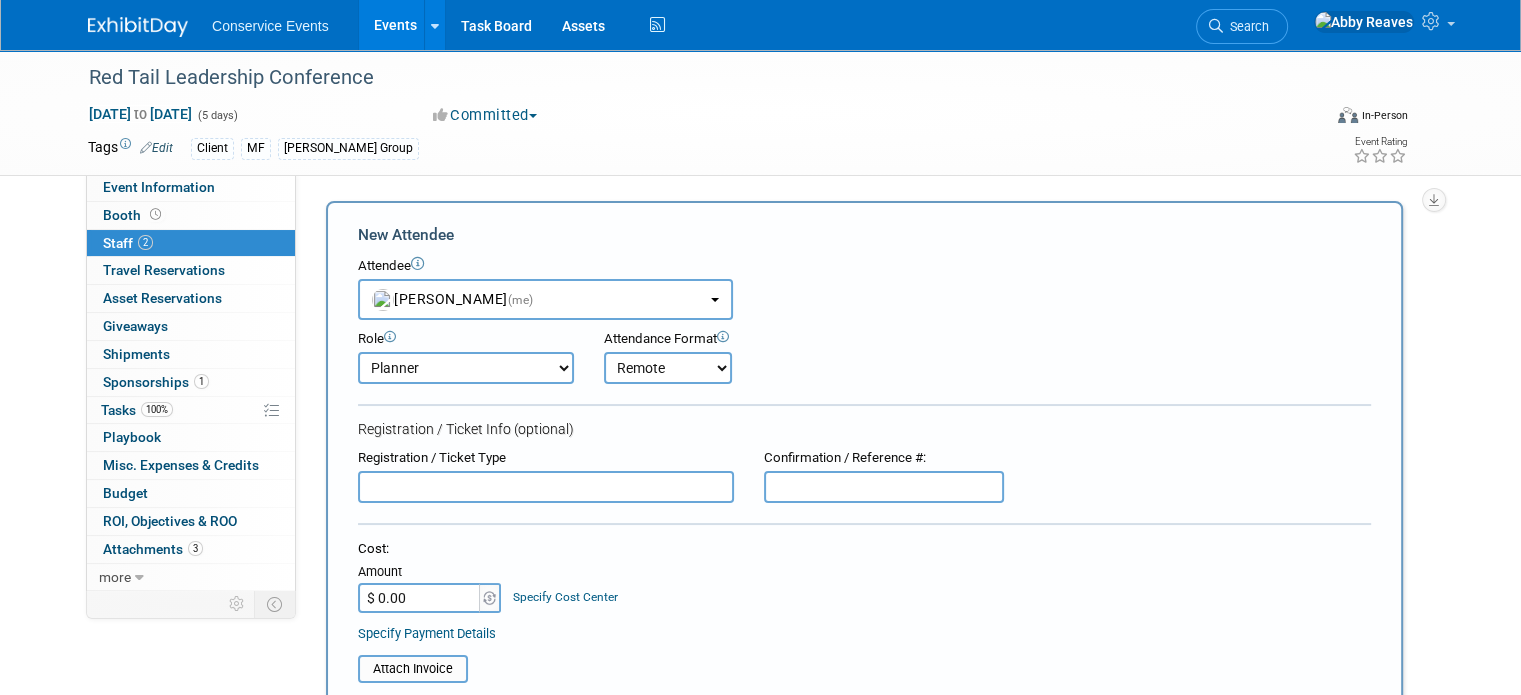 click on "Onsite
Remote" at bounding box center [668, 368] 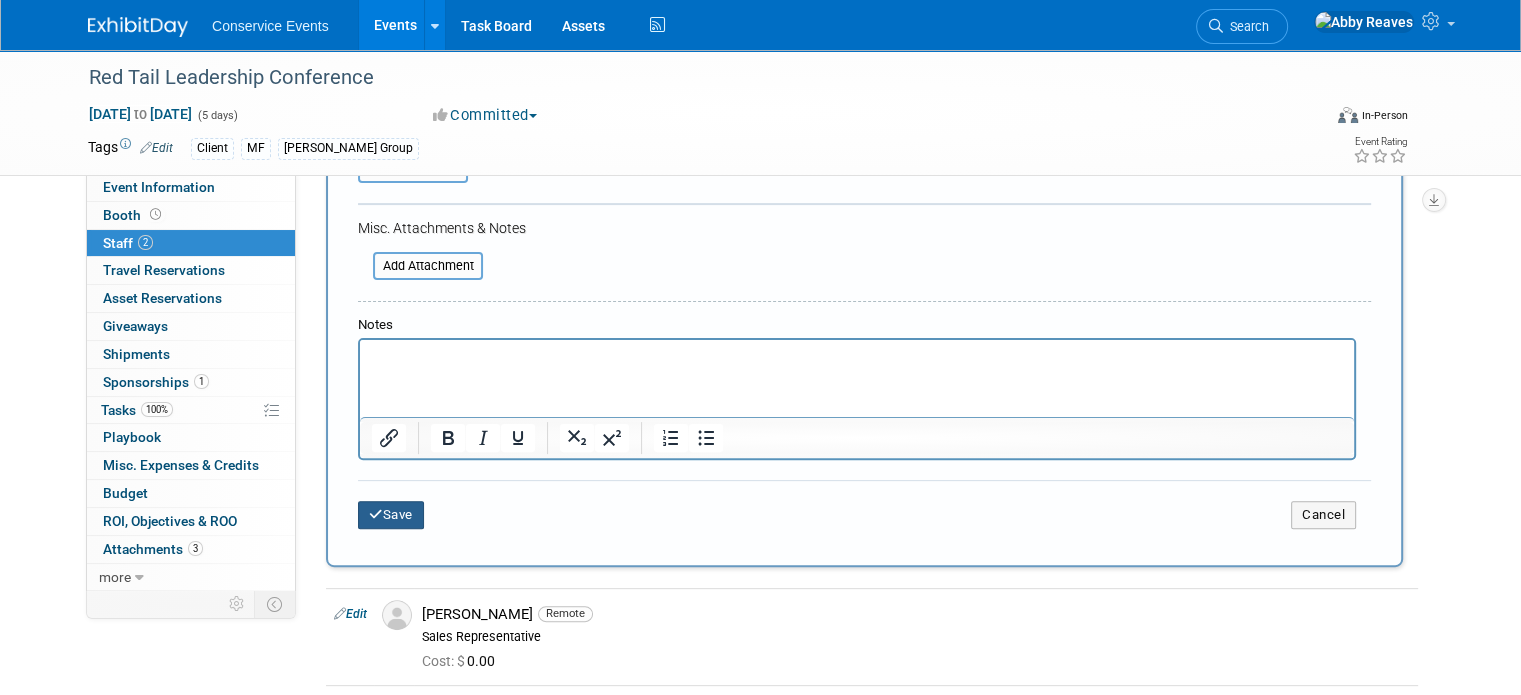 click on "Save" at bounding box center (391, 515) 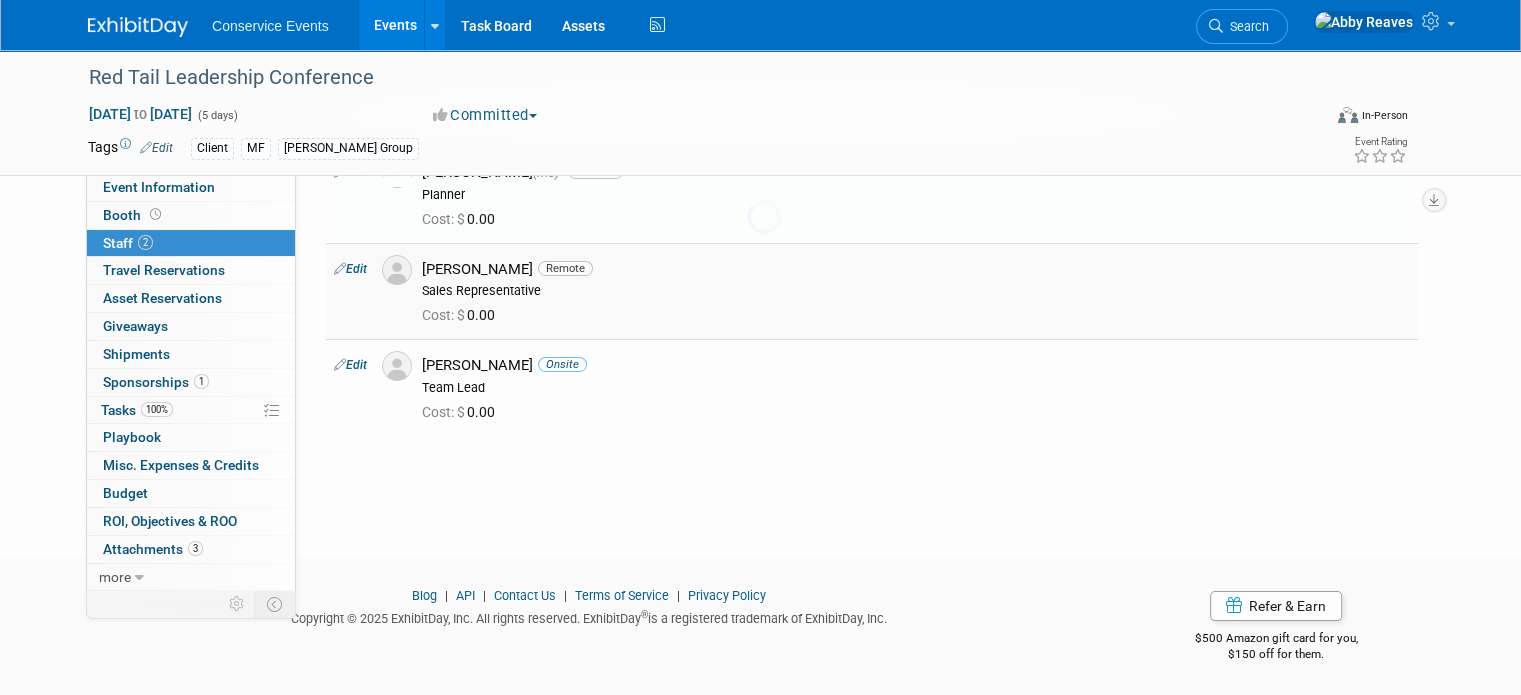 scroll, scrollTop: 0, scrollLeft: 0, axis: both 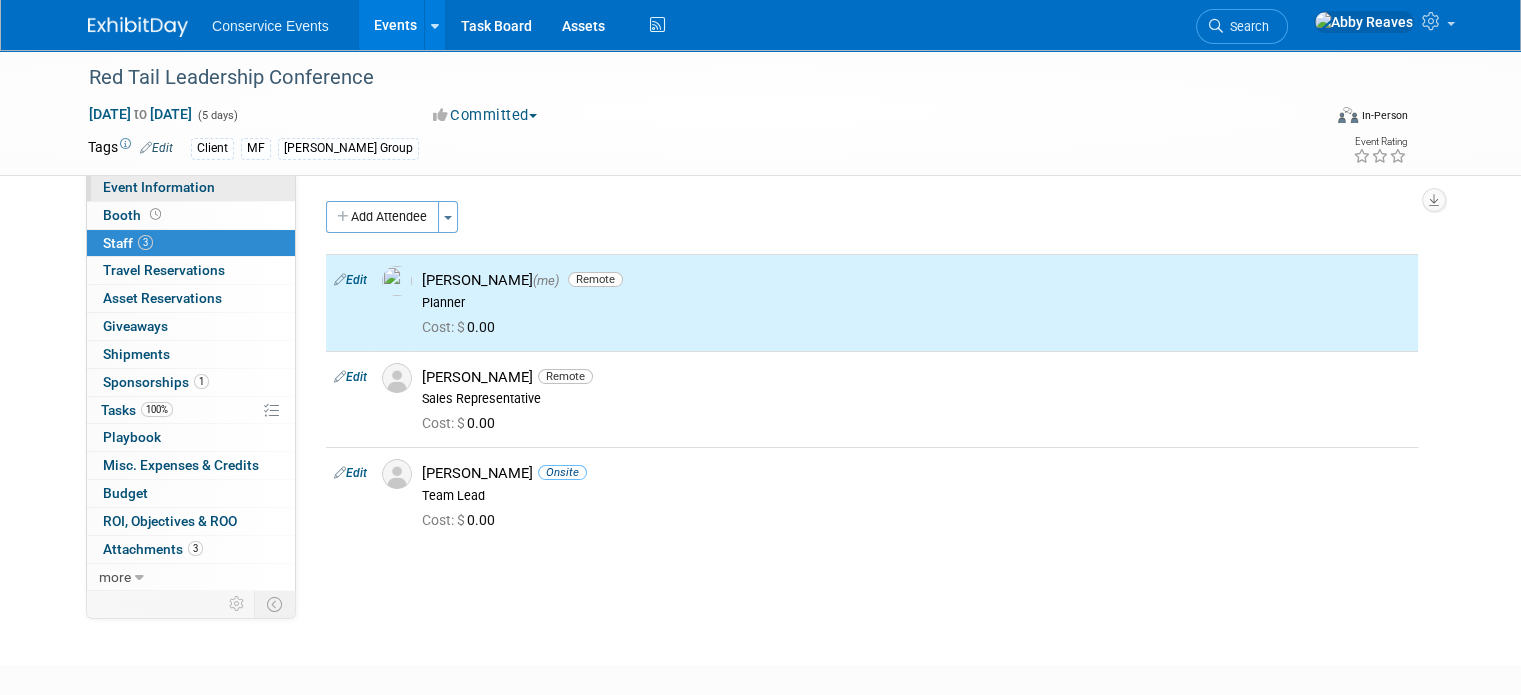 click on "Event Information" at bounding box center (191, 187) 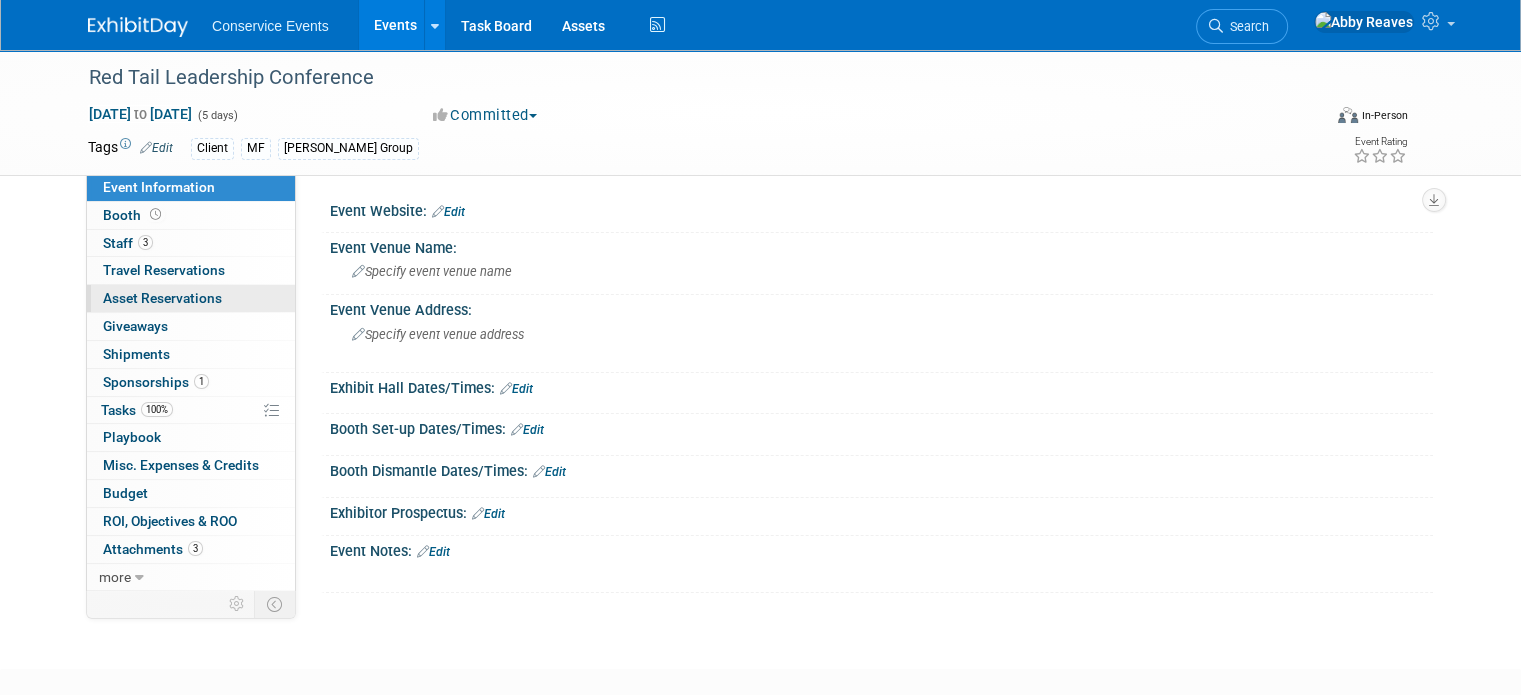 click on "0
Asset Reservations 0" at bounding box center [191, 298] 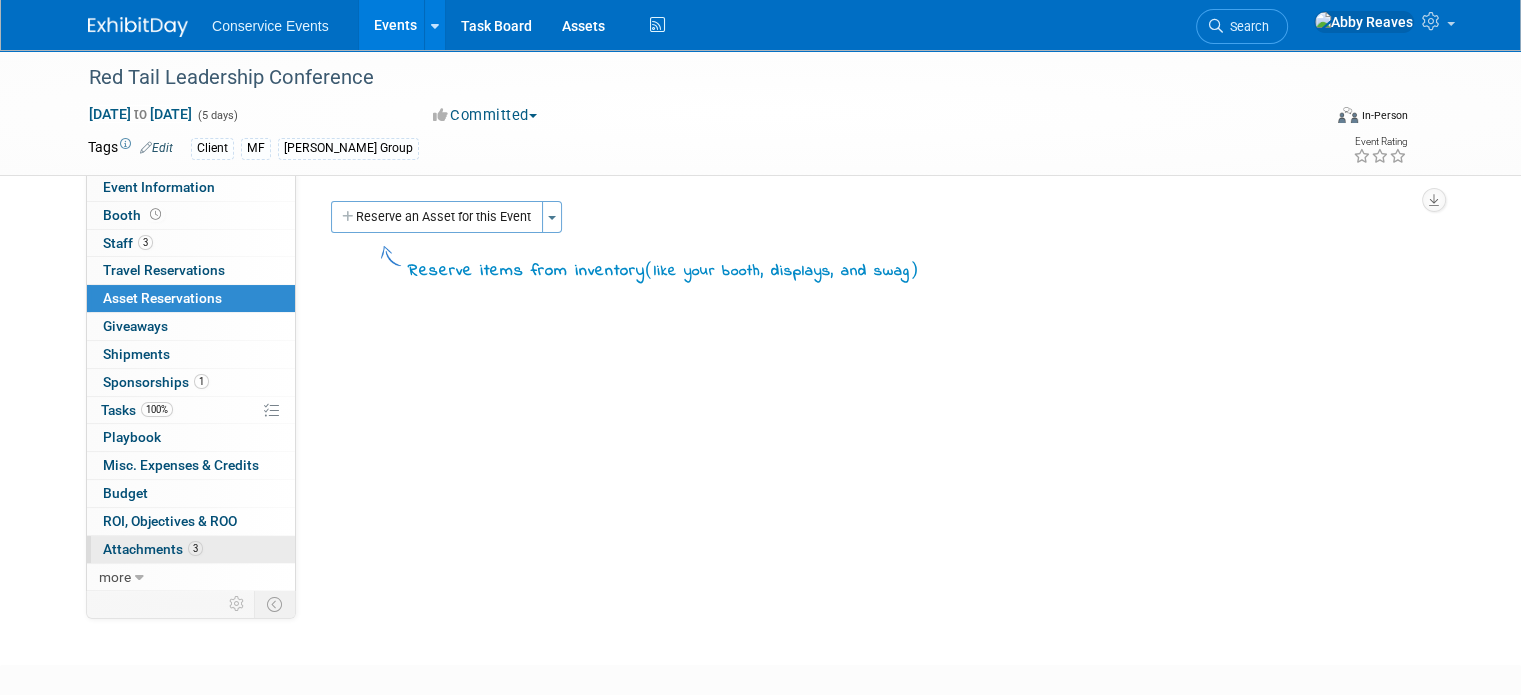 click on "3
Attachments 3" at bounding box center (191, 549) 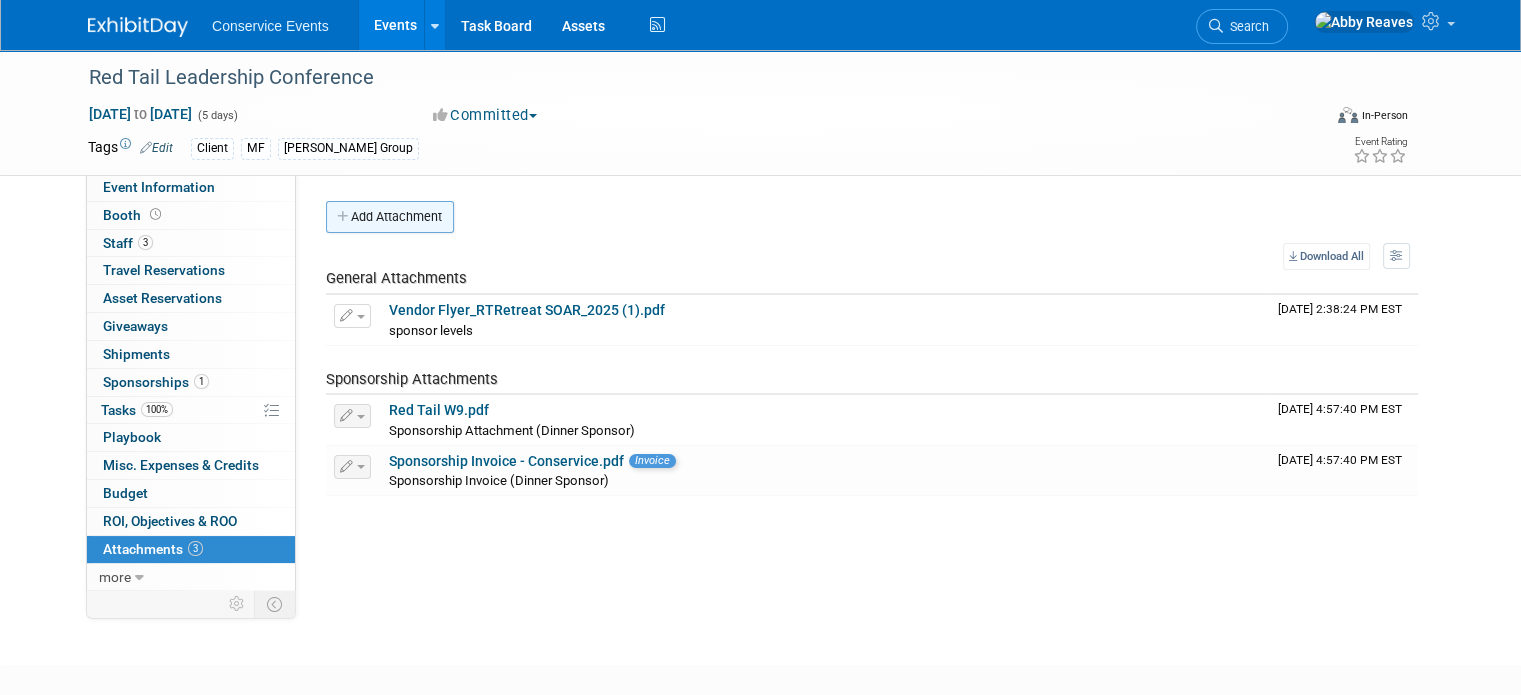 click on "Add Attachment" at bounding box center (390, 217) 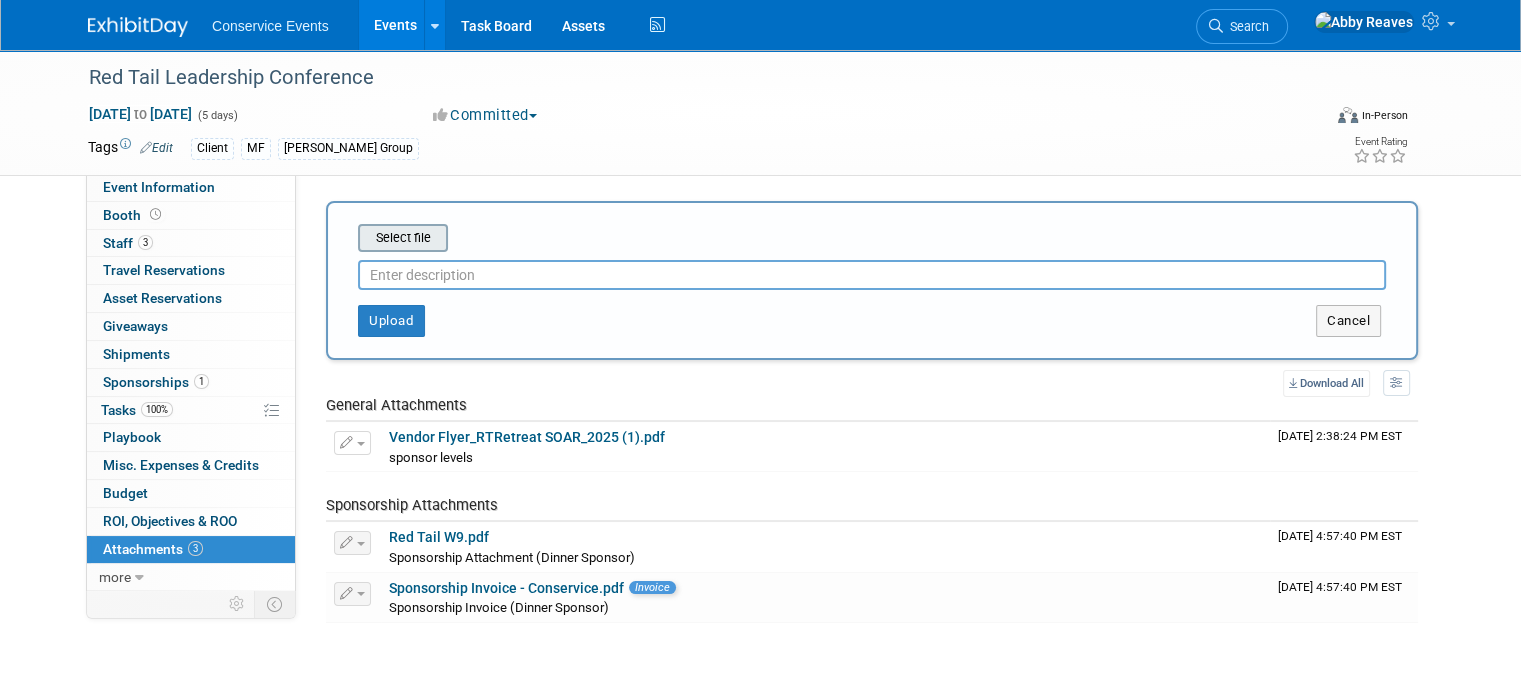 click at bounding box center [327, 238] 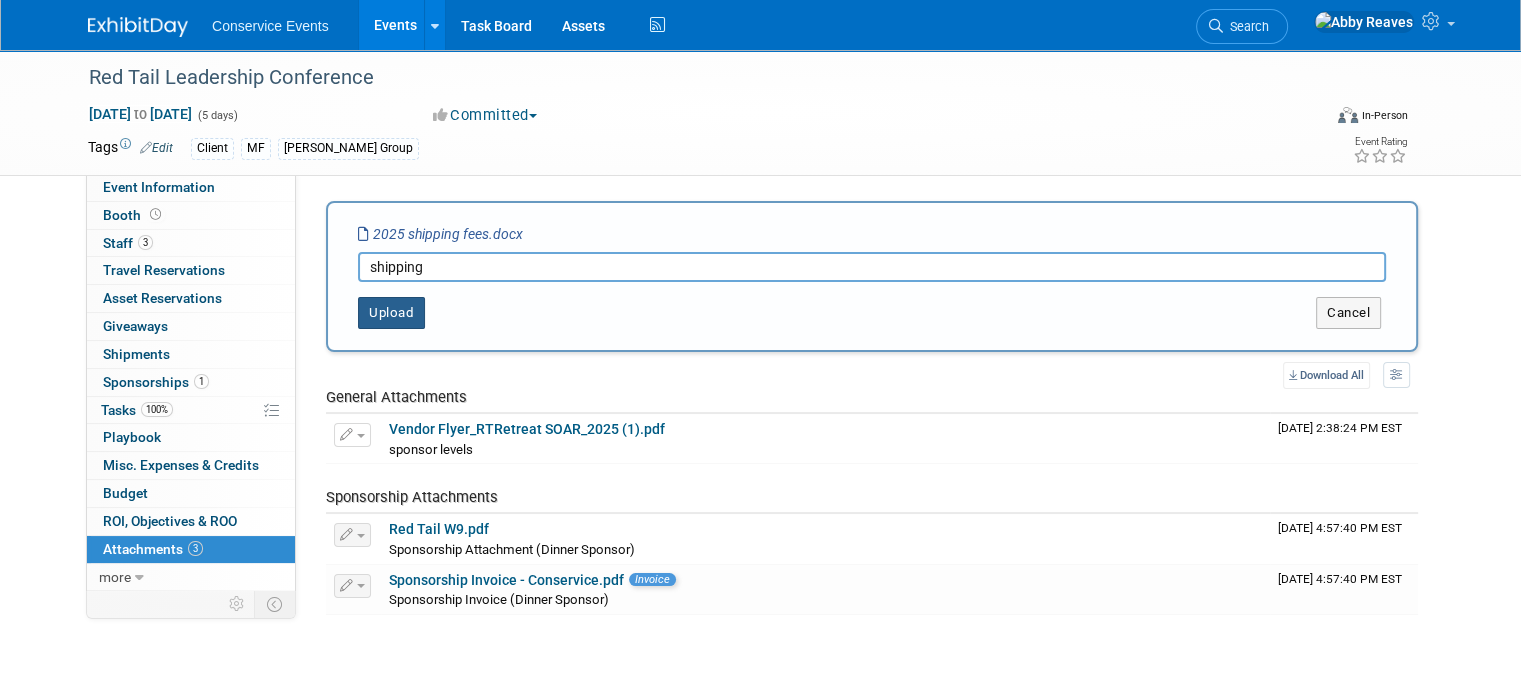 type on "shipping" 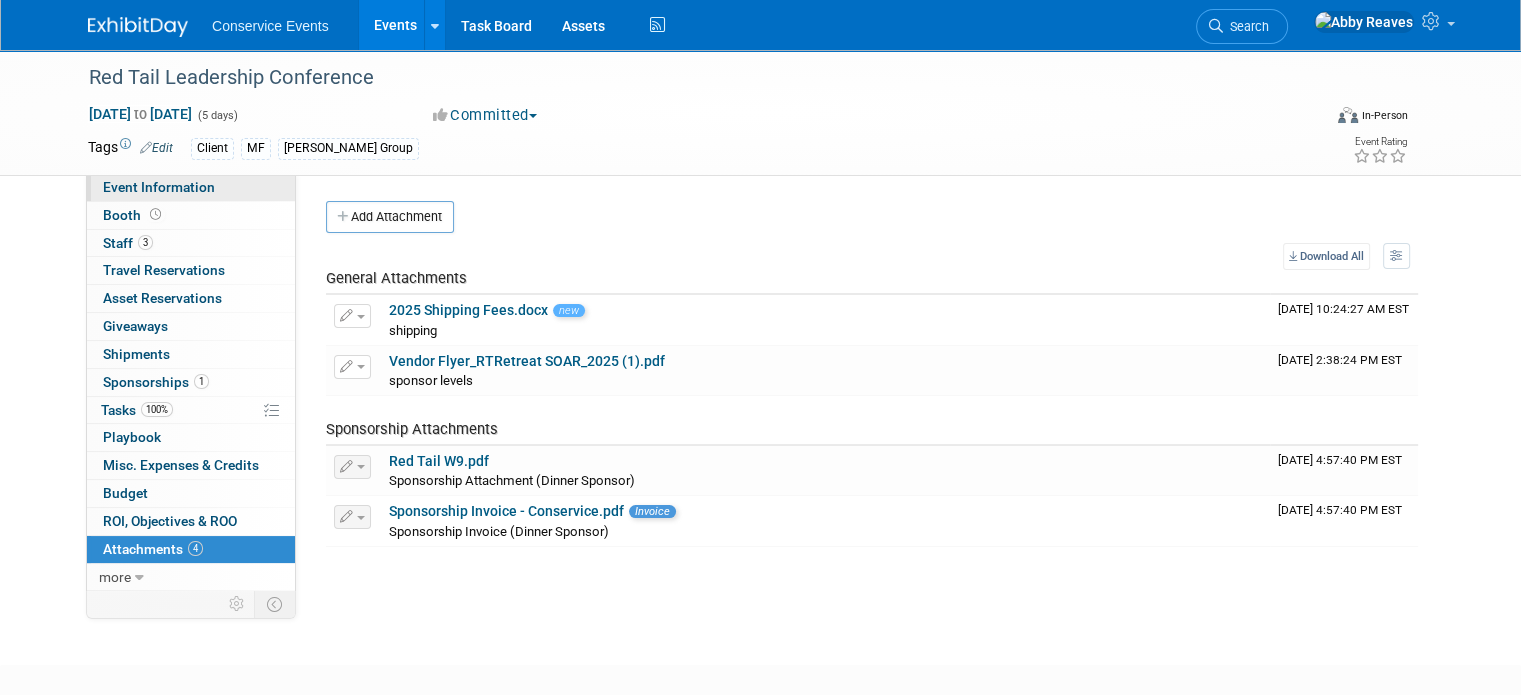 click on "Event Information" at bounding box center (191, 187) 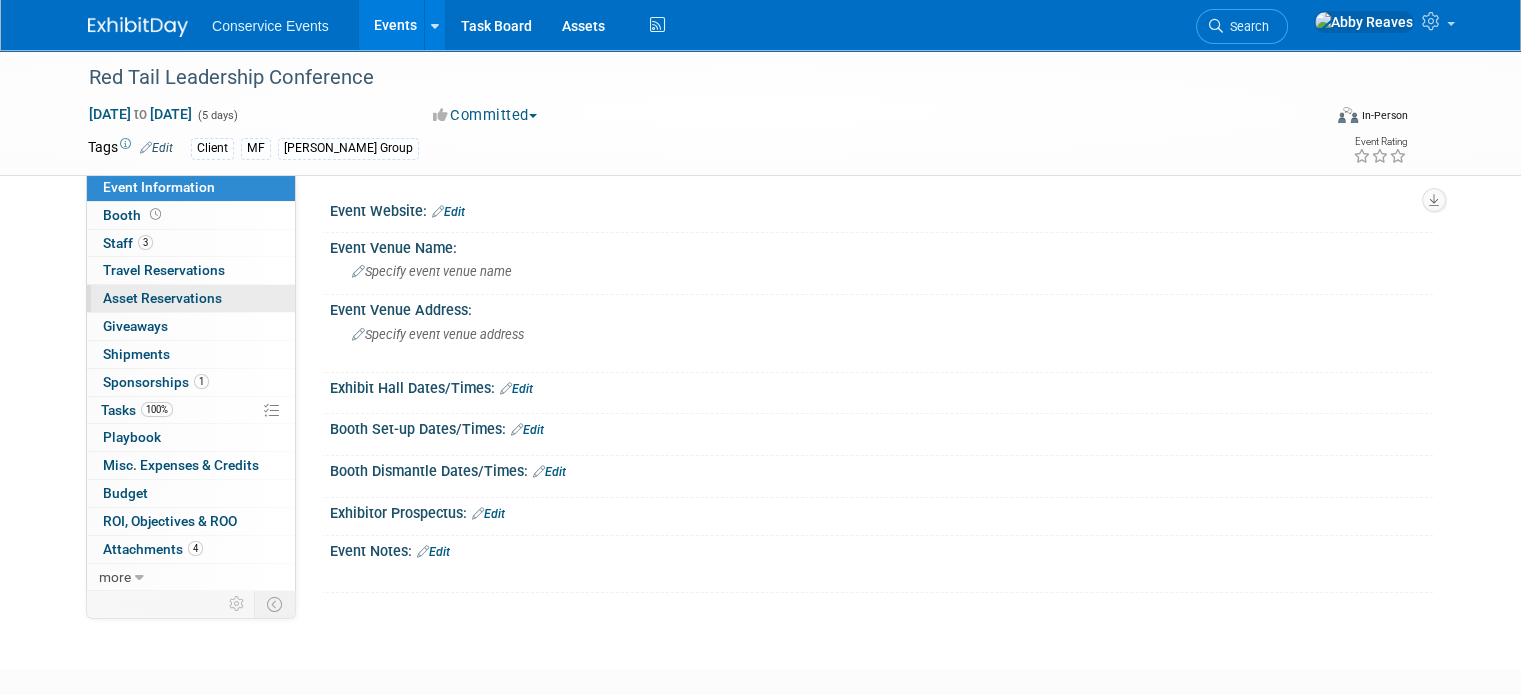 click on "Asset Reservations 0" at bounding box center [162, 298] 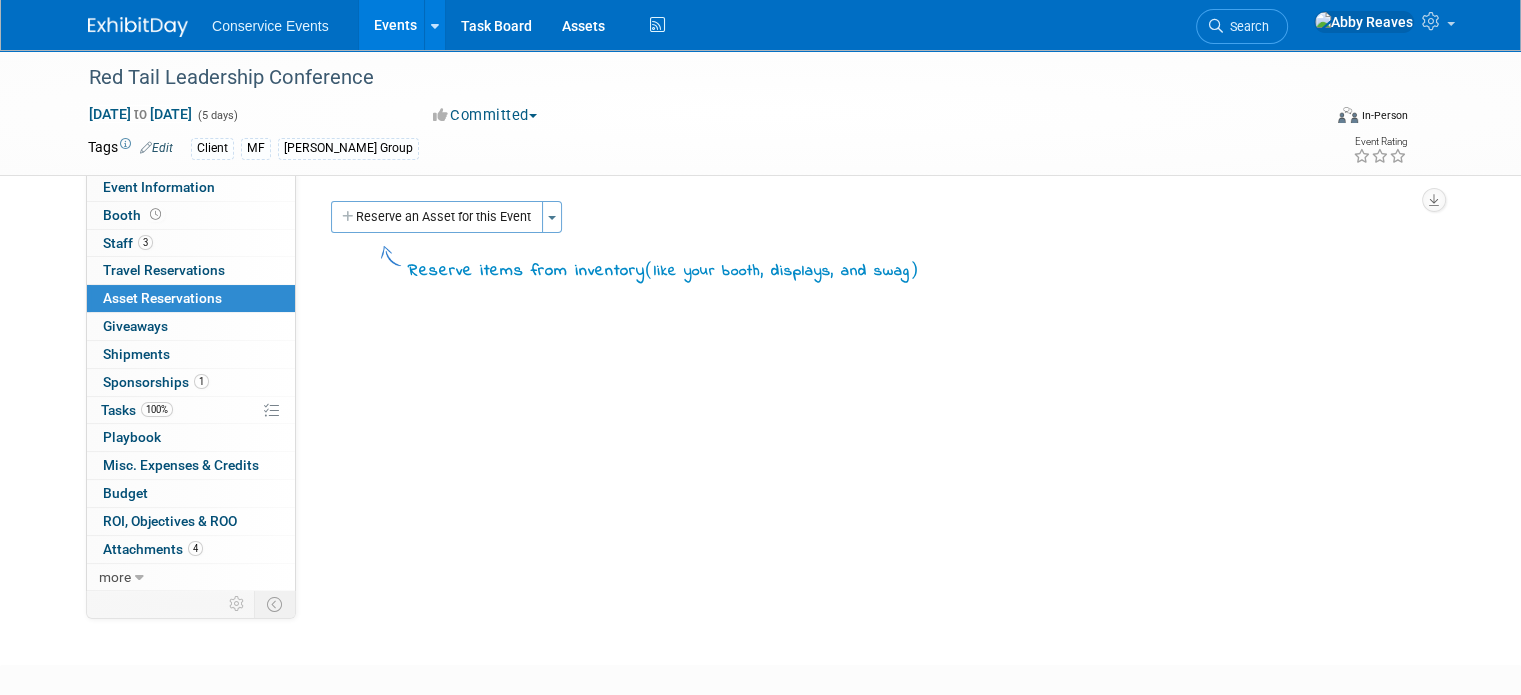 click on "Reserve an Asset for this Event
Toggle Dropdown
New asset reservation
Copy asset reservations from another event" at bounding box center (872, 219) 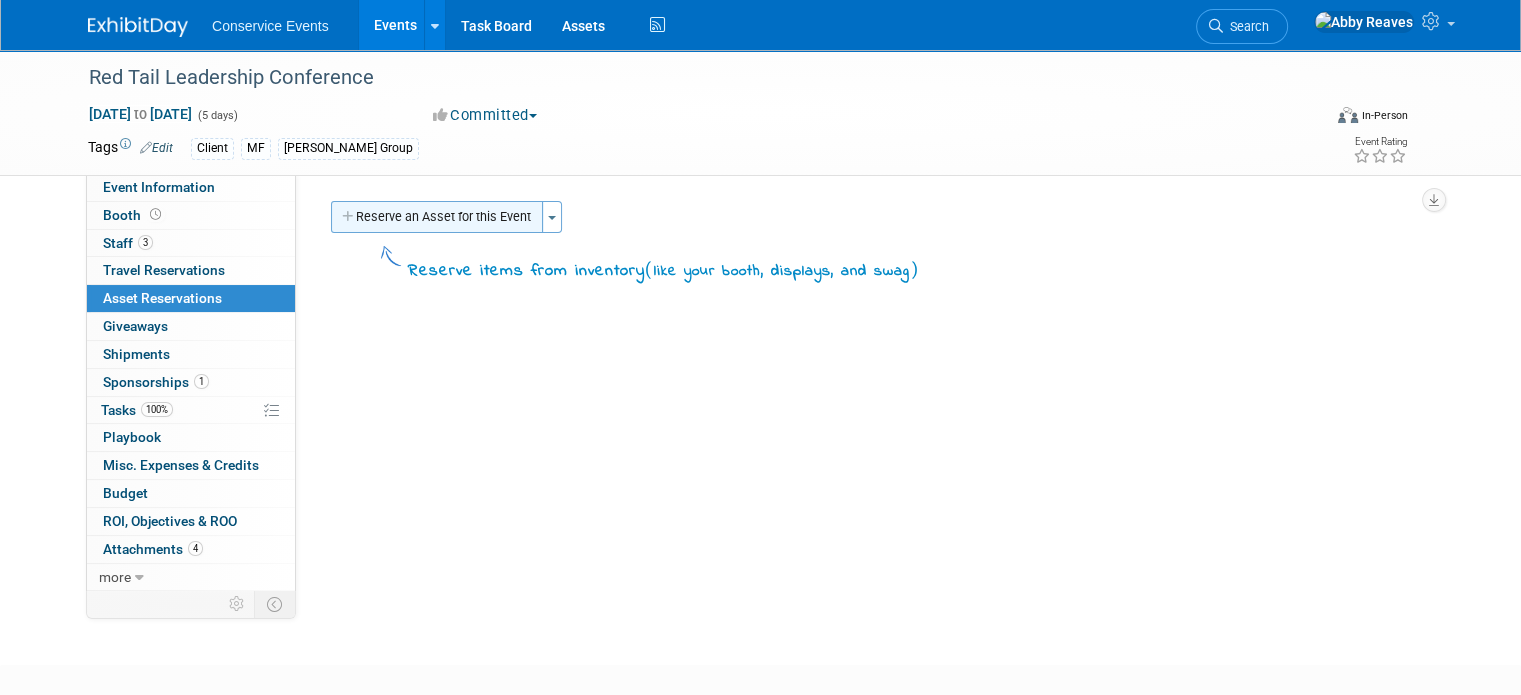 click on "Reserve an Asset for this Event" at bounding box center (437, 217) 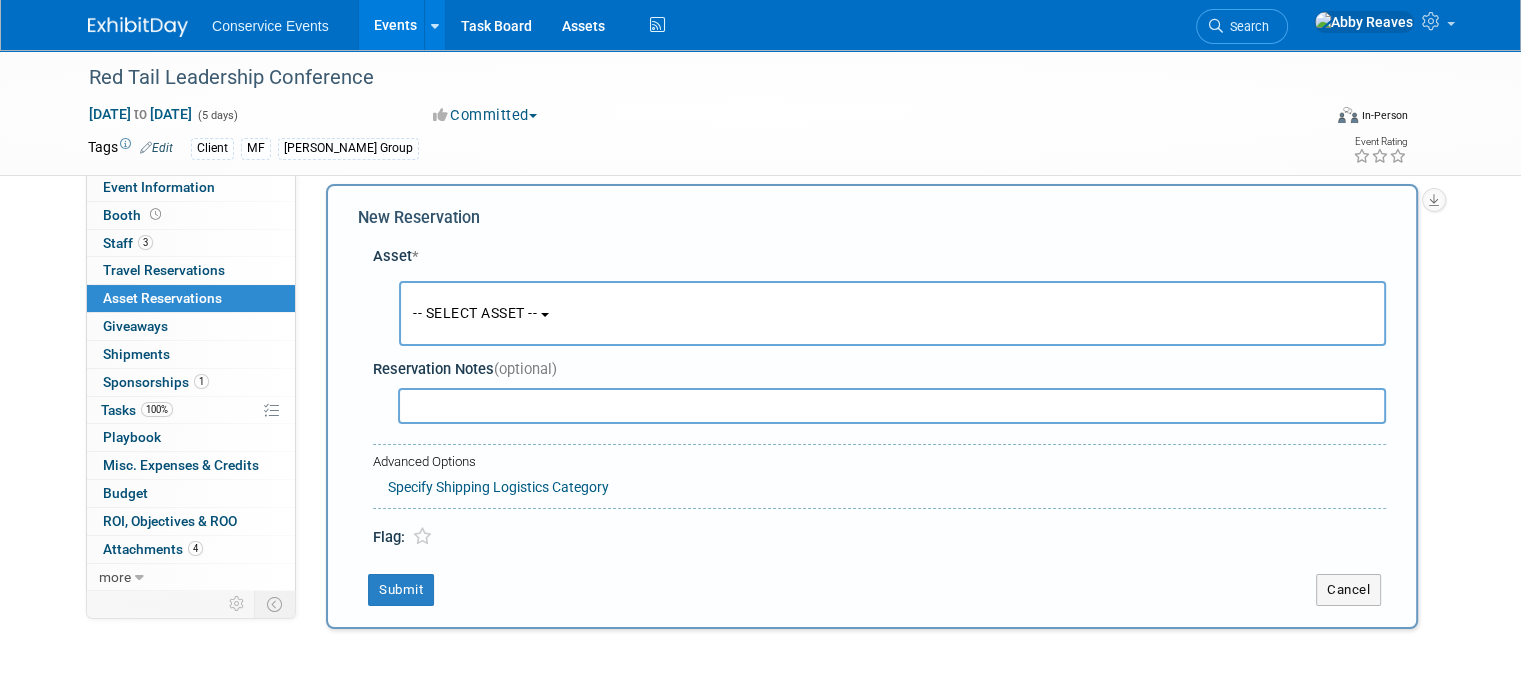 scroll, scrollTop: 18, scrollLeft: 0, axis: vertical 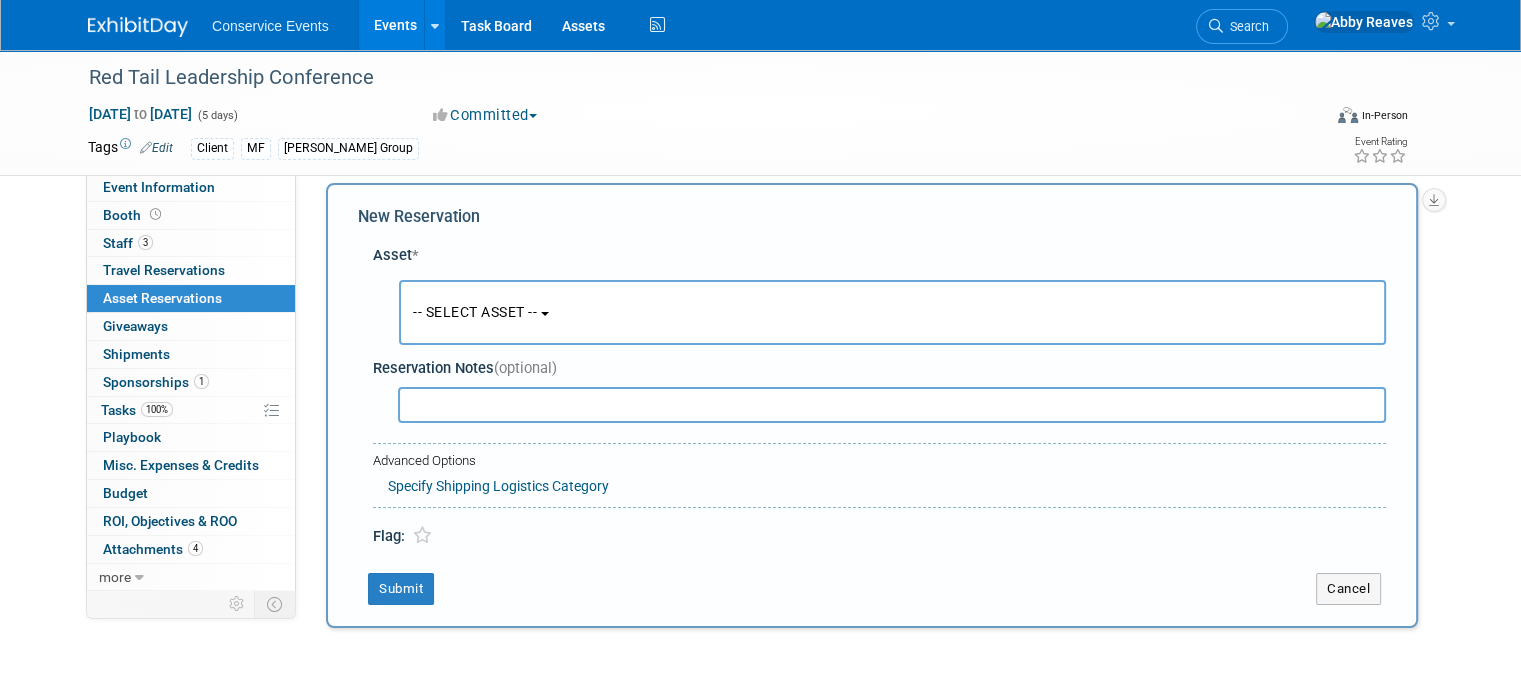 click on "-- SELECT ASSET --" at bounding box center (892, 312) 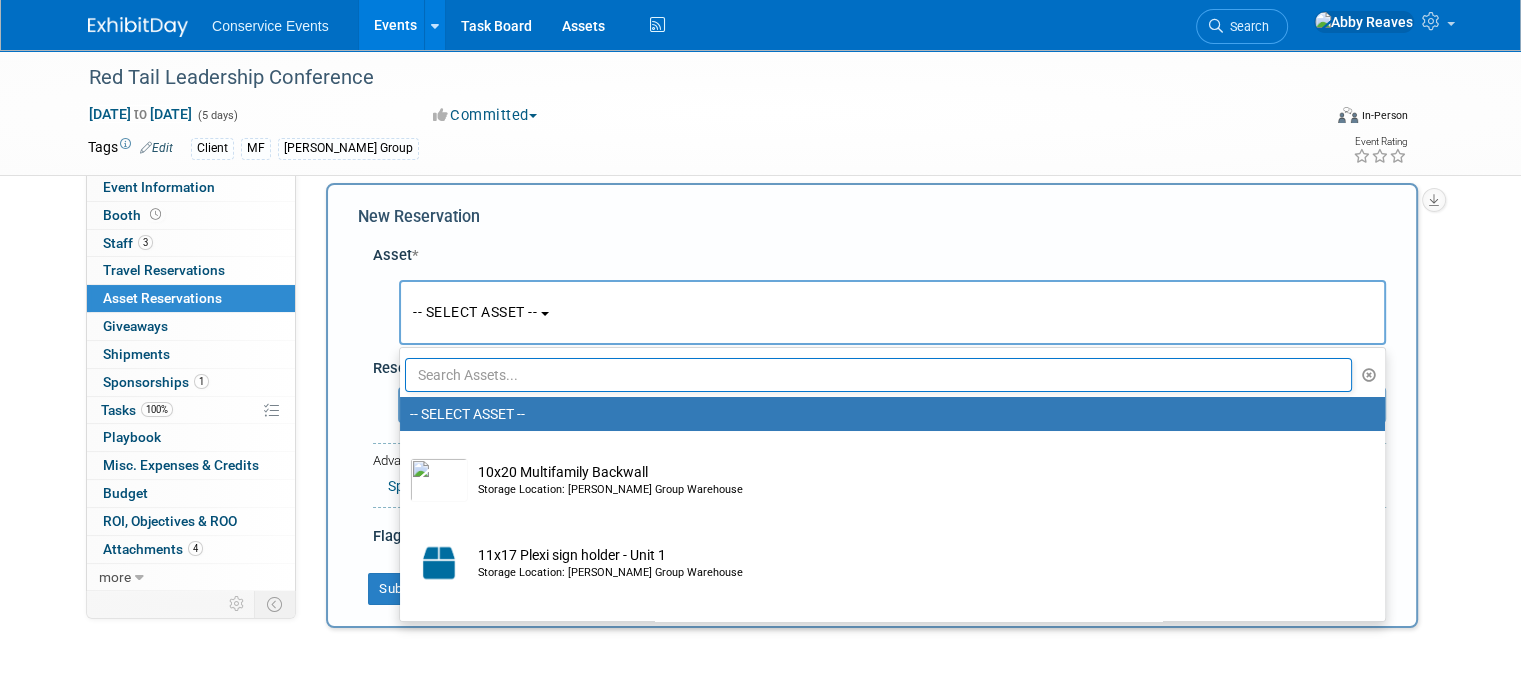 click at bounding box center [878, 375] 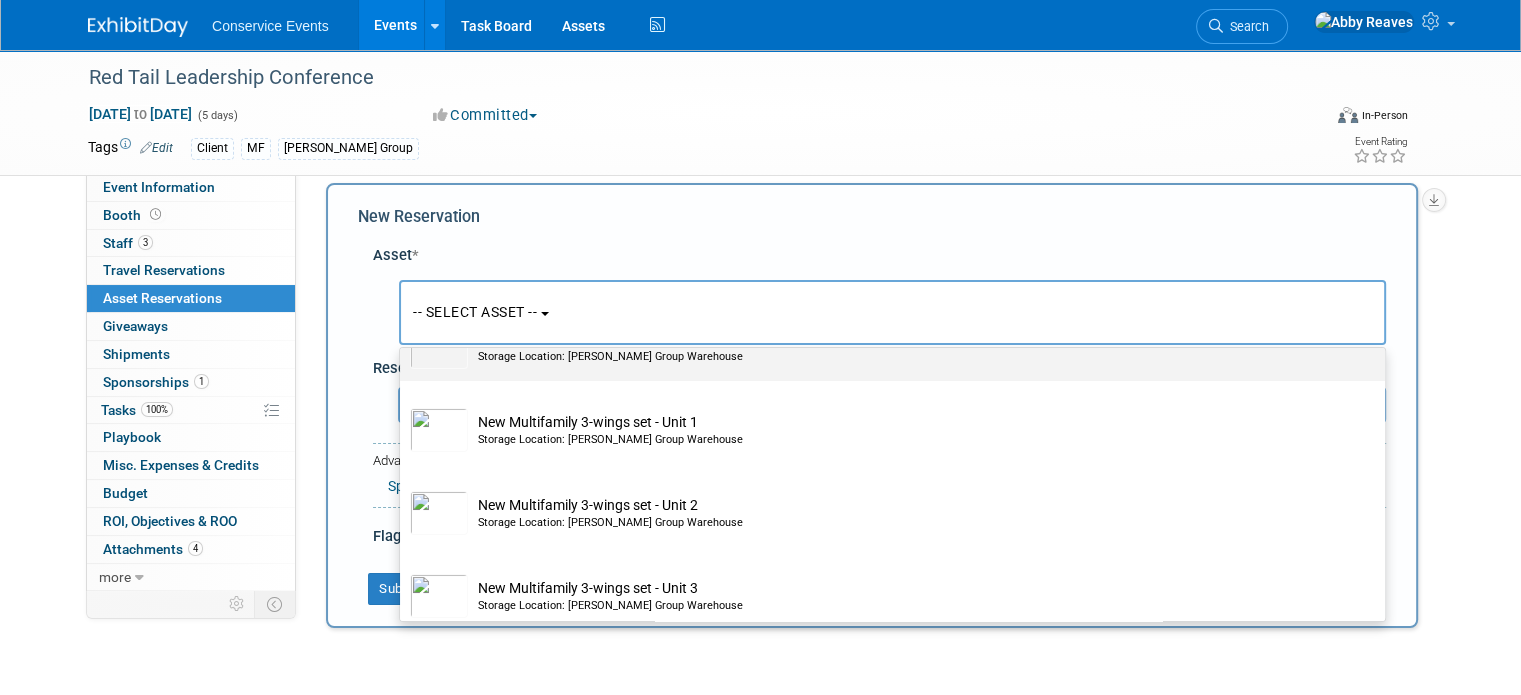 scroll, scrollTop: 100, scrollLeft: 0, axis: vertical 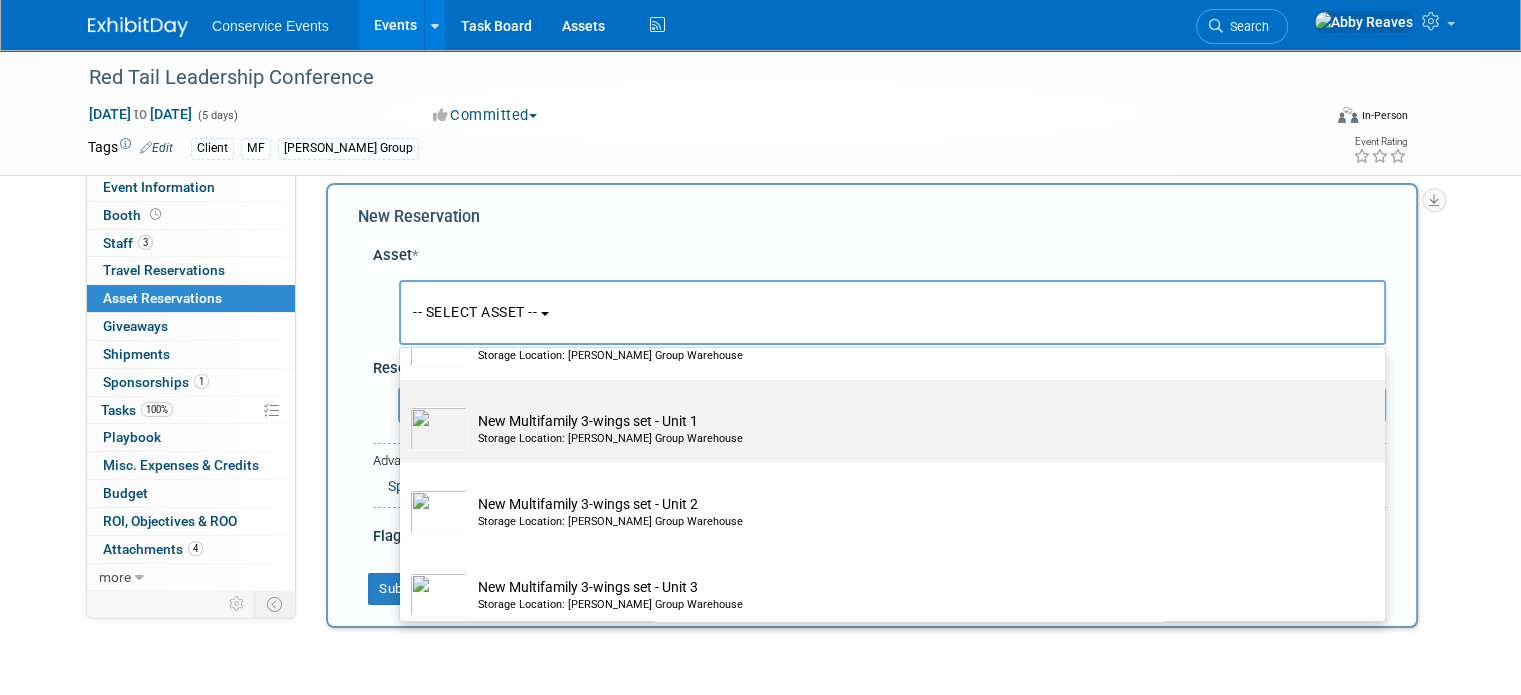 type on "multi" 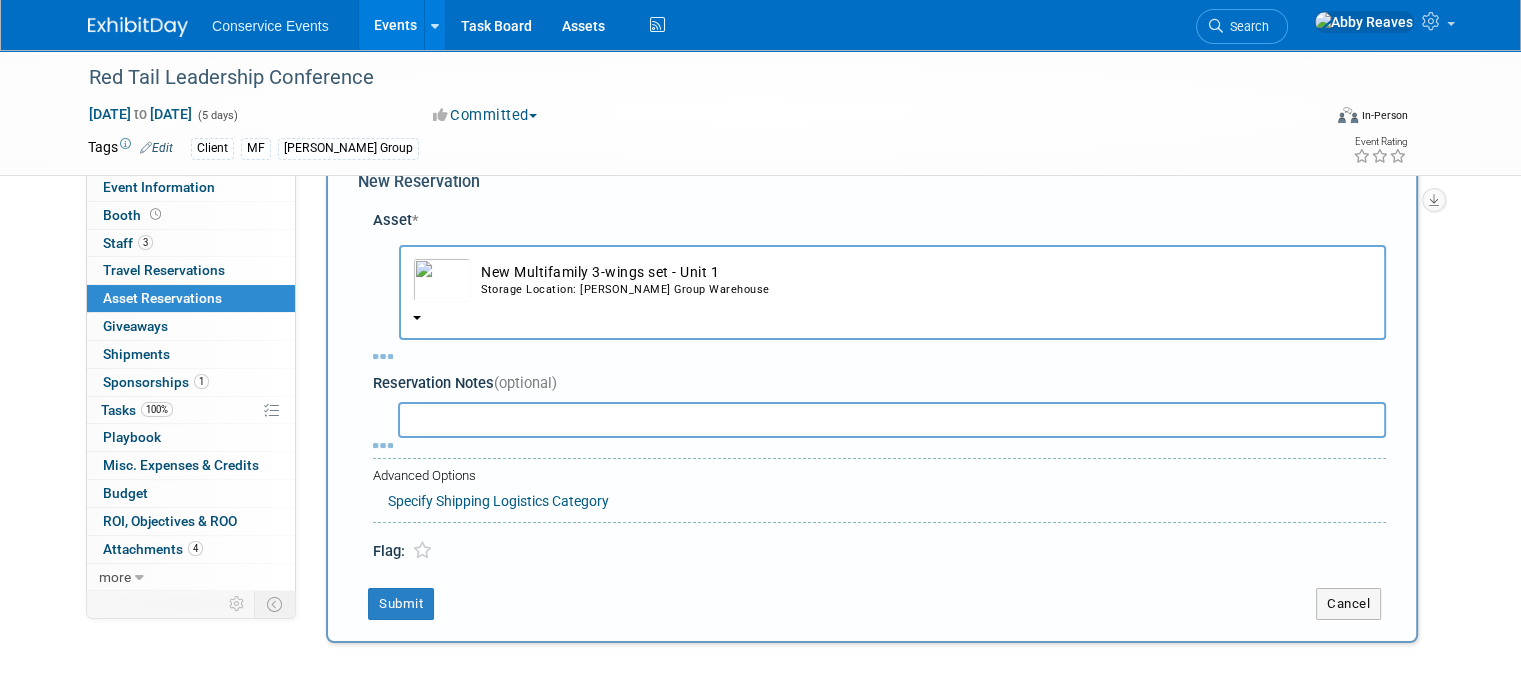 scroll, scrollTop: 18, scrollLeft: 0, axis: vertical 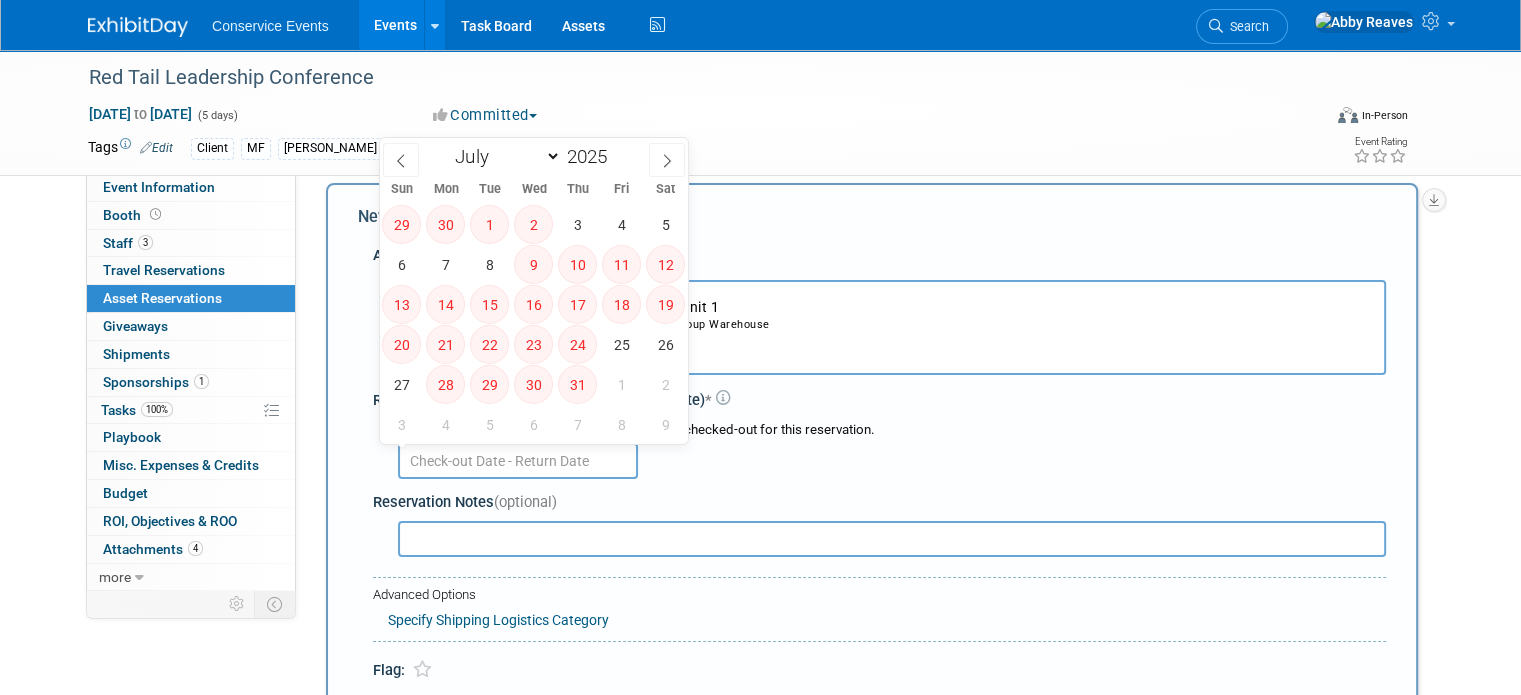 click at bounding box center (518, 461) 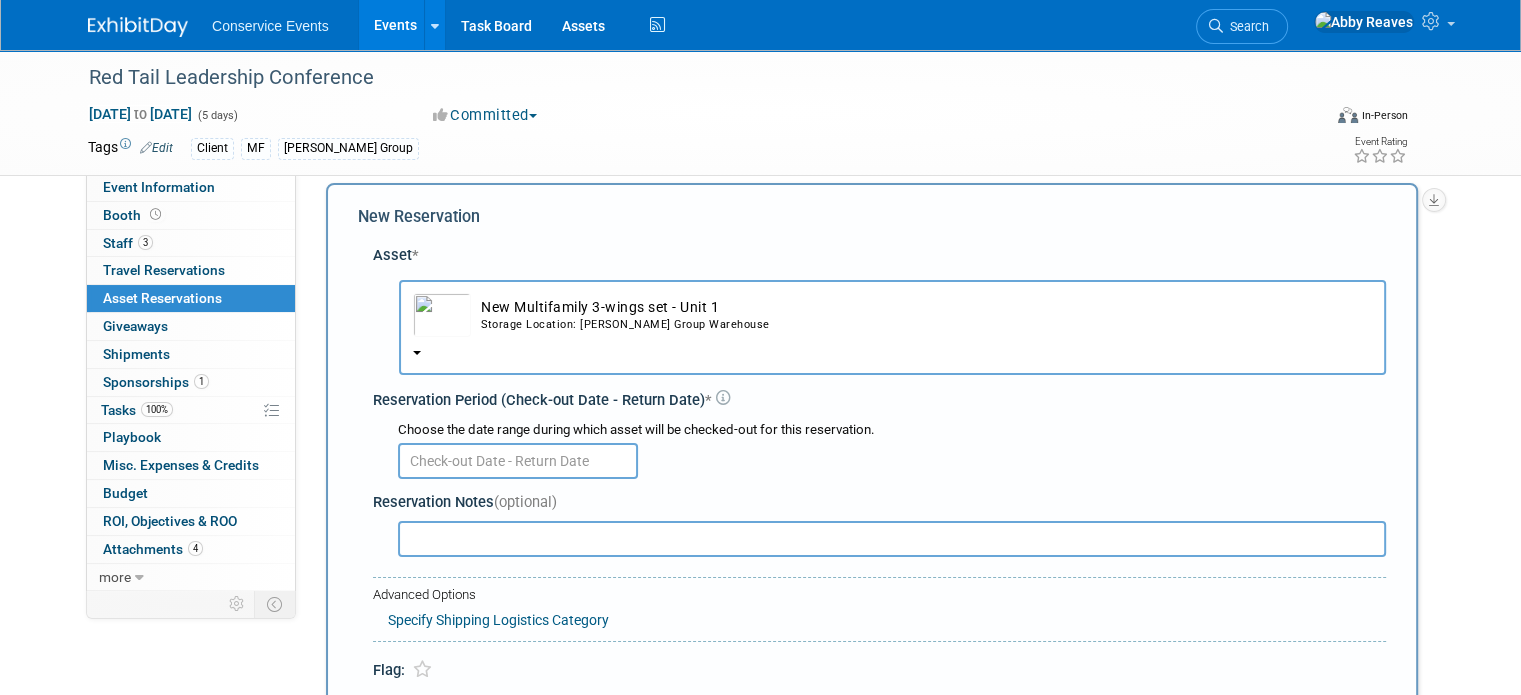 click on "New Multifamily 3-wings set - Unit 1 Storage Location: Taylor Group Warehouse" at bounding box center (921, 315) 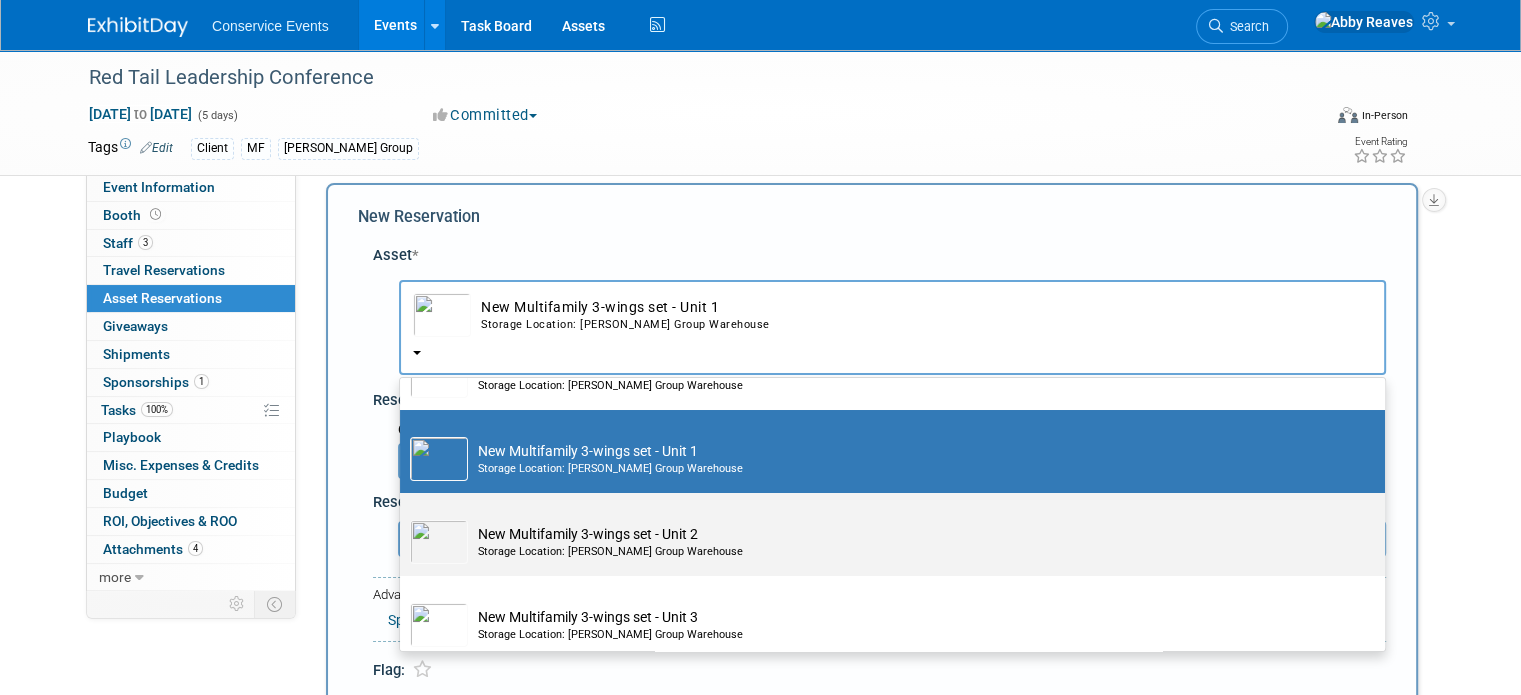 click on "Storage Location: Taylor Group Warehouse" at bounding box center (911, 552) 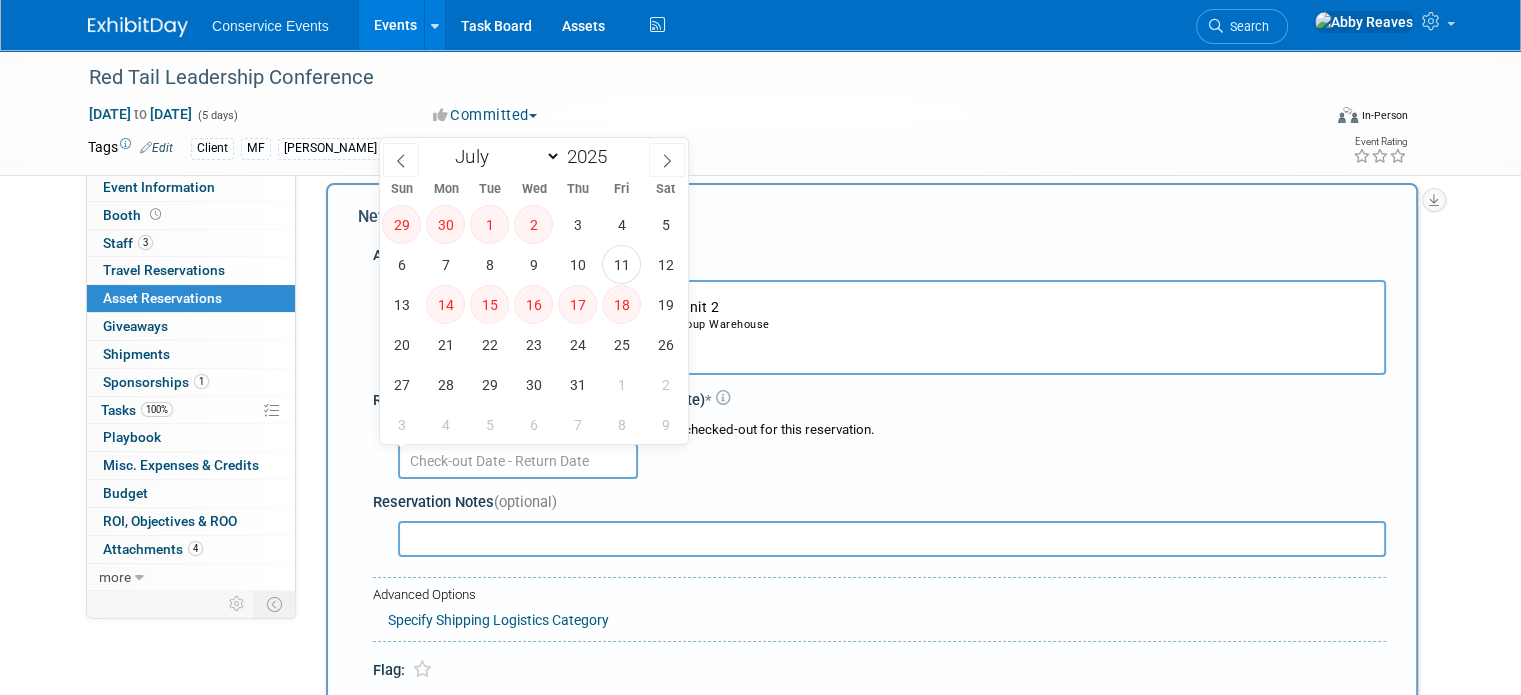 click at bounding box center (518, 461) 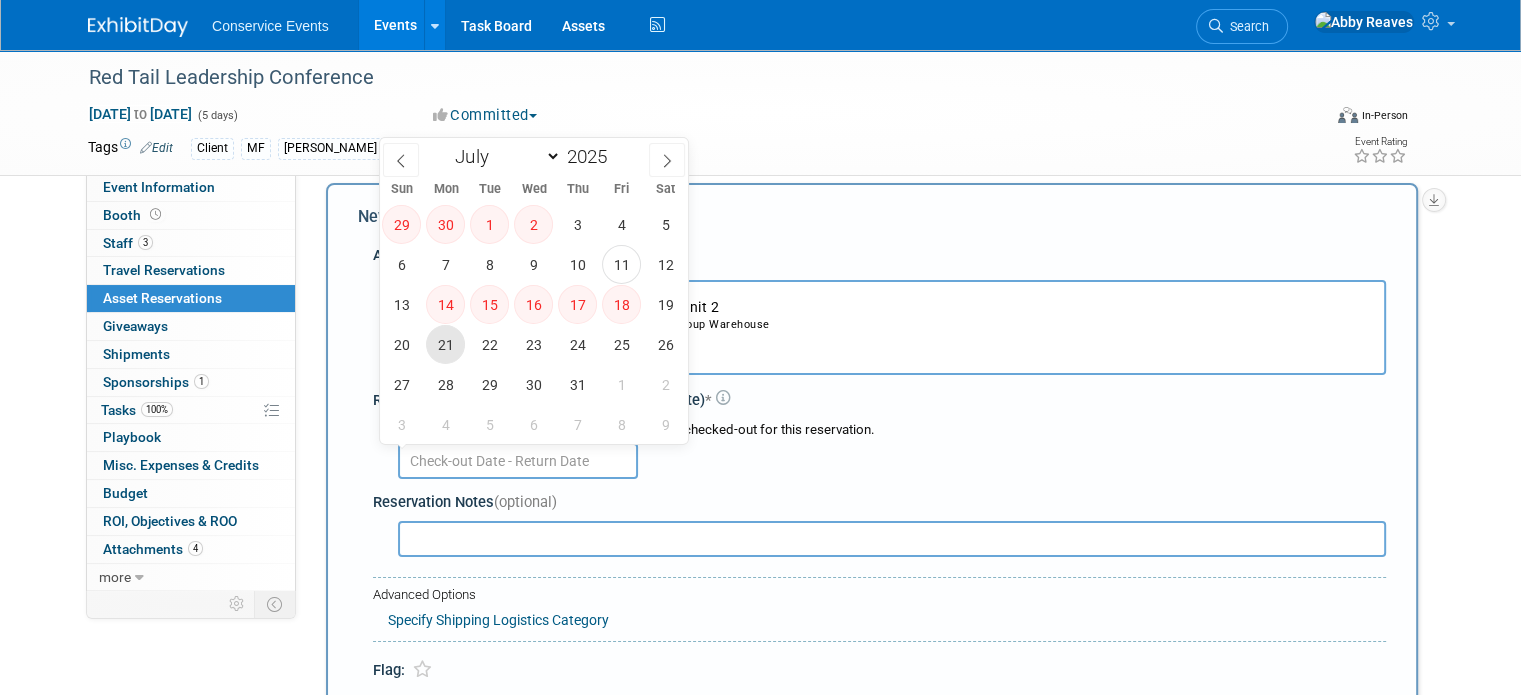 click on "21" at bounding box center [445, 344] 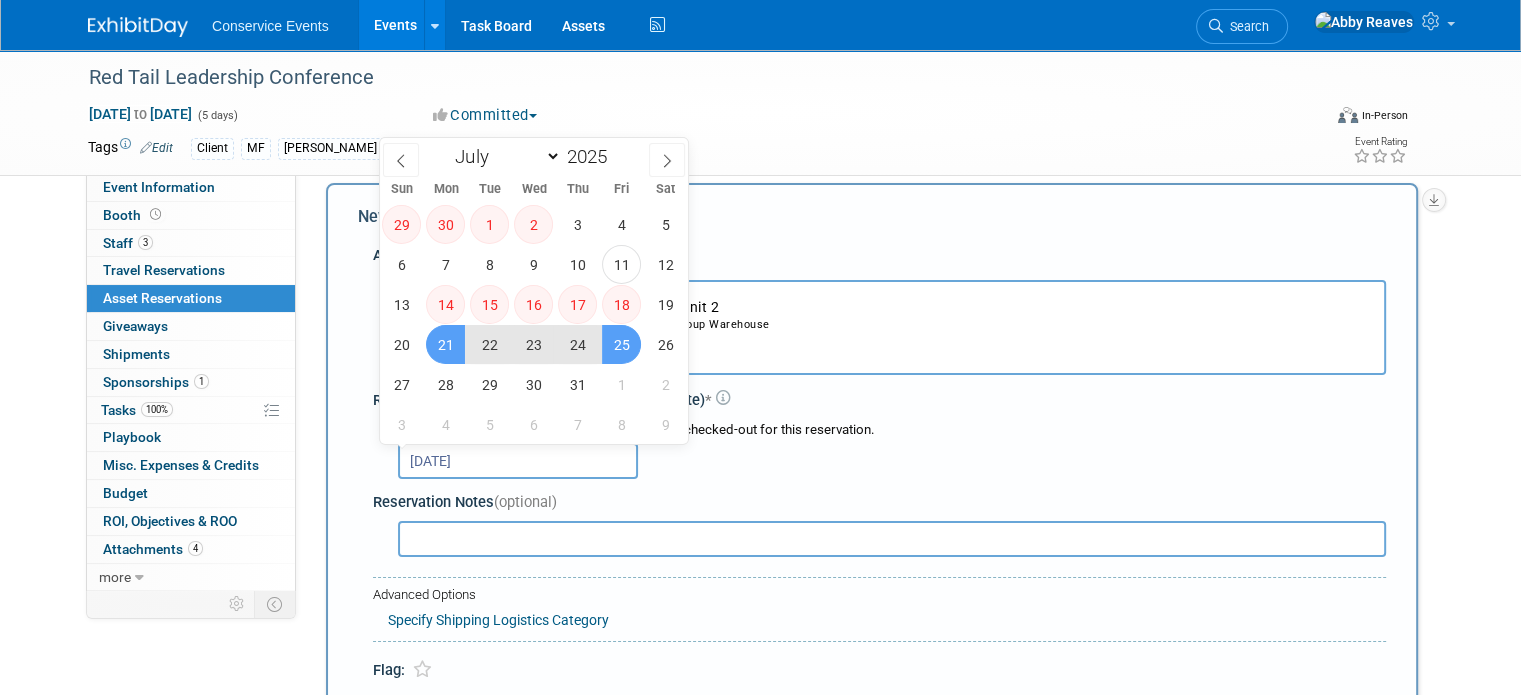 click on "25" at bounding box center [621, 344] 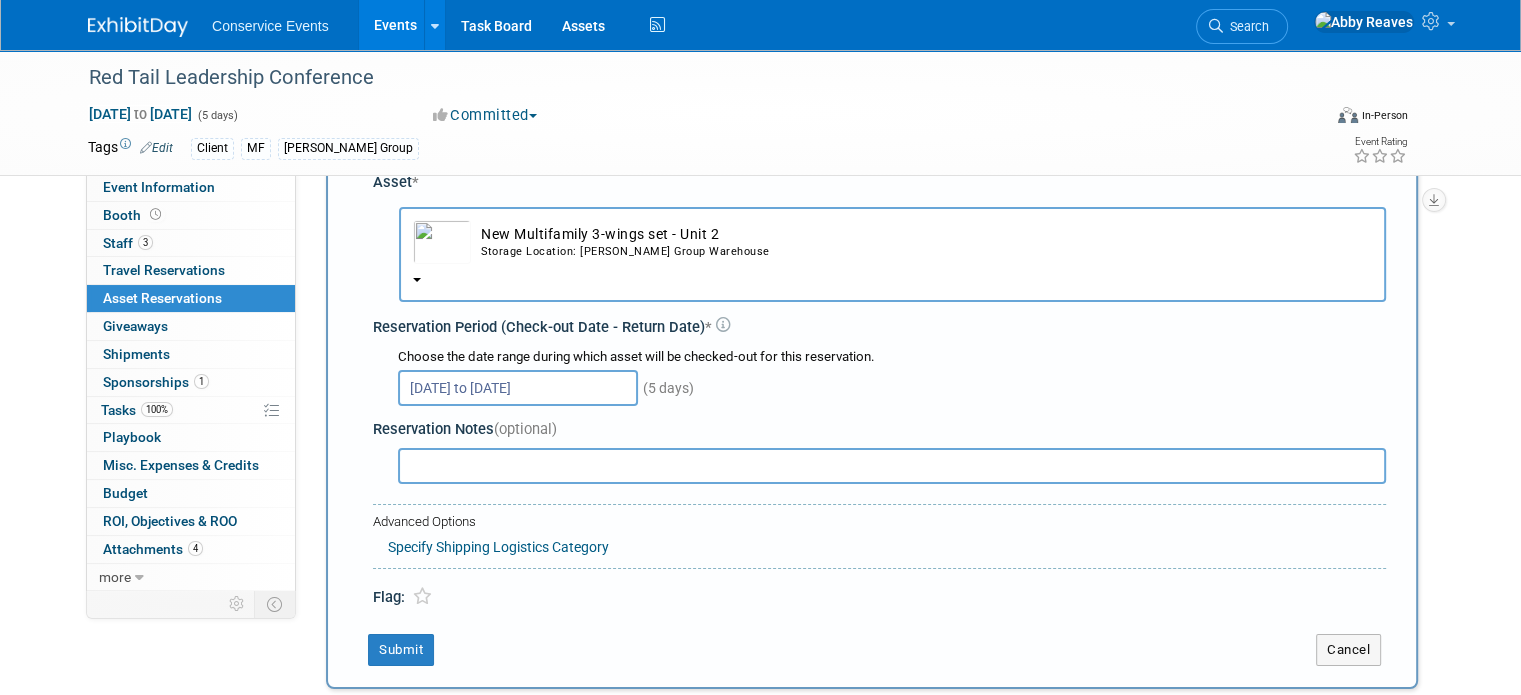 scroll, scrollTop: 218, scrollLeft: 0, axis: vertical 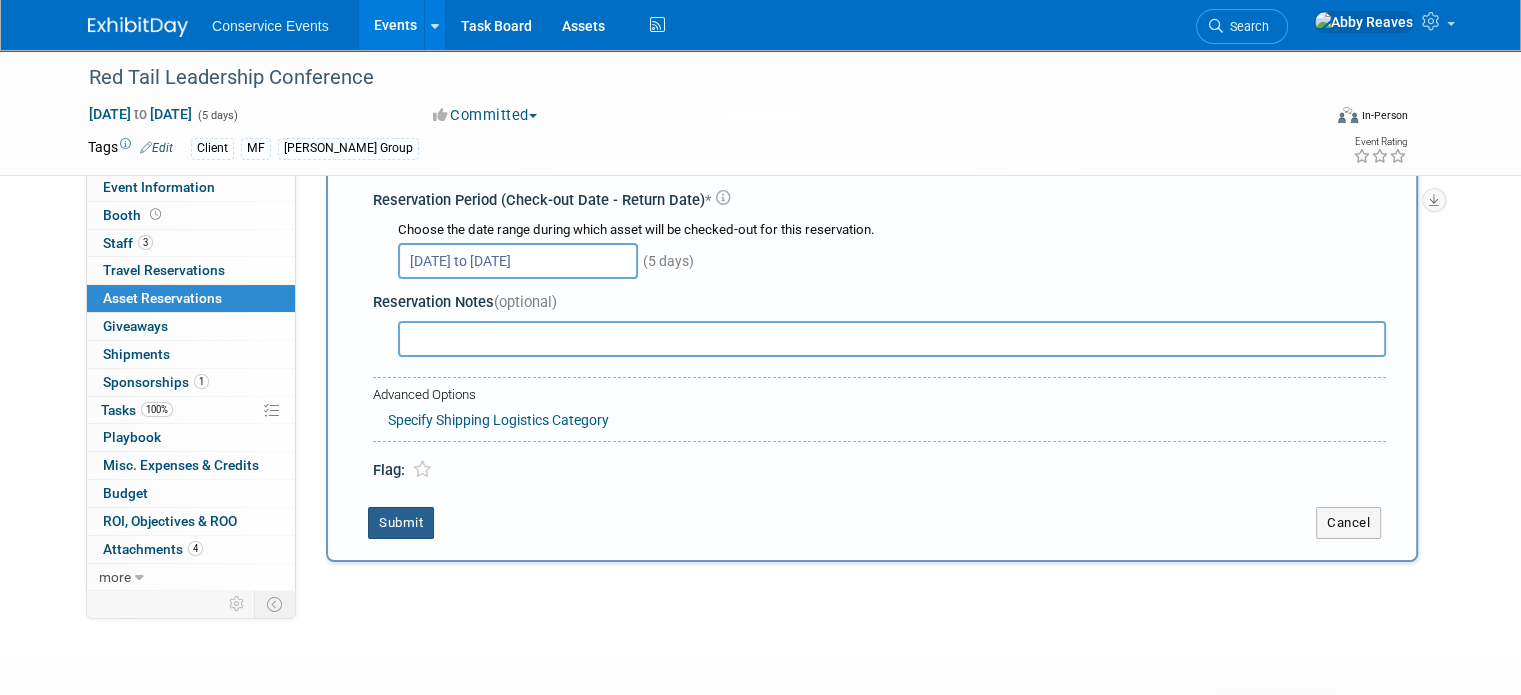 click on "Submit" at bounding box center (401, 523) 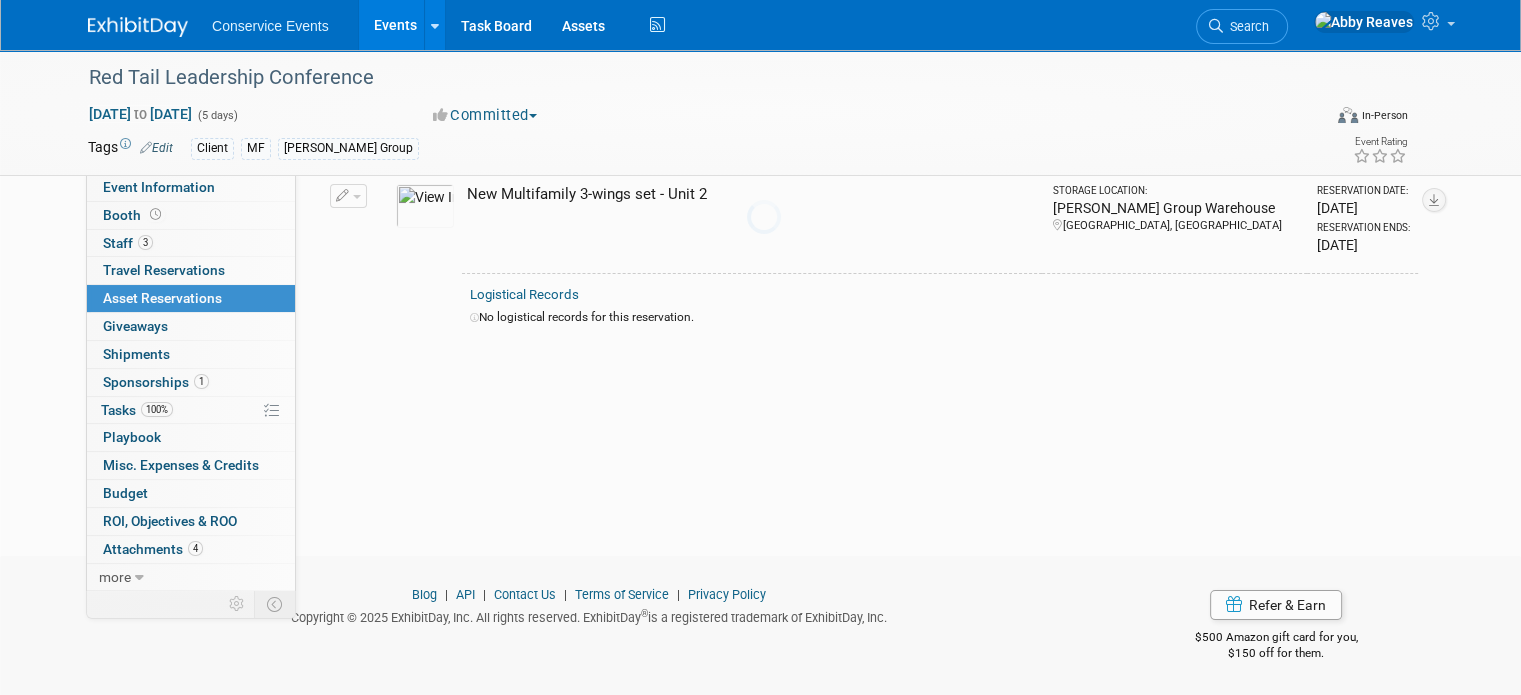 scroll, scrollTop: 23, scrollLeft: 0, axis: vertical 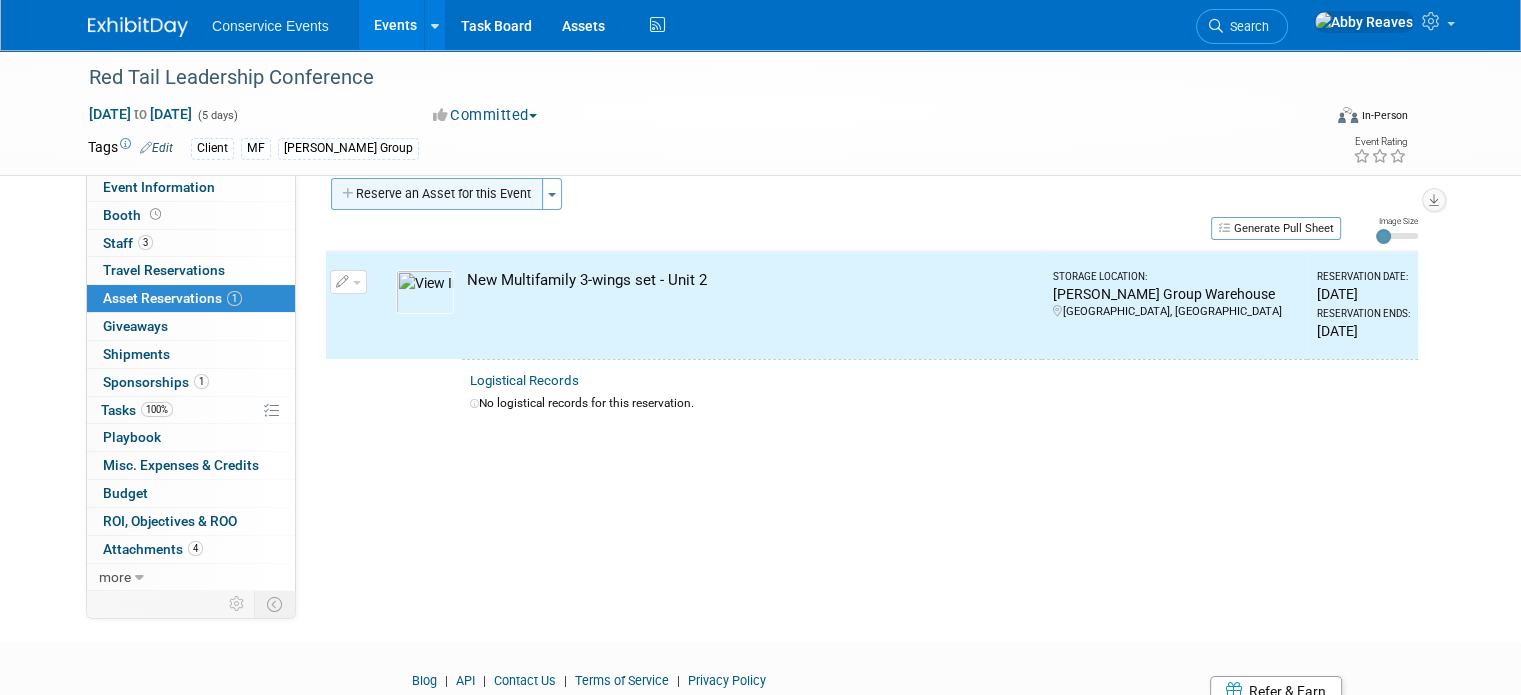 click on "Reserve an Asset for this Event" at bounding box center [437, 194] 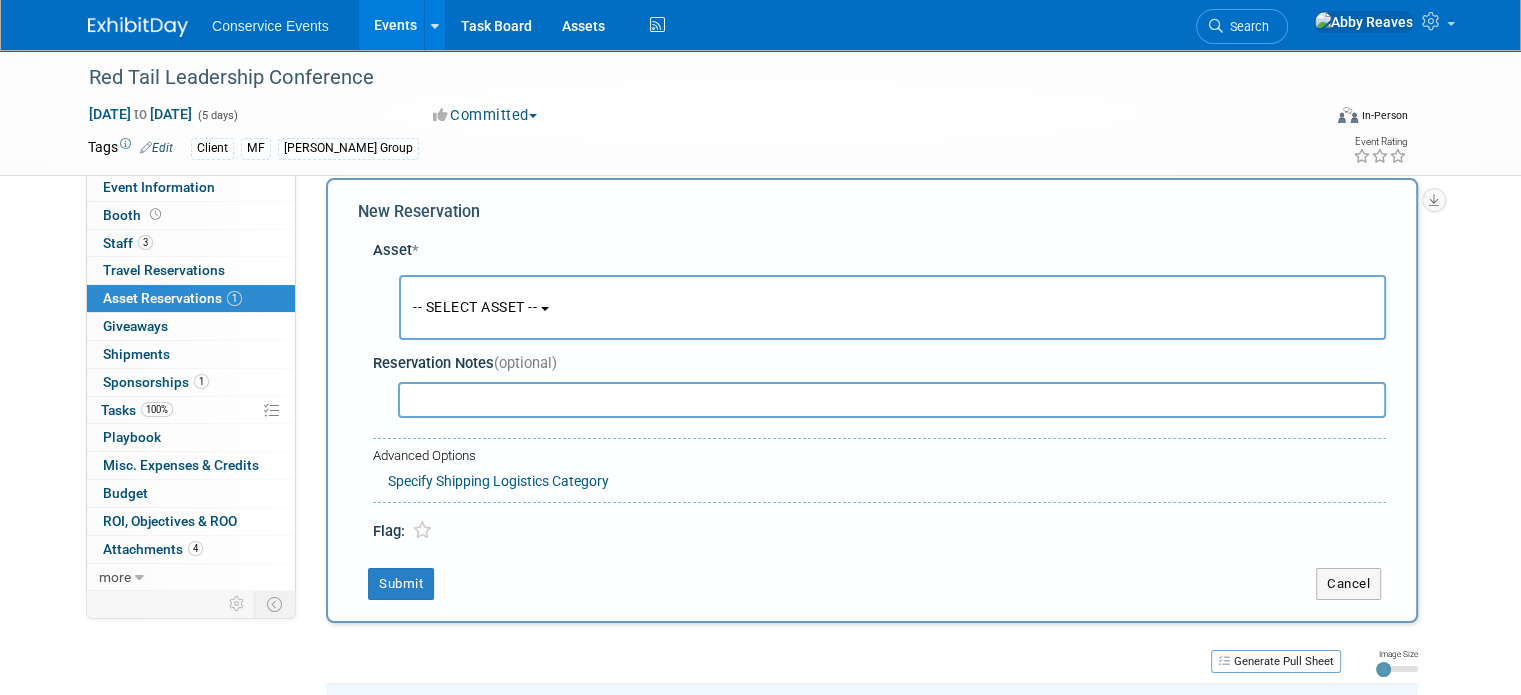 scroll, scrollTop: 18, scrollLeft: 0, axis: vertical 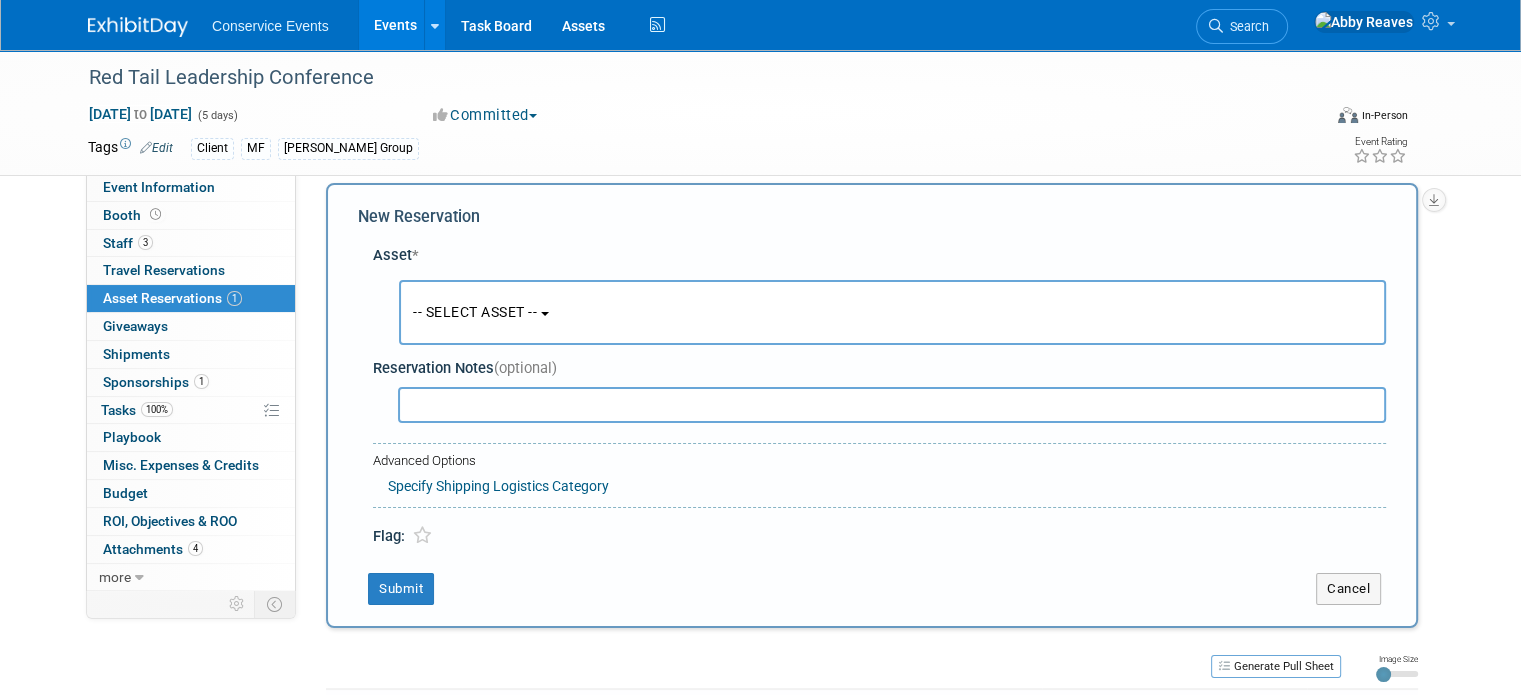 click on "-- SELECT ASSET --" at bounding box center [892, 312] 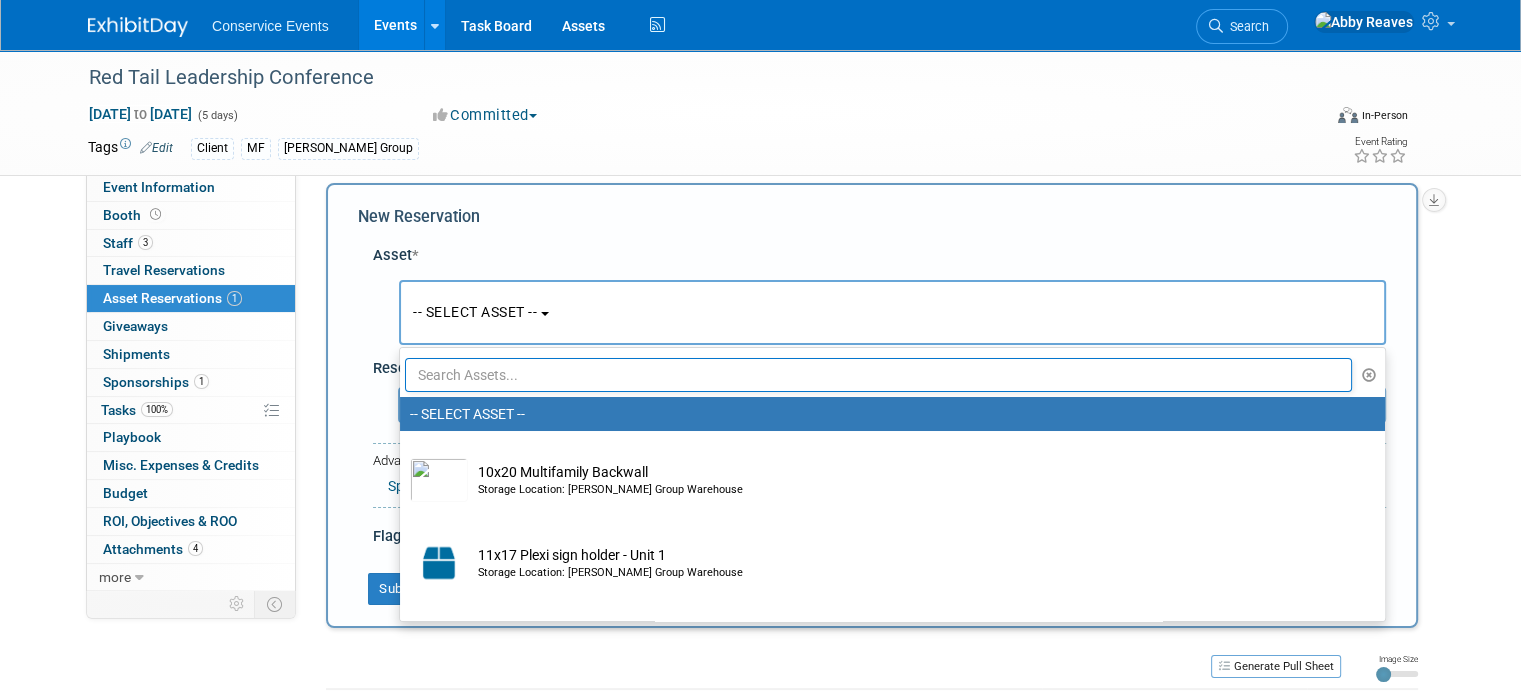 click at bounding box center [878, 375] 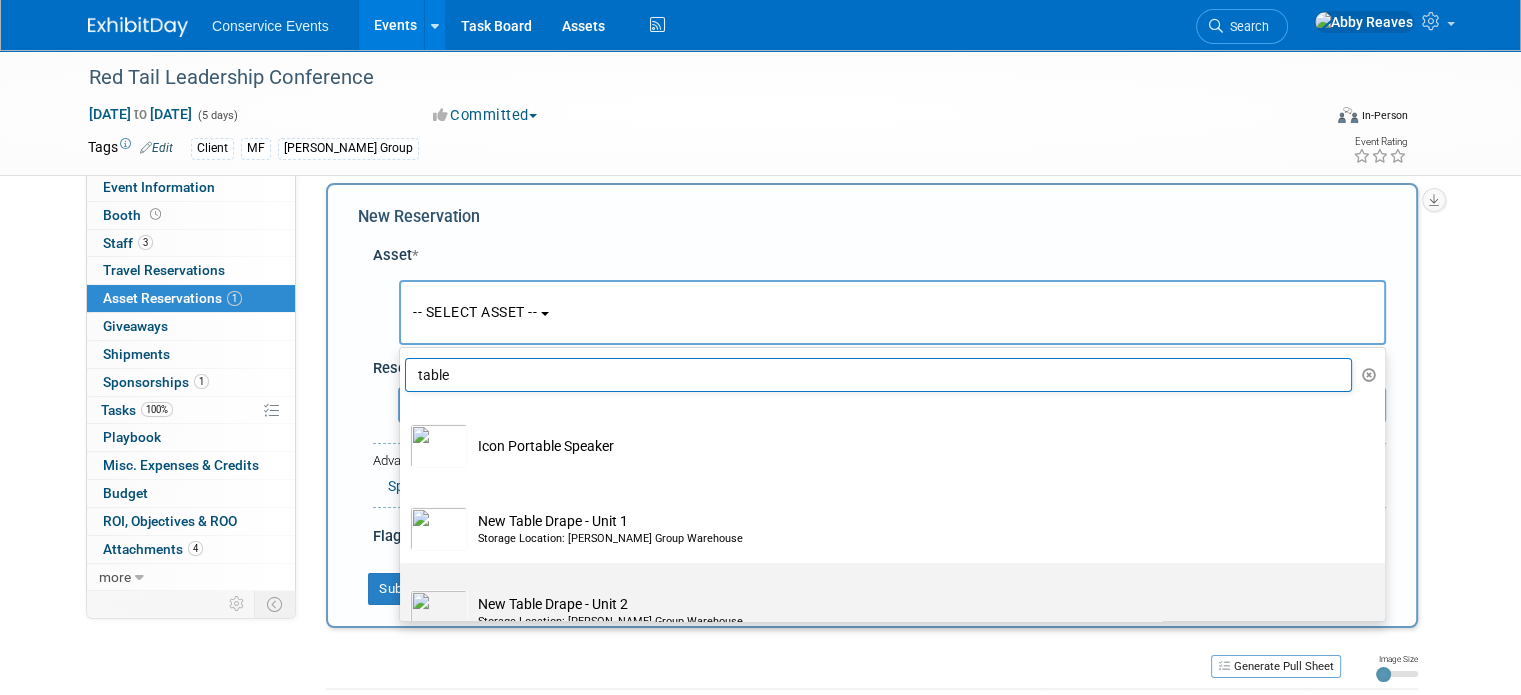 type on "table" 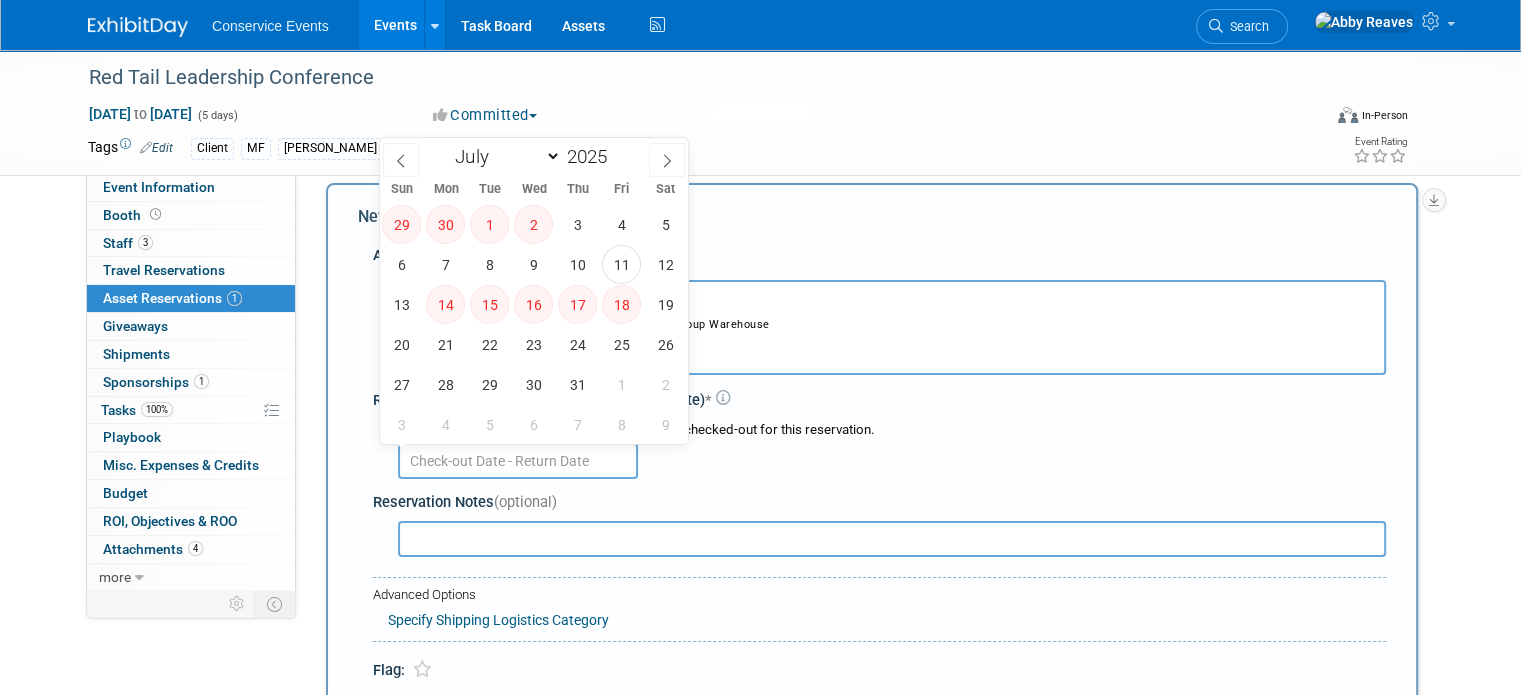 click at bounding box center [518, 461] 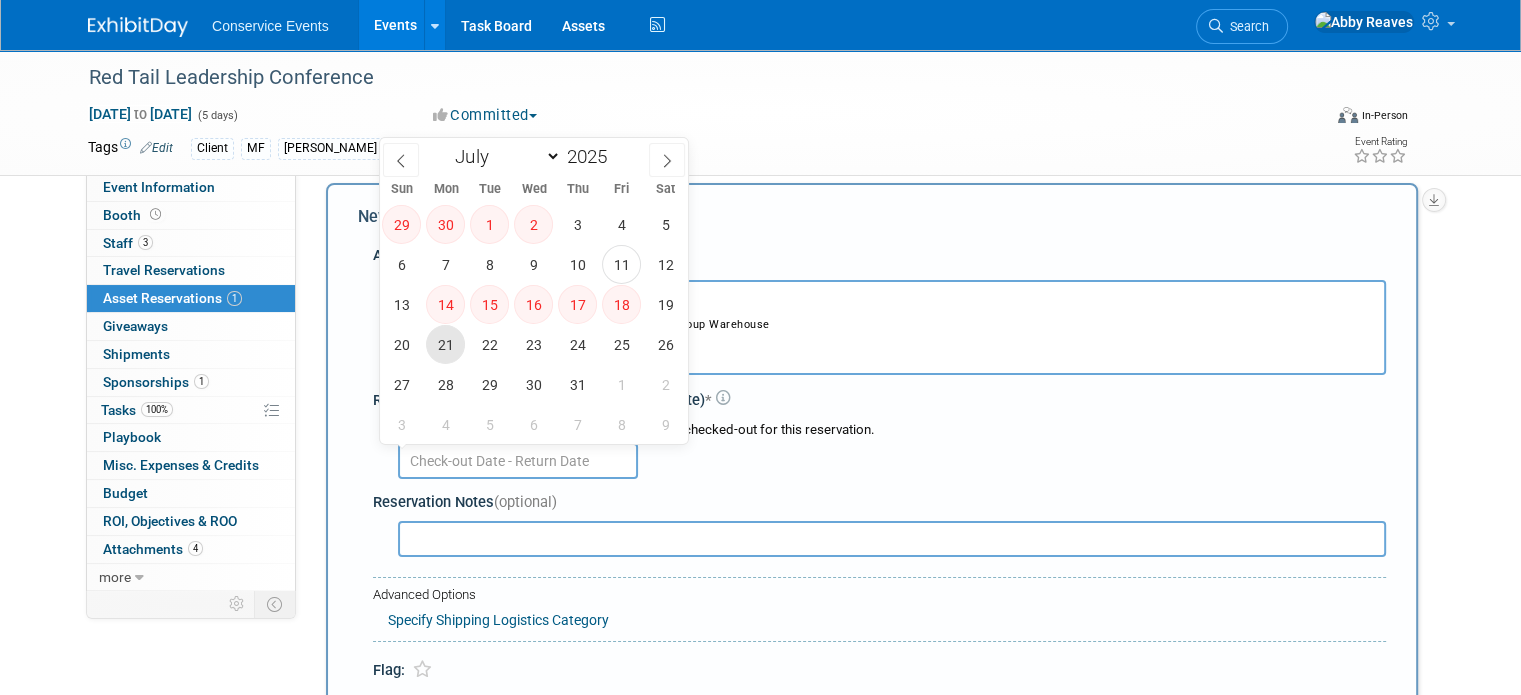 click on "21" at bounding box center (445, 344) 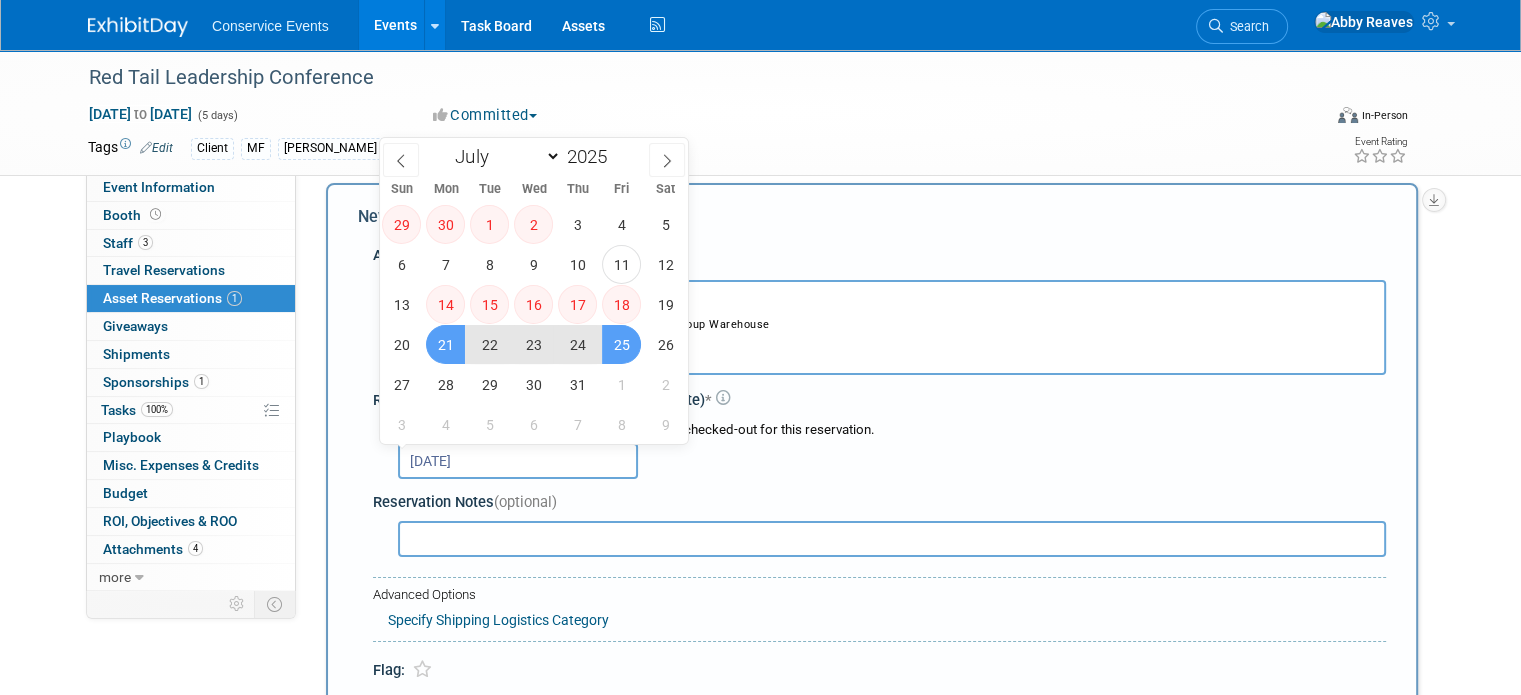 click on "25" at bounding box center (621, 344) 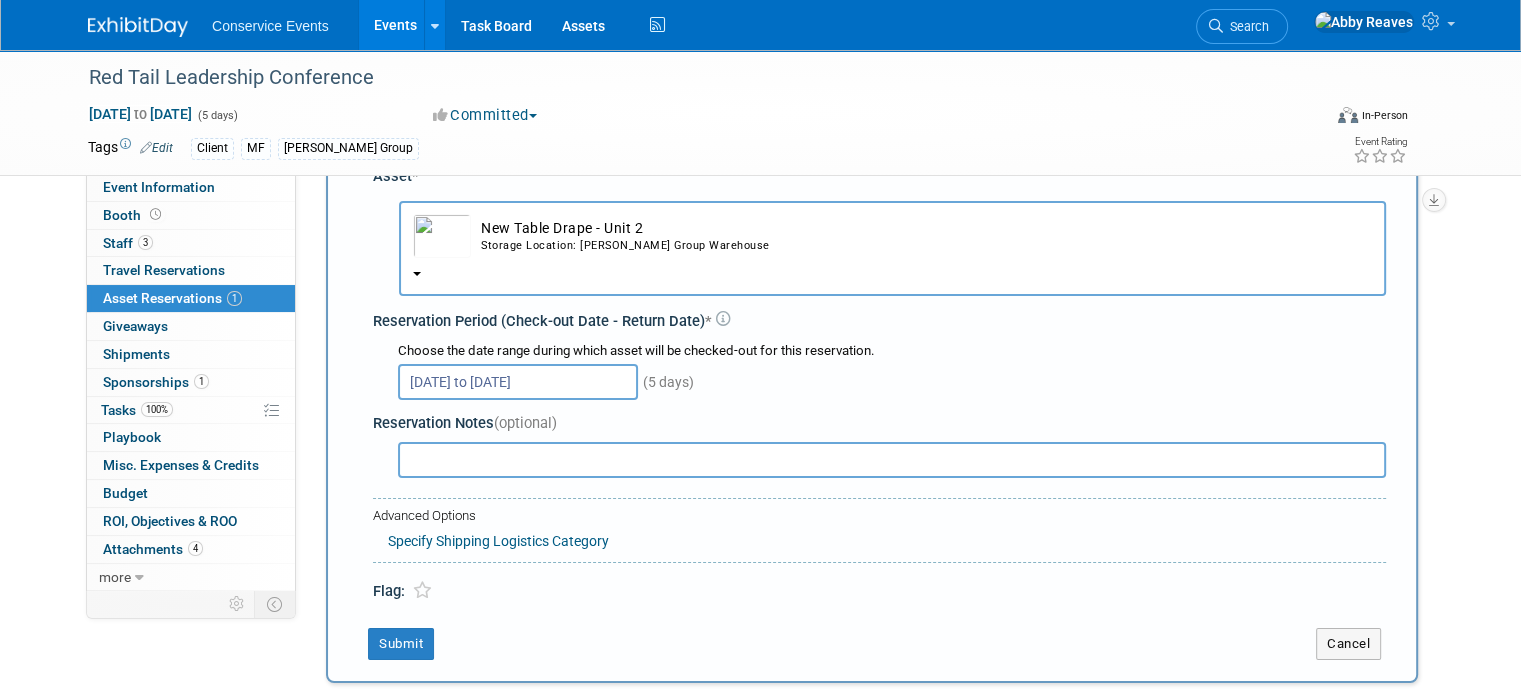 scroll, scrollTop: 218, scrollLeft: 0, axis: vertical 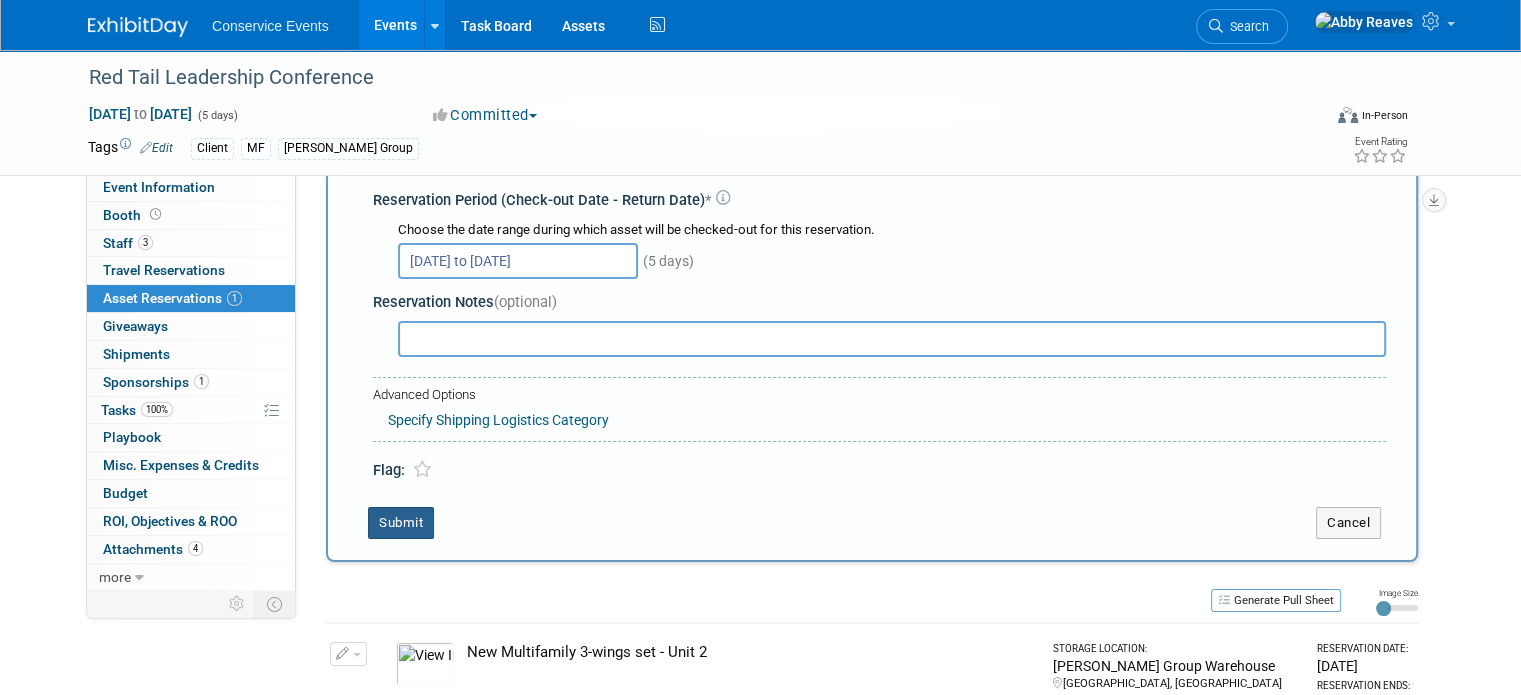 click on "Submit" at bounding box center [401, 523] 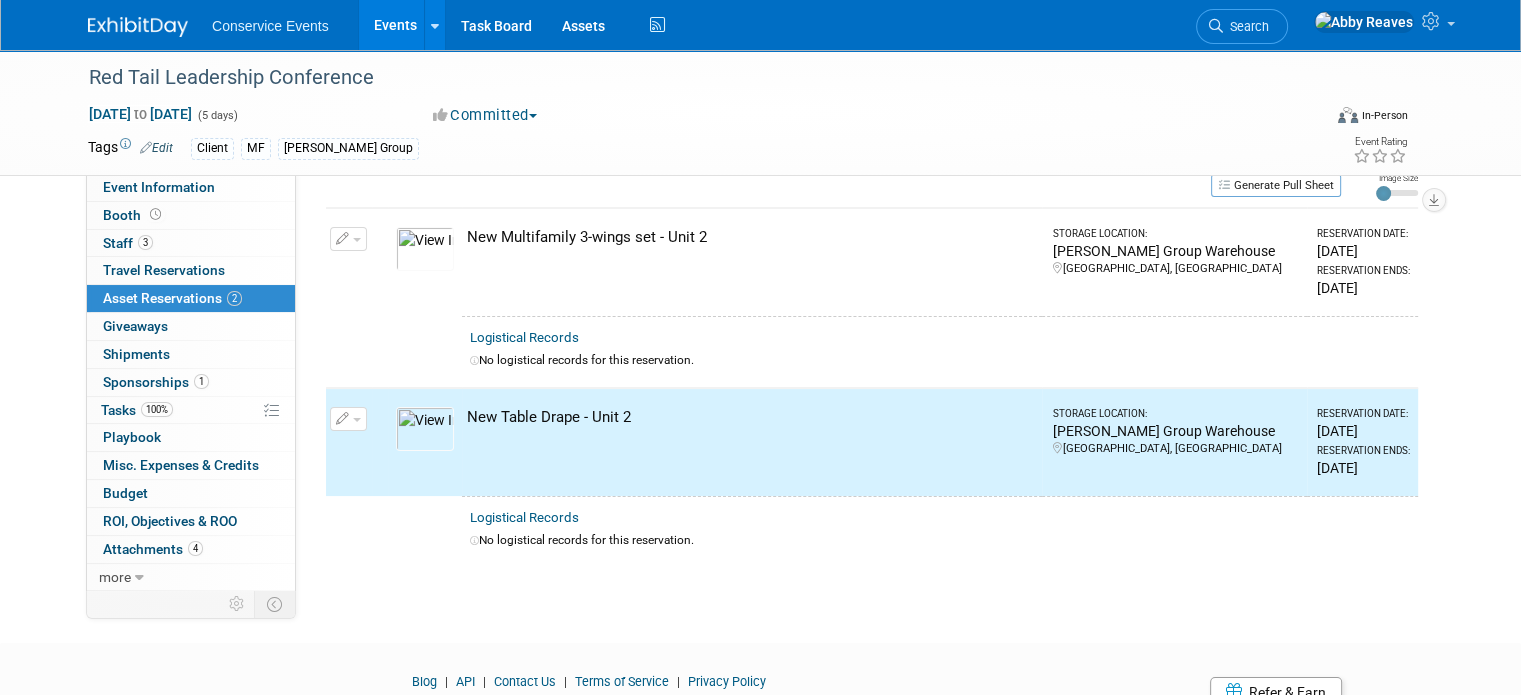 scroll, scrollTop: 0, scrollLeft: 0, axis: both 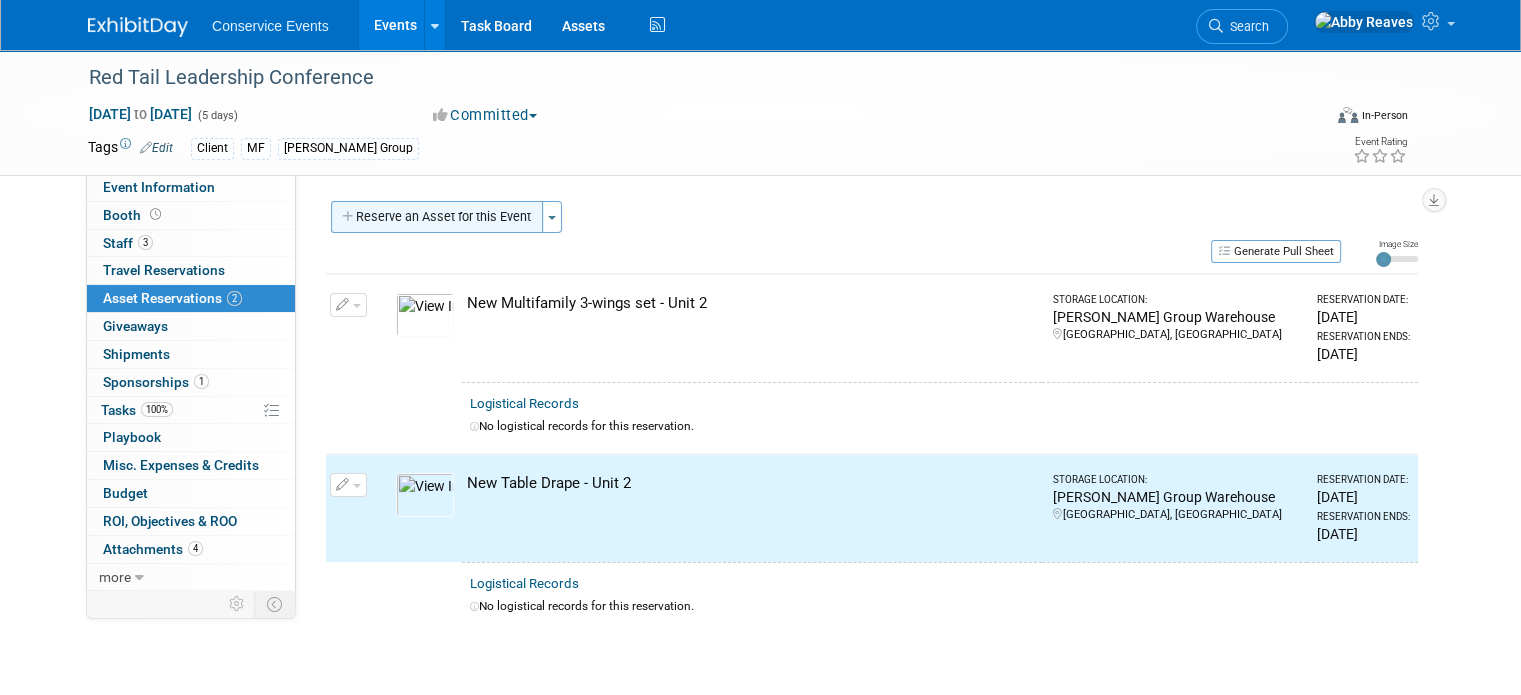 click on "Reserve an Asset for this Event" at bounding box center (437, 217) 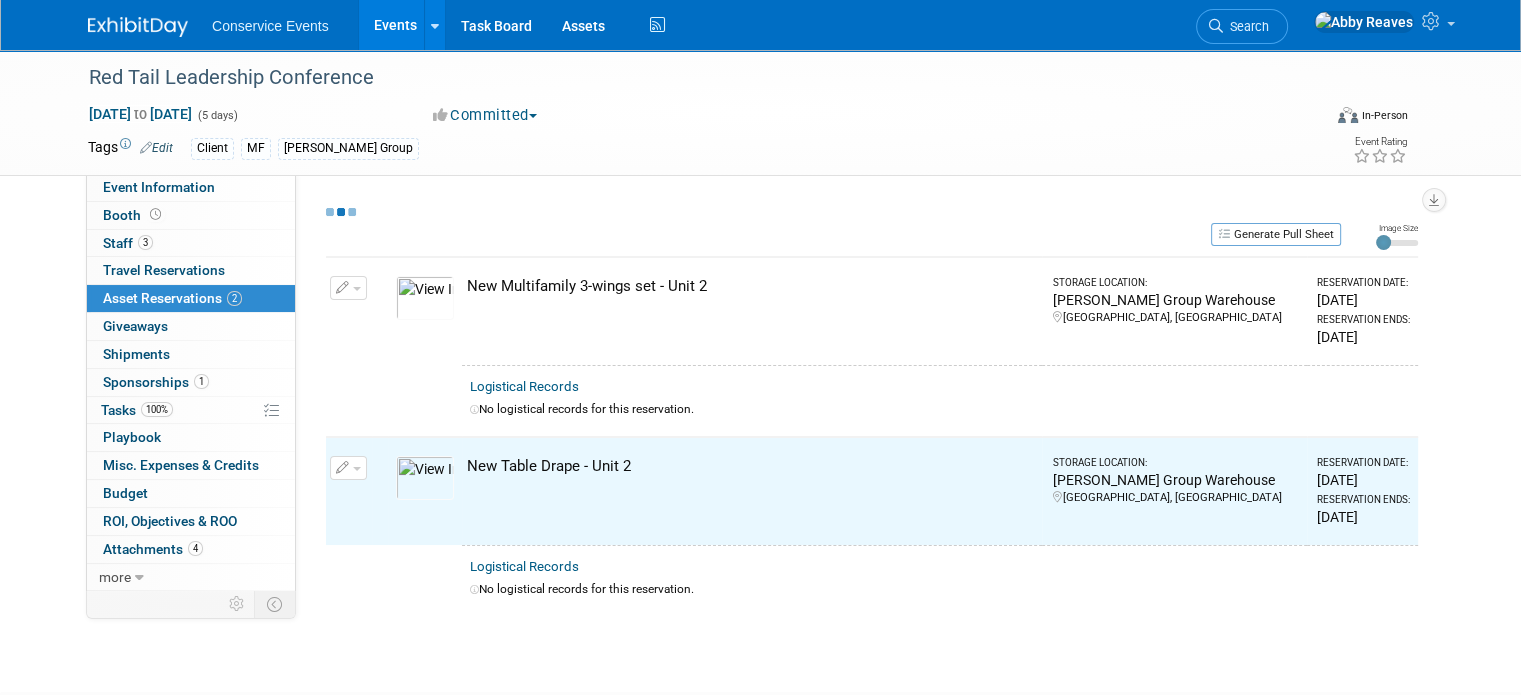 select on "6" 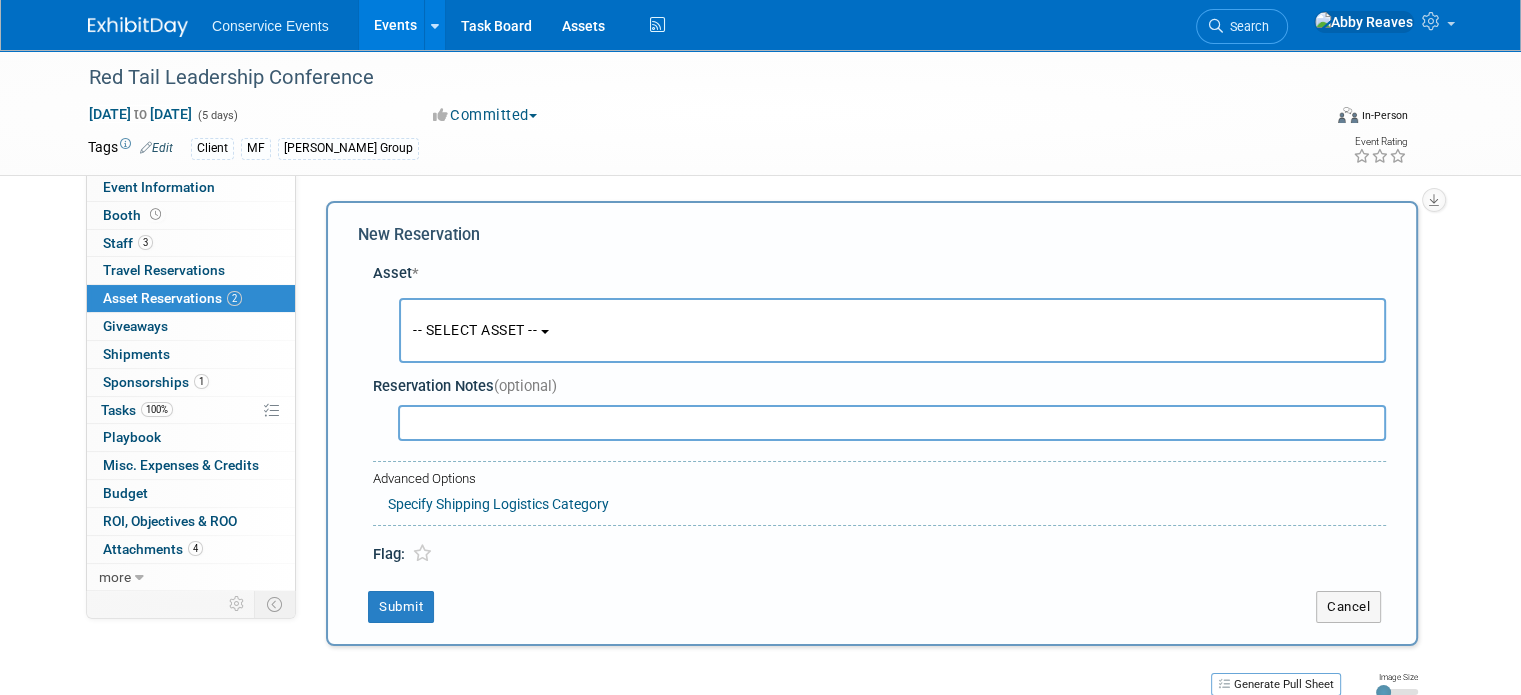 scroll, scrollTop: 18, scrollLeft: 0, axis: vertical 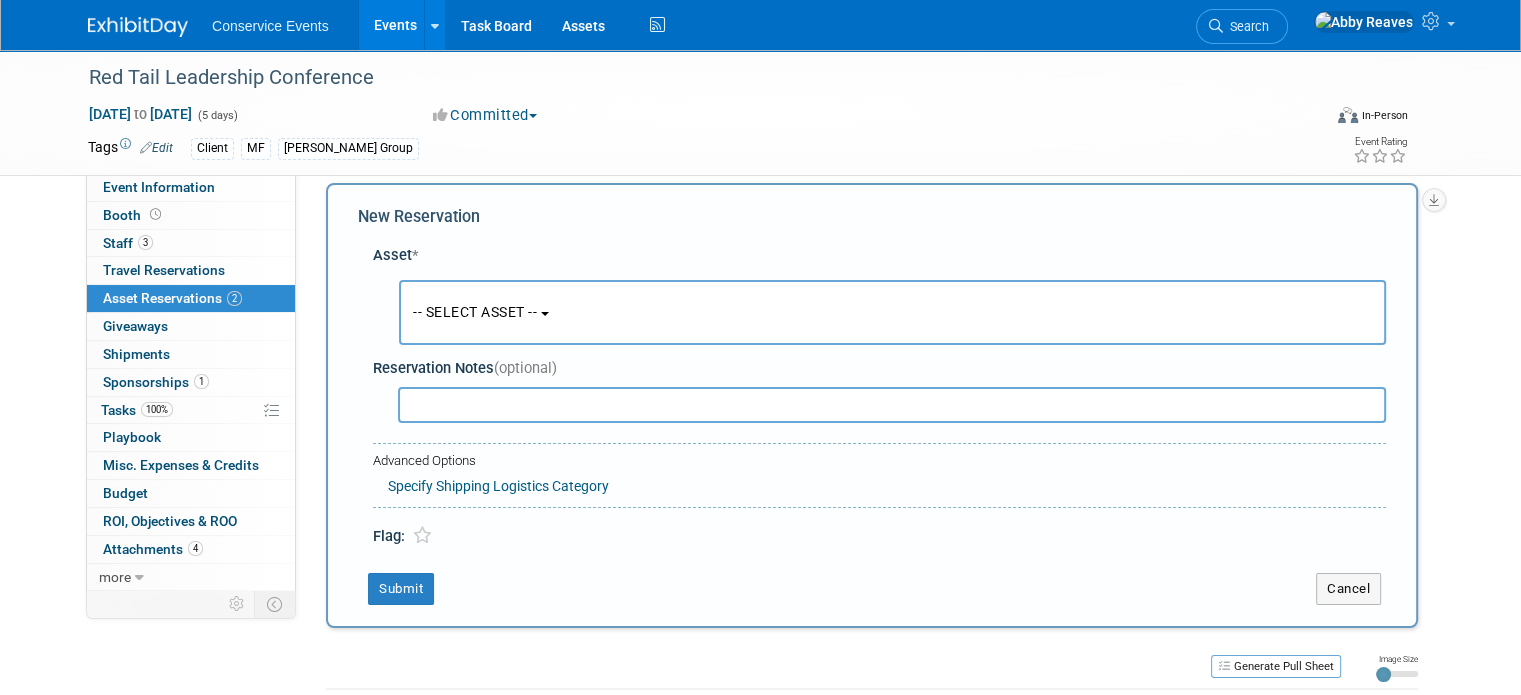 click on "-- SELECT ASSET --" at bounding box center [892, 312] 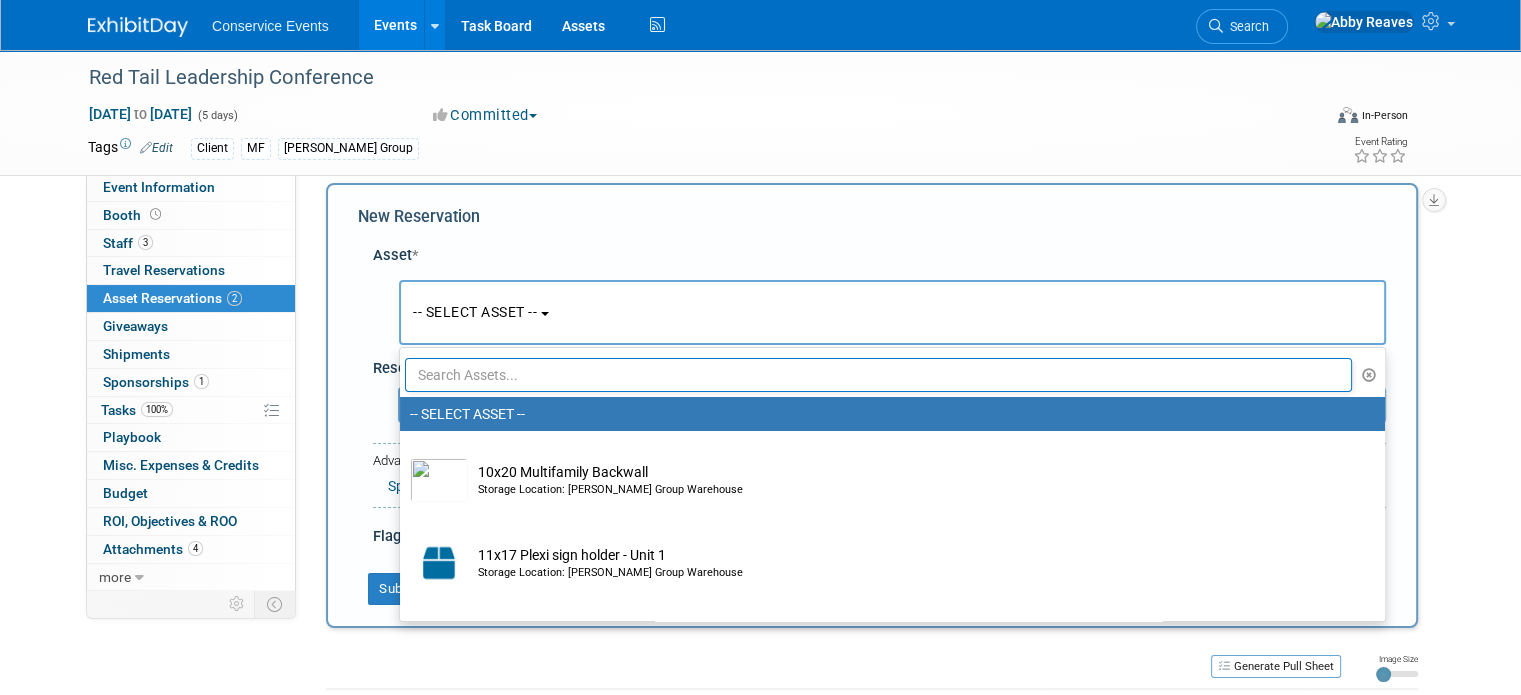 click at bounding box center [878, 375] 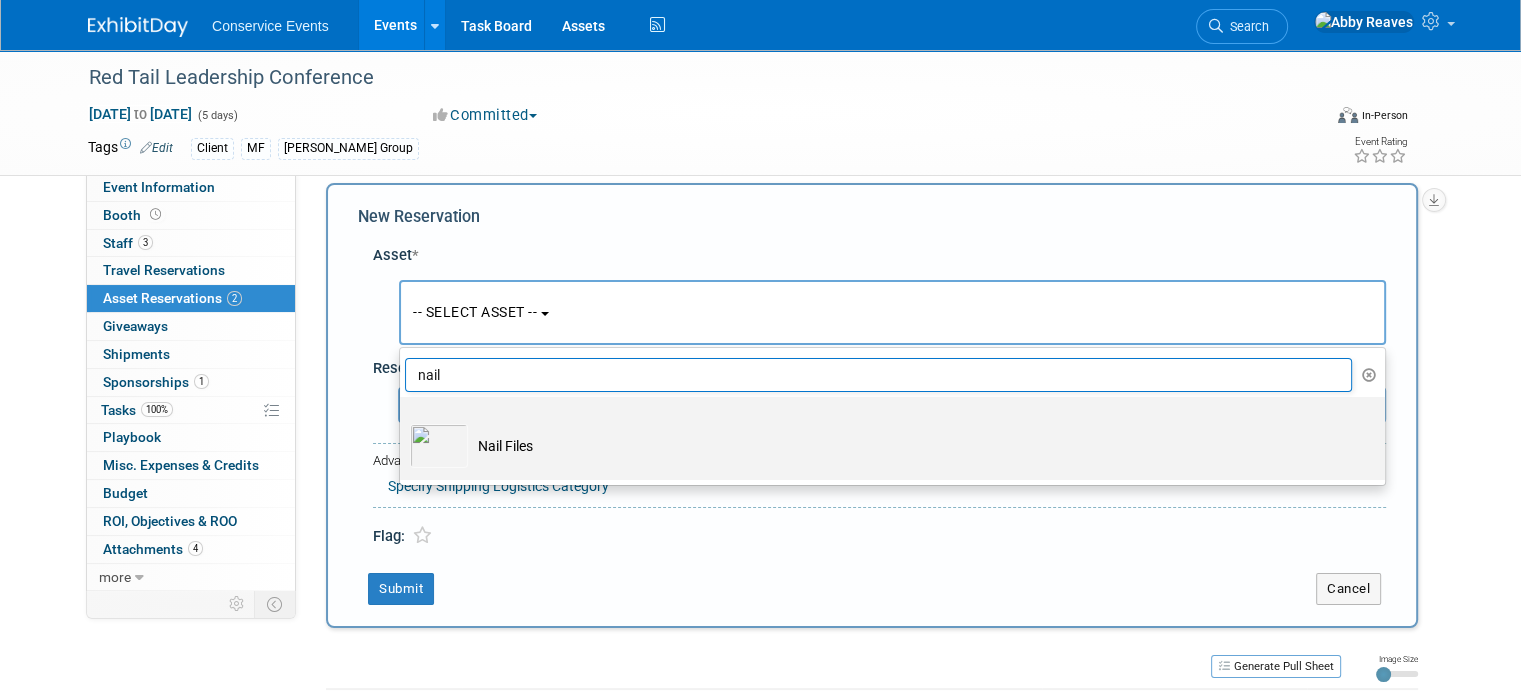 type on "nail" 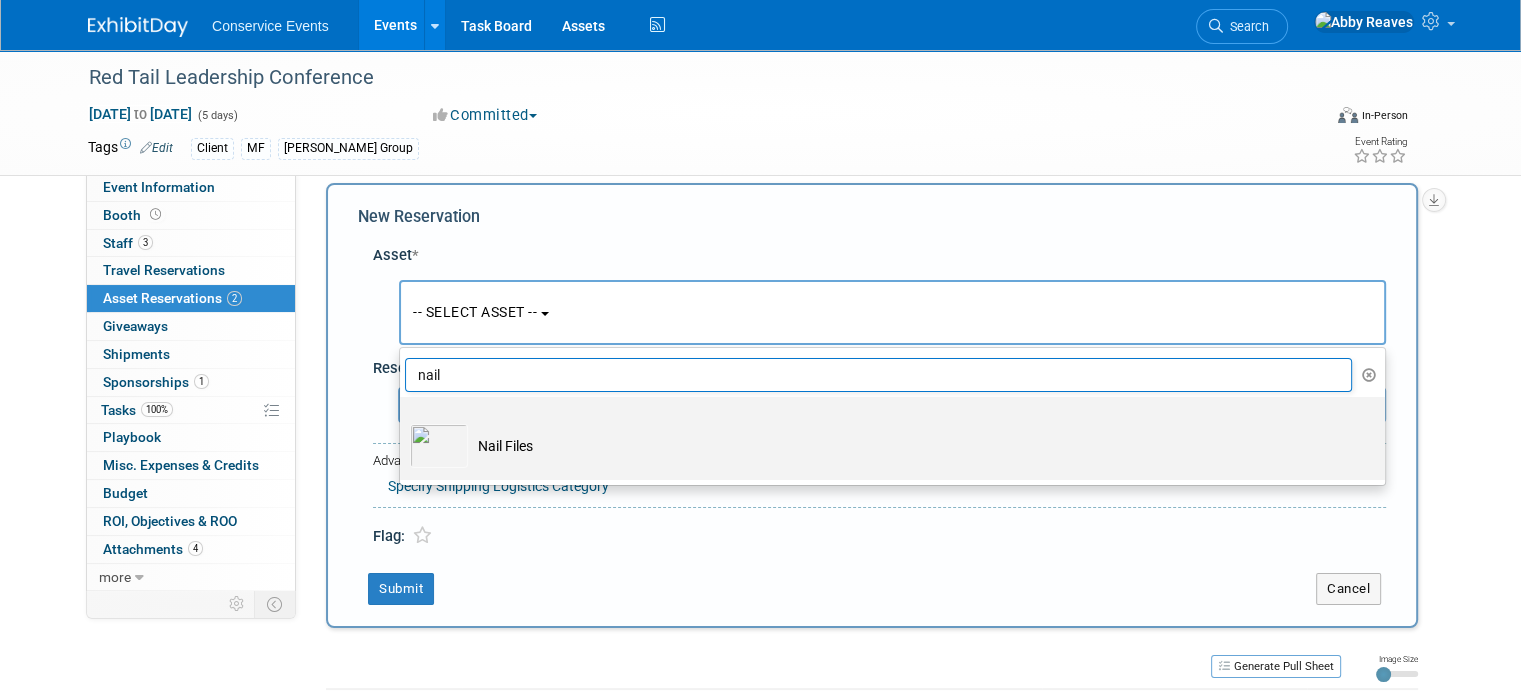 click on "Nail Files" at bounding box center [906, 446] 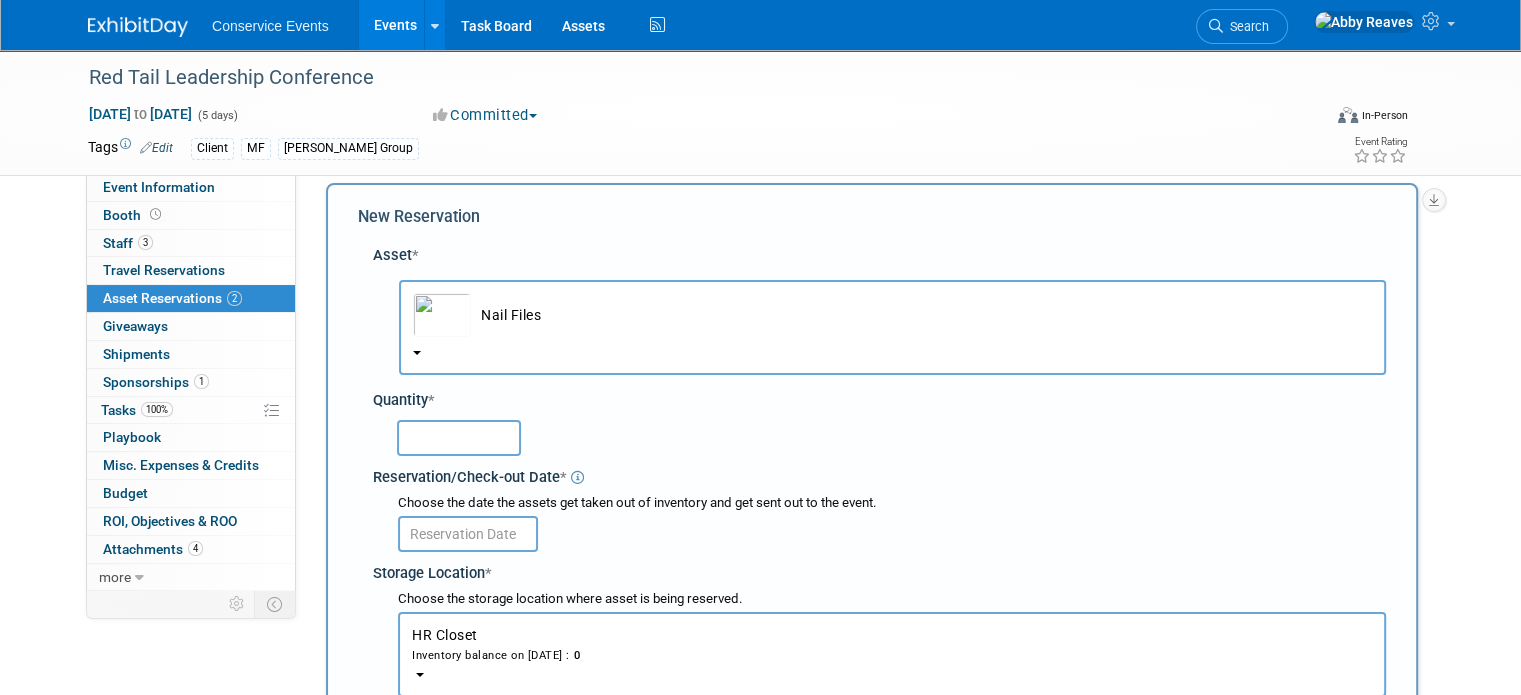 click at bounding box center (459, 438) 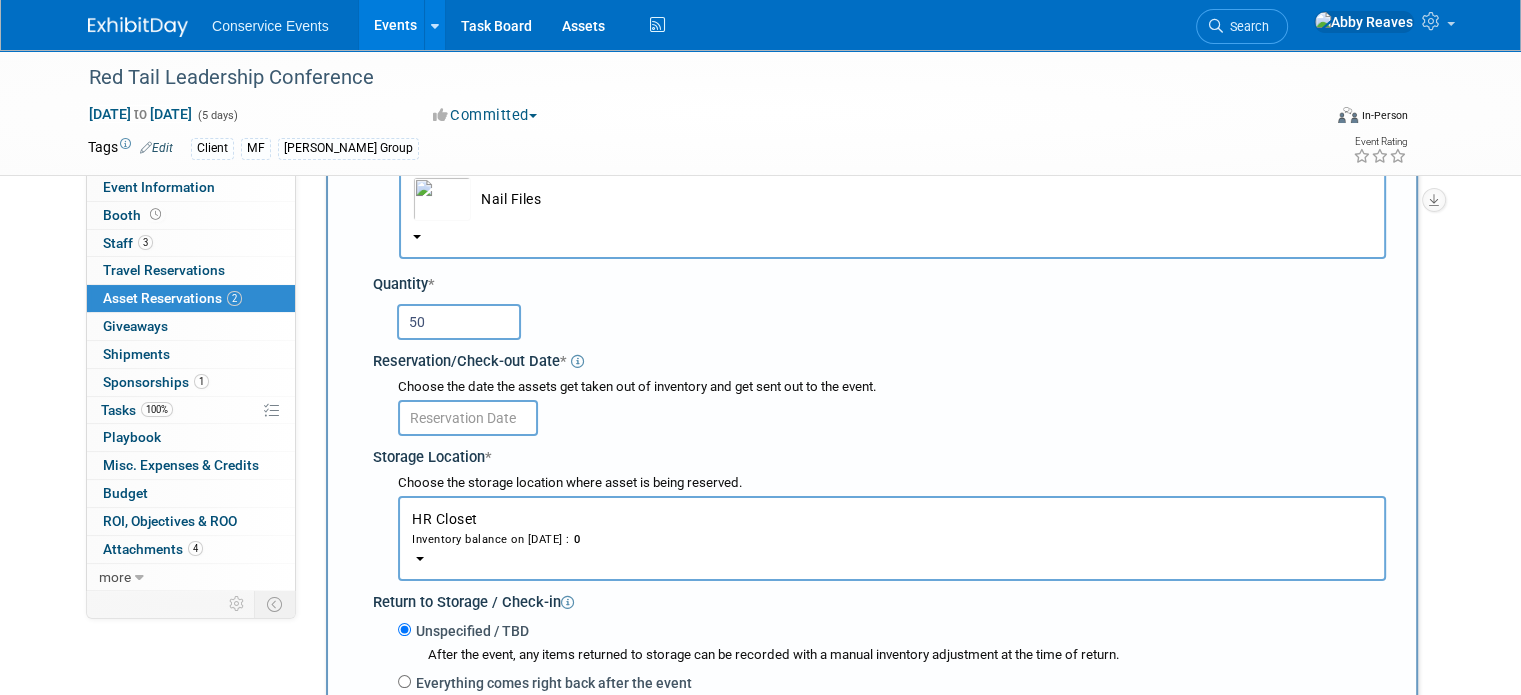 scroll, scrollTop: 218, scrollLeft: 0, axis: vertical 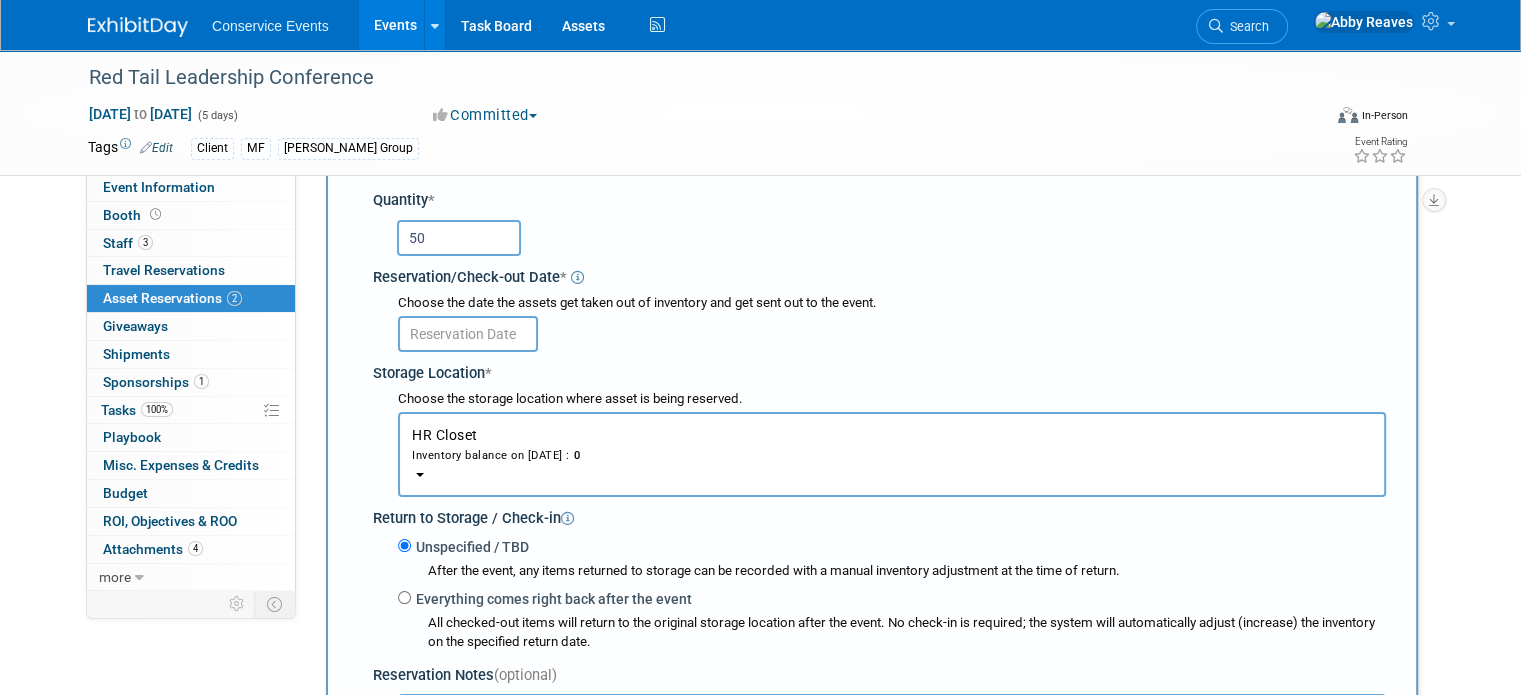 type on "50" 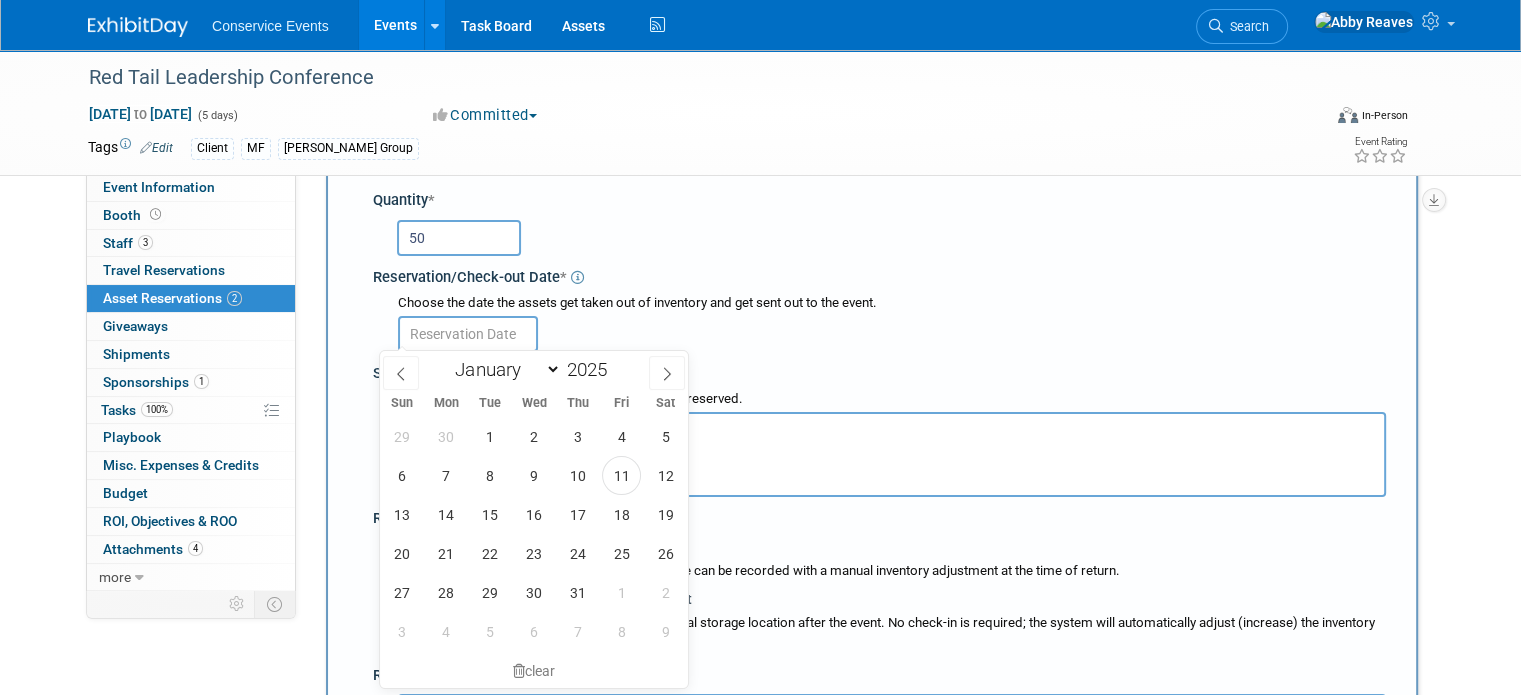 click at bounding box center [468, 334] 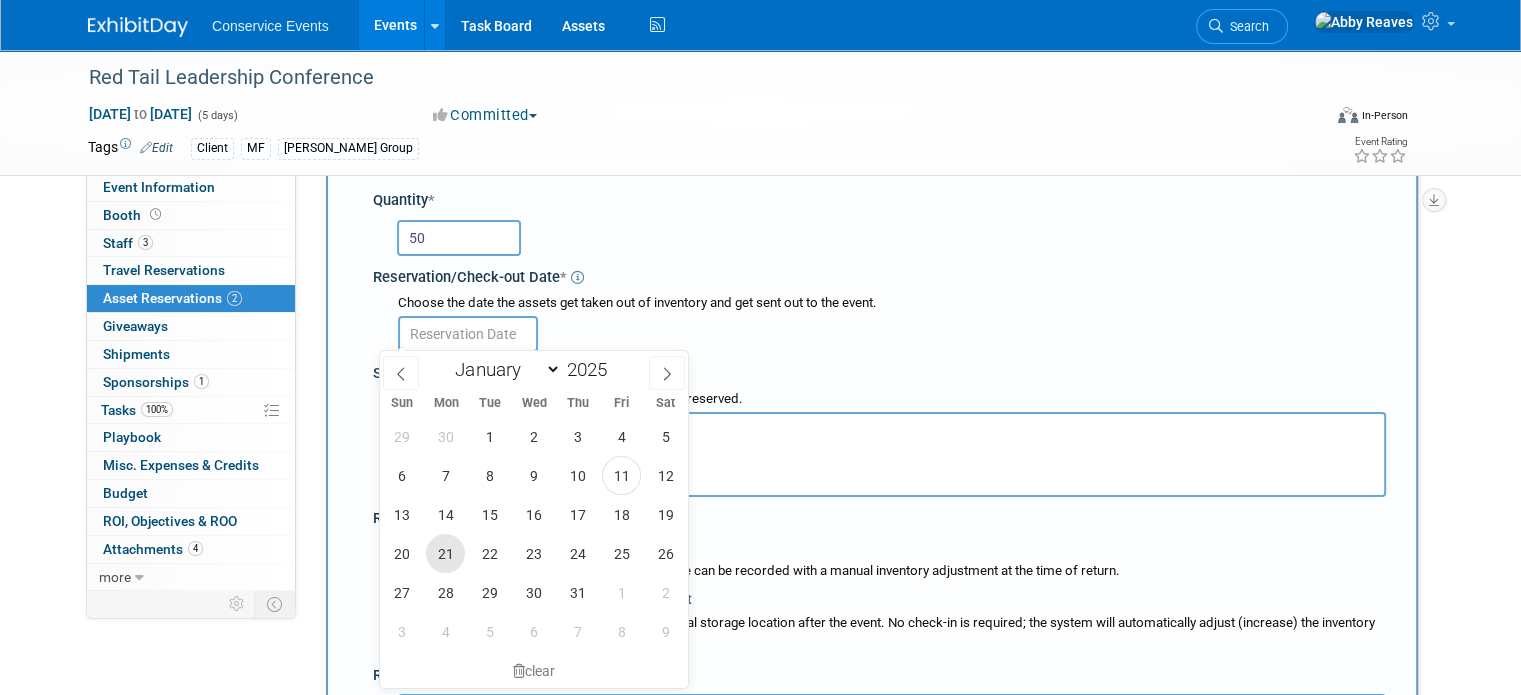 drag, startPoint x: 448, startPoint y: 543, endPoint x: 446, endPoint y: 533, distance: 10.198039 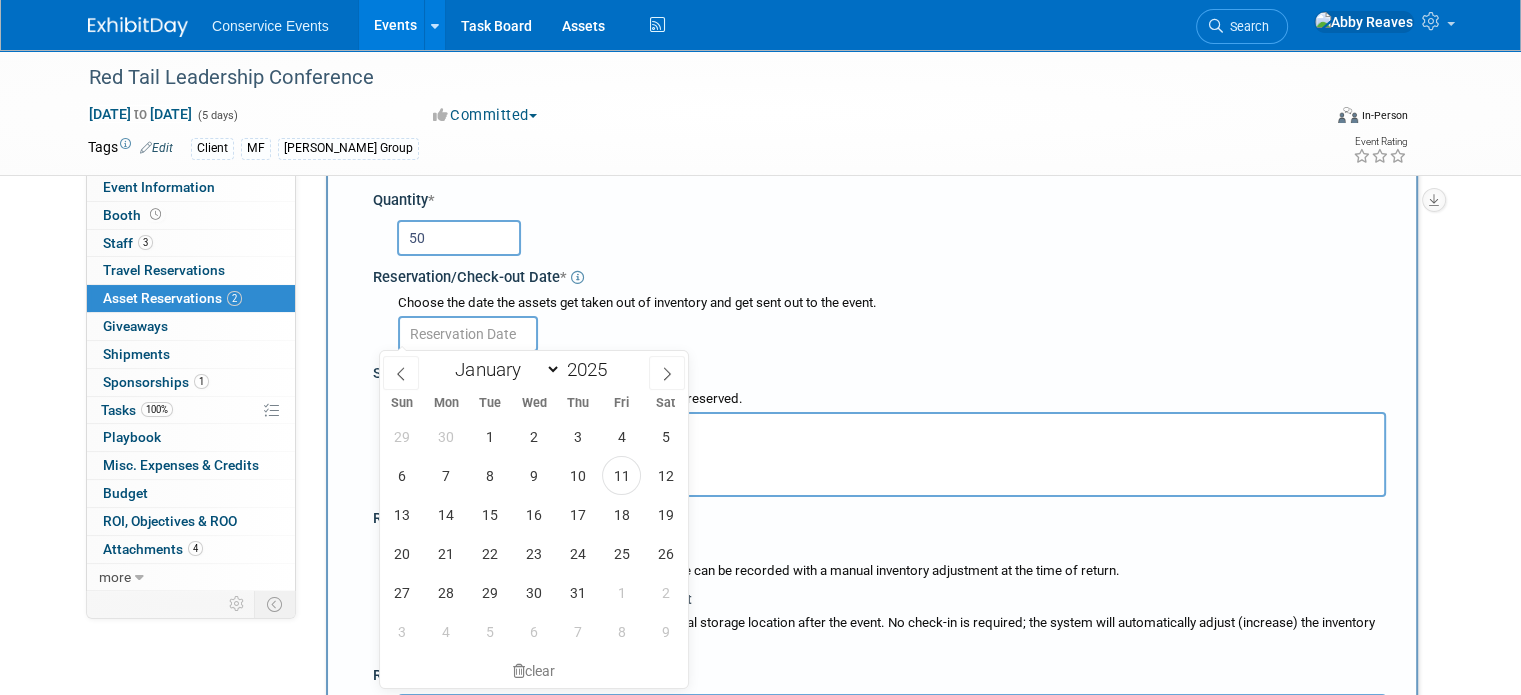 type on "Jul 21, 2025" 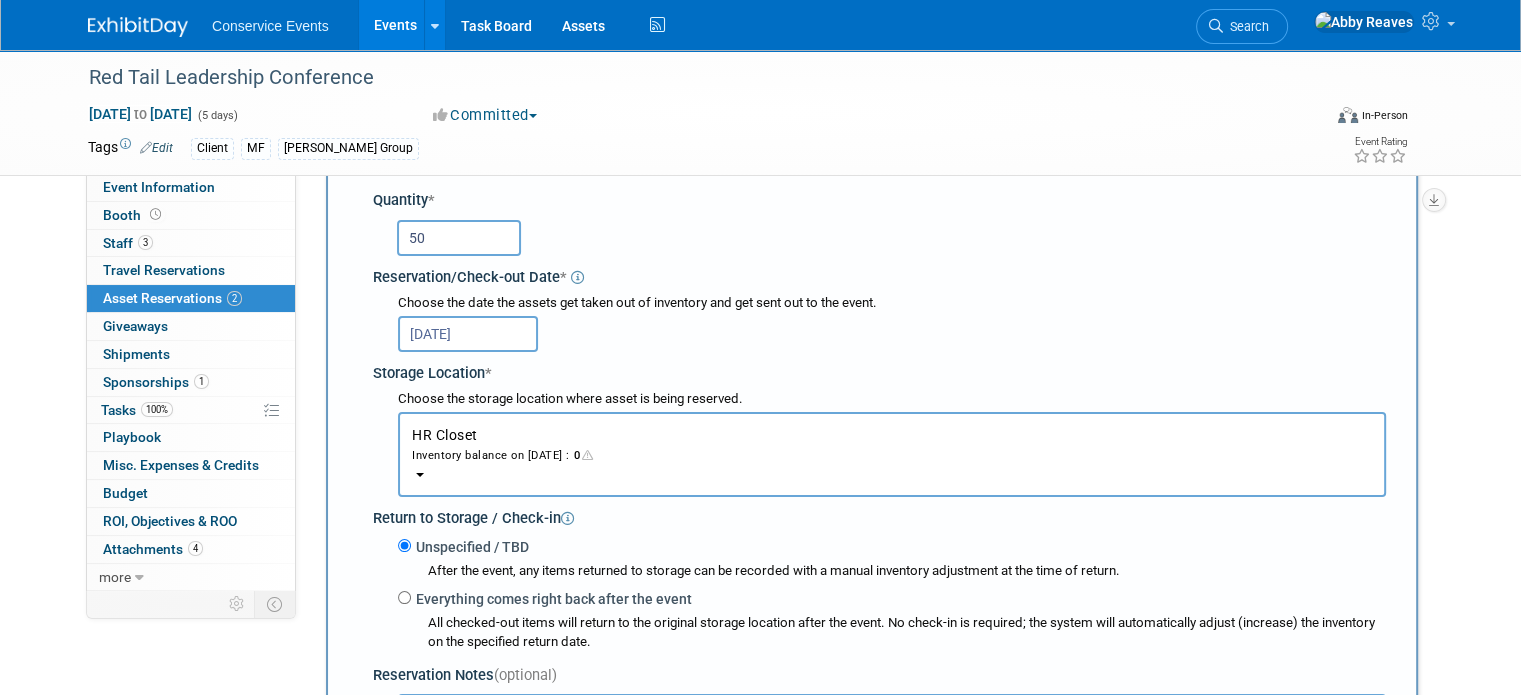 click on "Inventory balance on Jul 21, 2025 :  0" at bounding box center (892, 454) 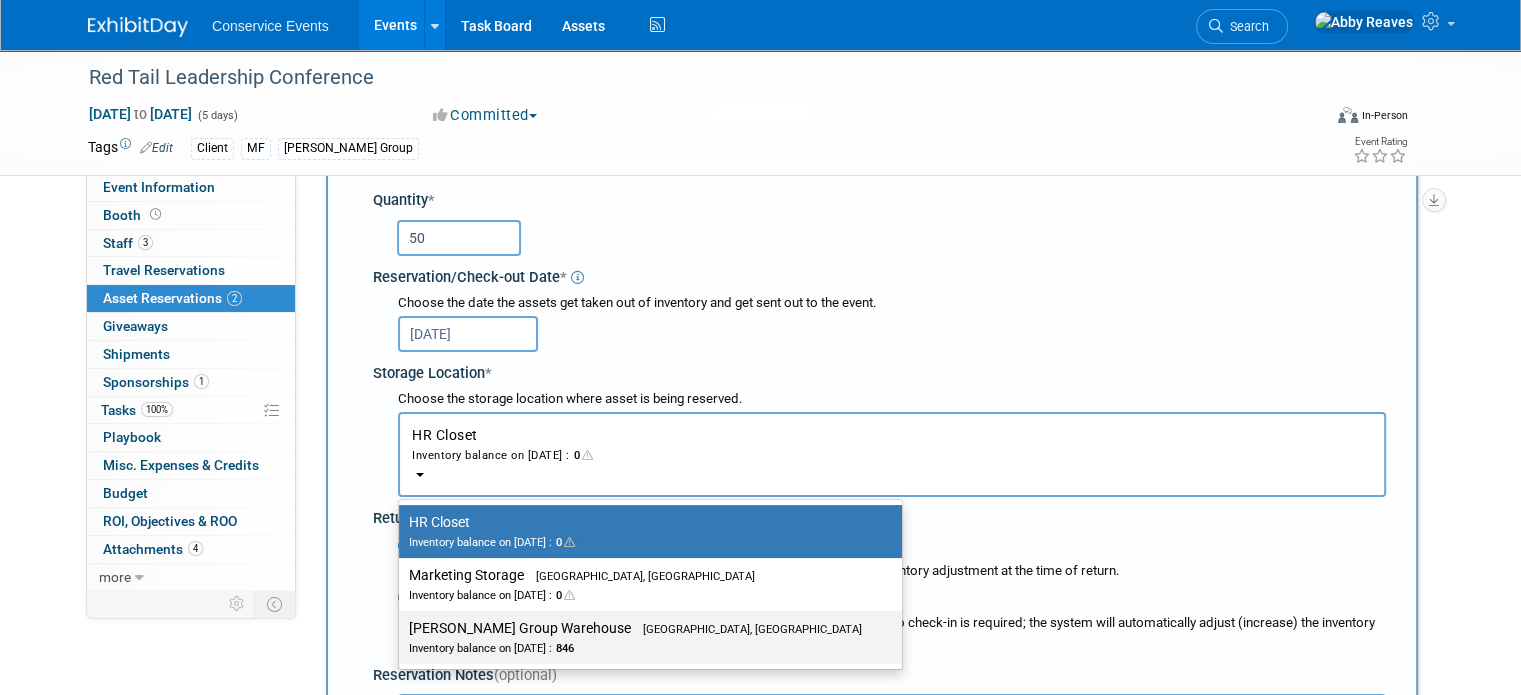 drag, startPoint x: 463, startPoint y: 623, endPoint x: 460, endPoint y: 565, distance: 58.077534 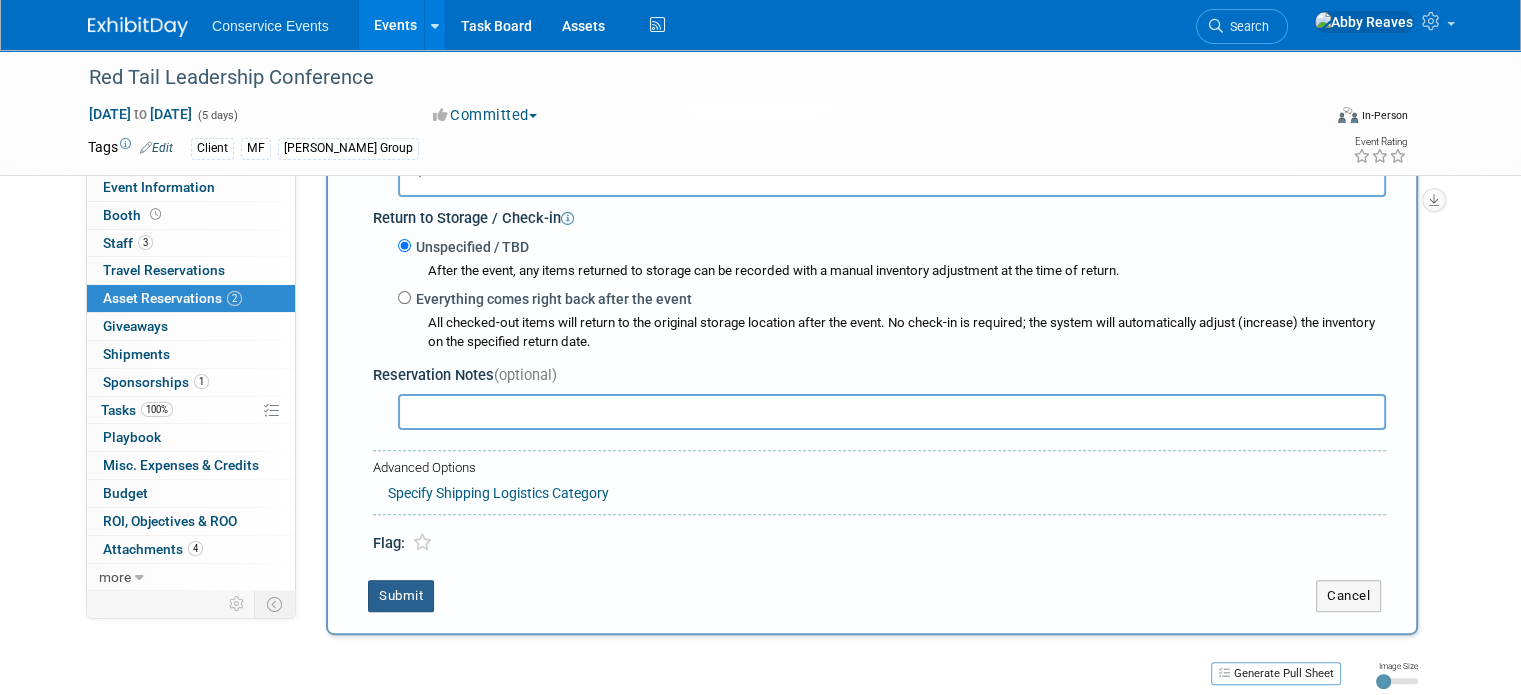 click on "Submit" at bounding box center [401, 596] 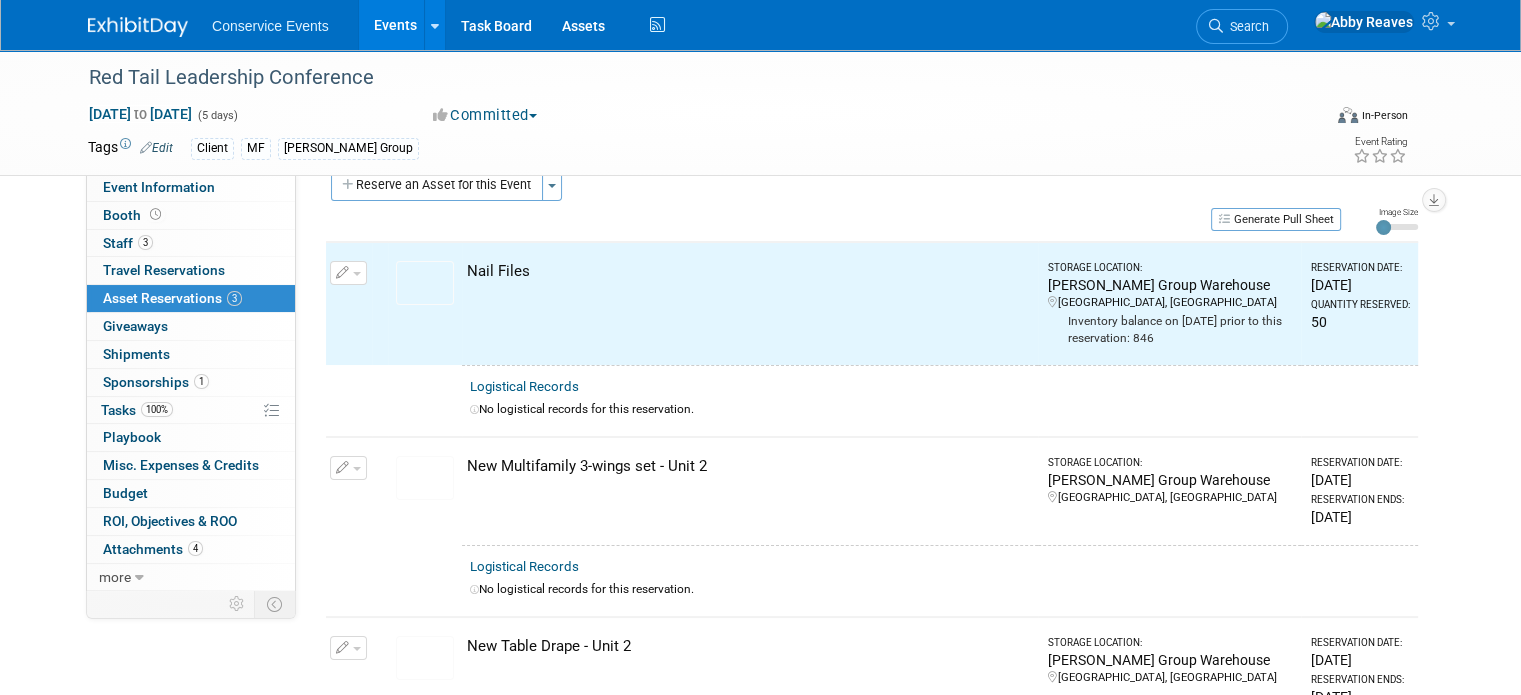 scroll, scrollTop: 0, scrollLeft: 0, axis: both 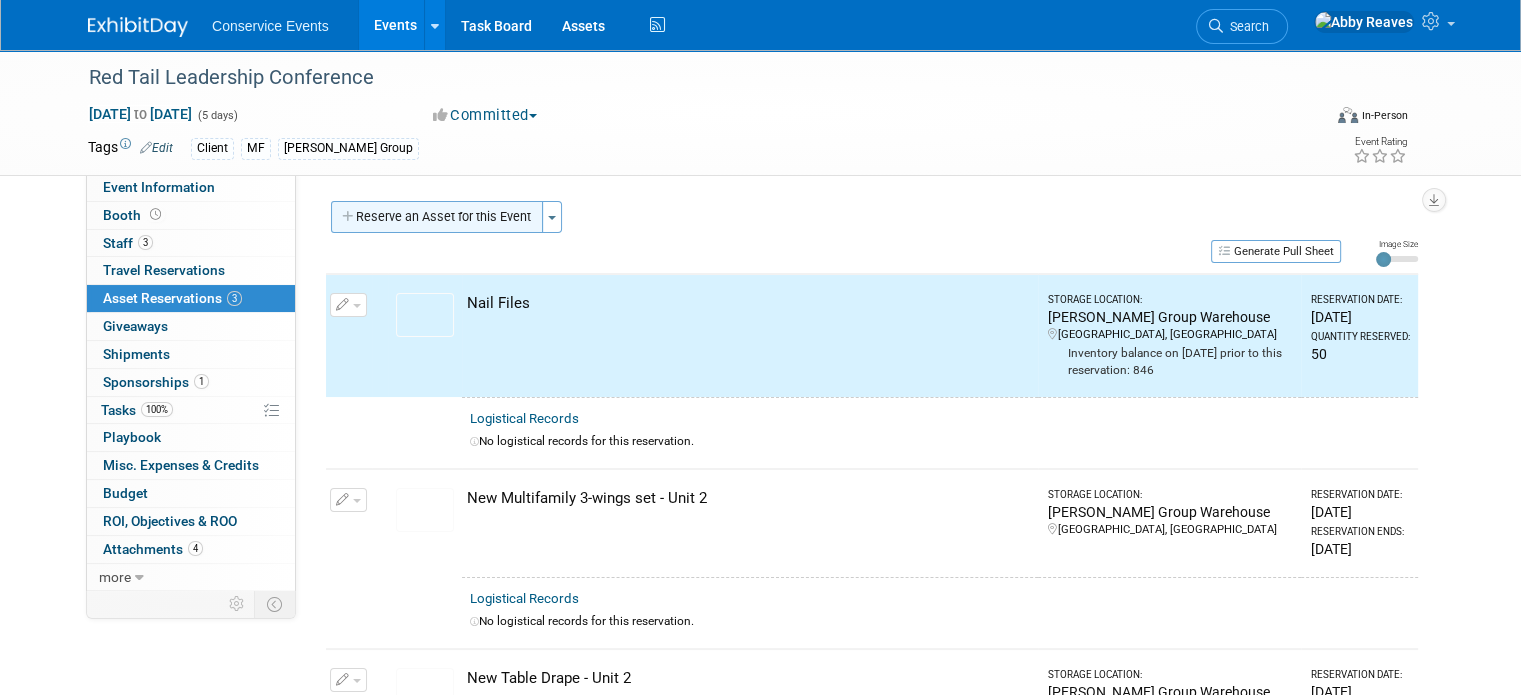 click on "Reserve an Asset for this Event" at bounding box center (437, 217) 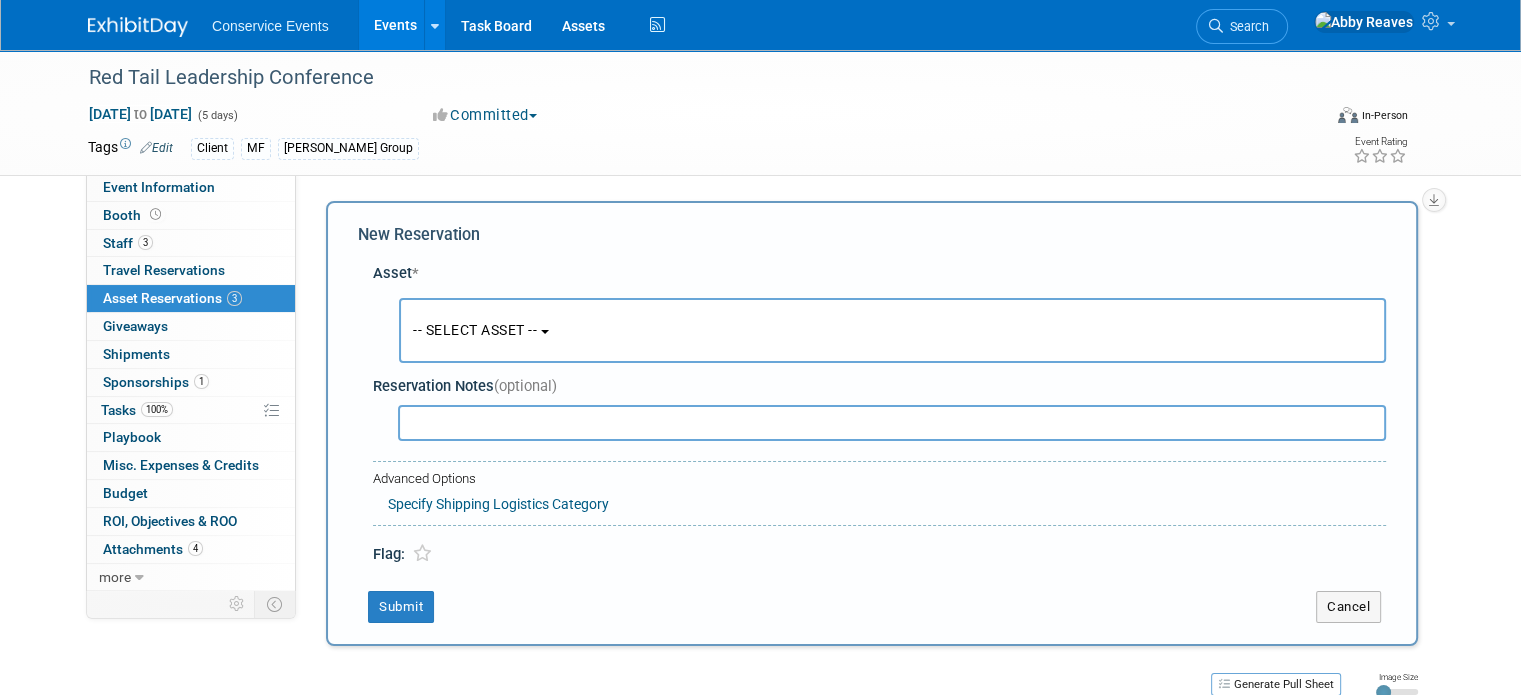scroll, scrollTop: 18, scrollLeft: 0, axis: vertical 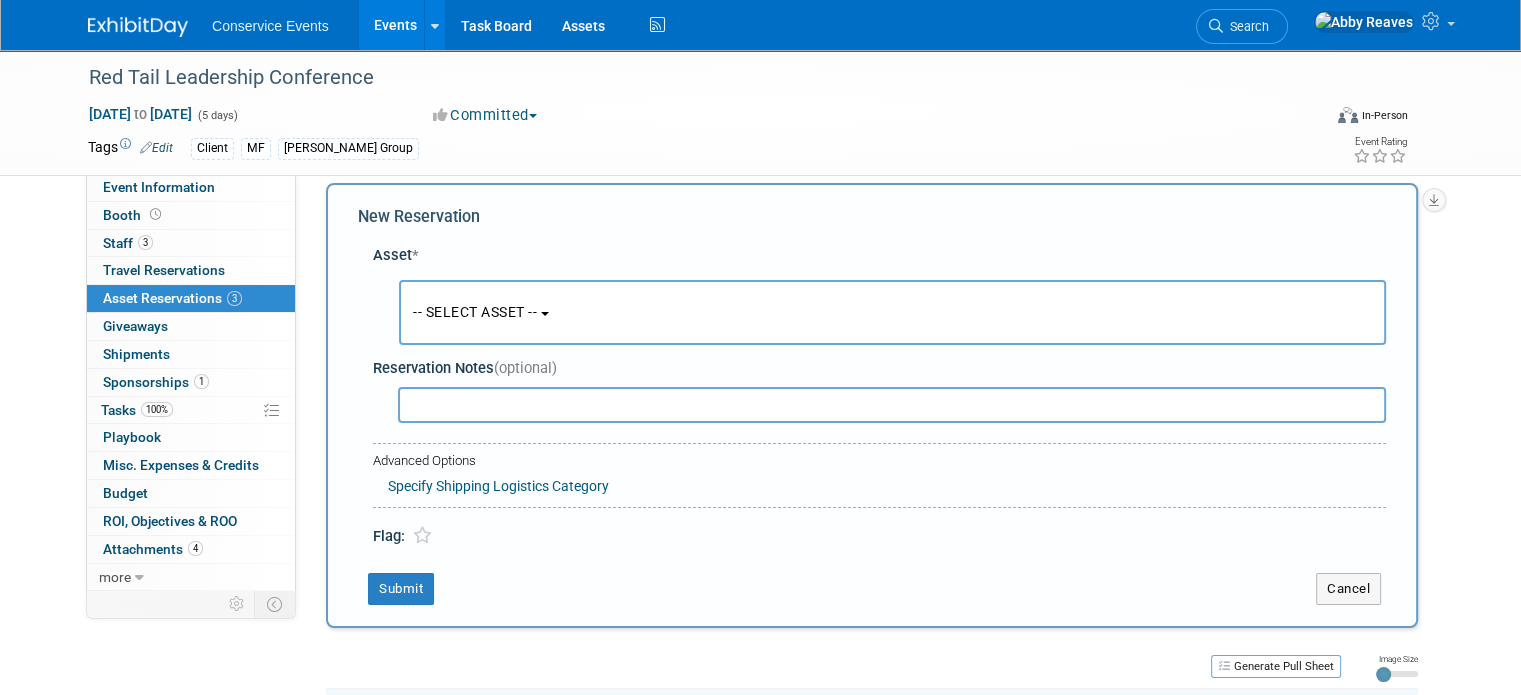click on "-- SELECT ASSET --" at bounding box center (892, 312) 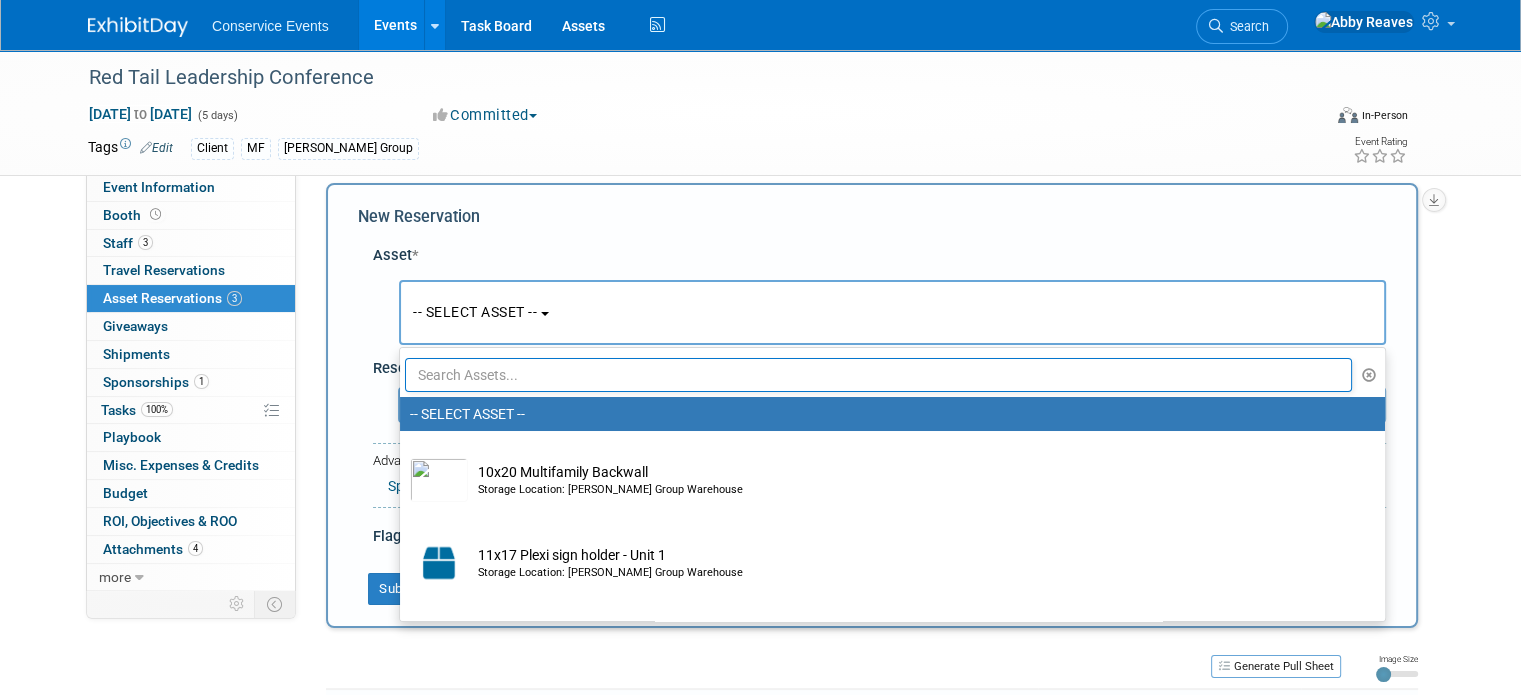 click on "-- SELECT ASSET --      10x20 Multifamily Backwall Storage Location: Taylor Group Warehouse   11x17 Plexi sign holder - Unit 1 Storage Location: Taylor Group Warehouse   11x17 Plexi sign holder - Unit 2 Storage Location: Taylor Group Warehouse   Adidas Solar Headphones - Unit 1 Storage Location: Taylor Group Warehouse   Adidas Solar Headphones - Unit 2 Storage Location: Taylor Group Warehouse   Adidas Solar Headphones - Unit 3 Storage Location: Taylor Group Warehouse   Adidas Solar Headphones - Unit 4 Storage Location: Taylor Group Warehouse   AM Bubble Jacket   AM Padfolios Large Asset Identifier: 20221 Leather   AM Padfolios Small Asset Identifier: 20222 Leather   Bamboo Wireless Charger Asset Identifier: 202221   Bell Partners Notebook   Berkshire Co Branded Notebook   Black Ceramic Mug   Black Duffel Bag Asset Identifier: 202212   Black Quilted Jackets   Black Sustainable Pens Asset Identifier: 202235   Black Water Bottle   Blue 3-in-1 Cords   Blue Drawstring Bag Asset Identifier: 202223" at bounding box center (892, 484) 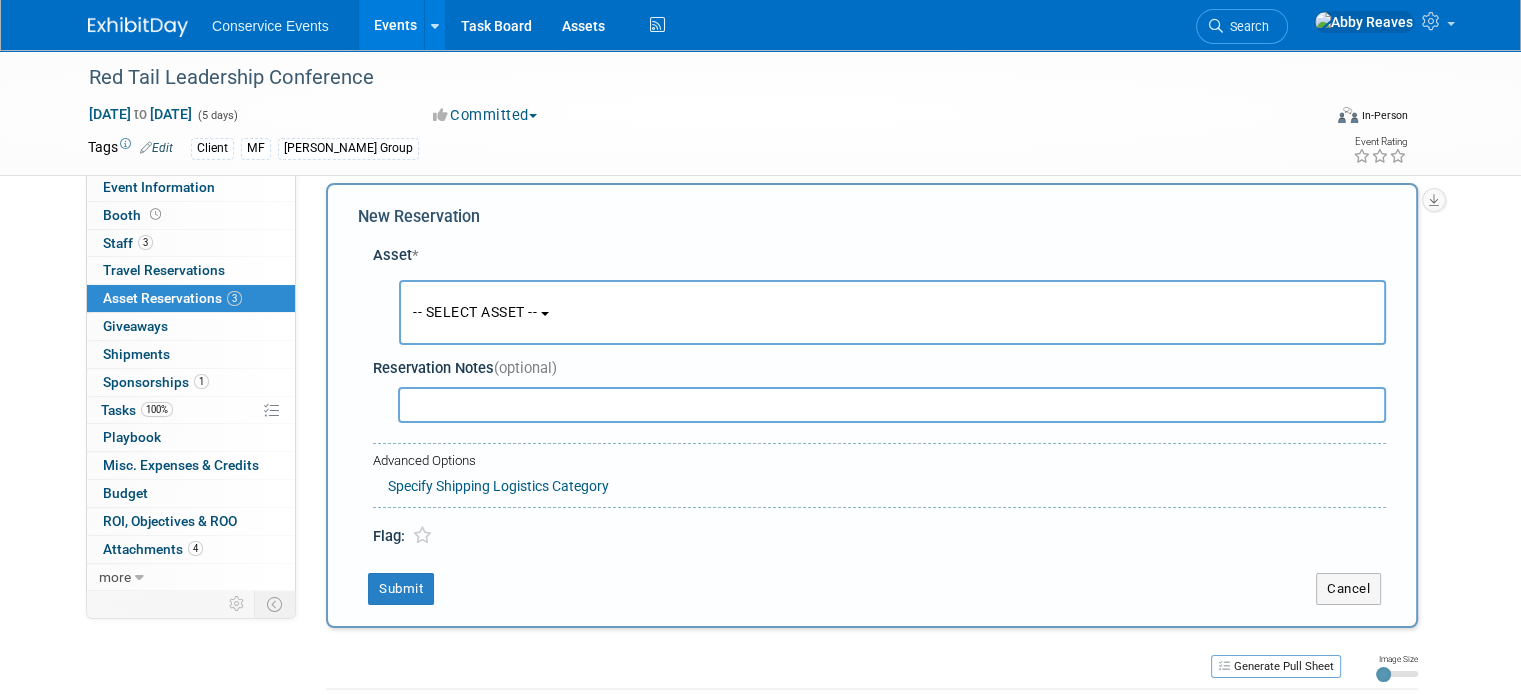 click on "Reservation Notes  (optional)" at bounding box center [879, 368] 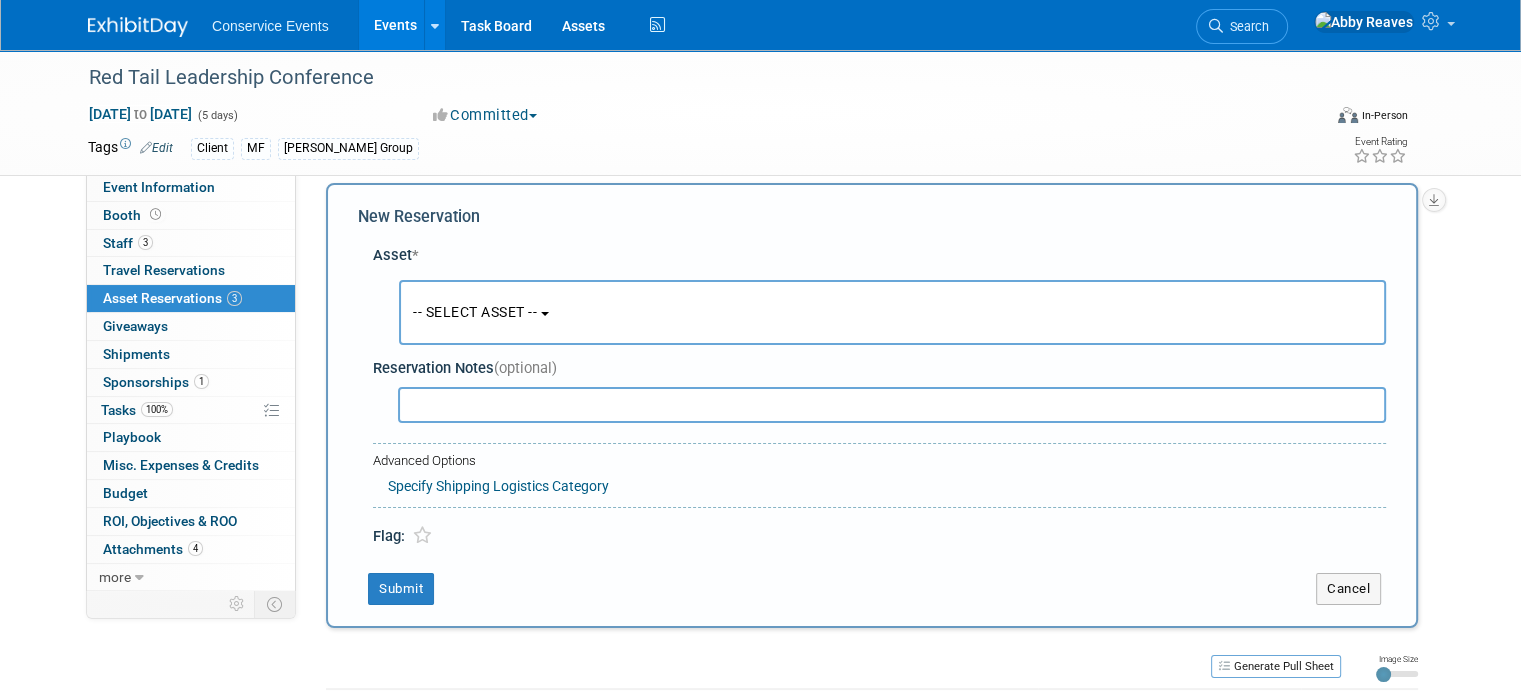 click on "-- SELECT ASSET --" at bounding box center (475, 312) 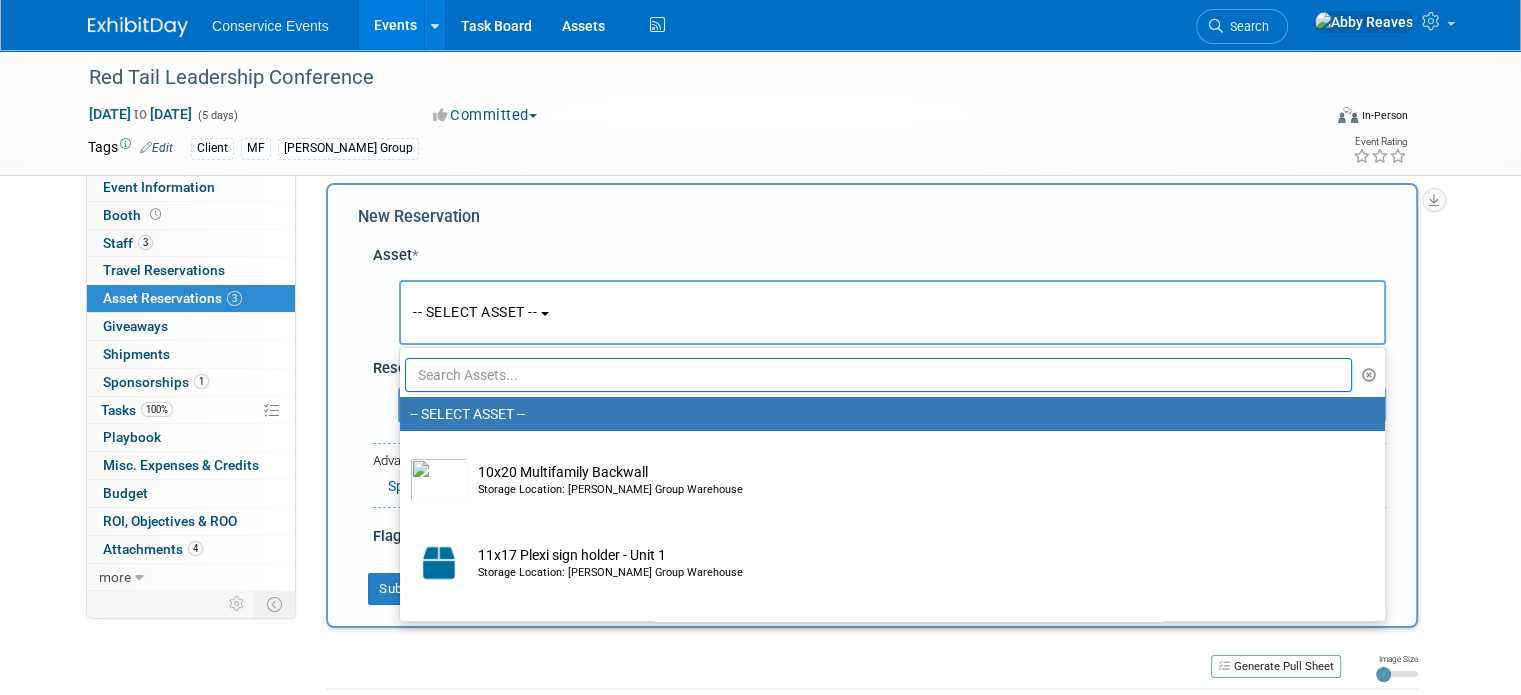 click at bounding box center (878, 375) 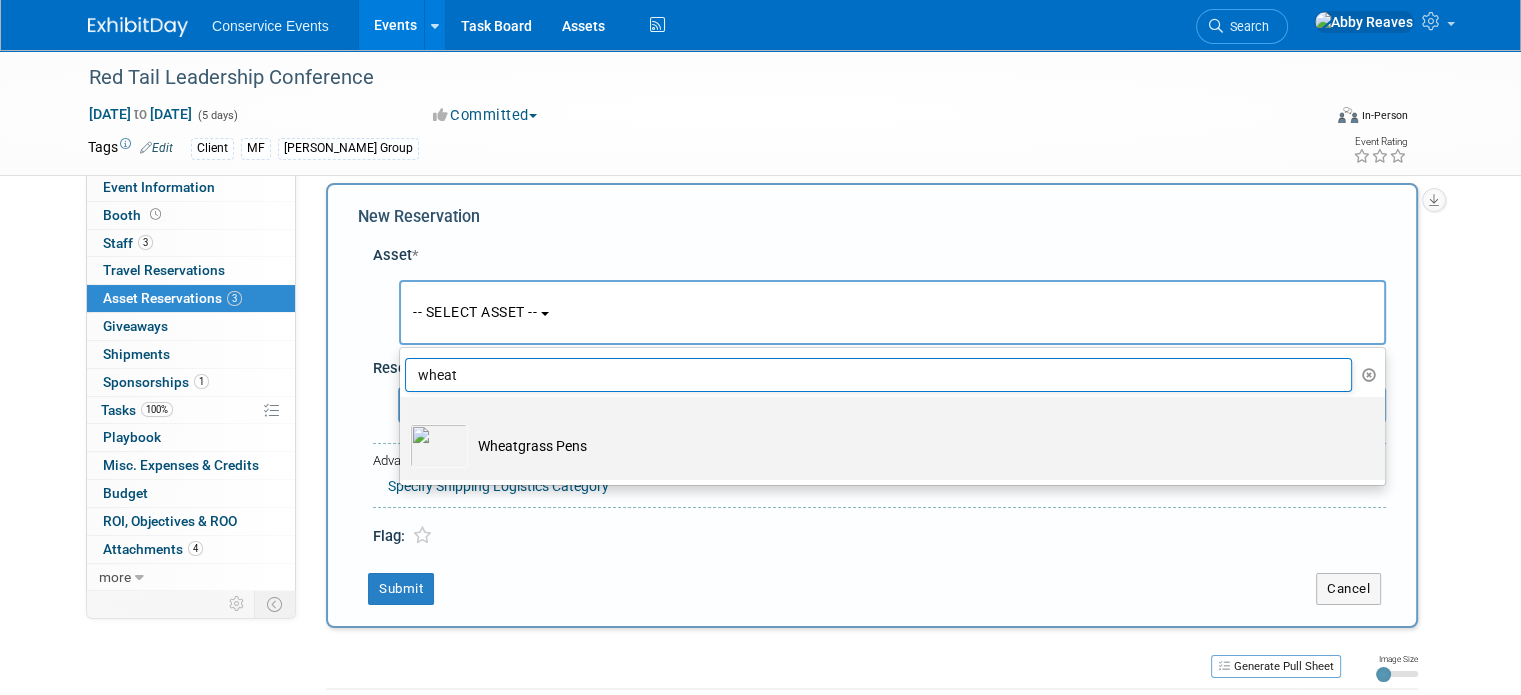 type on "wheat" 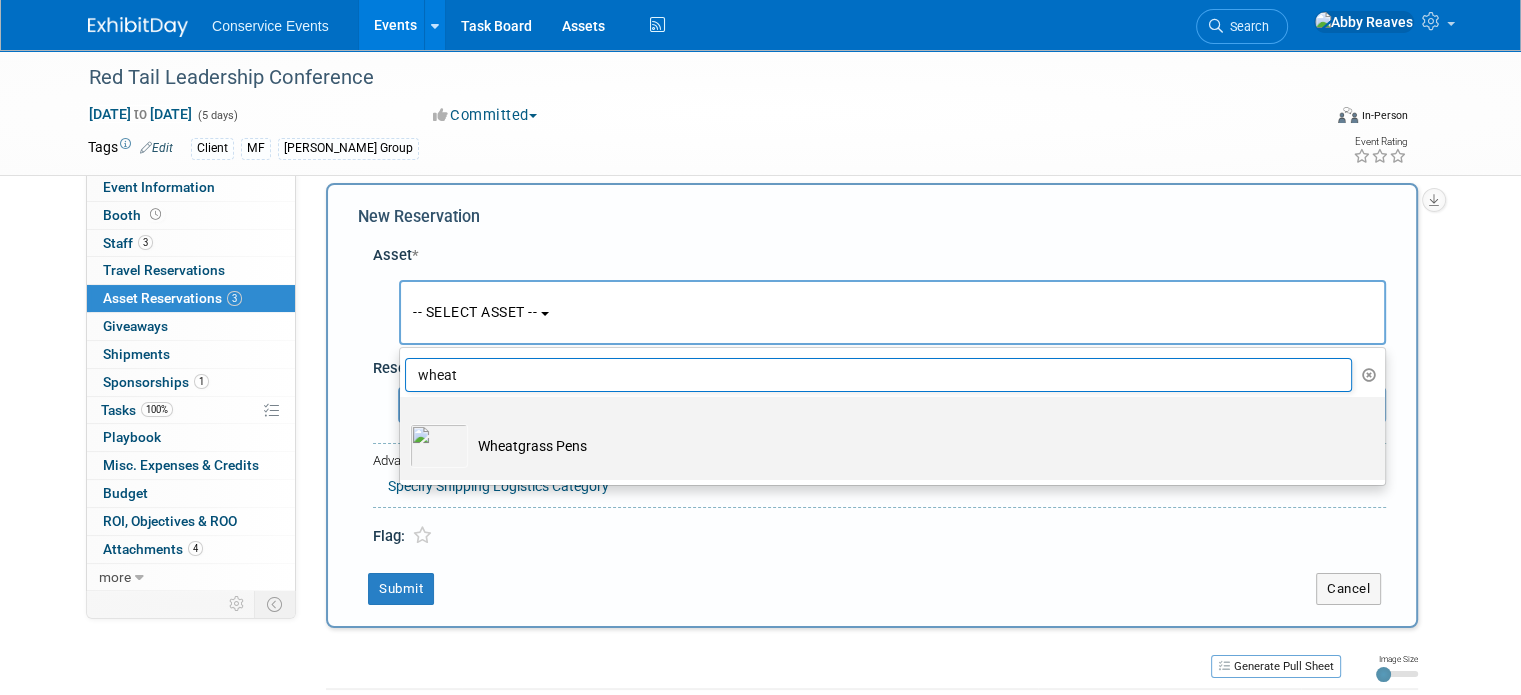click at bounding box center [439, 446] 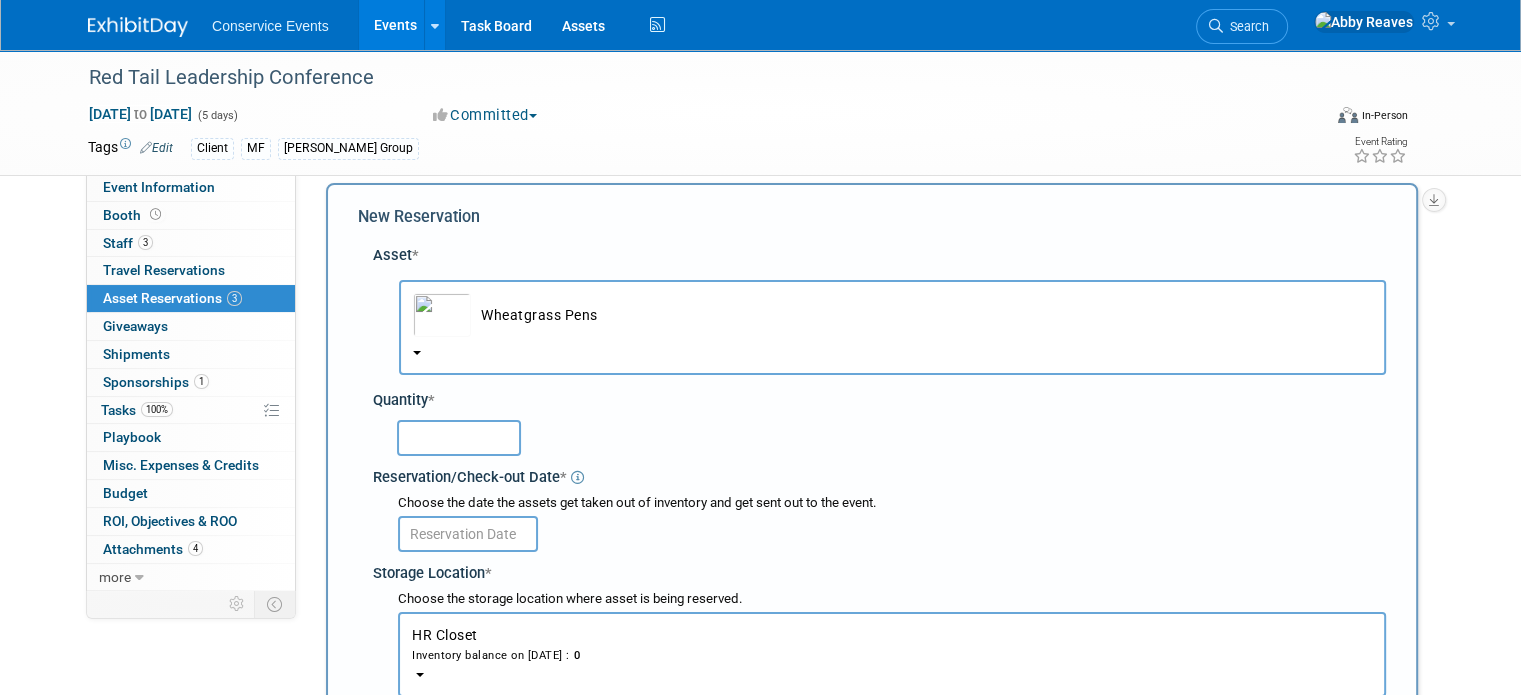 click at bounding box center (883, 437) 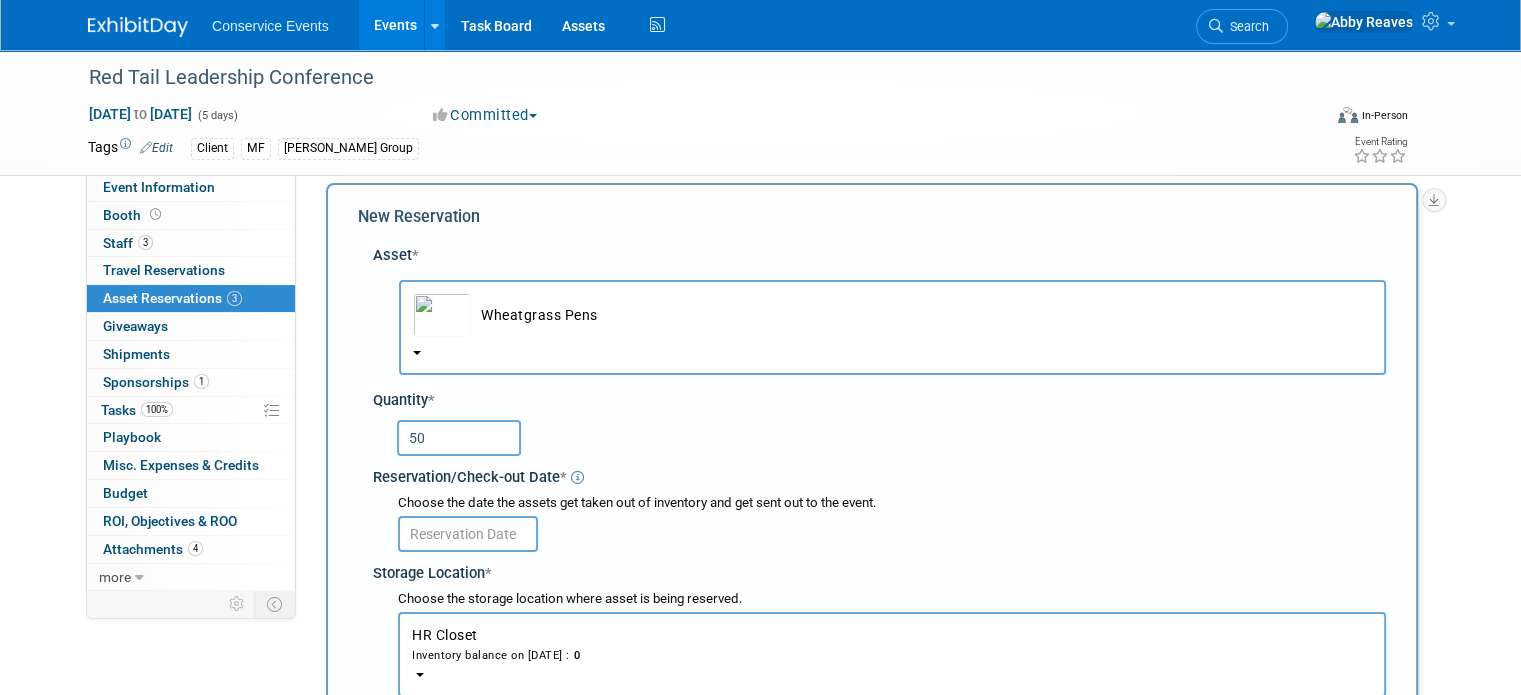 type on "50" 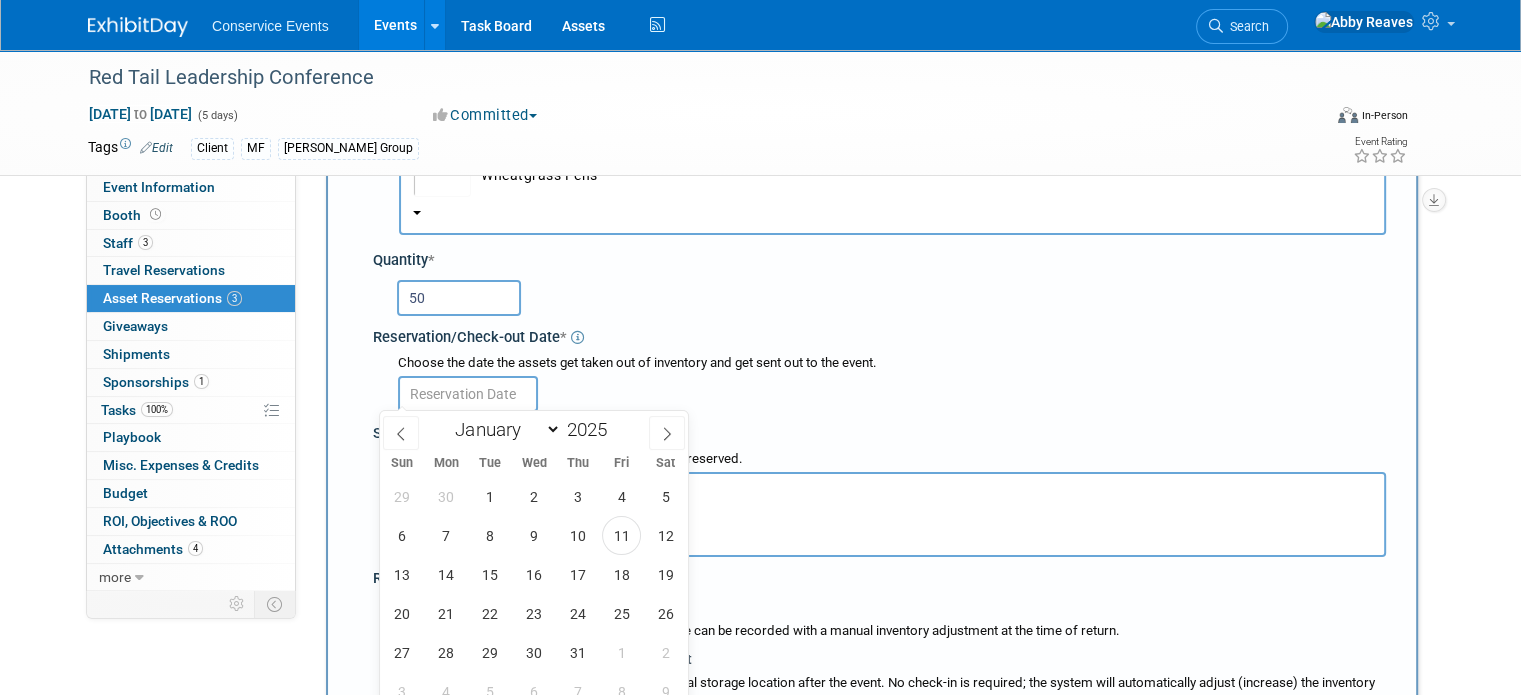 scroll, scrollTop: 318, scrollLeft: 0, axis: vertical 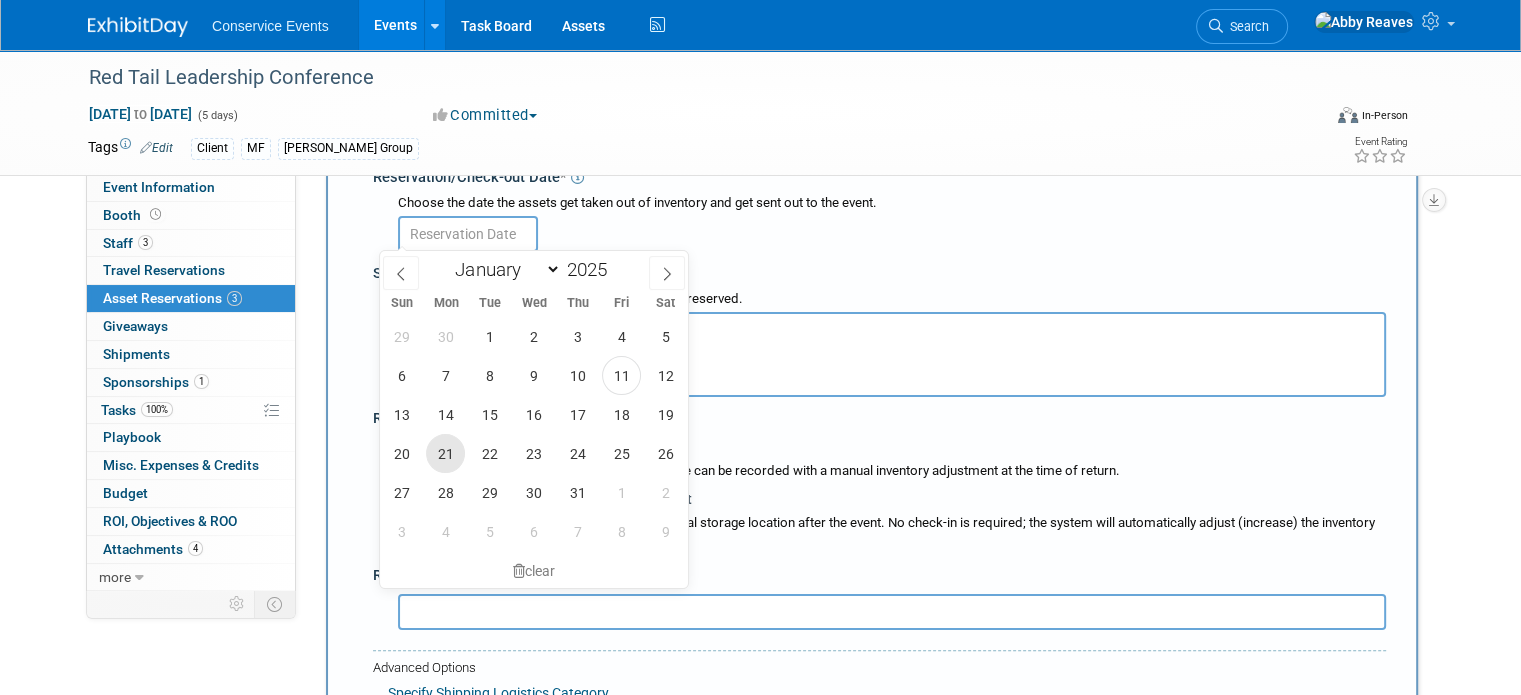 click on "21" at bounding box center (445, 453) 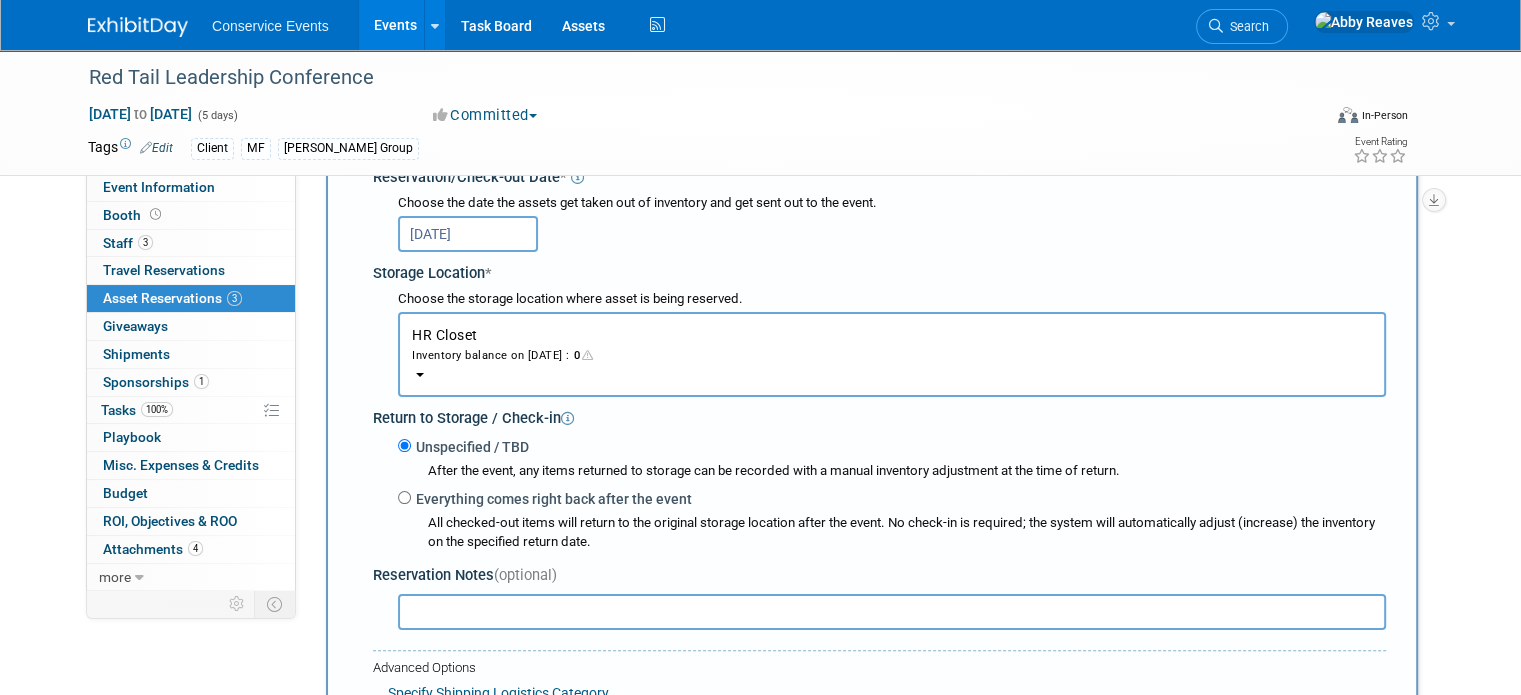 click on "Inventory balance on Jul 21, 2025 :  0" at bounding box center [892, 354] 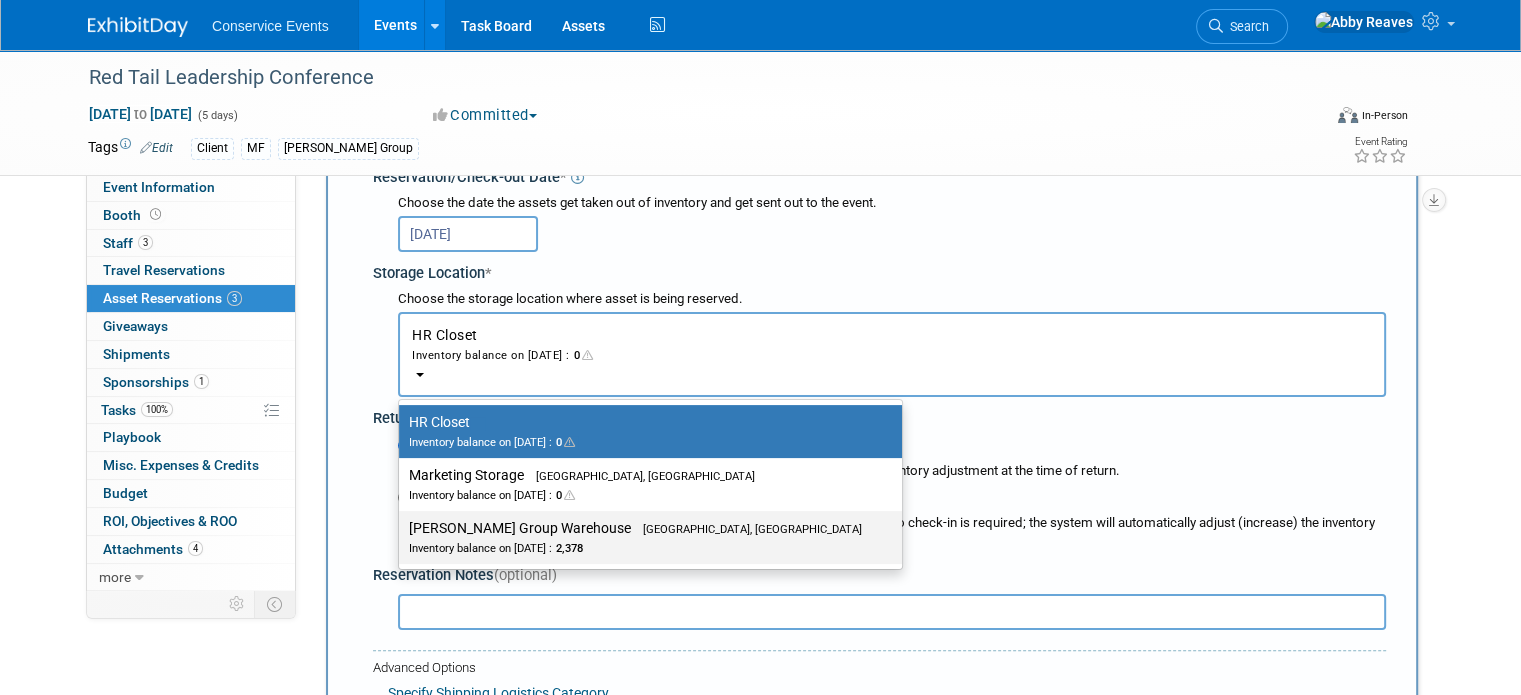click on "Taylor Group Warehouse  Brooklyn, OH Inventory balance on Jul 21, 2025 :  2,378" at bounding box center [645, 537] 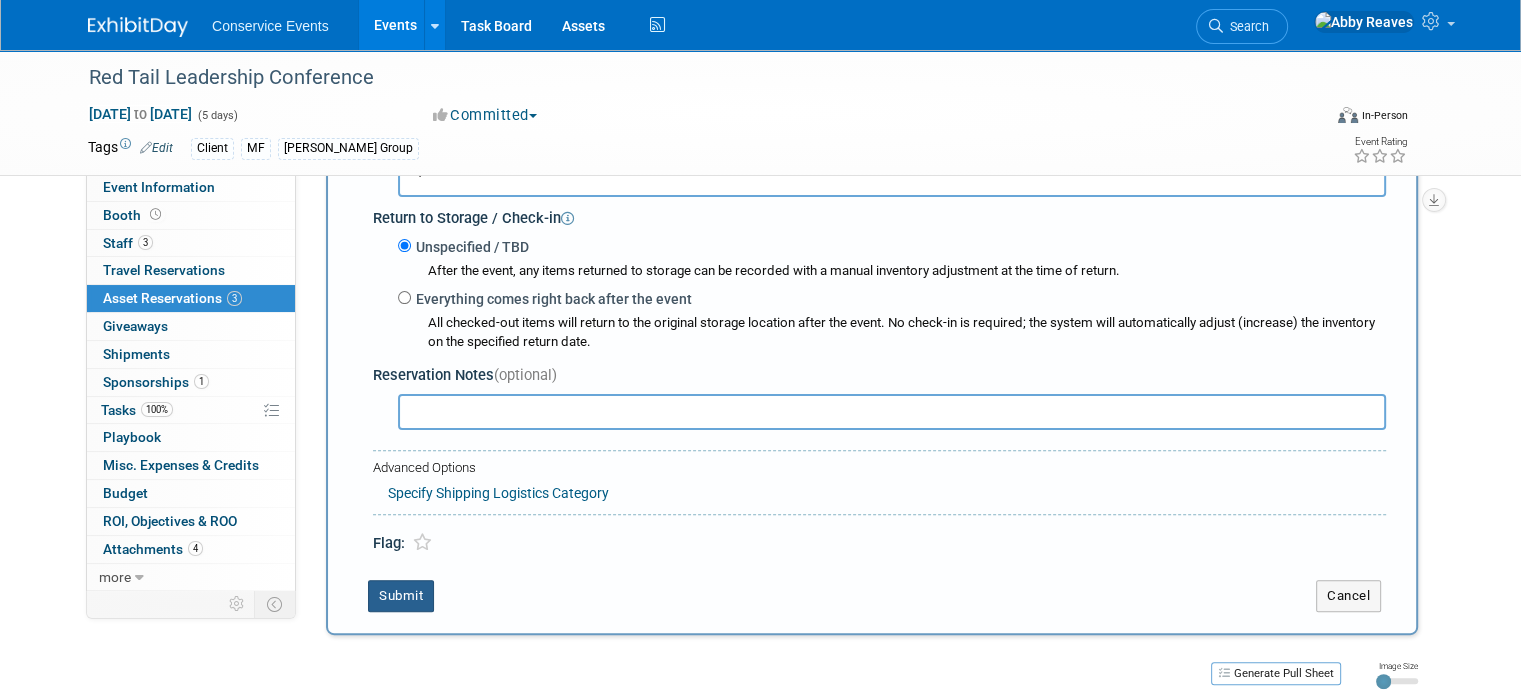 click on "Submit" at bounding box center [401, 596] 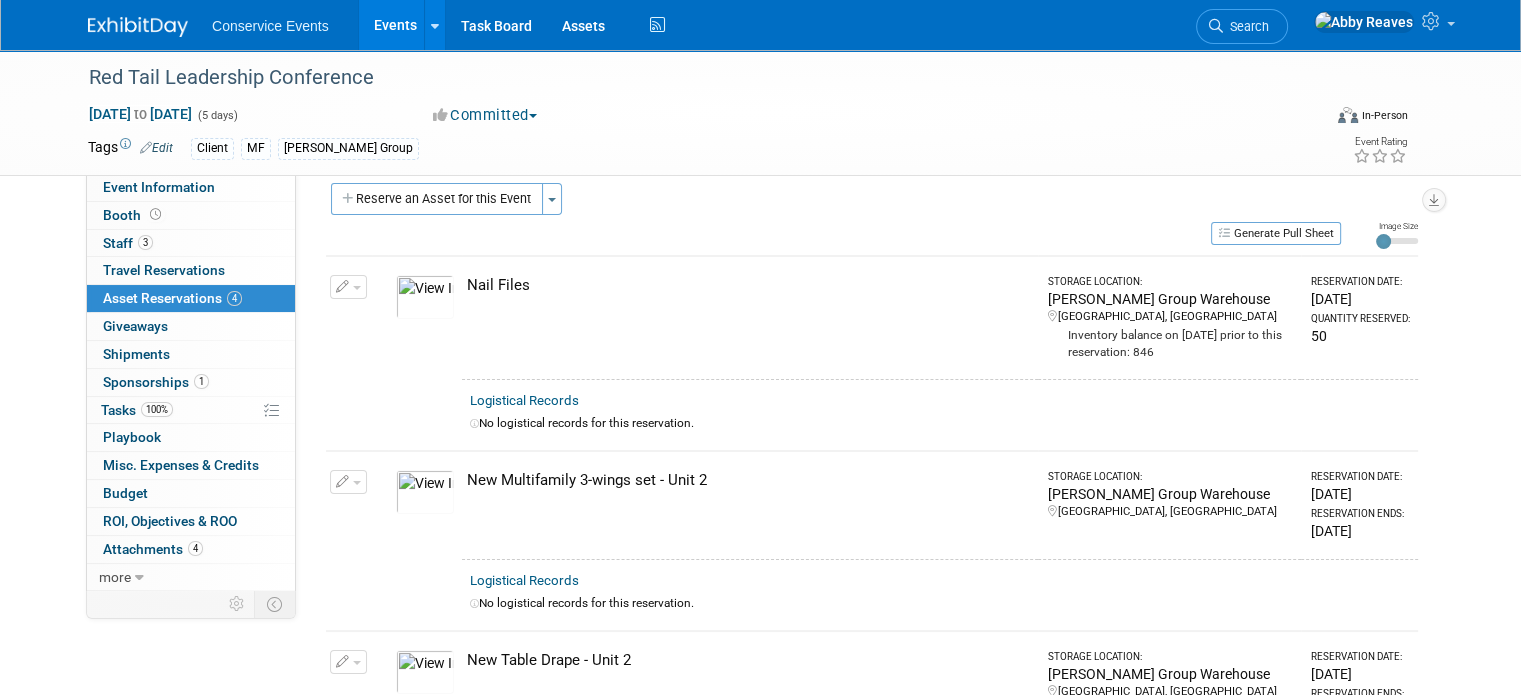 scroll, scrollTop: 0, scrollLeft: 0, axis: both 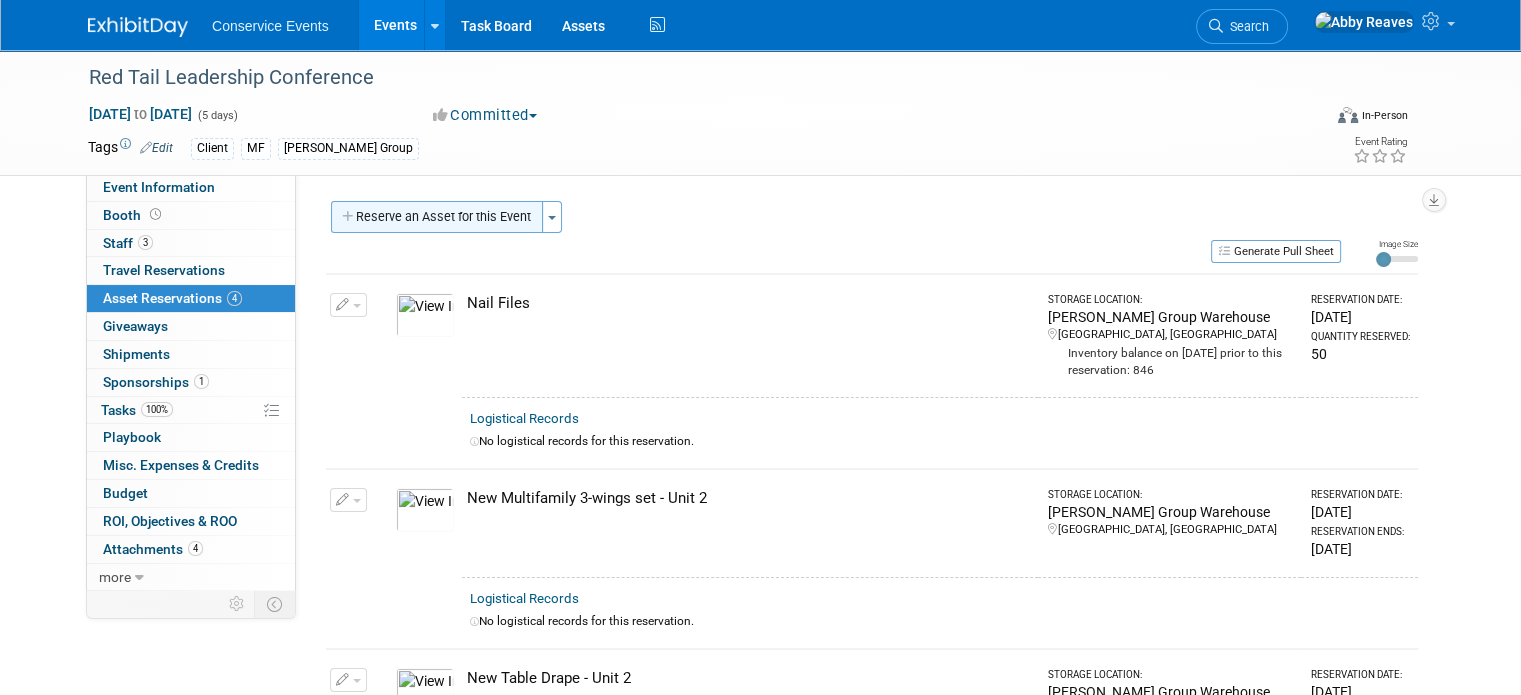 click on "Reserve an Asset for this Event" at bounding box center [437, 217] 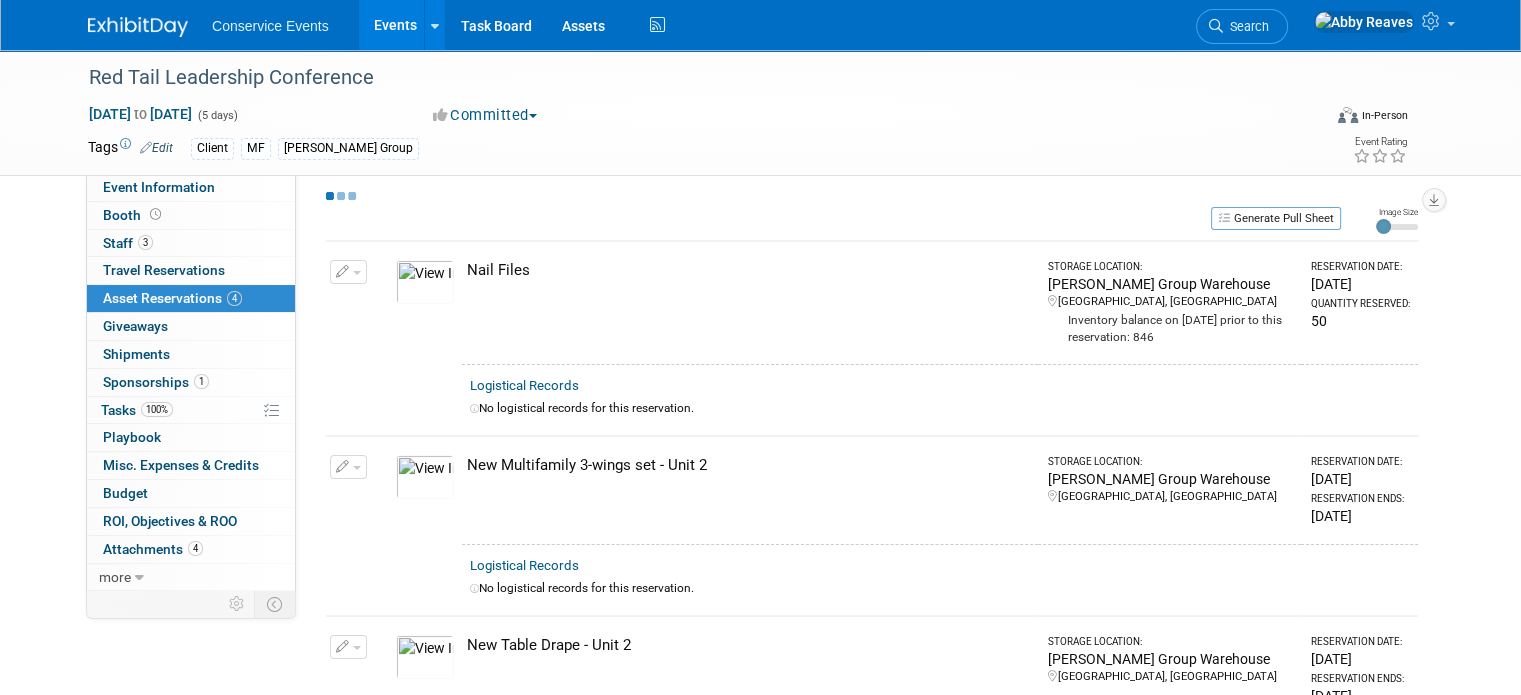 select on "6" 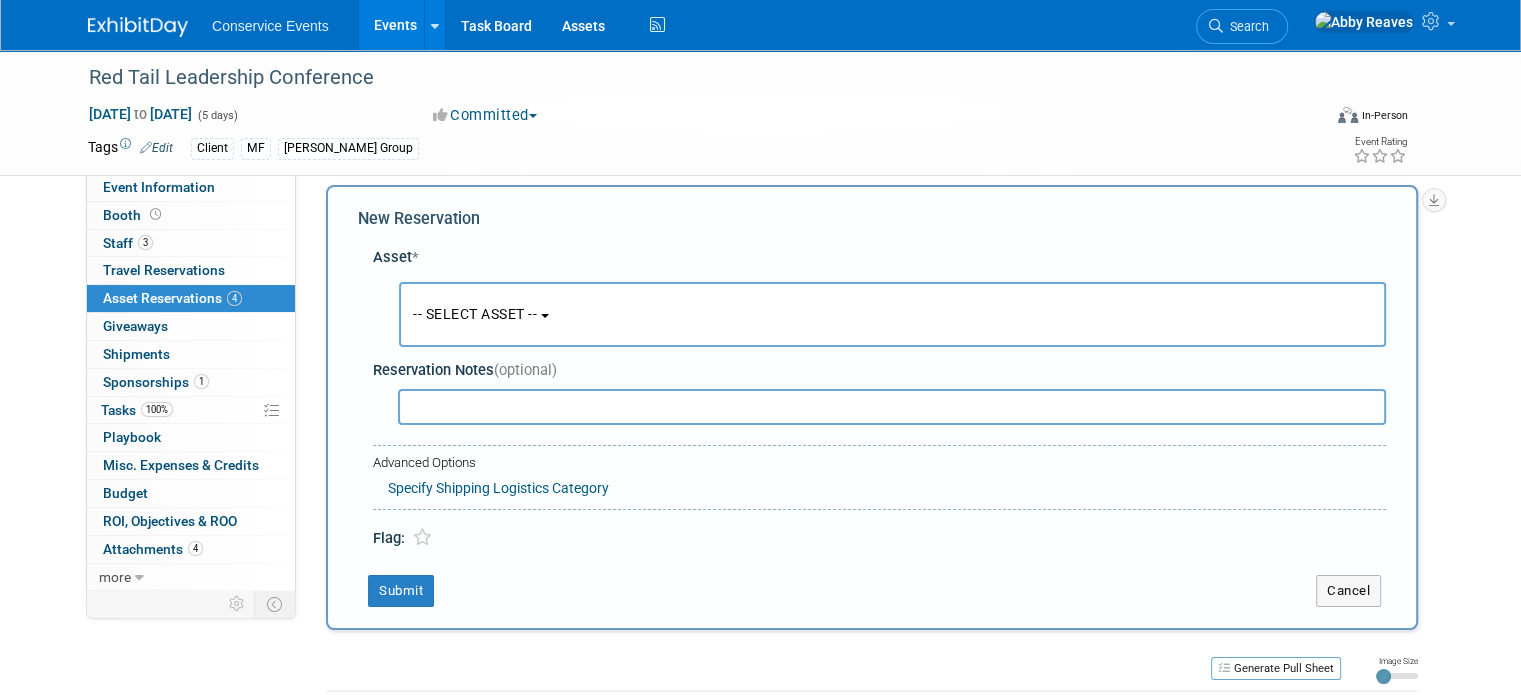 scroll, scrollTop: 18, scrollLeft: 0, axis: vertical 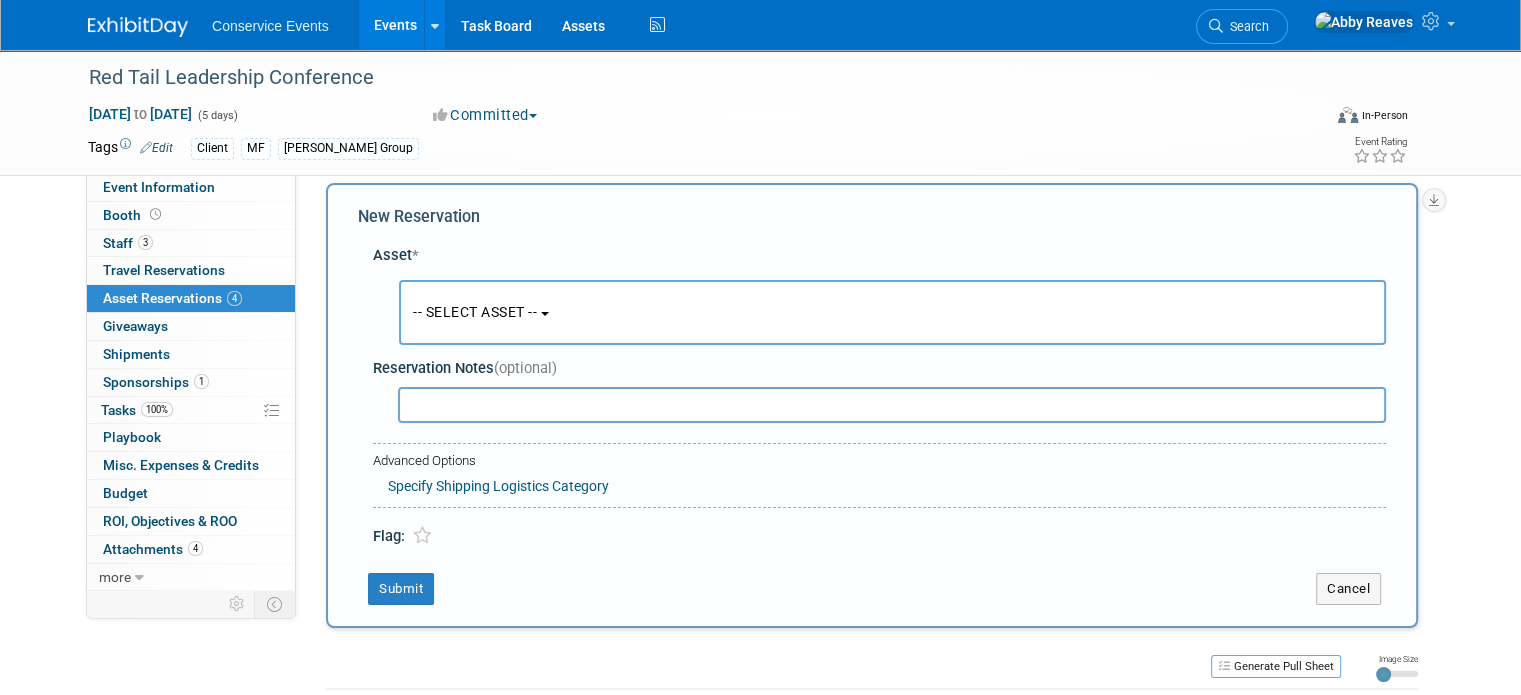 drag, startPoint x: 400, startPoint y: 302, endPoint x: 414, endPoint y: 368, distance: 67.46851 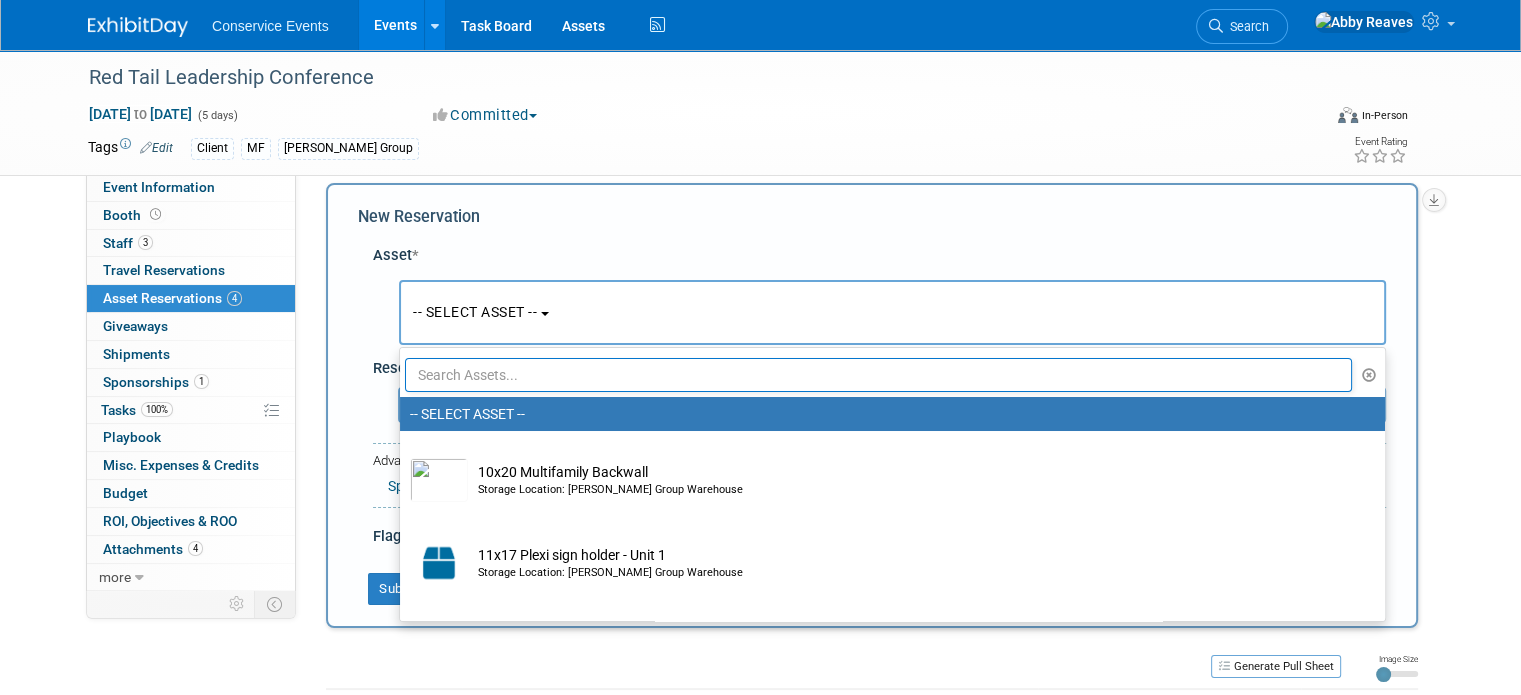 click at bounding box center (878, 375) 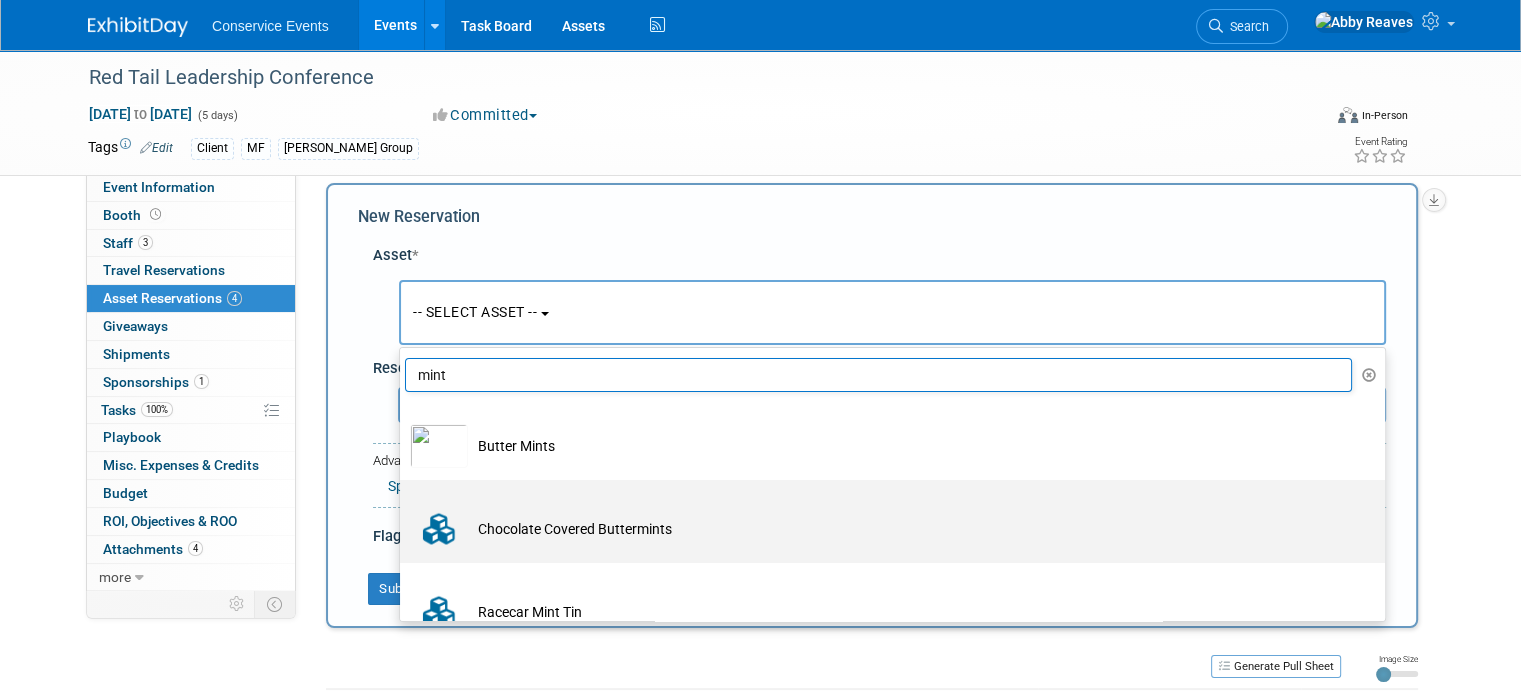 type on "mint" 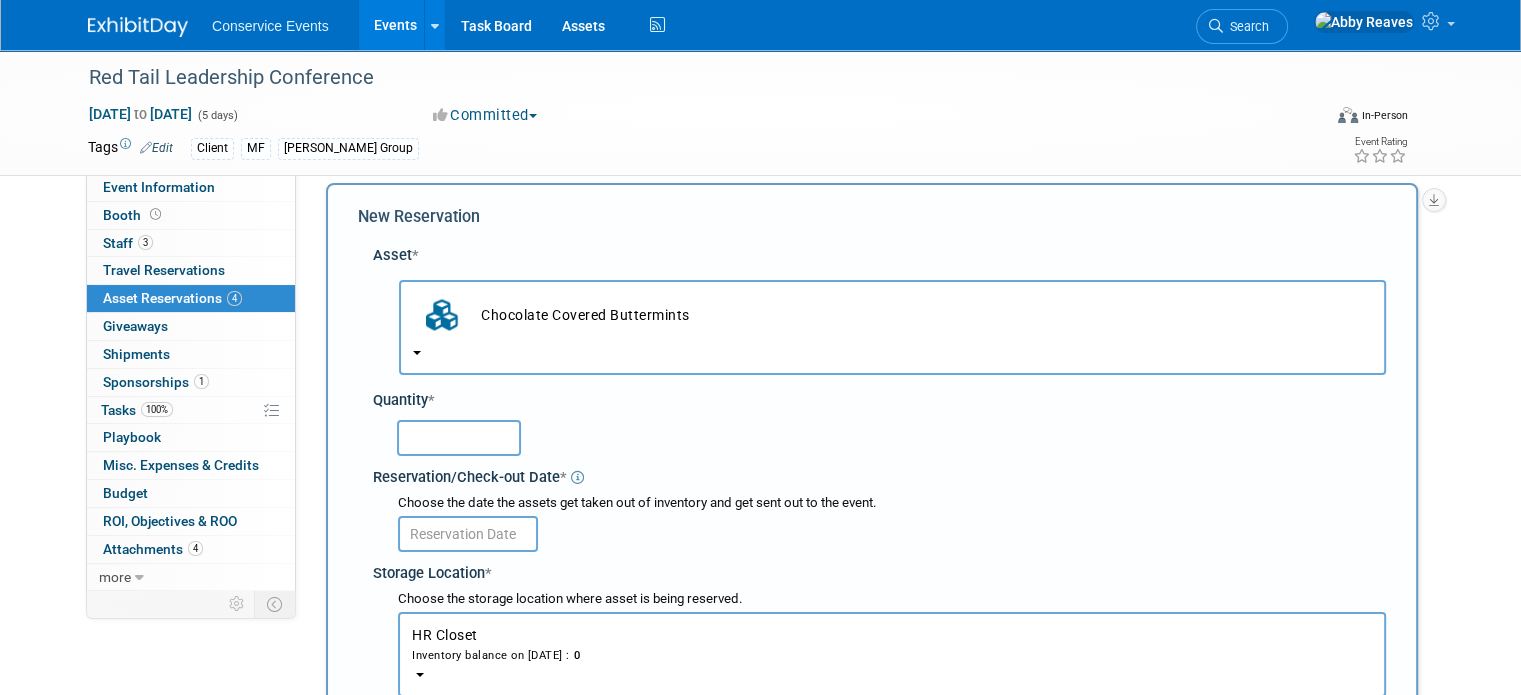 click at bounding box center (459, 438) 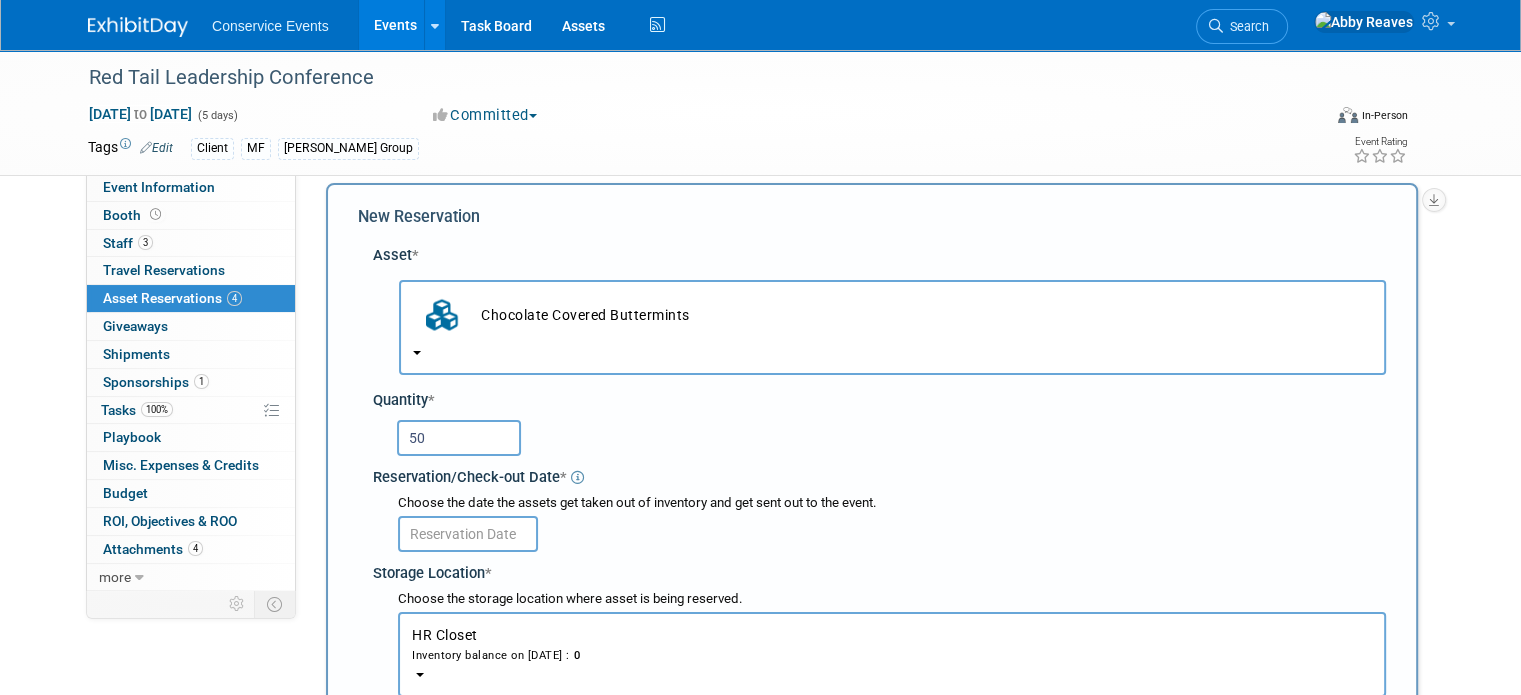 type on "50" 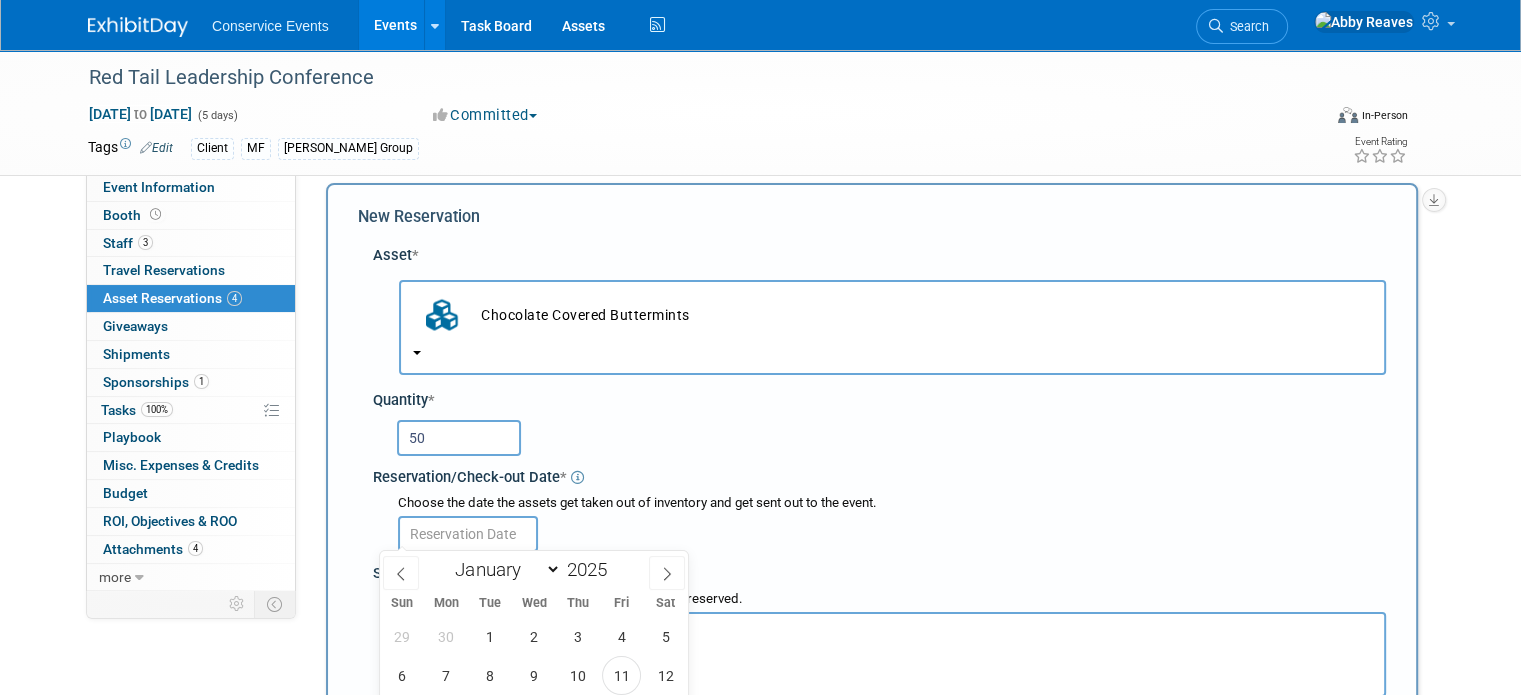 click at bounding box center (468, 534) 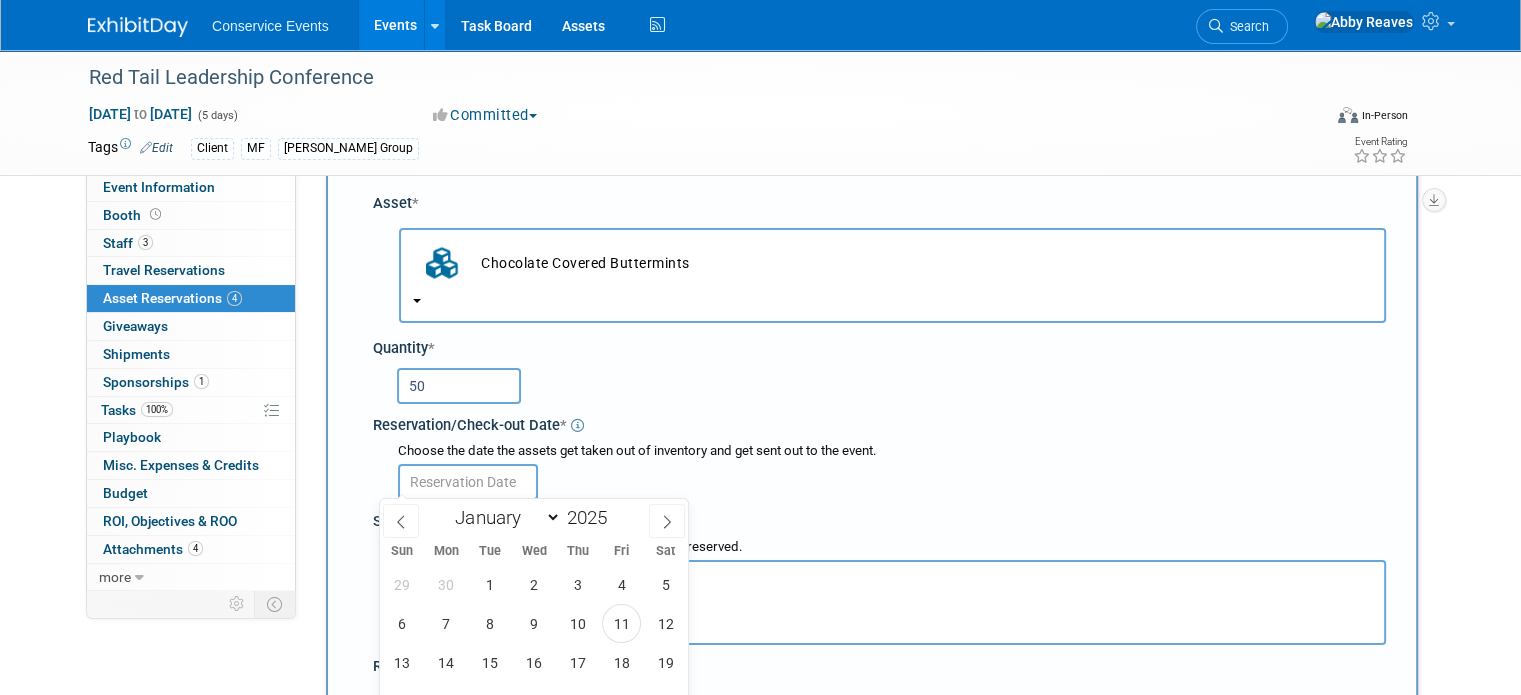 scroll, scrollTop: 118, scrollLeft: 0, axis: vertical 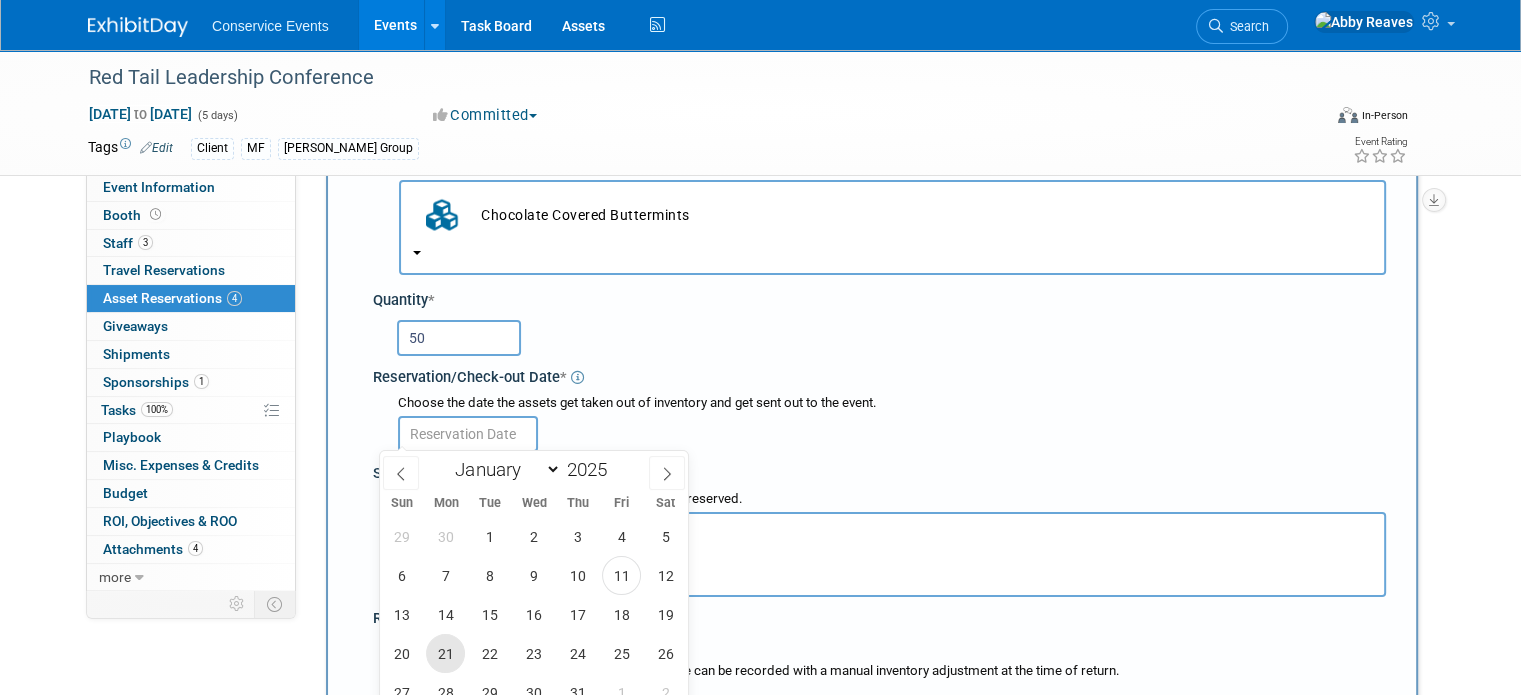click on "21" at bounding box center [445, 653] 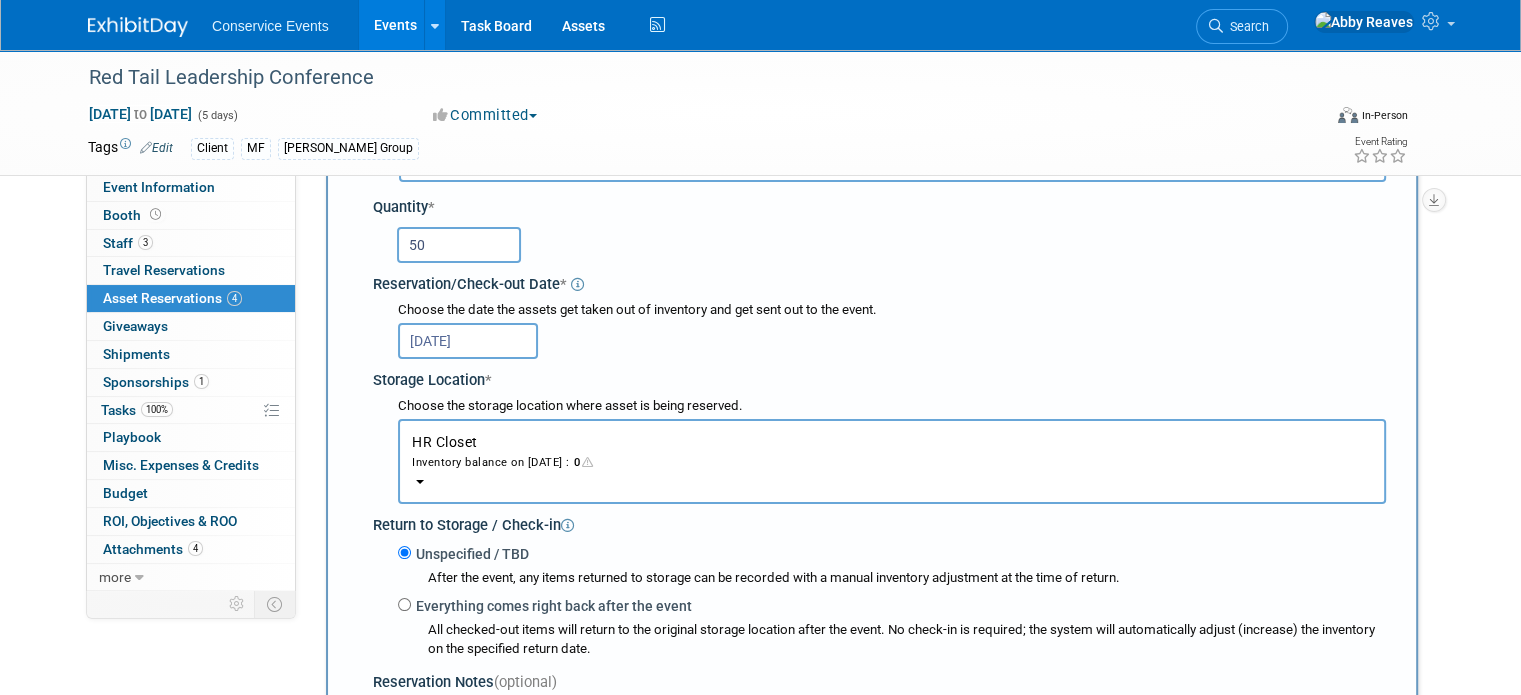 scroll, scrollTop: 318, scrollLeft: 0, axis: vertical 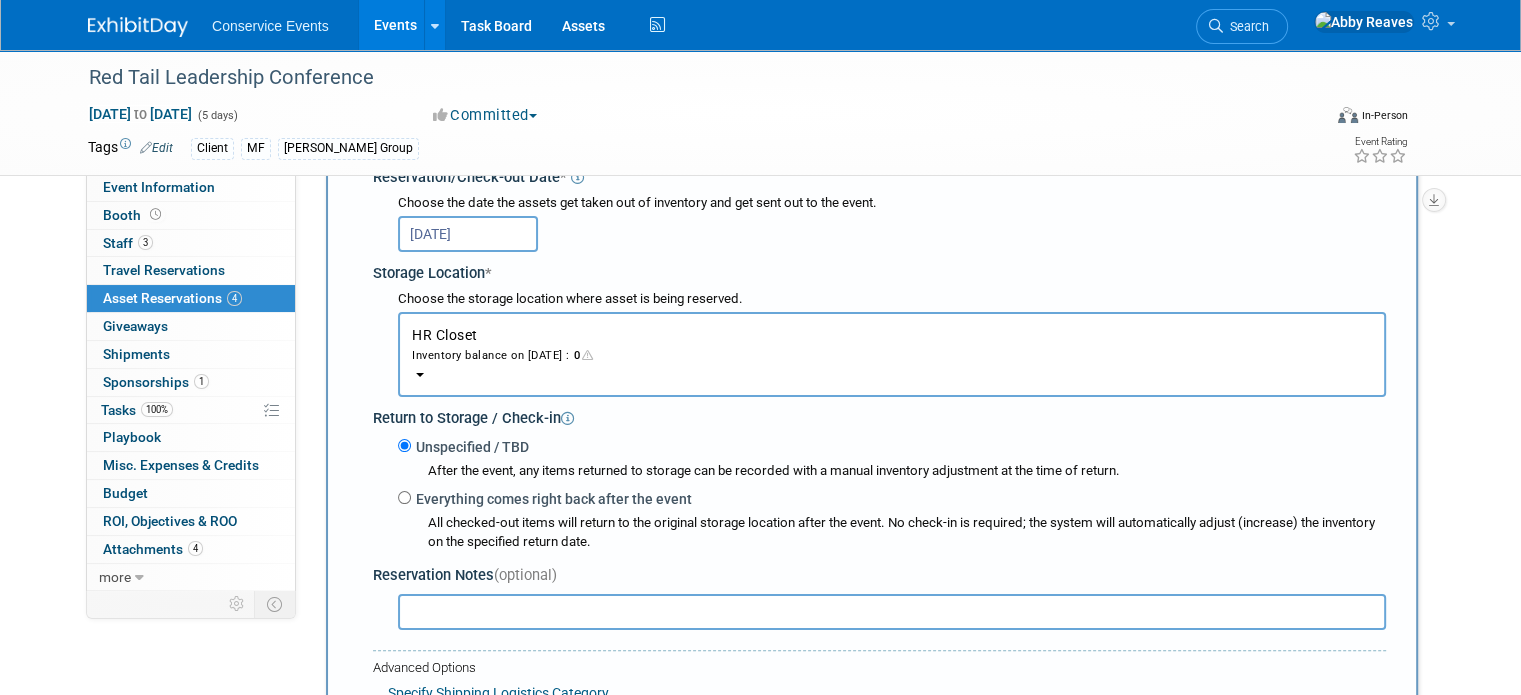 click on "Inventory balance on Jul 21, 2025 :  0" at bounding box center (892, 354) 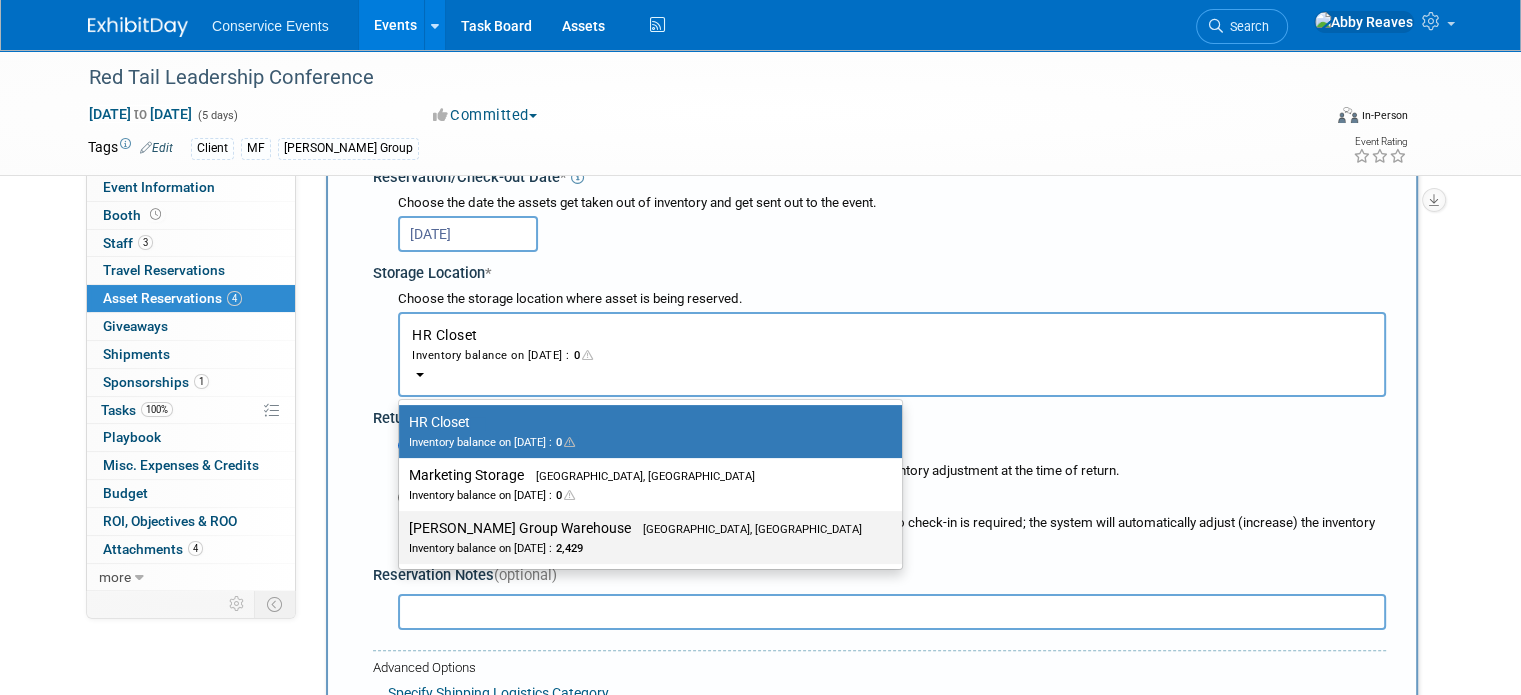click on "Taylor Group Warehouse  Brooklyn, OH Inventory balance on Jul 21, 2025 :  2,429" at bounding box center (645, 537) 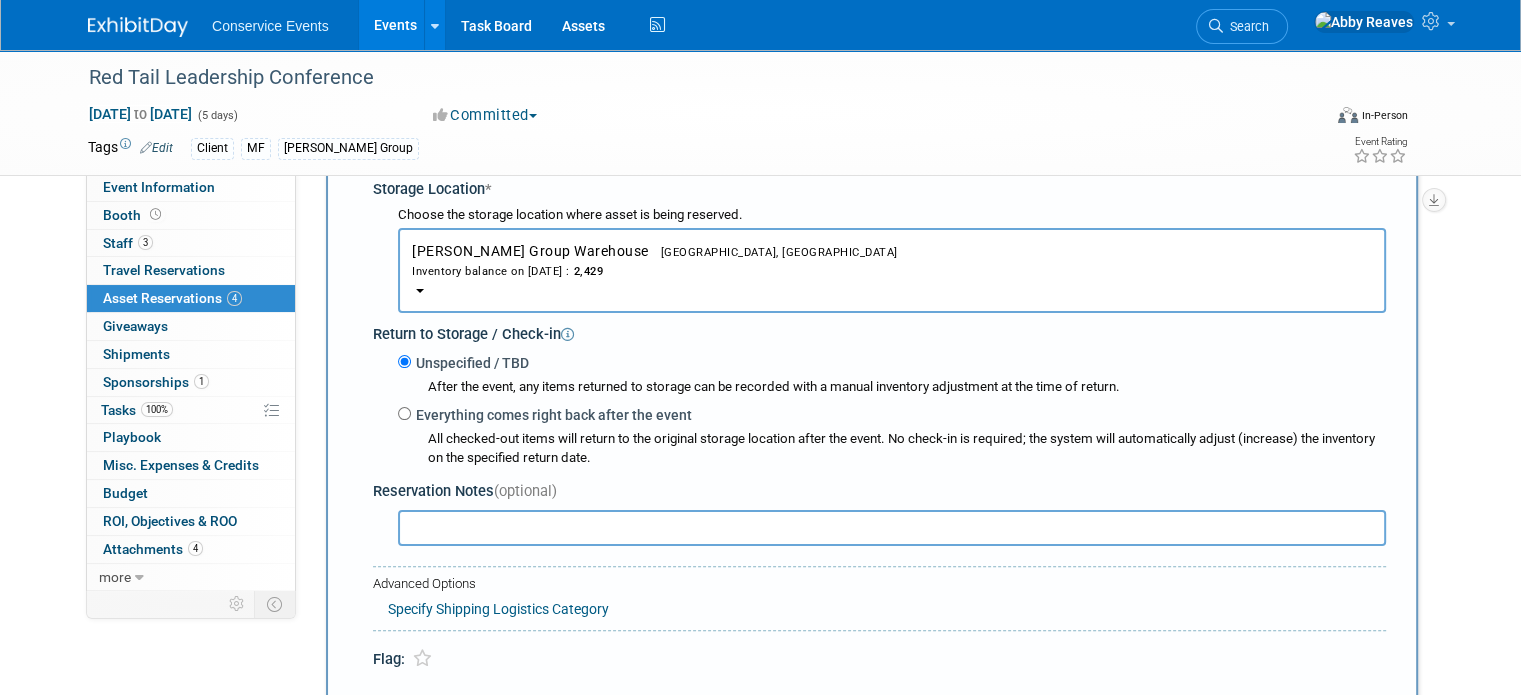 scroll, scrollTop: 718, scrollLeft: 0, axis: vertical 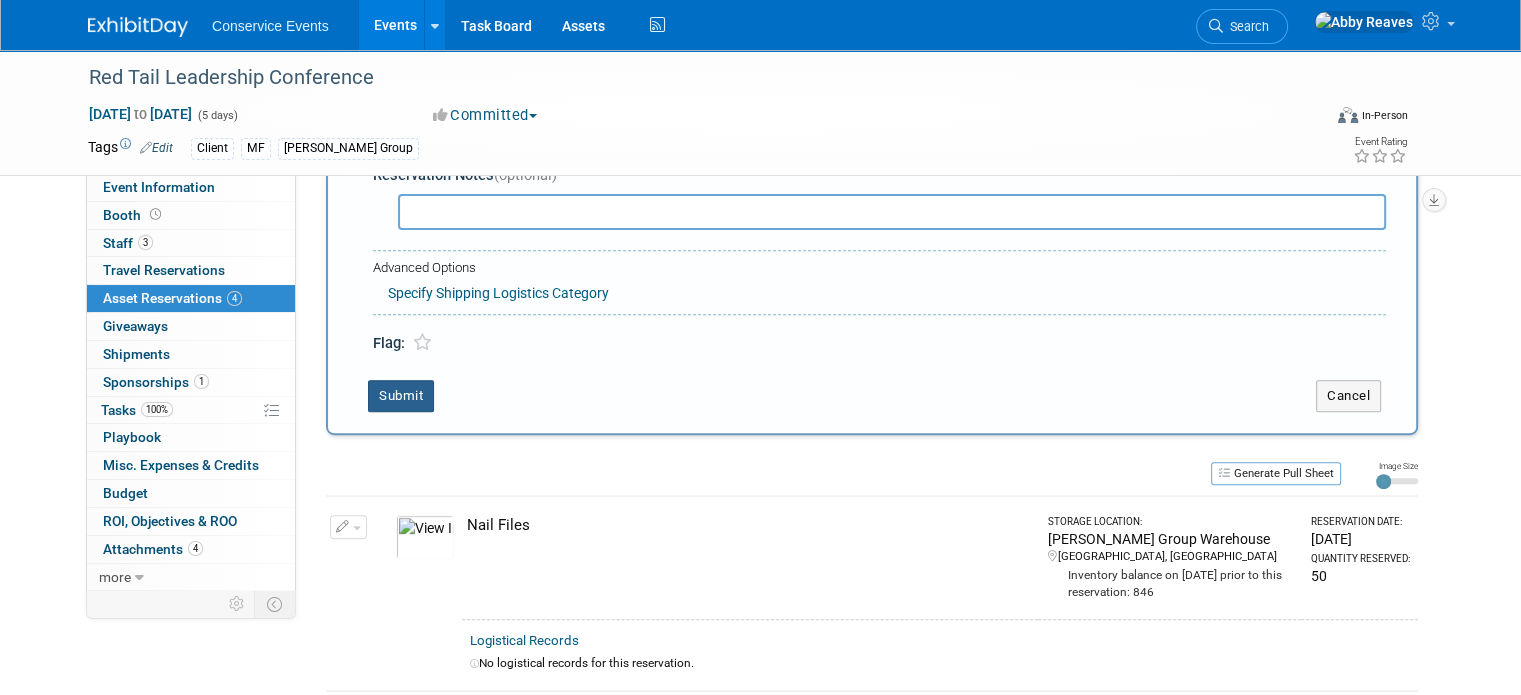 click on "Submit" at bounding box center [401, 396] 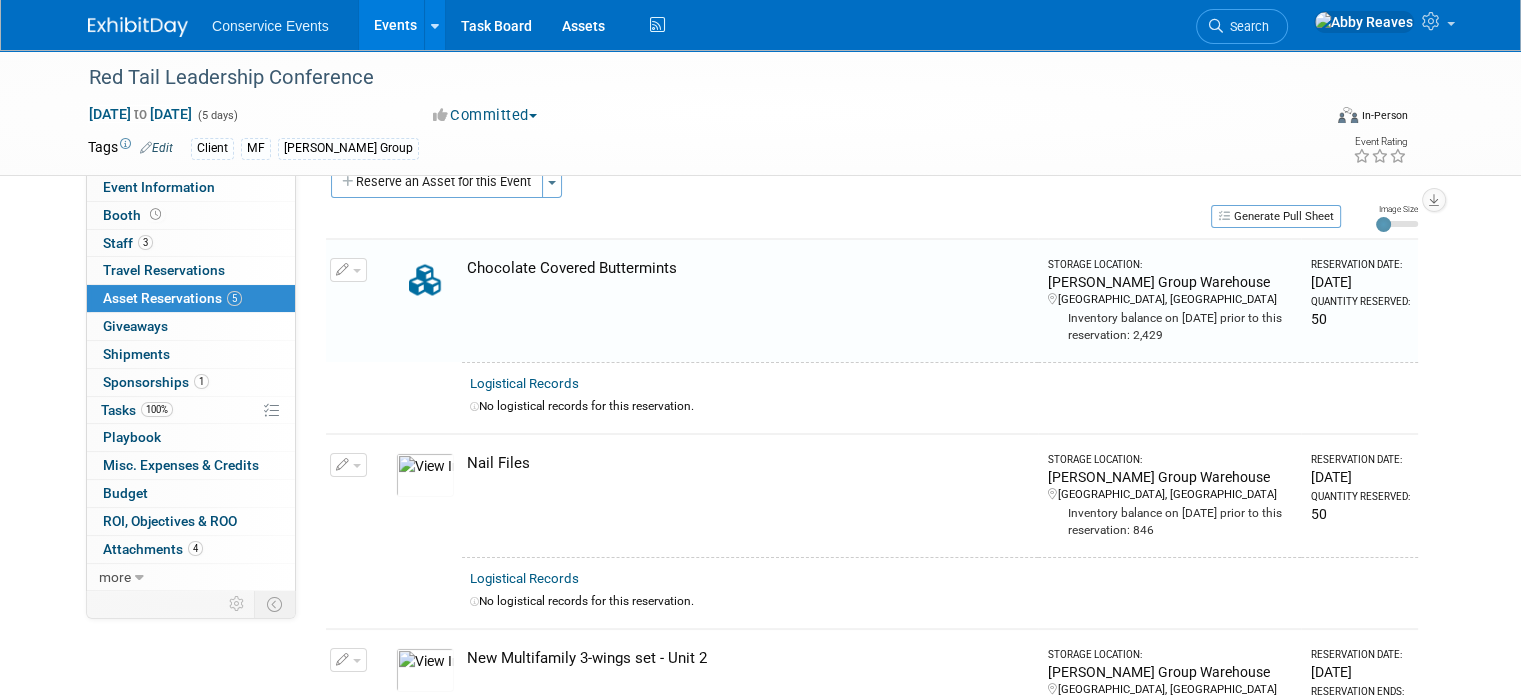 scroll, scrollTop: 0, scrollLeft: 0, axis: both 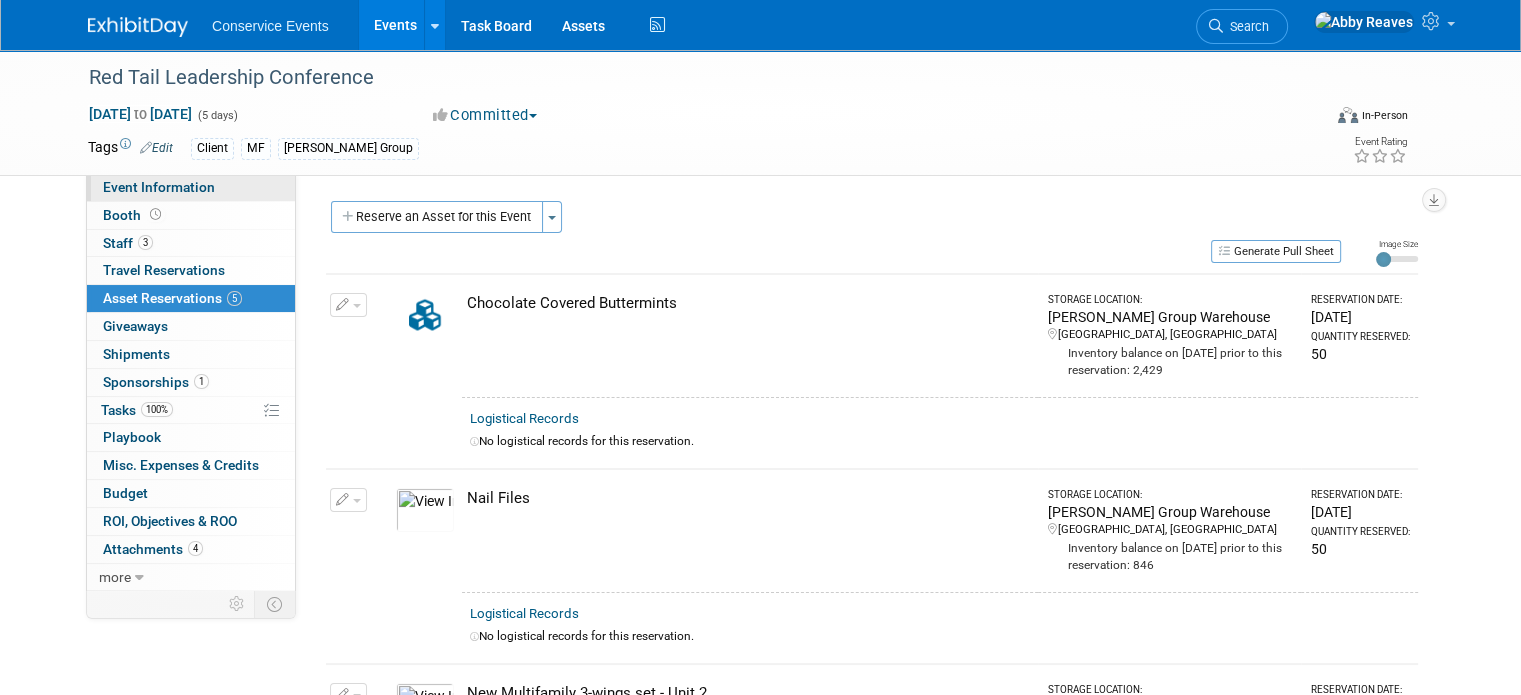 click on "Event Information" at bounding box center [159, 187] 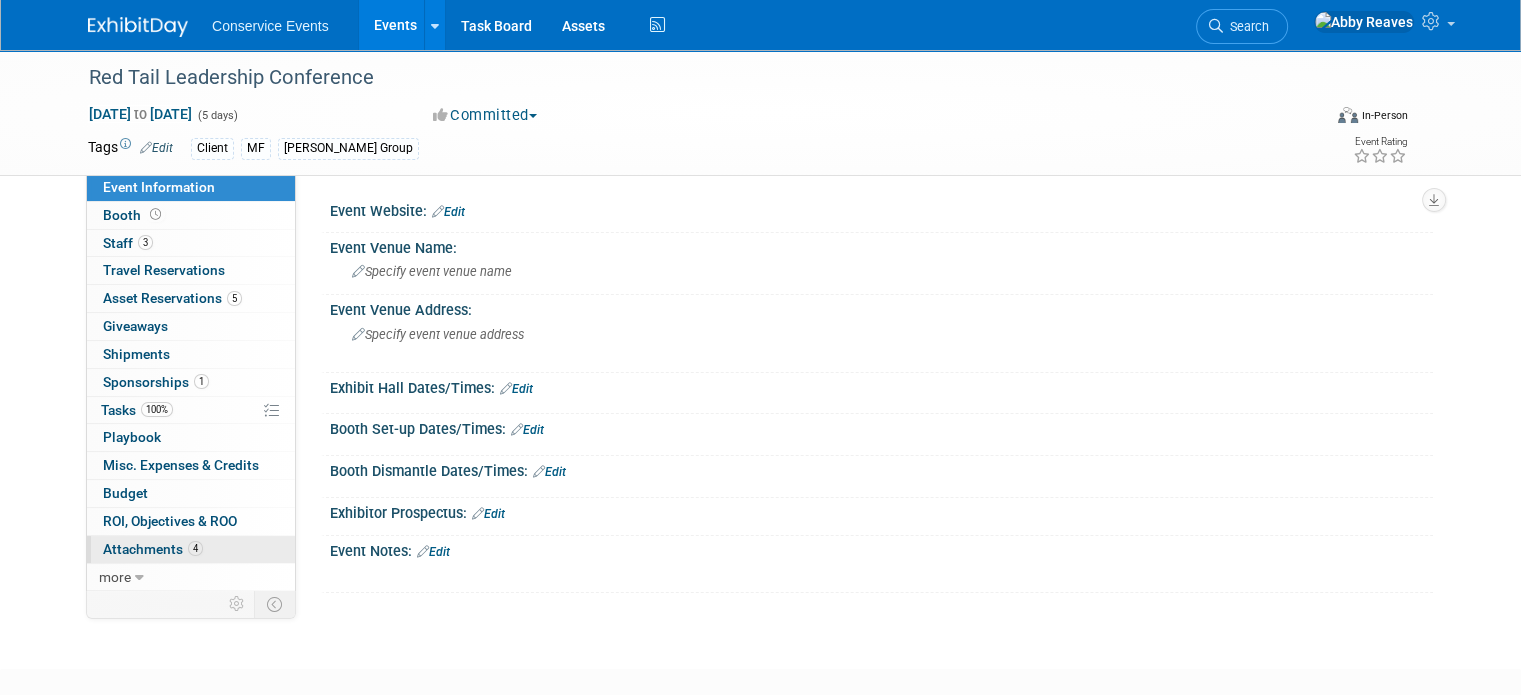 click on "4
Attachments 4" at bounding box center (191, 549) 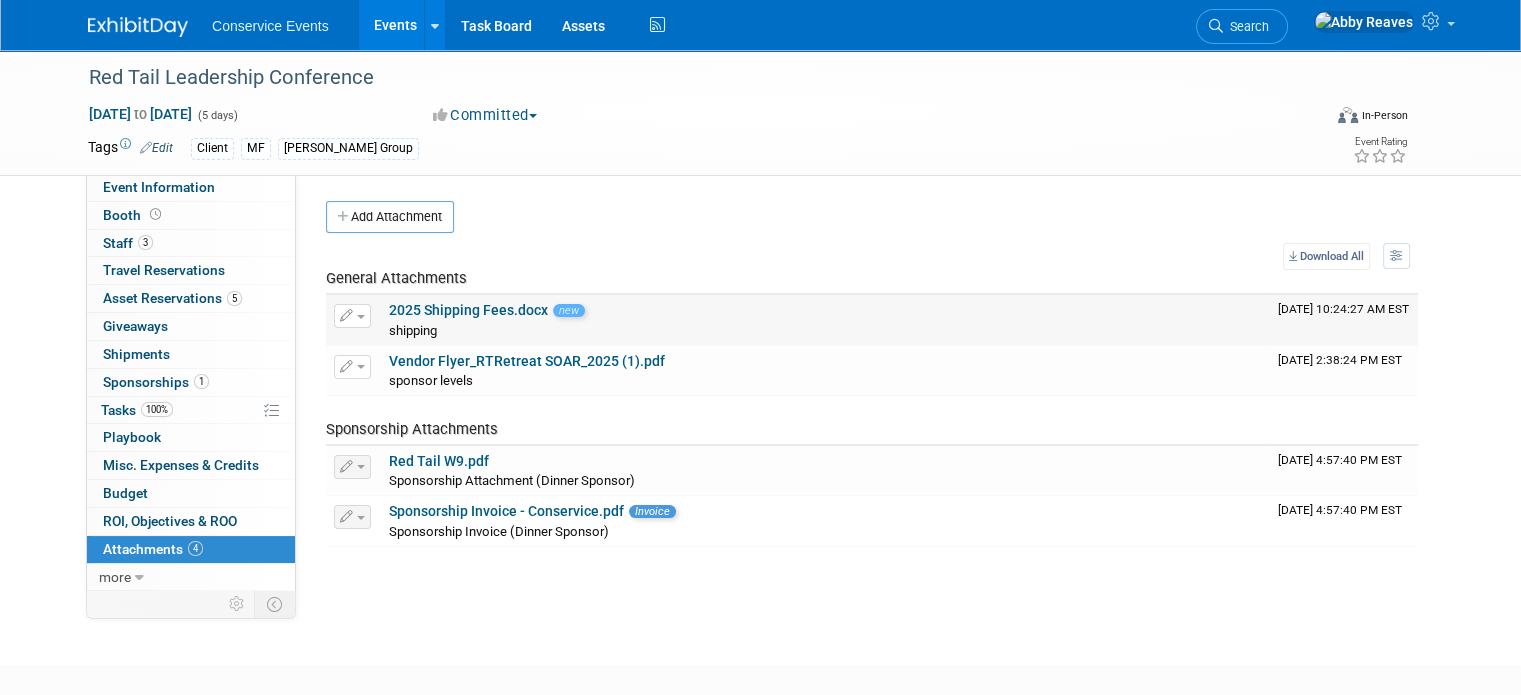 click on "2025 Shipping Fees.docx" at bounding box center (468, 310) 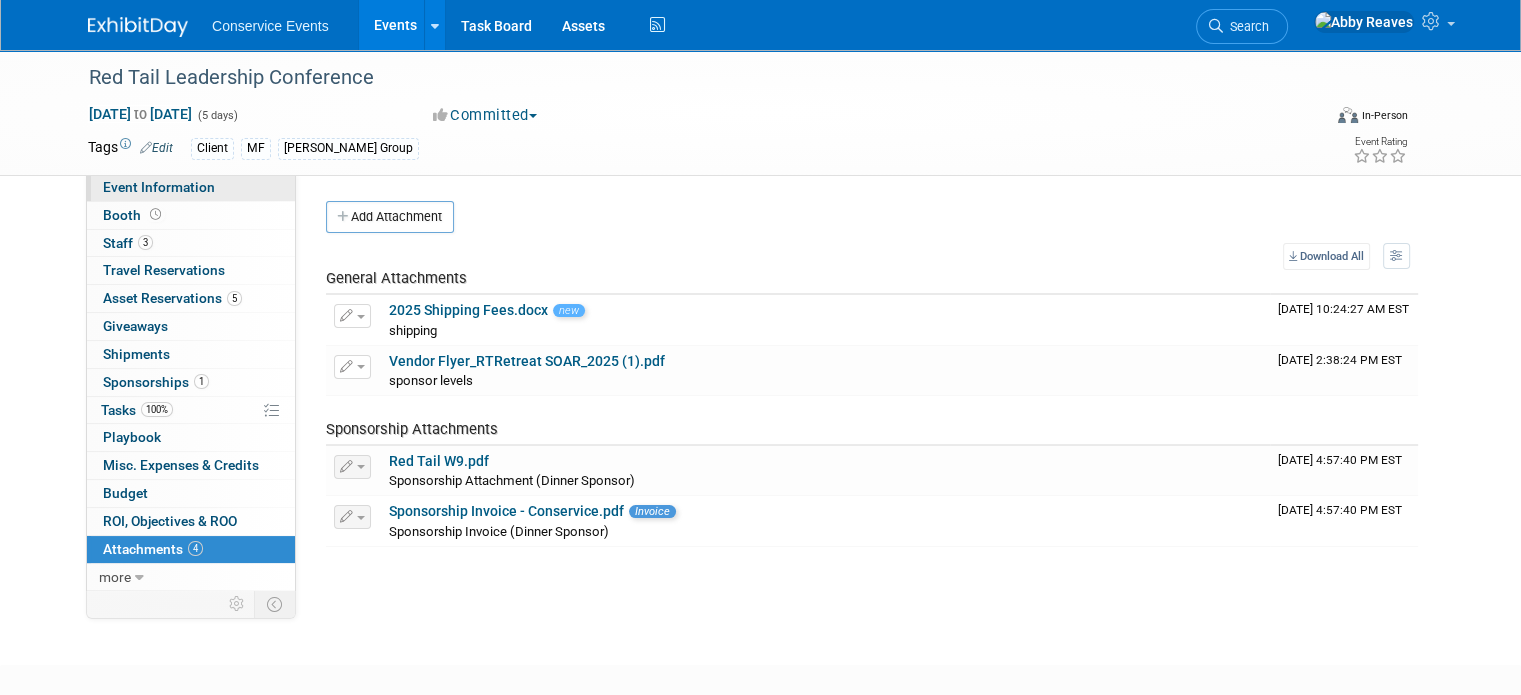 click on "Event Information" at bounding box center (191, 187) 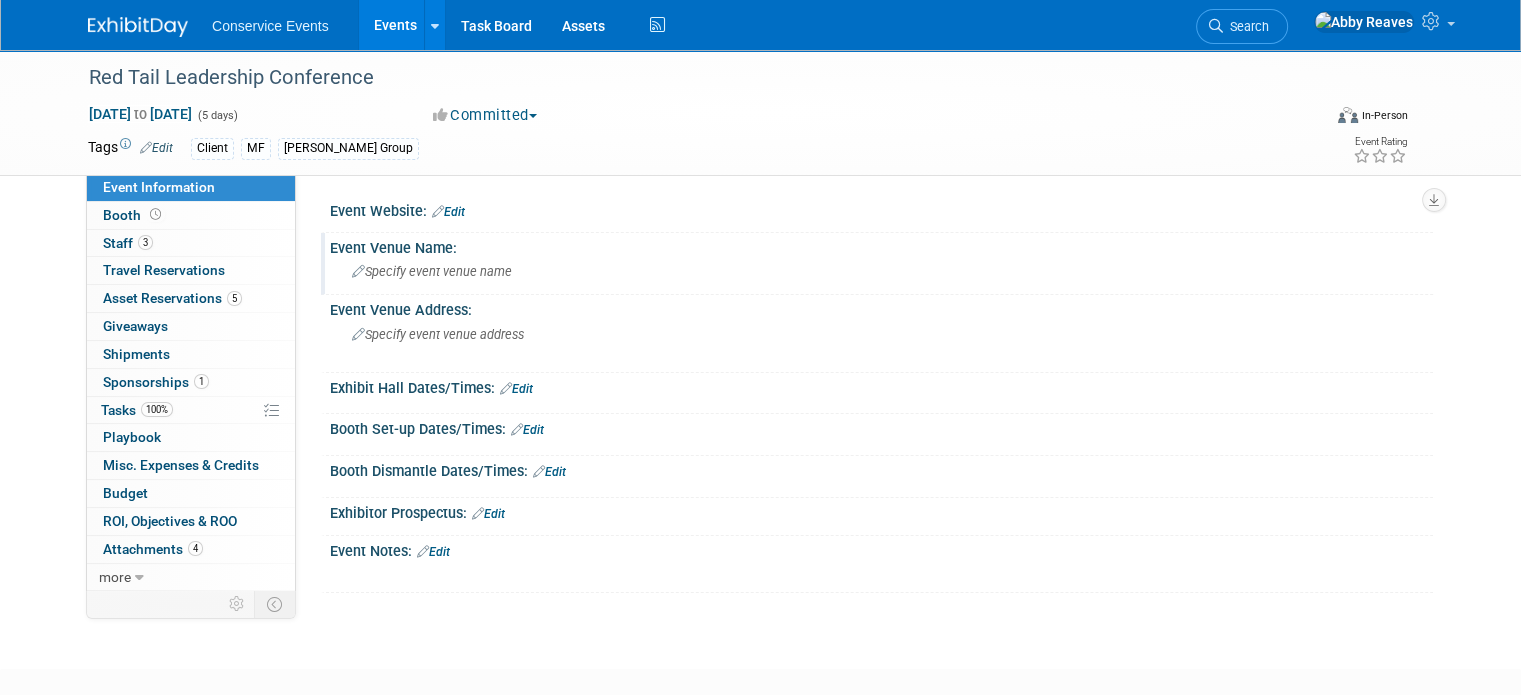 click on "Specify event venue name" at bounding box center [432, 271] 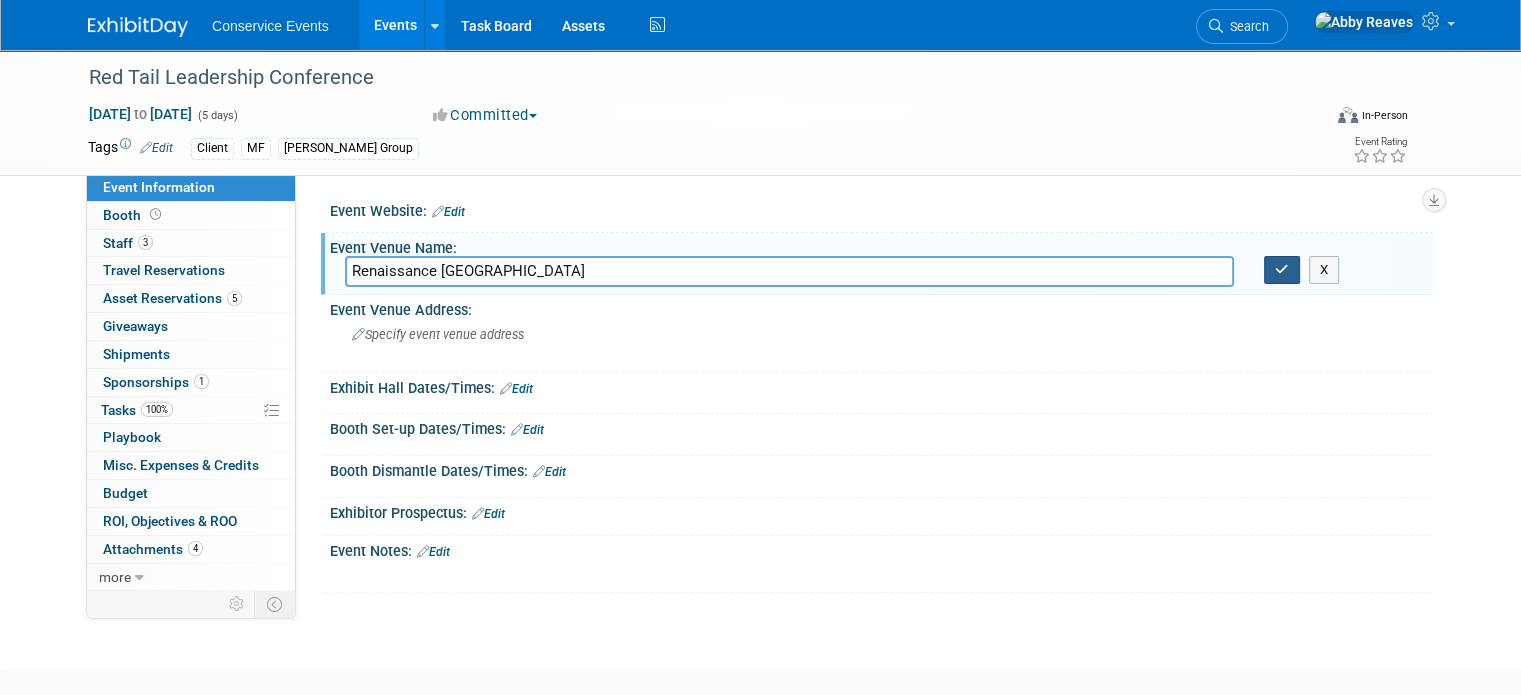 type on "Renaissance Newport Beach" 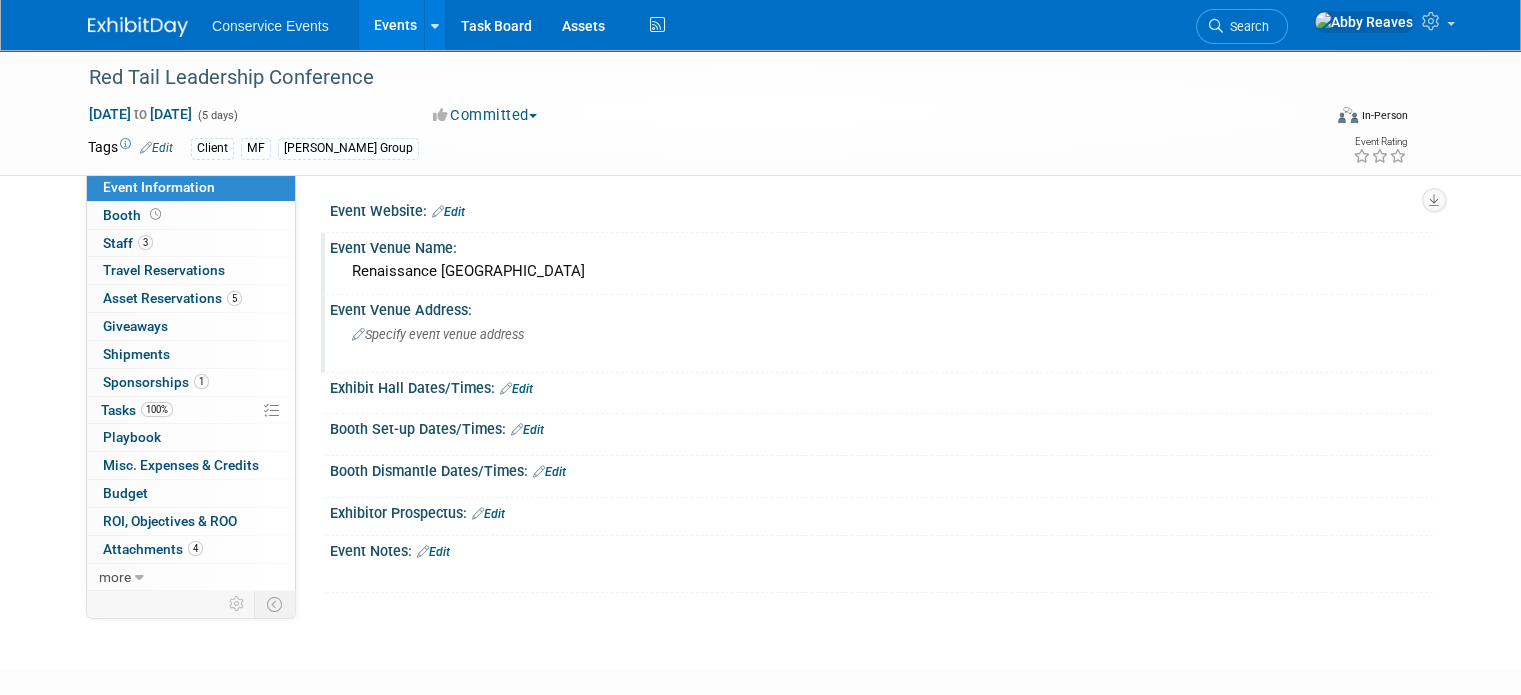 click on "Specify event venue address" at bounding box center [438, 334] 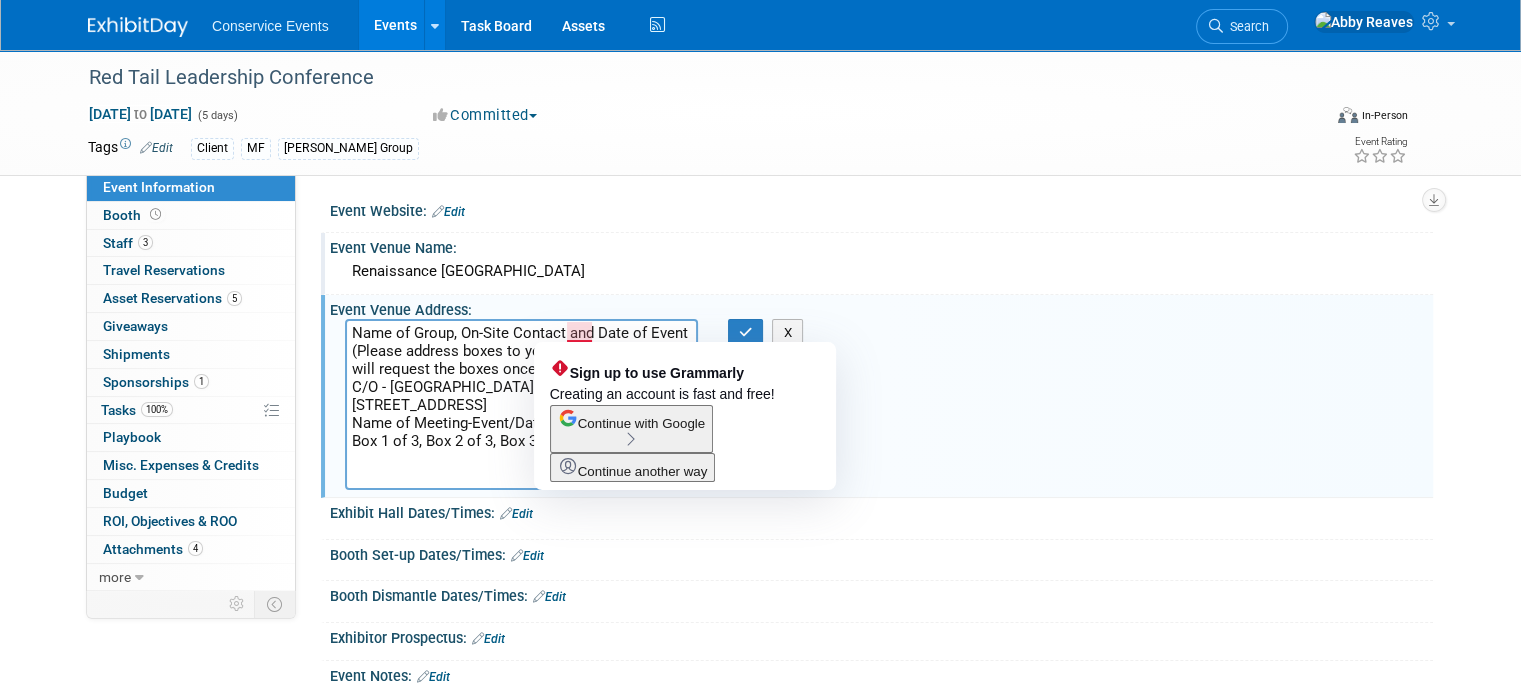 click on "Name of Group, On-Site Contact and Date of Event (Please address boxes to your event contact that will request the boxes once on site)
C/O - Renaissance Newport Beach
4500 Macarthur Boulevard
Newport Beach, CA 92660
Name of Meeting-Event/Date of Event on each box
Box 1 of 3, Box 2 of 3, Box 3 of 3, etc.," at bounding box center [521, 404] 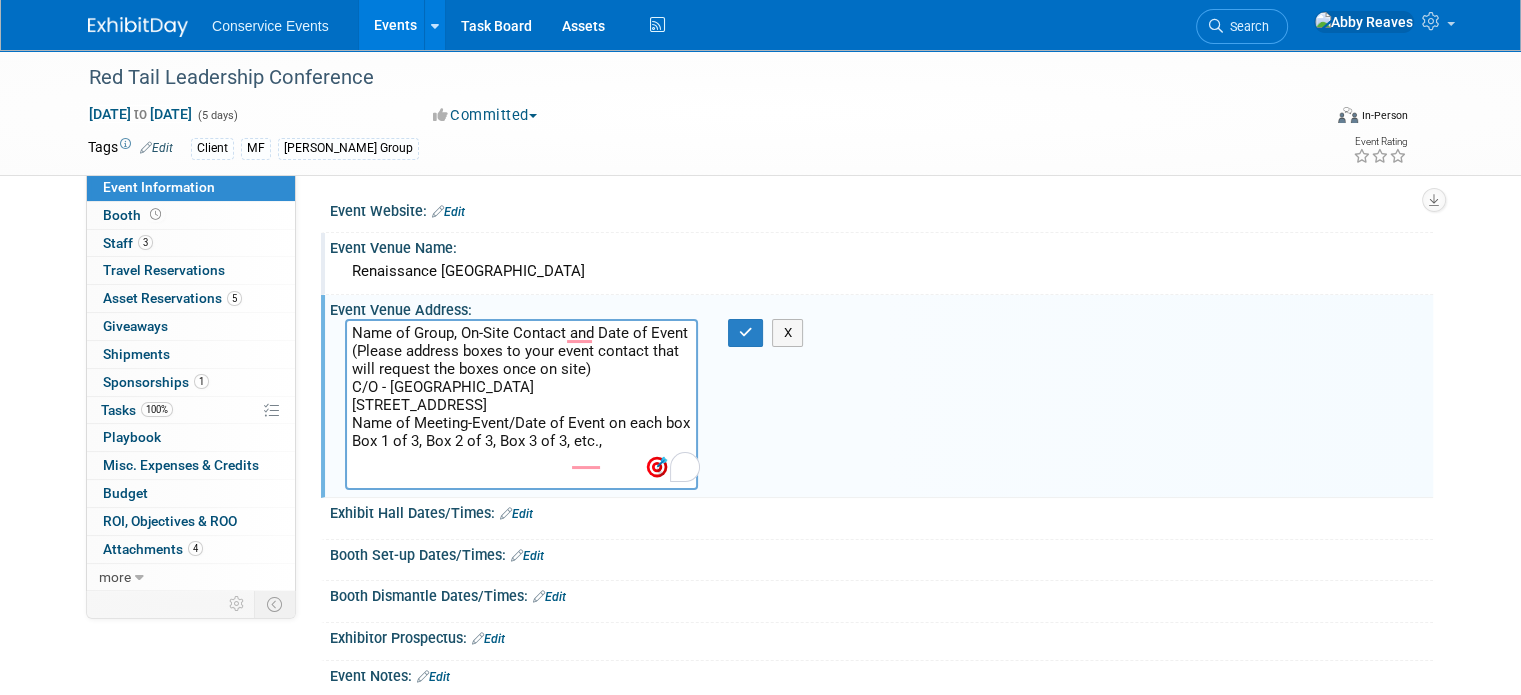 drag, startPoint x: 543, startPoint y: 366, endPoint x: 338, endPoint y: 347, distance: 205.8786 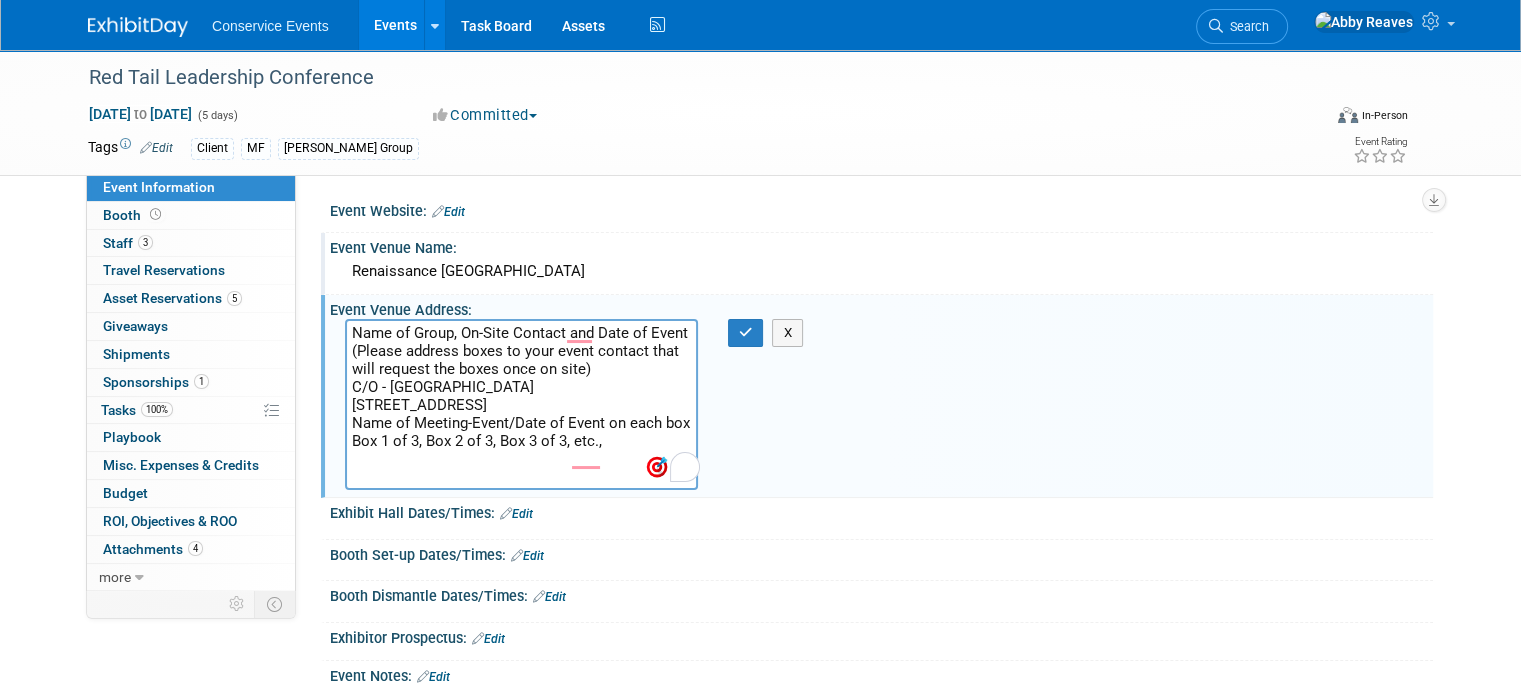 click on "Name of Group, On-Site Contact and Date of Event (Please address boxes to your event contact that will request the boxes once on site)
C/O - Renaissance Newport Beach
4500 Macarthur Boulevard
Newport Beach, CA 92660
Name of Meeting-Event/Date of Event on each box
Box 1 of 3, Box 2 of 3, Box 3 of 3, etc.," at bounding box center (521, 404) 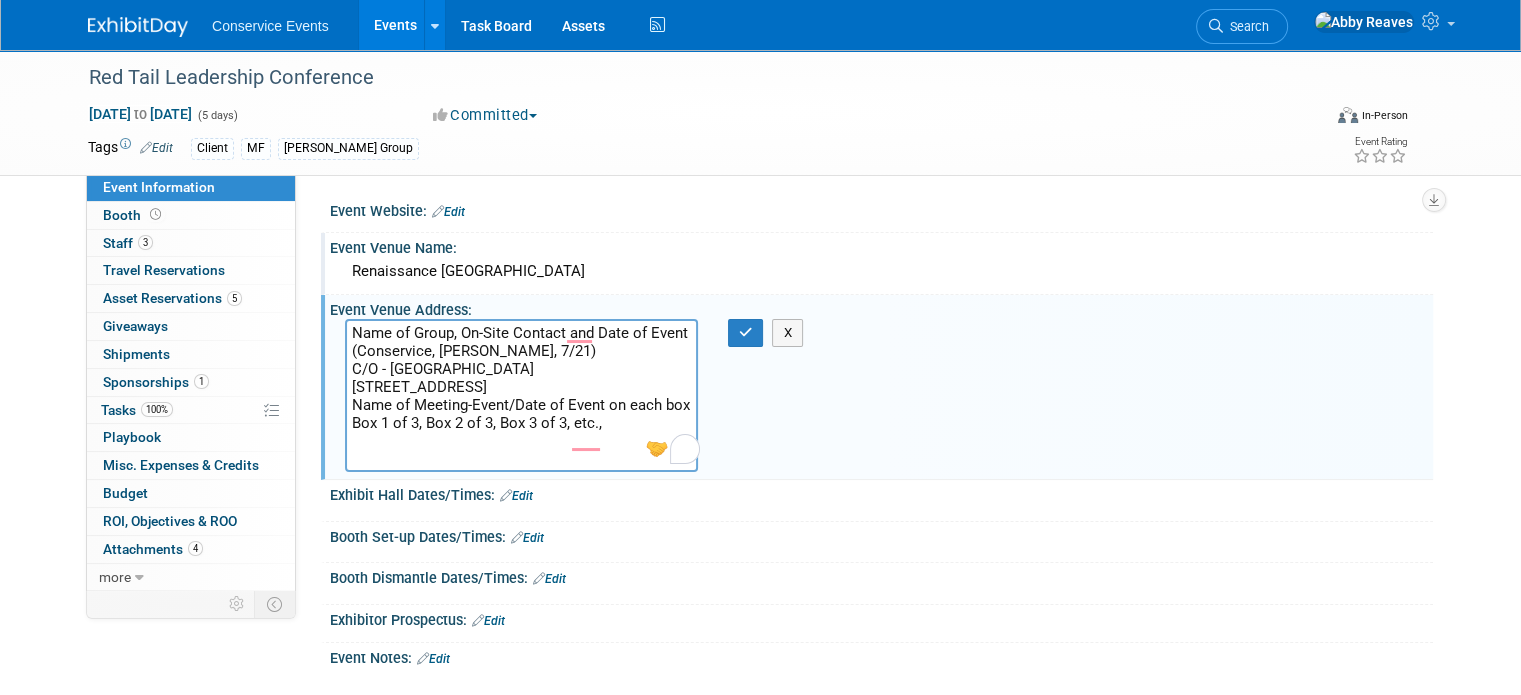 drag, startPoint x: 673, startPoint y: 419, endPoint x: 287, endPoint y: 416, distance: 386.01166 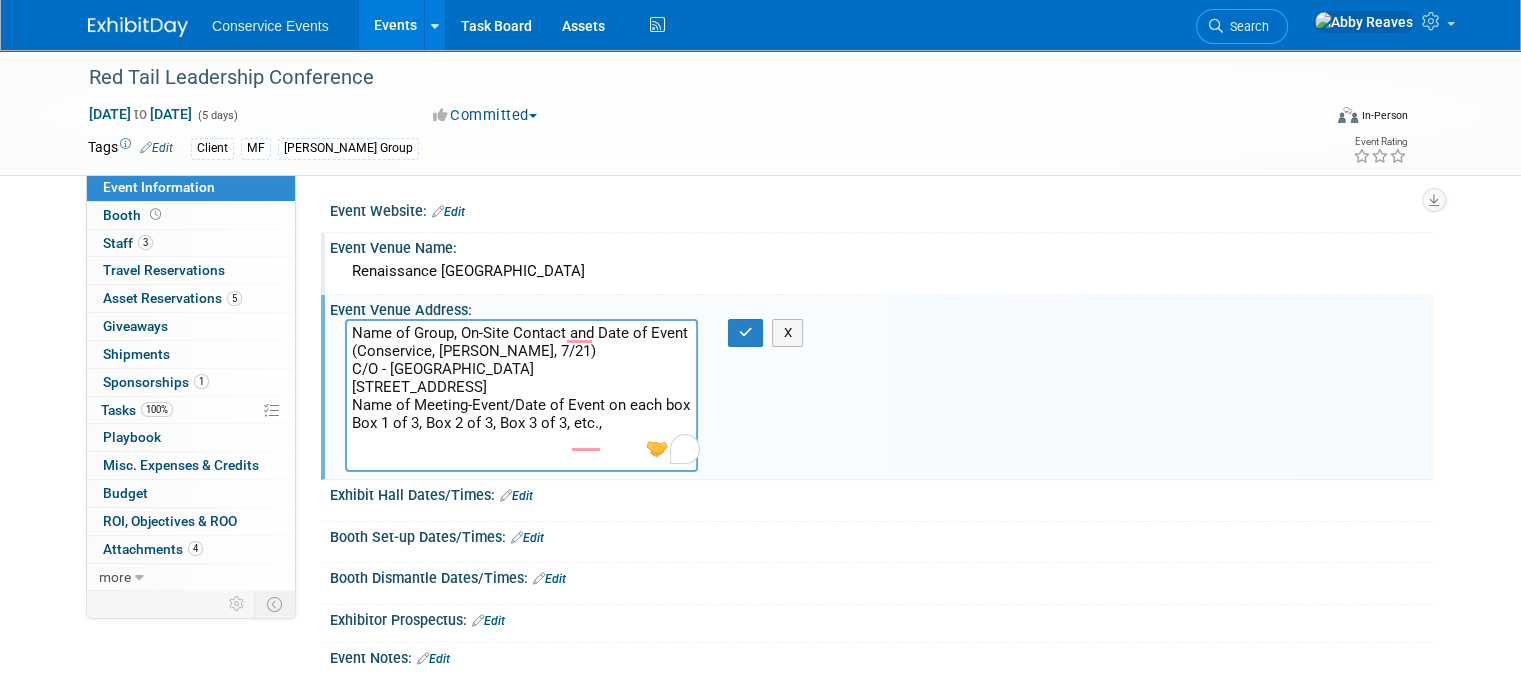 click on "Event Website:
Edit
Event Venue Name:
Renaissance Newport Beach
X" at bounding box center (864, 381) 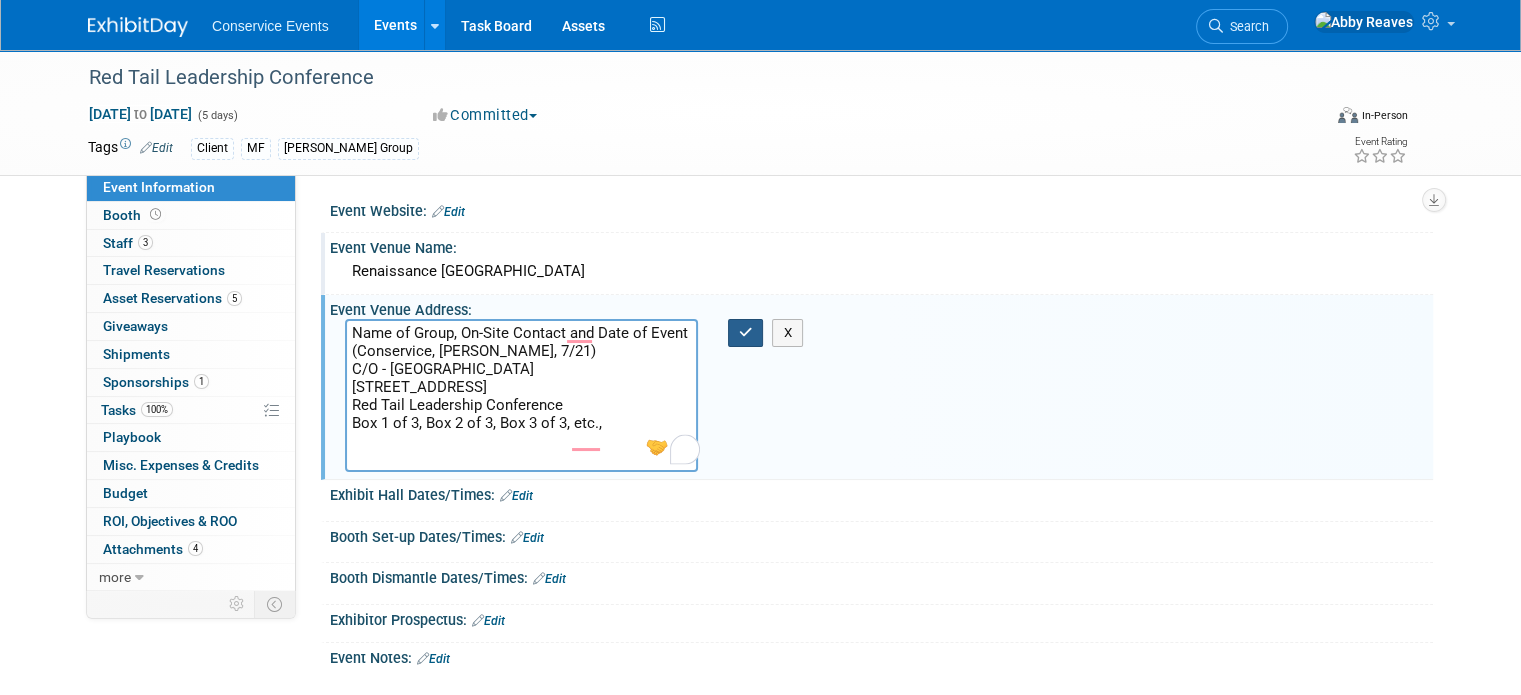 type on "Name of Group, On-Site Contact and Date of Event (Conservice, Kristine Kehoe, 7/21)
C/O - Renaissance Newport Beach
4500 Macarthur Boulevard
Newport Beach, CA 92660
Red Tail Leadership Conference
Box 1 of 3, Box 2 of 3, Box 3 of 3, etc.," 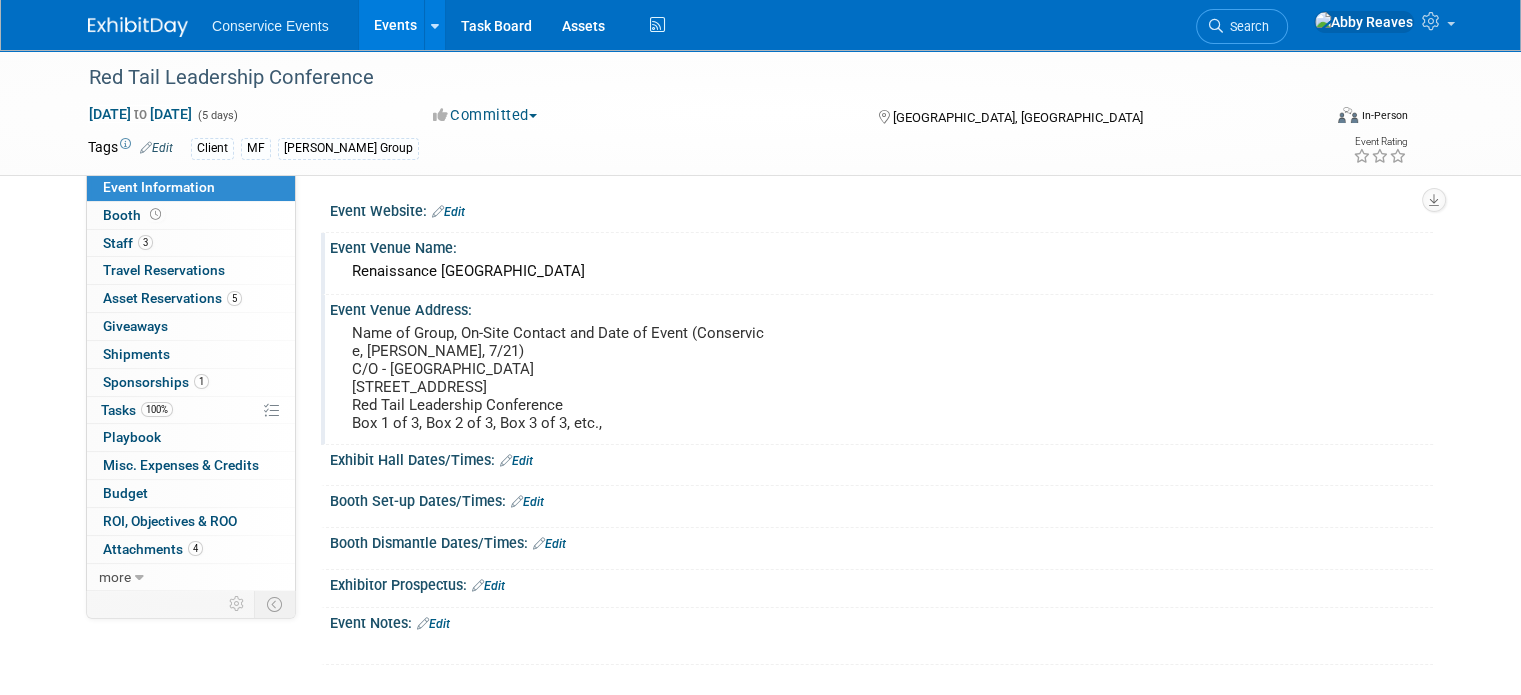 click on "Name of Group, On-Site Contact and Date of Event (Conservice, Kristine Kehoe, 7/21)
C/O - Renaissance Newport Beach
4500 Macarthur Boulevard
Newport Beach, CA 92660
Red Tail Leadership Conference
Box 1 of 3, Box 2 of 3, Box 3 of 3, etc.," at bounding box center [560, 378] 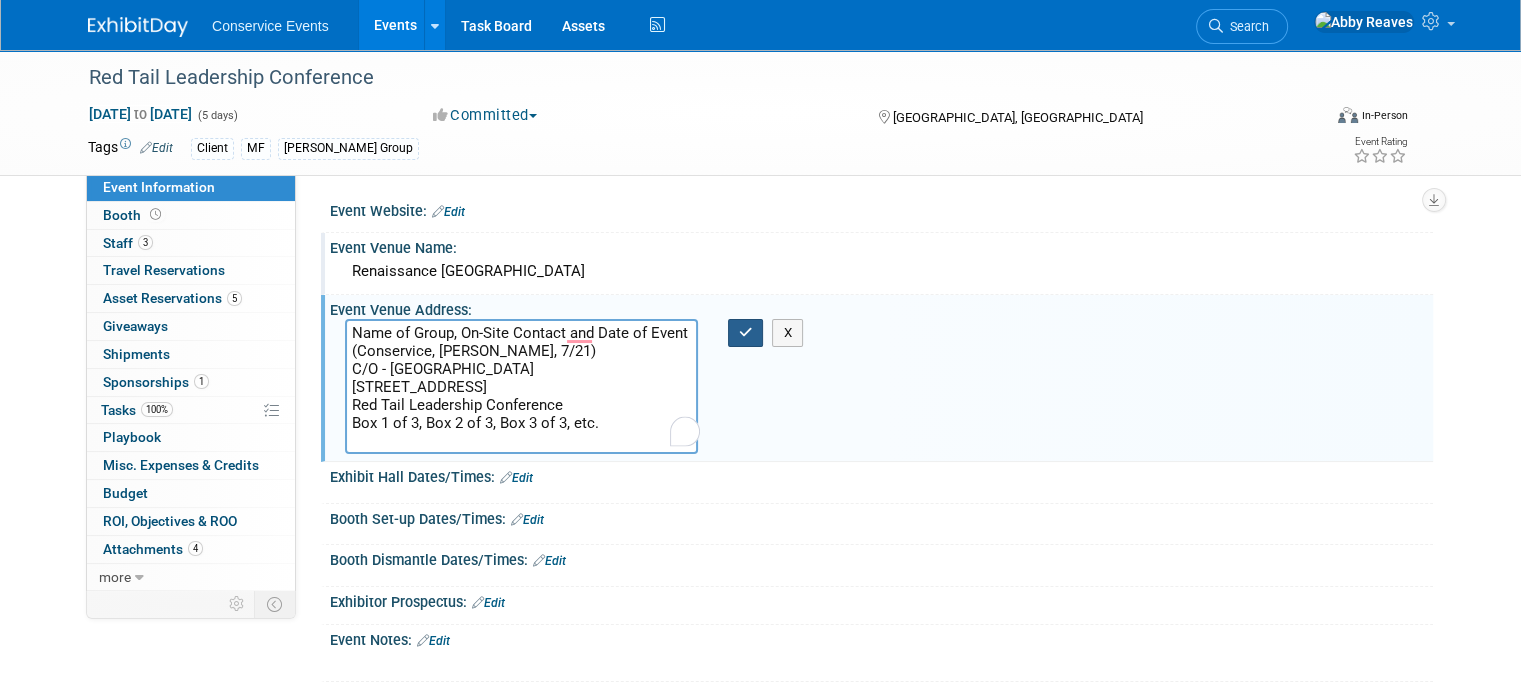 type on "Name of Group, On-Site Contact and Date of Event (Conservice, Kristine Kehoe, 7/21)
C/O - Renaissance Newport Beach
4500 Macarthur Boulevard
Newport Beach, CA 92660
Red Tail Leadership Conference
Box 1 of 3, Box 2 of 3, Box 3 of 3, etc." 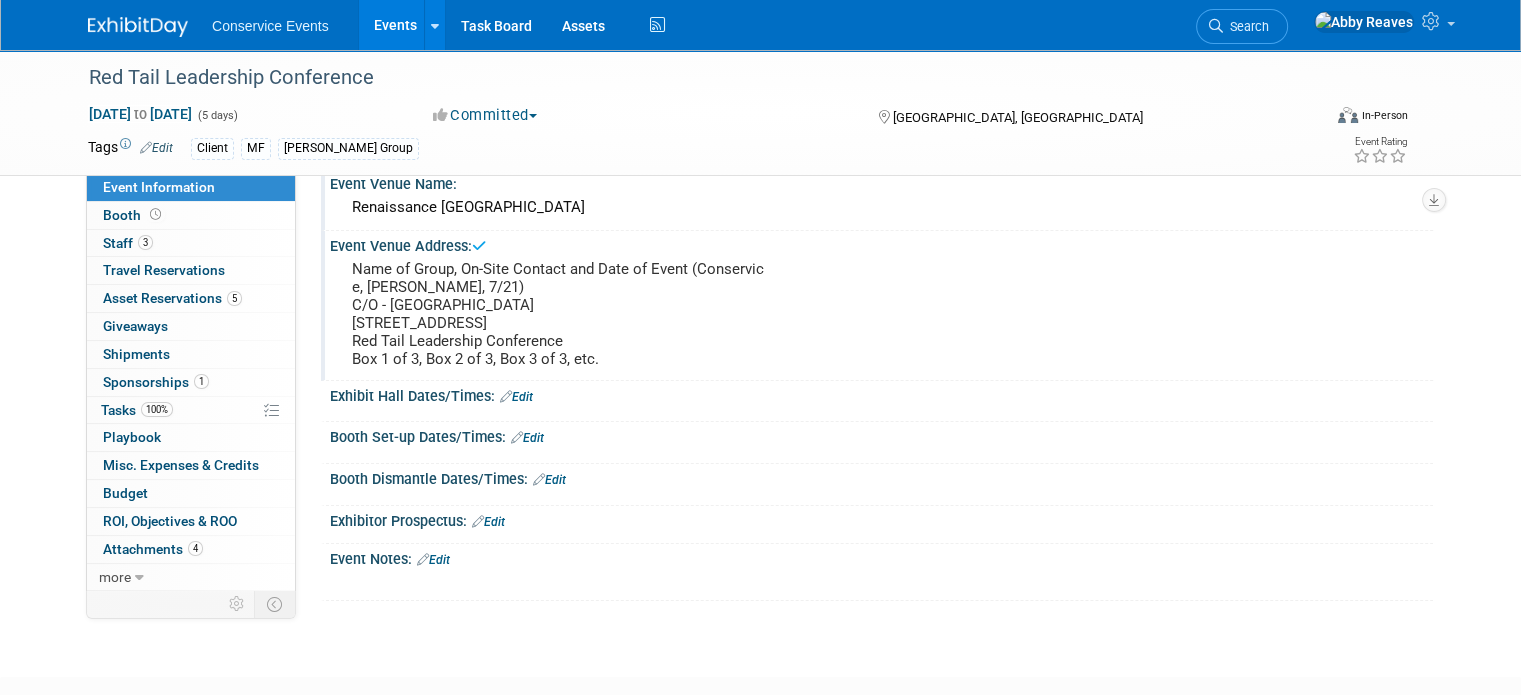 scroll, scrollTop: 100, scrollLeft: 0, axis: vertical 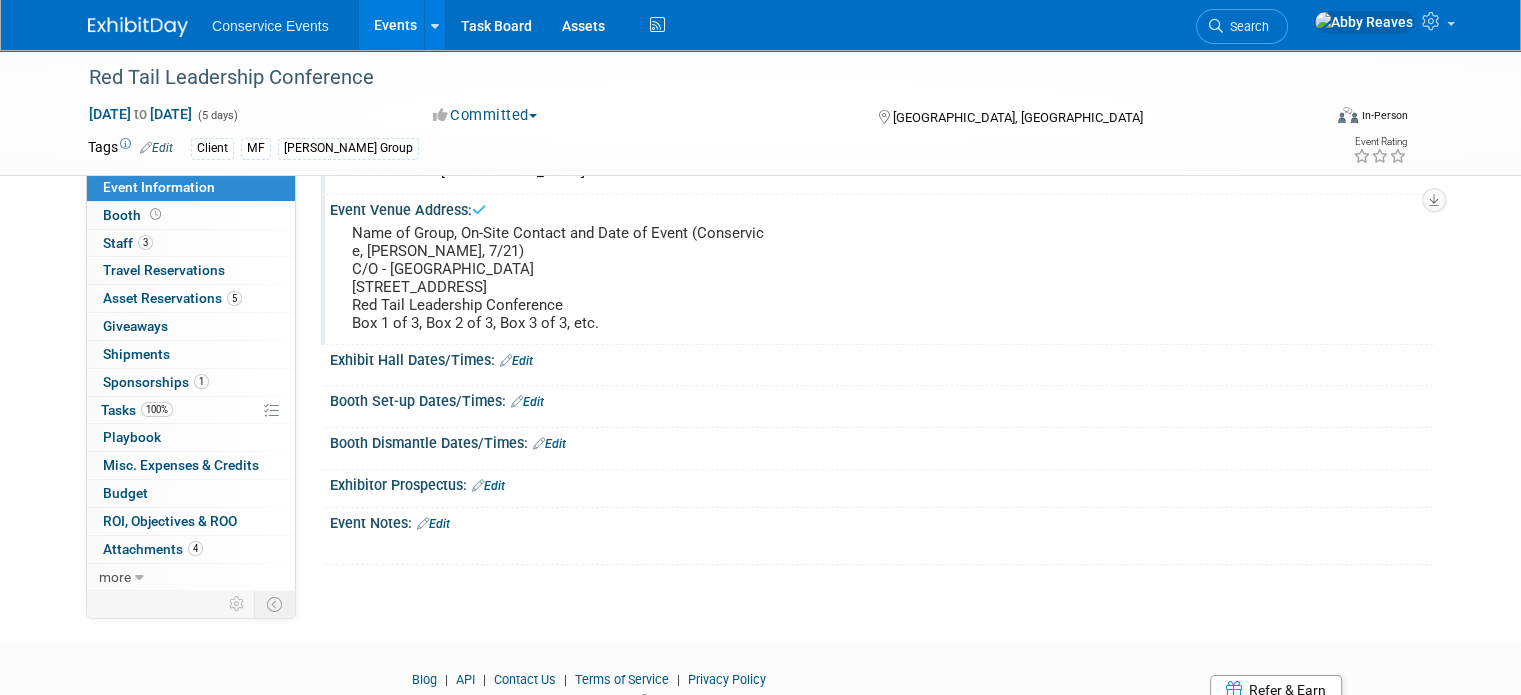 click on "Edit" at bounding box center [433, 524] 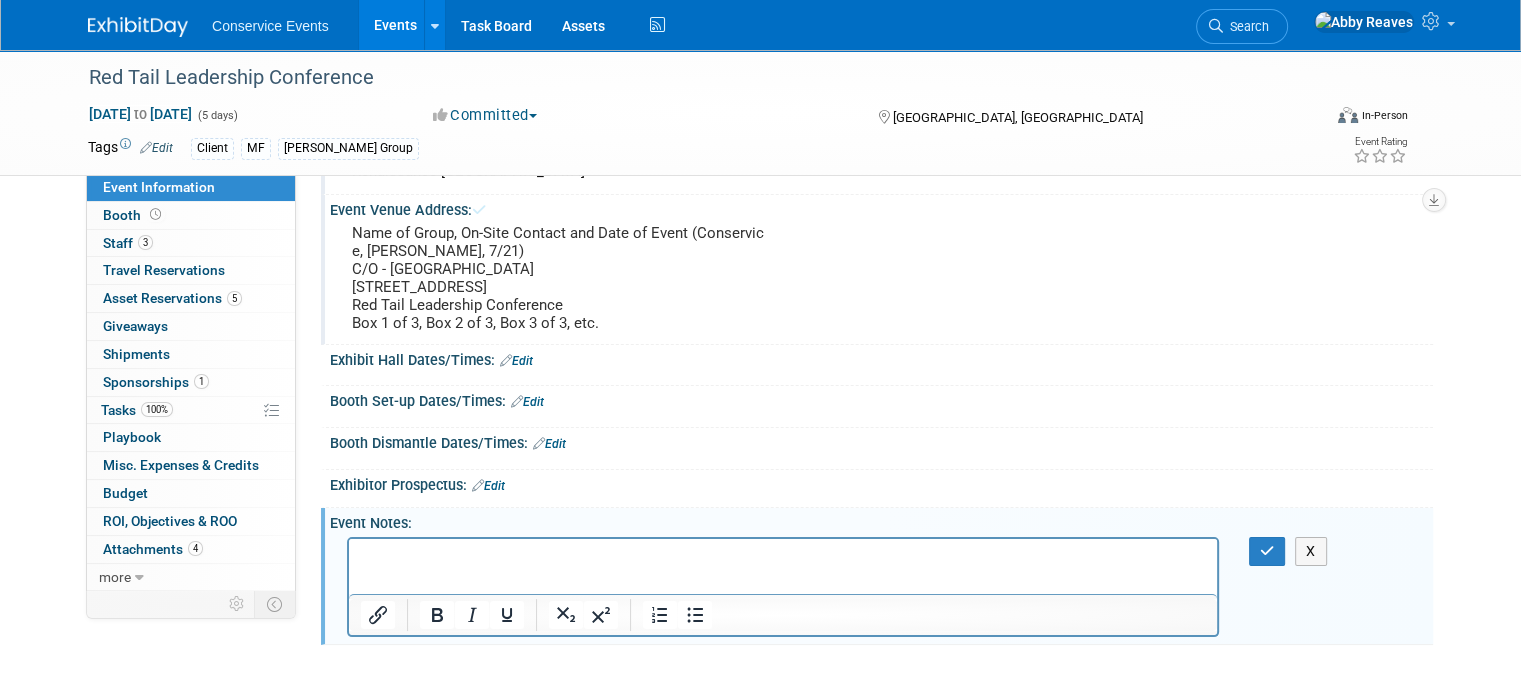 scroll, scrollTop: 0, scrollLeft: 0, axis: both 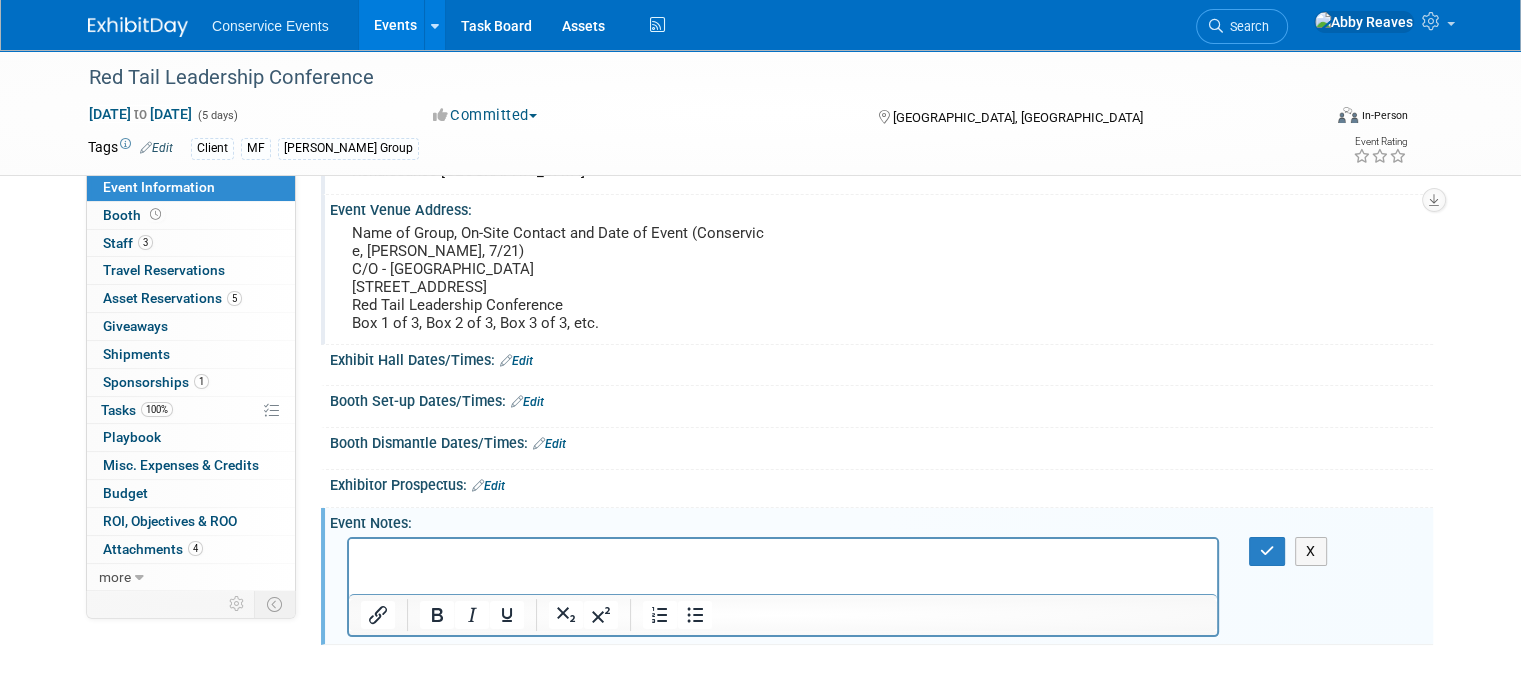 type 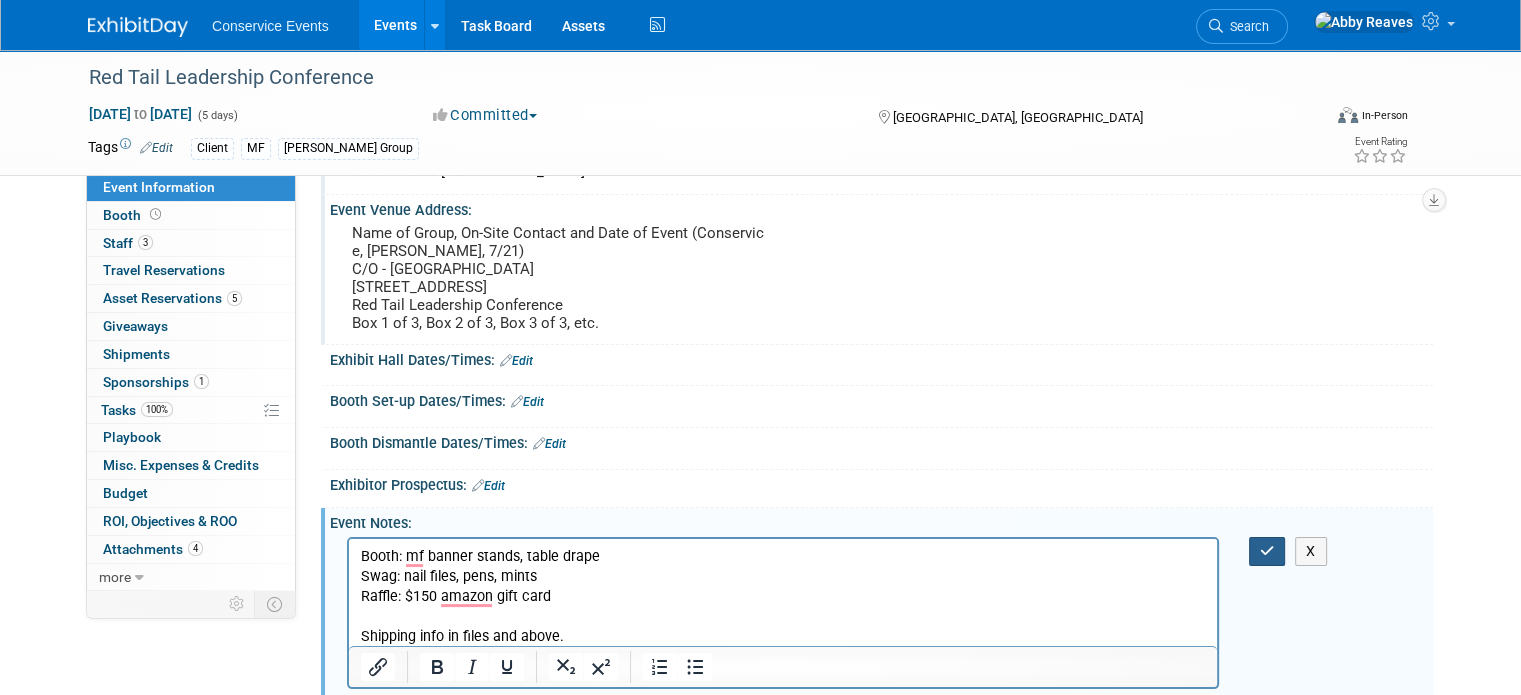 click at bounding box center [1267, 551] 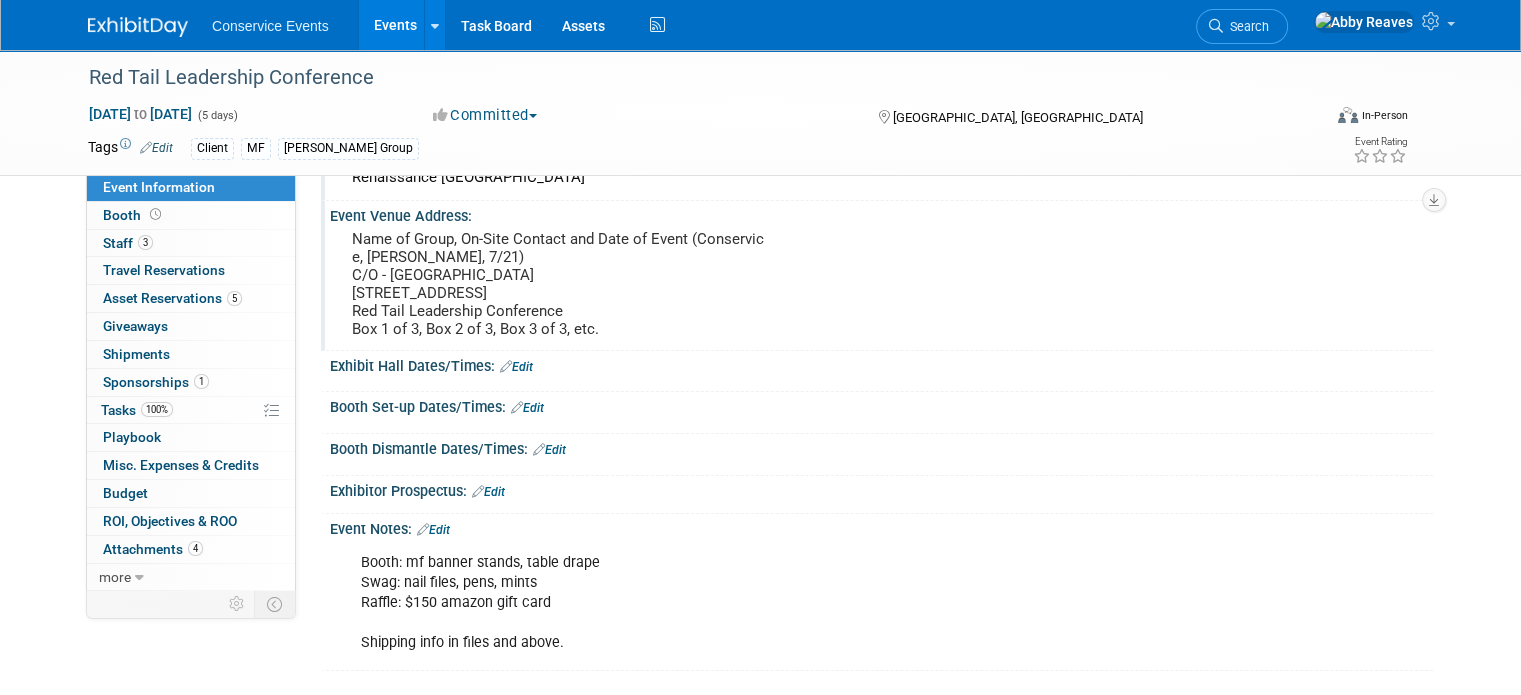 scroll, scrollTop: 0, scrollLeft: 0, axis: both 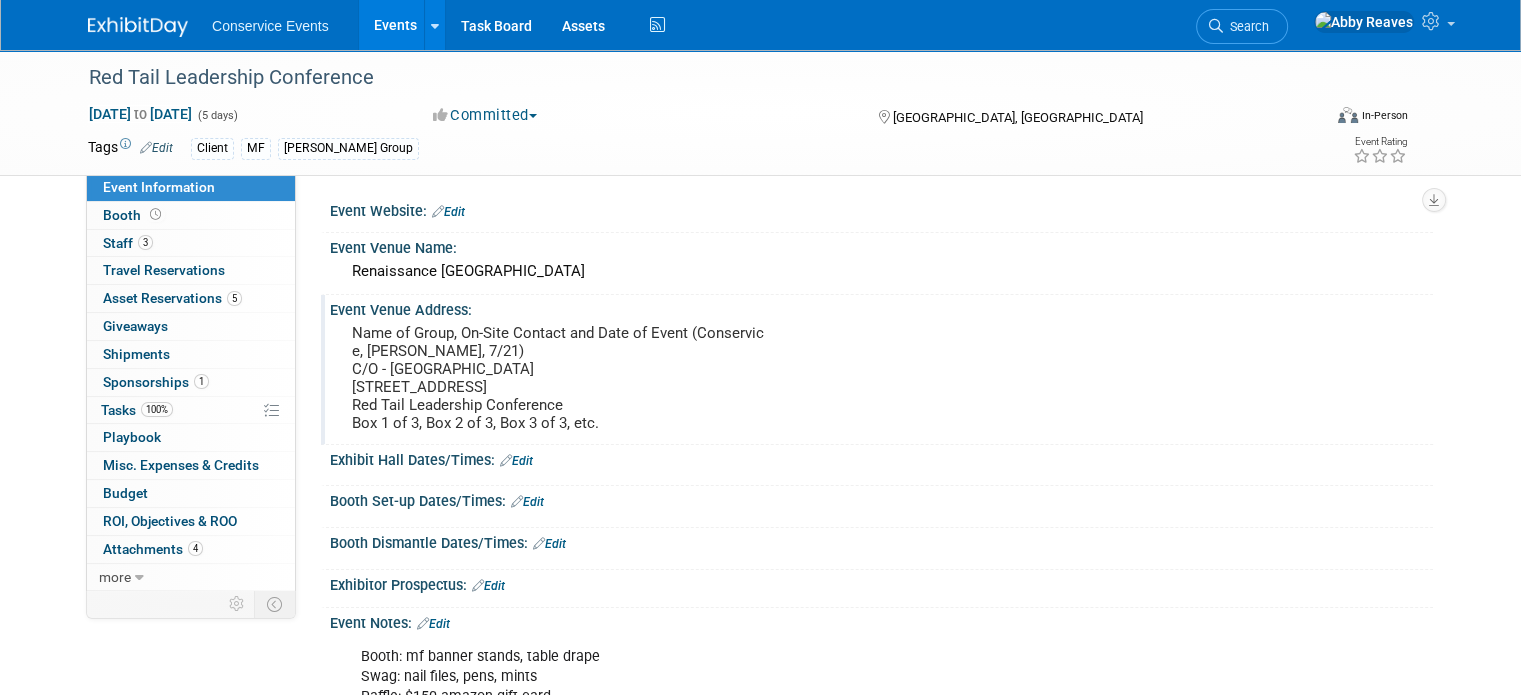 click on "Events" at bounding box center [395, 25] 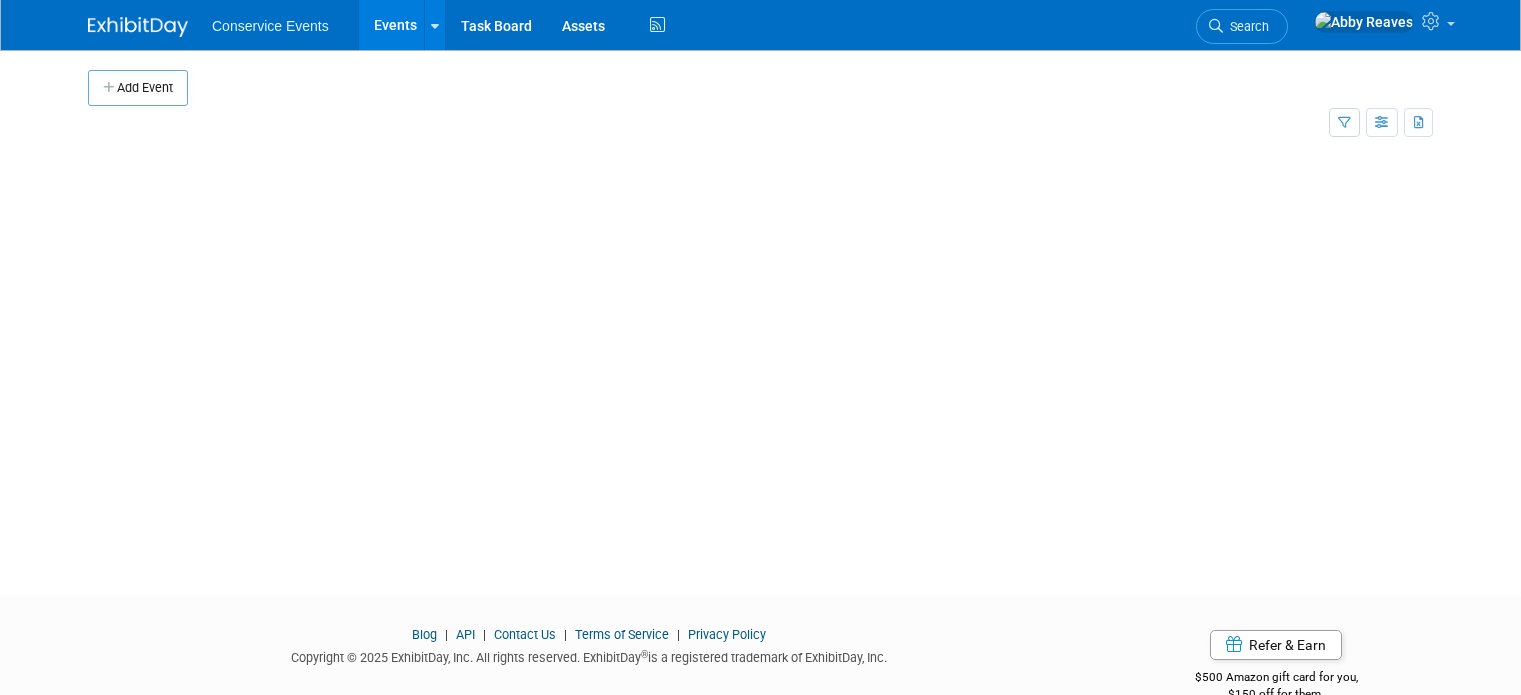 scroll, scrollTop: 0, scrollLeft: 0, axis: both 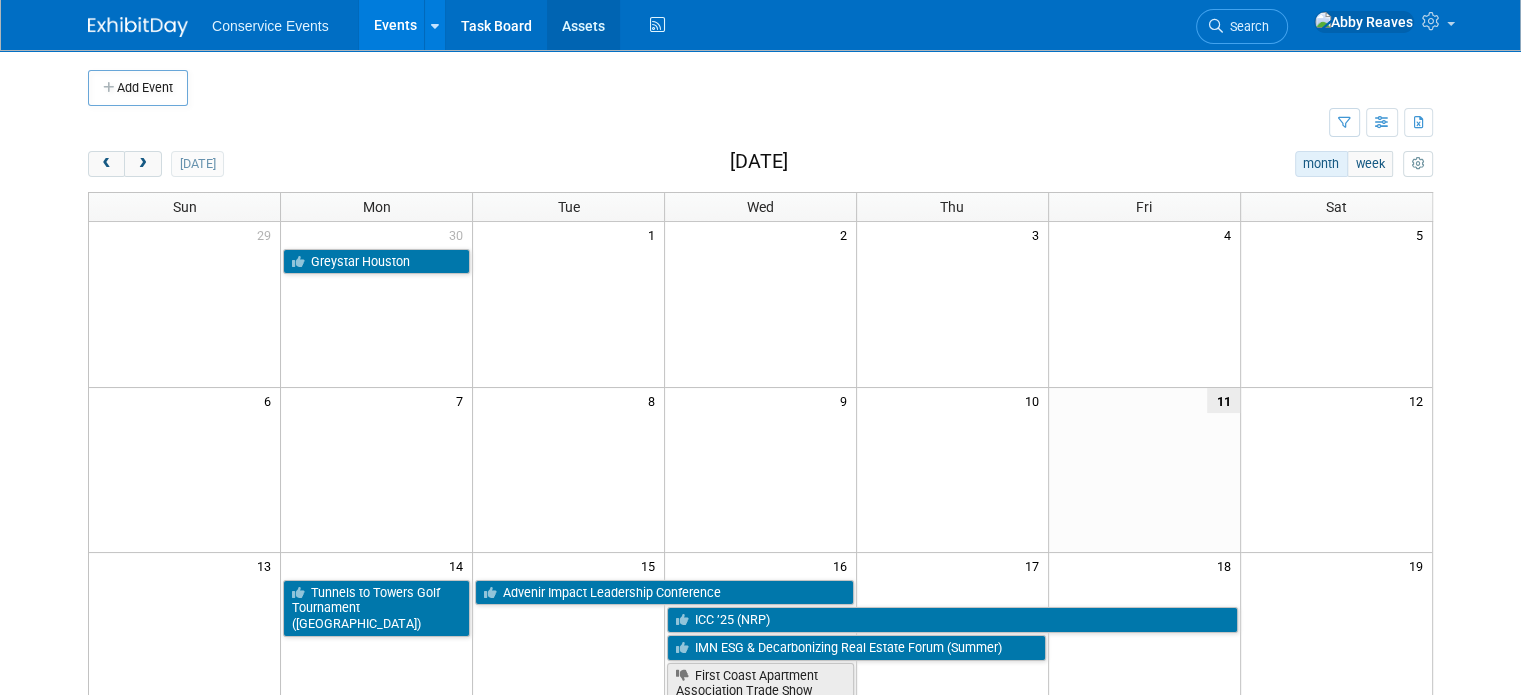 click on "Assets" at bounding box center (583, 25) 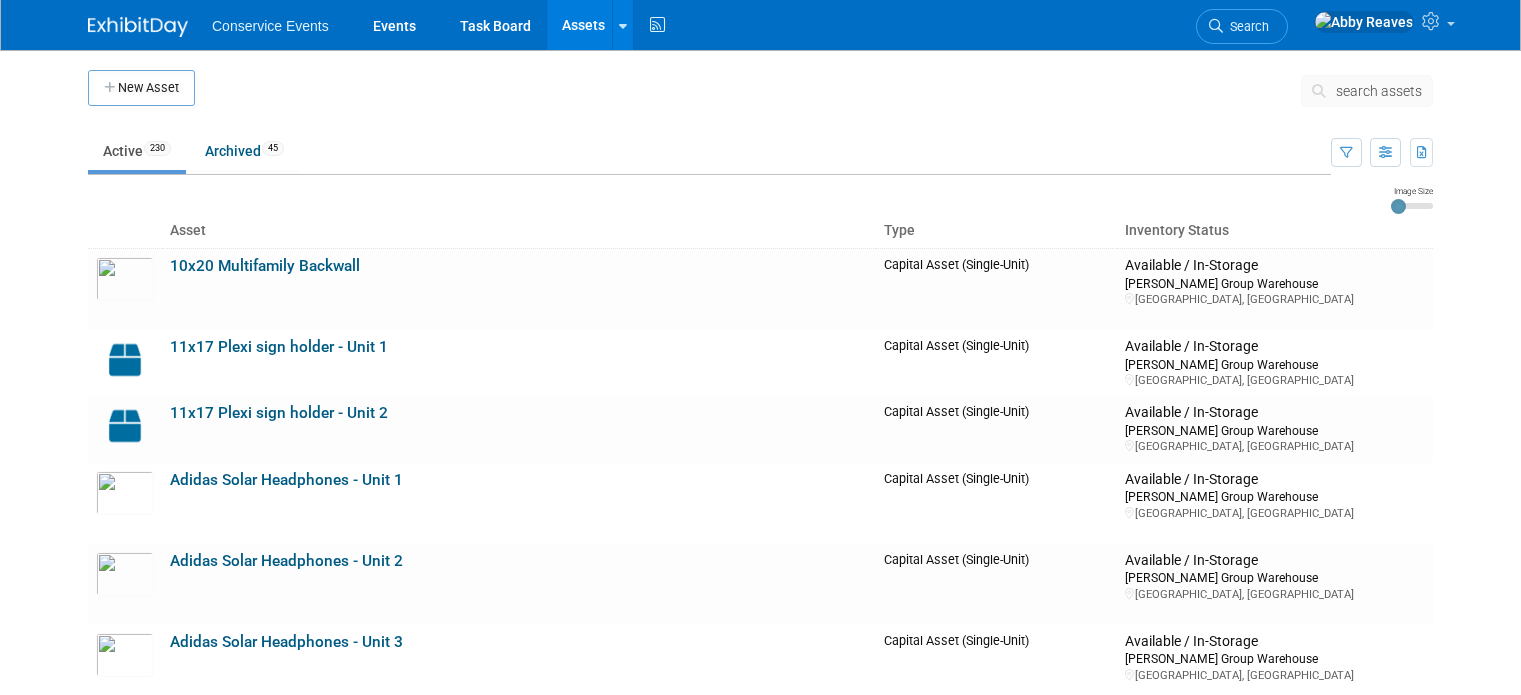 scroll, scrollTop: 0, scrollLeft: 0, axis: both 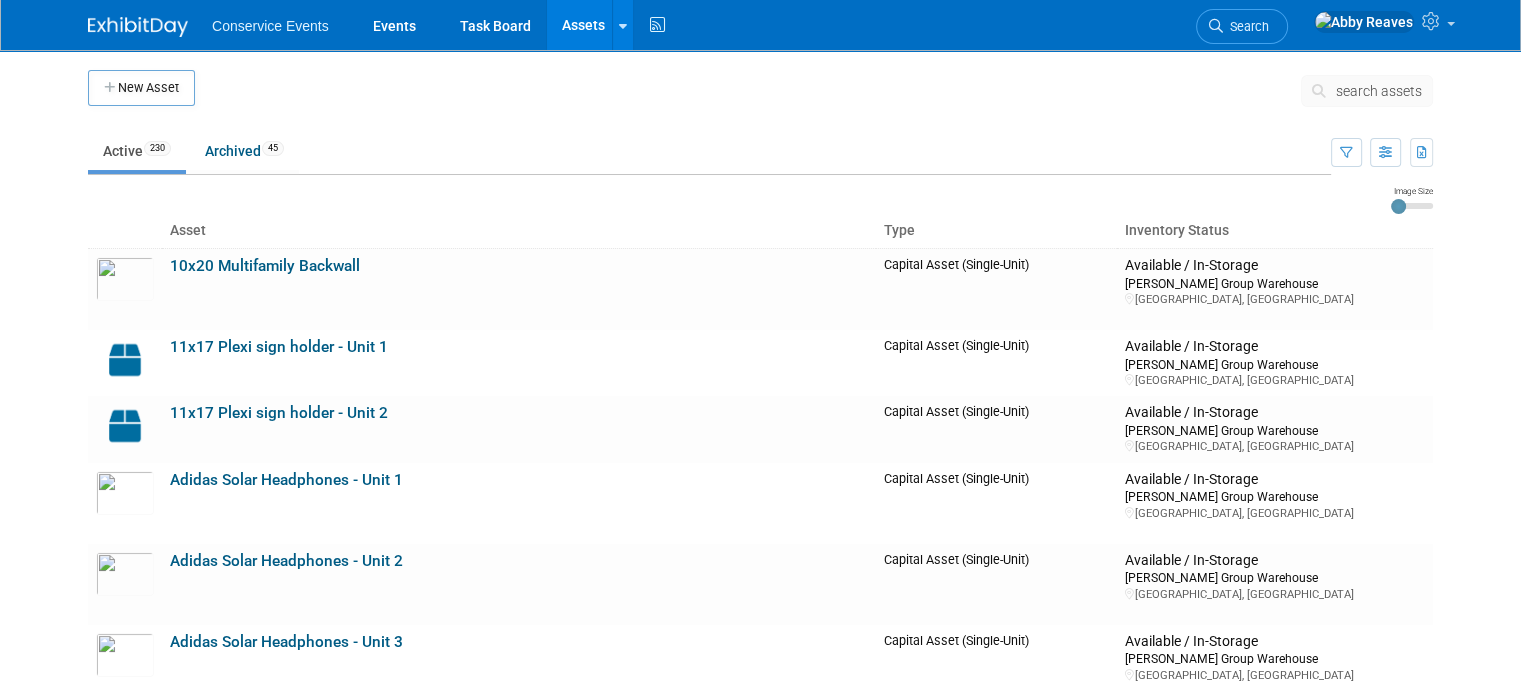 click on "search assets" at bounding box center (1367, 91) 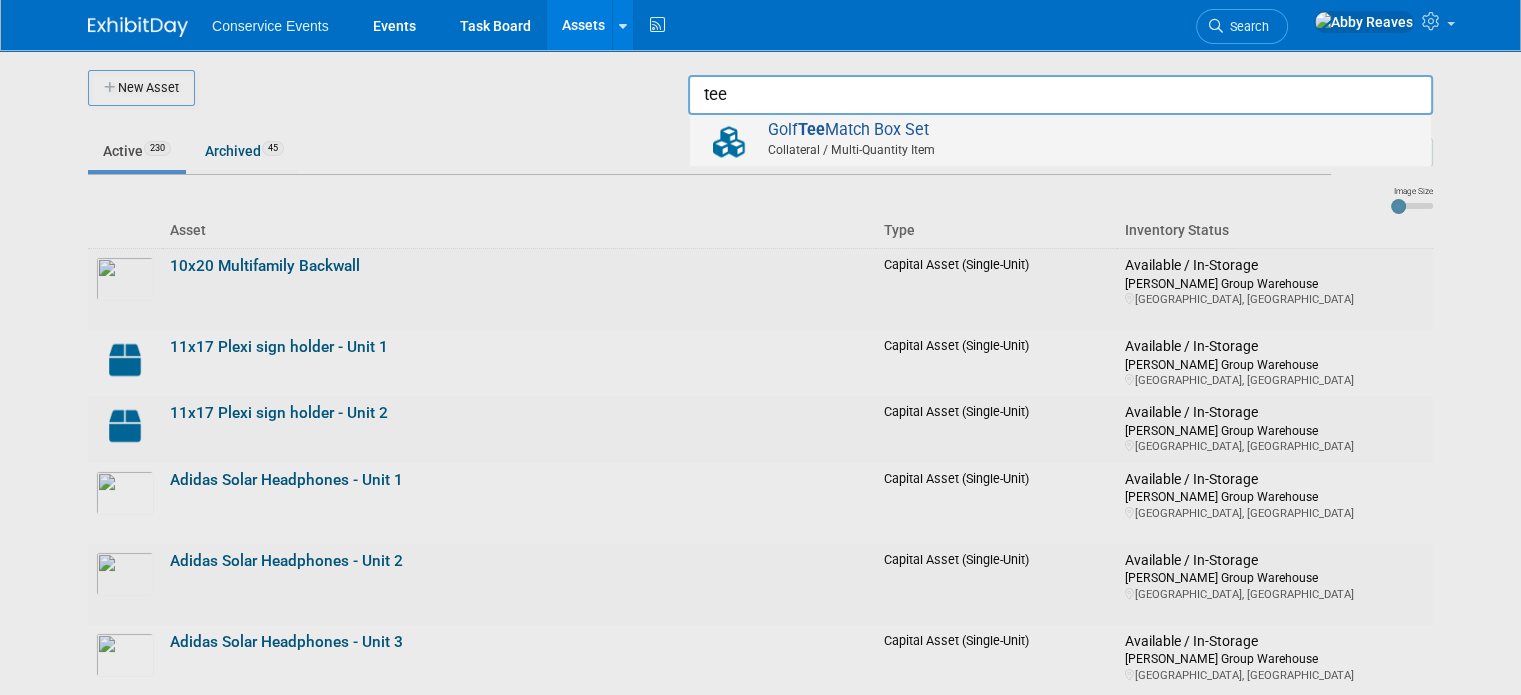 click on "Golf  Tee  Match Box Set Collateral / Multi-Quantity Item" at bounding box center [1060, 140] 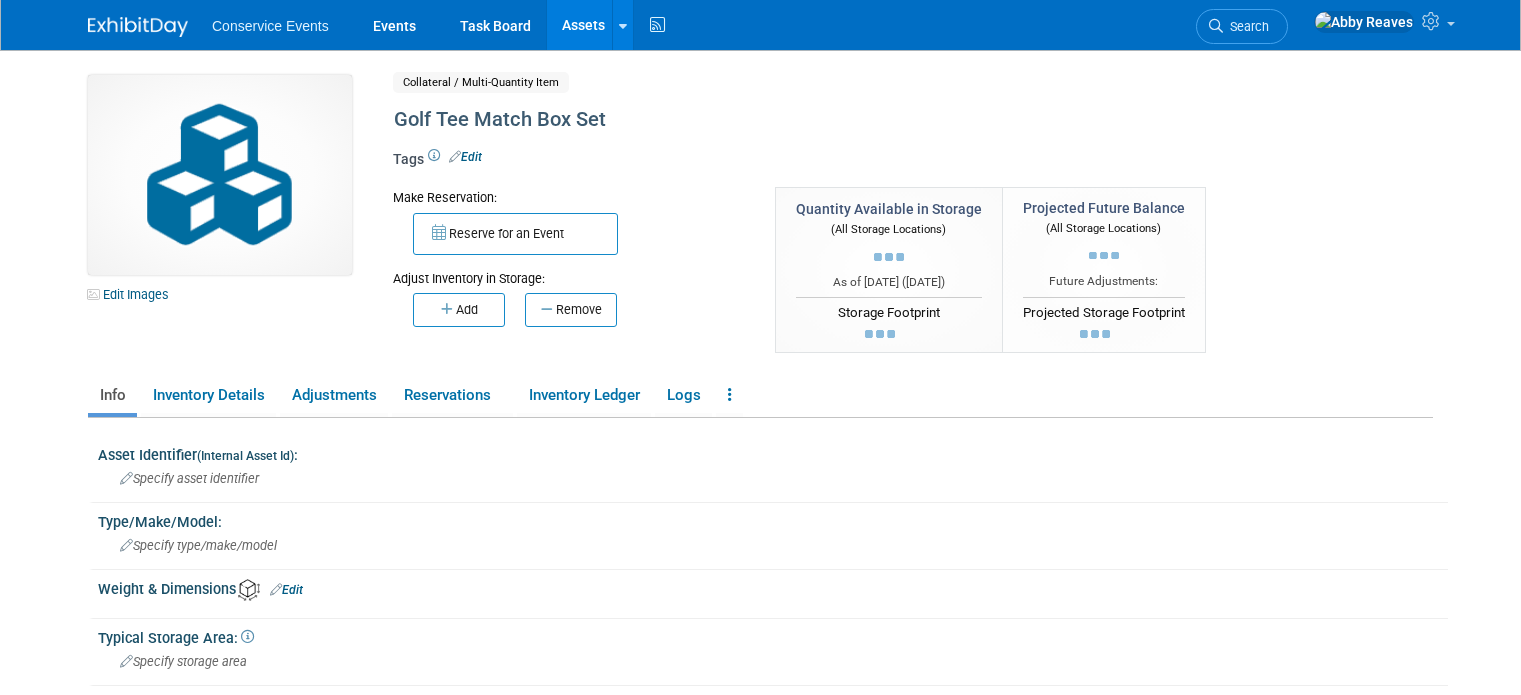 scroll, scrollTop: 0, scrollLeft: 0, axis: both 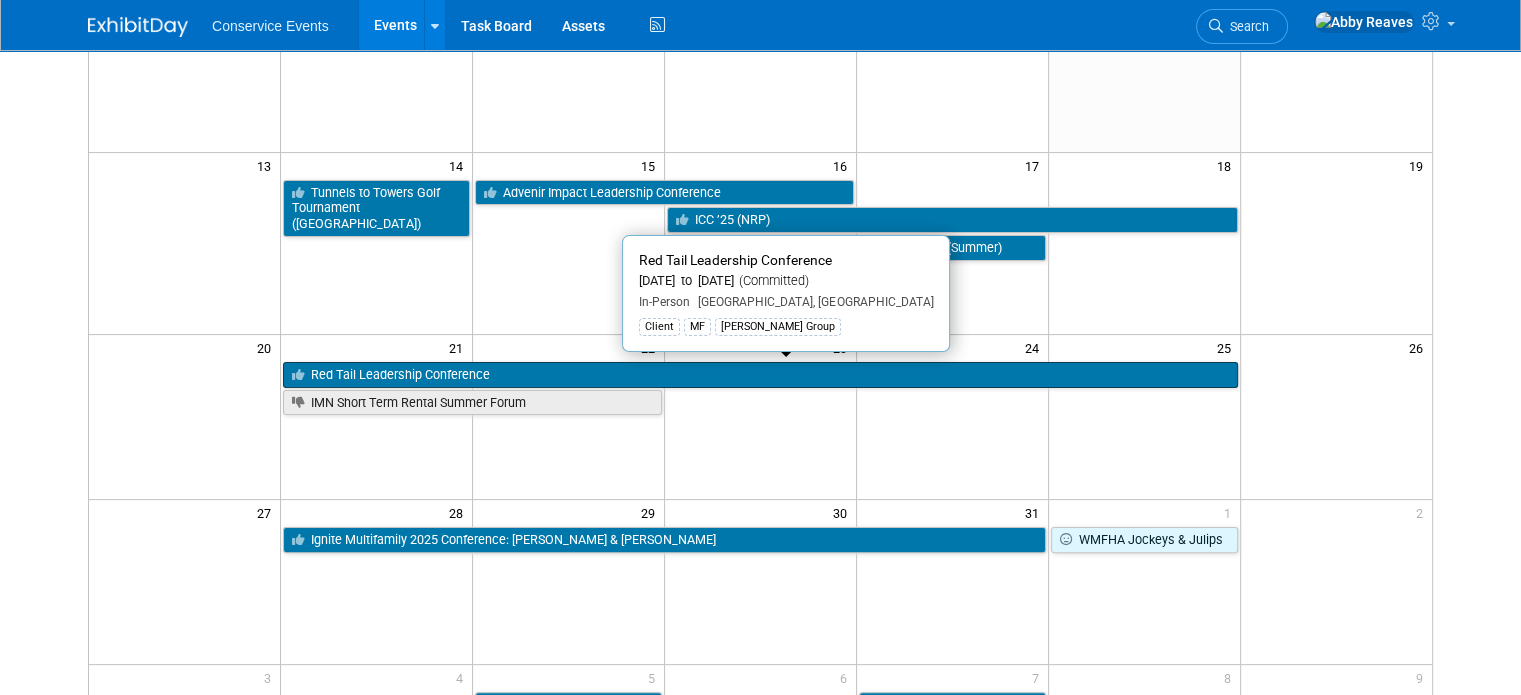 click on "Red Tail Leadership Conference" at bounding box center [760, 375] 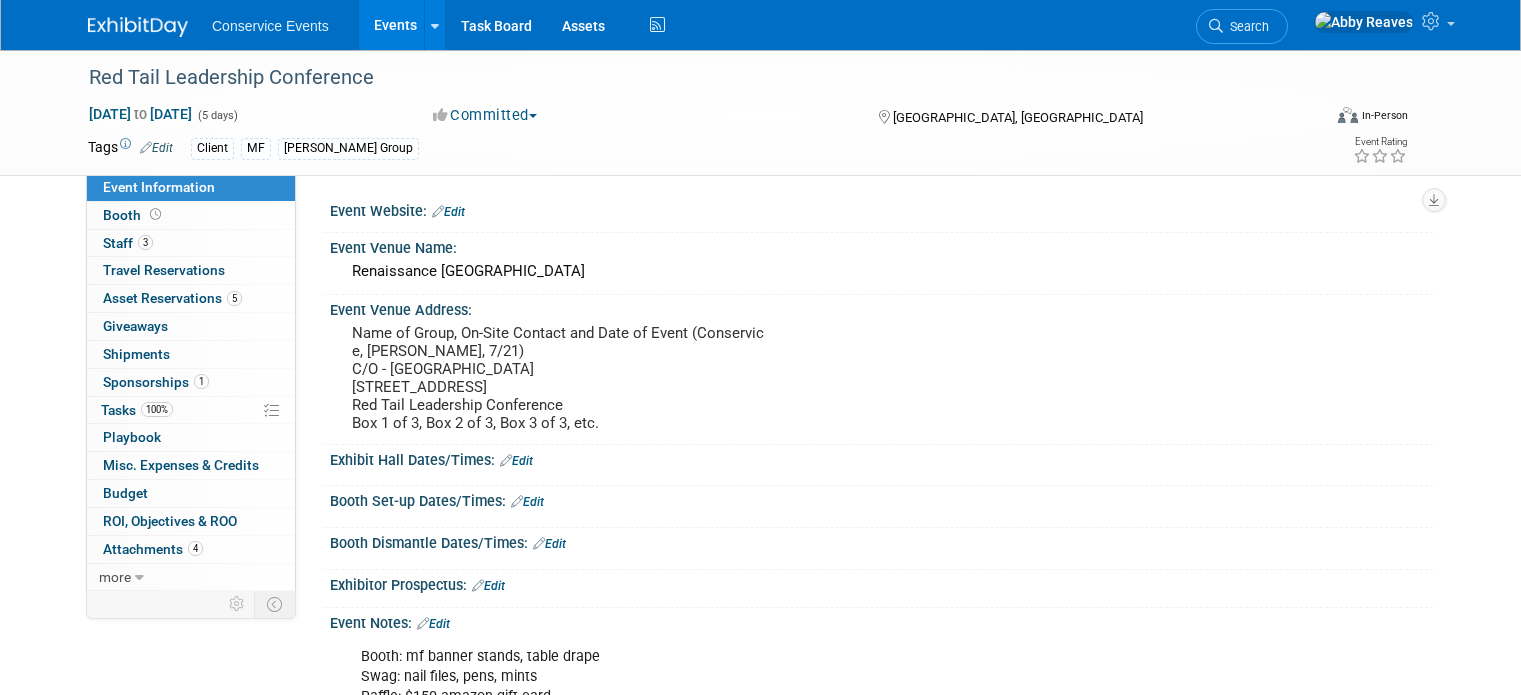 scroll, scrollTop: 0, scrollLeft: 0, axis: both 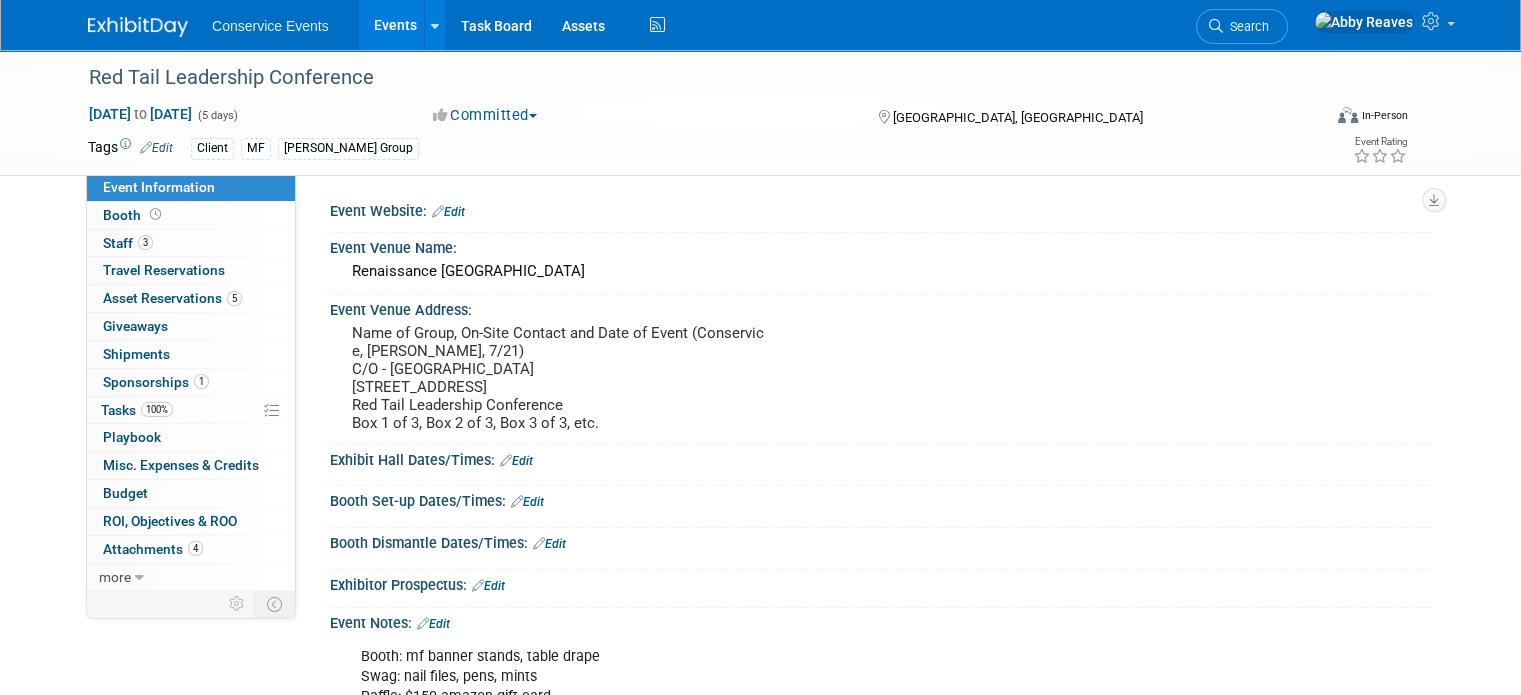 click on "Events" at bounding box center (395, 25) 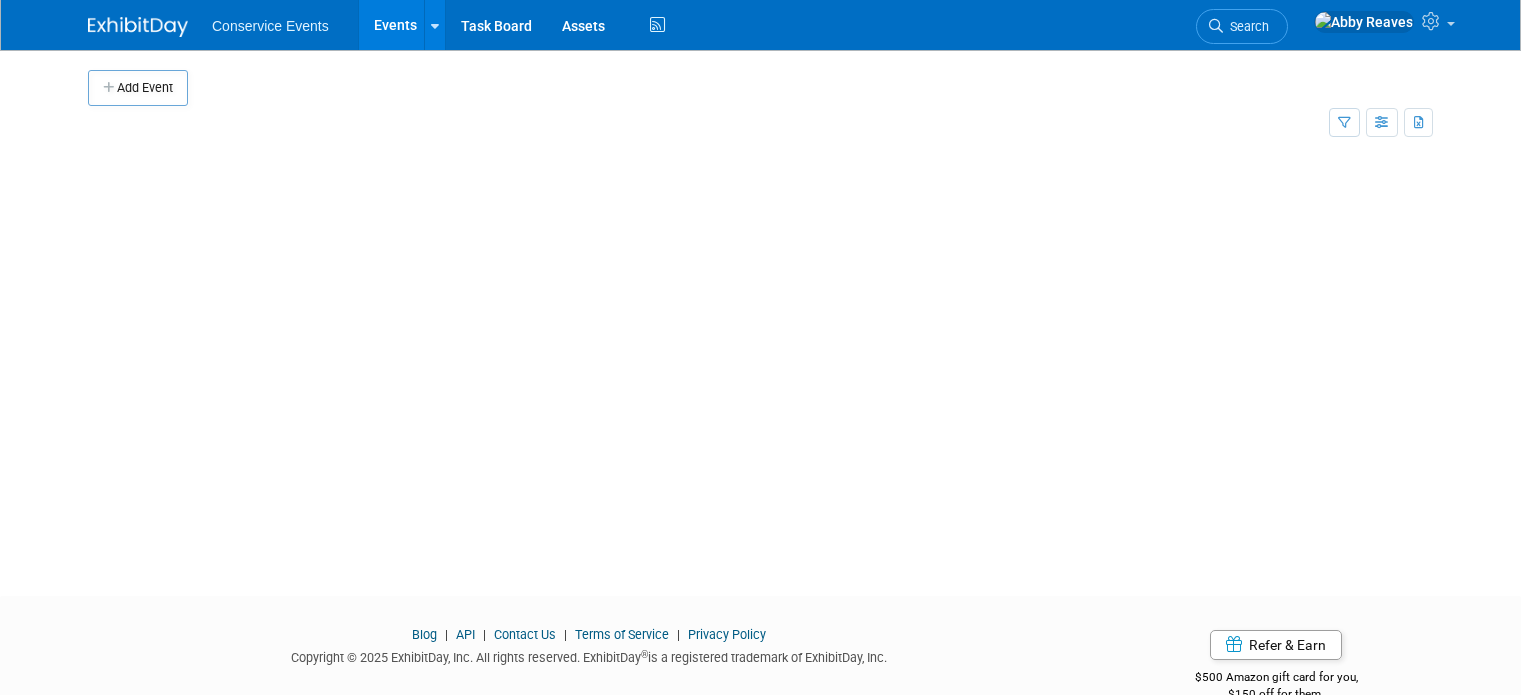 scroll, scrollTop: 0, scrollLeft: 0, axis: both 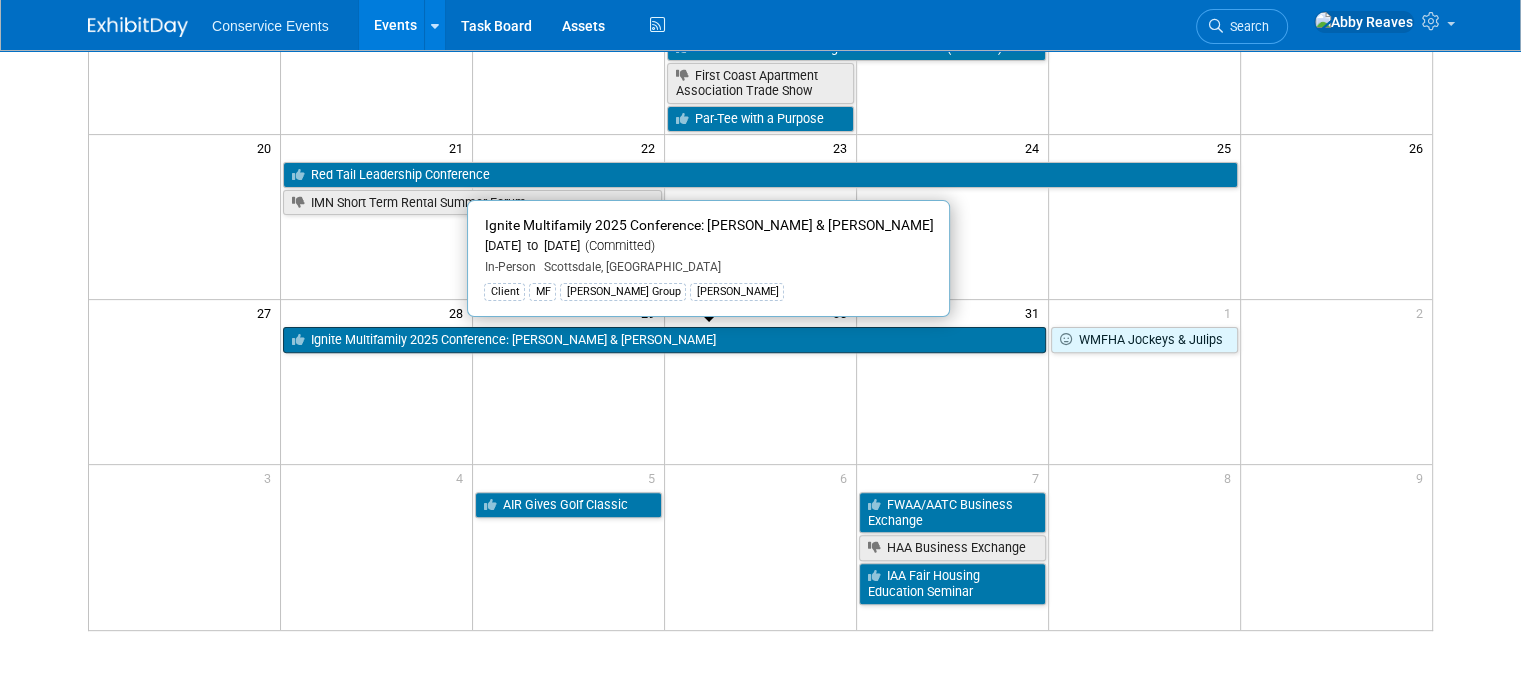 click on "Ignite Multifamily 2025 Conference: [PERSON_NAME] & [PERSON_NAME]" at bounding box center (664, 340) 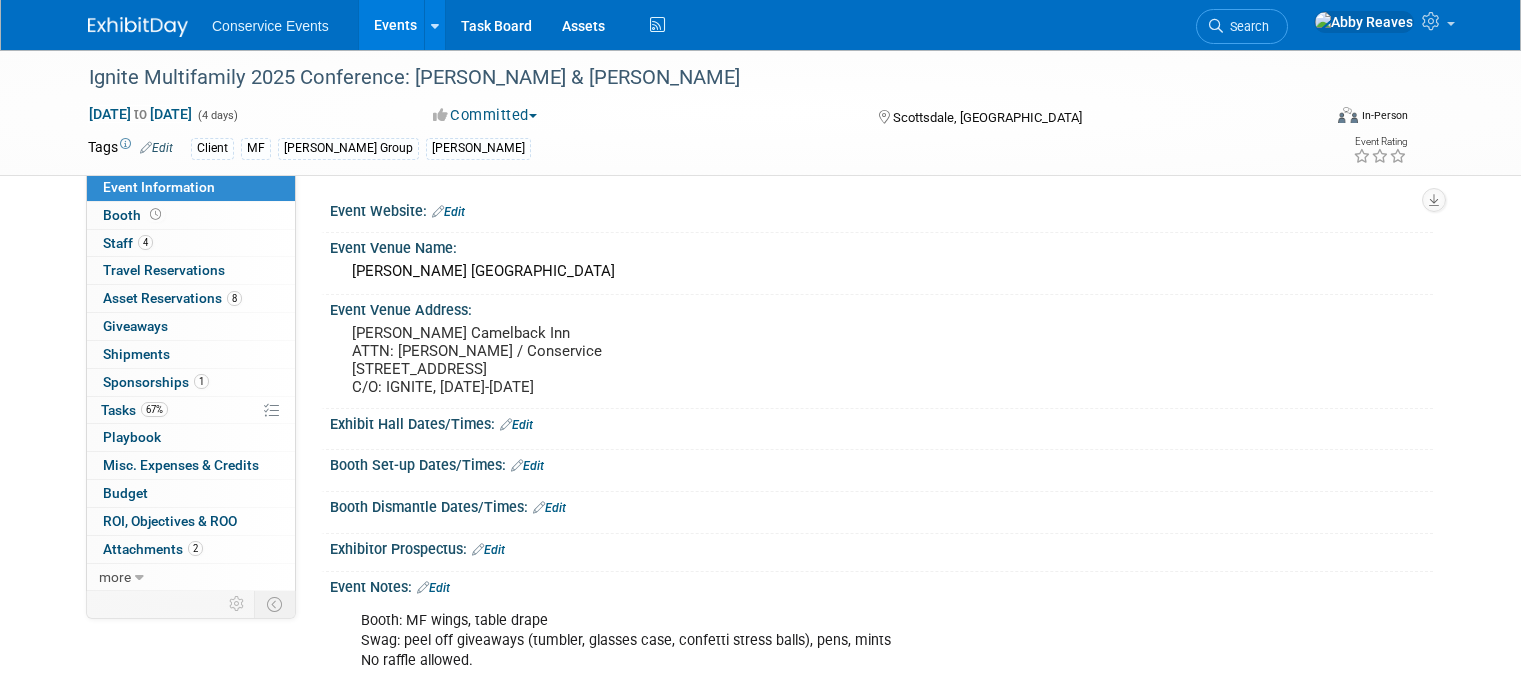 scroll, scrollTop: 0, scrollLeft: 0, axis: both 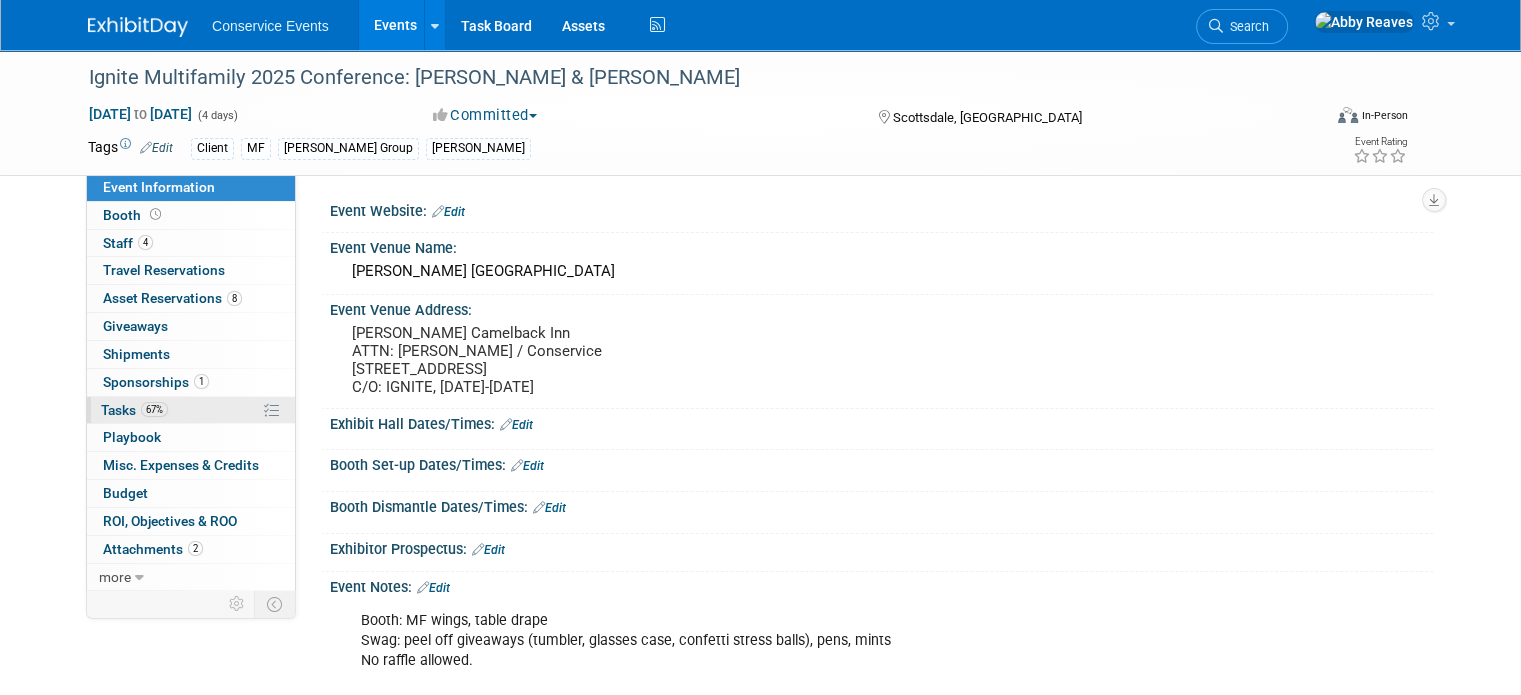click on "67%
Tasks 67%" at bounding box center (191, 410) 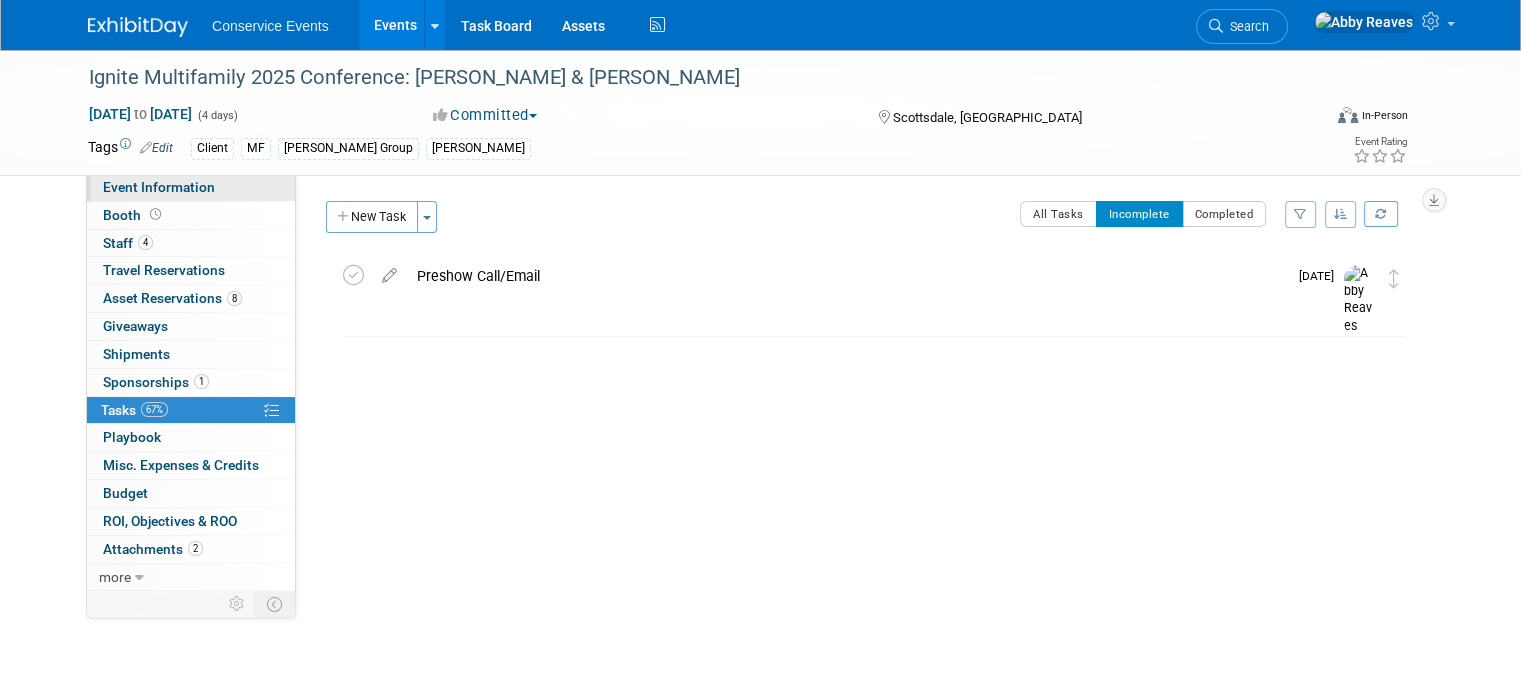 click on "Event Information" at bounding box center (191, 187) 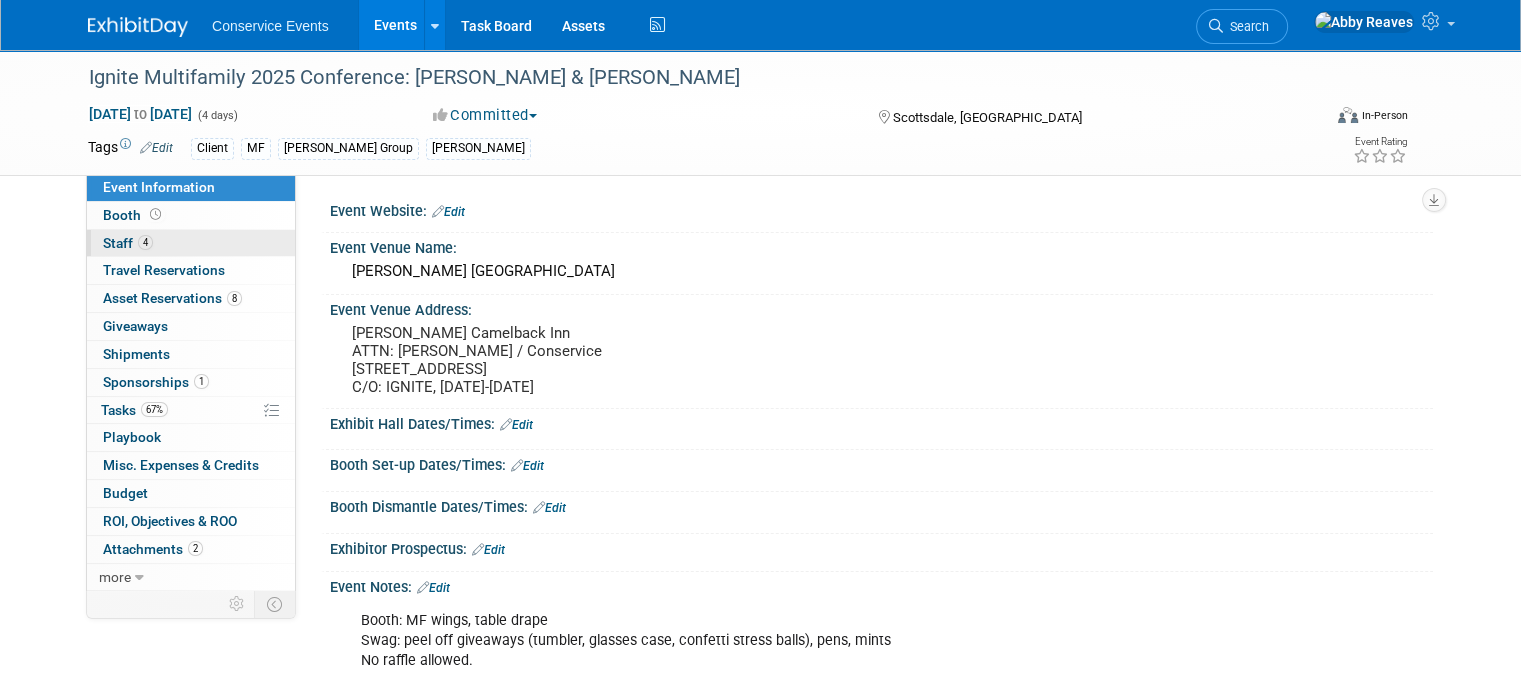 click on "4
Staff 4" at bounding box center (191, 243) 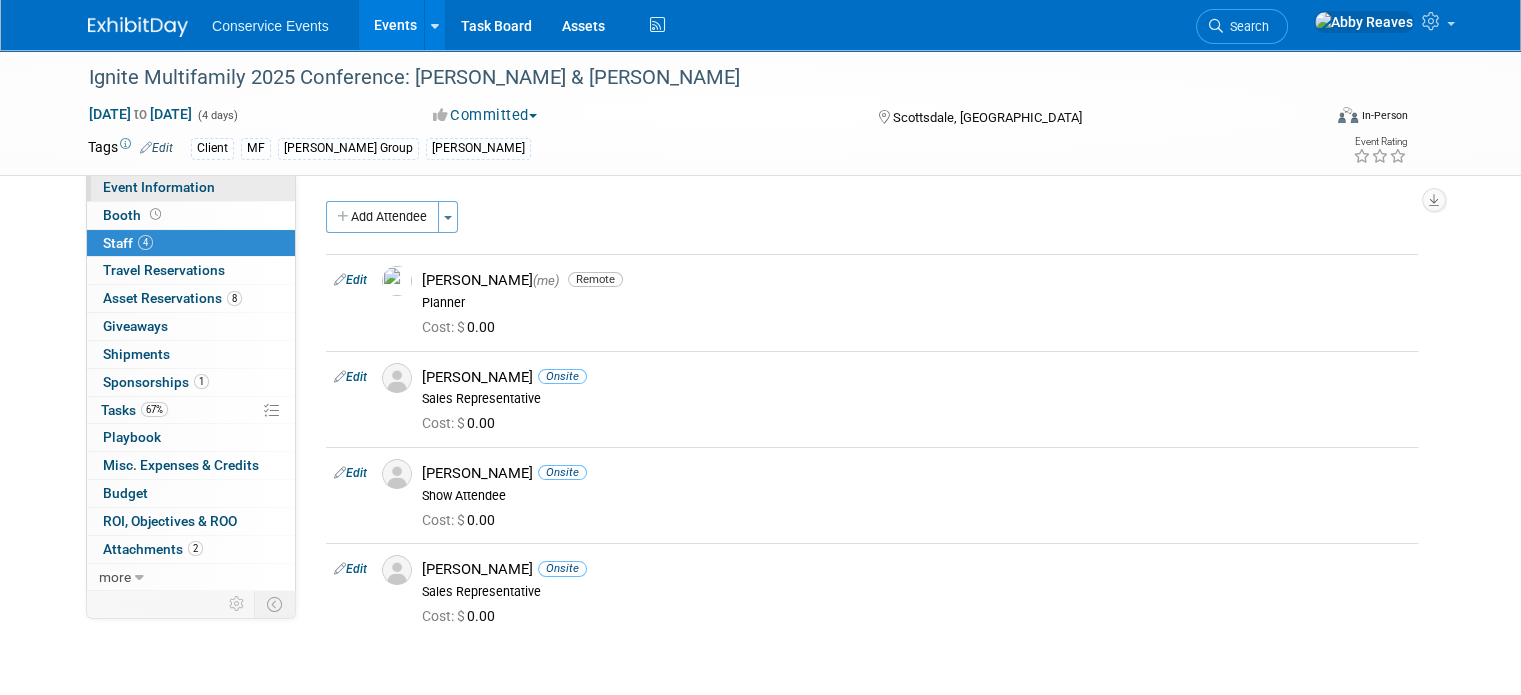 click on "Event Information" at bounding box center [191, 187] 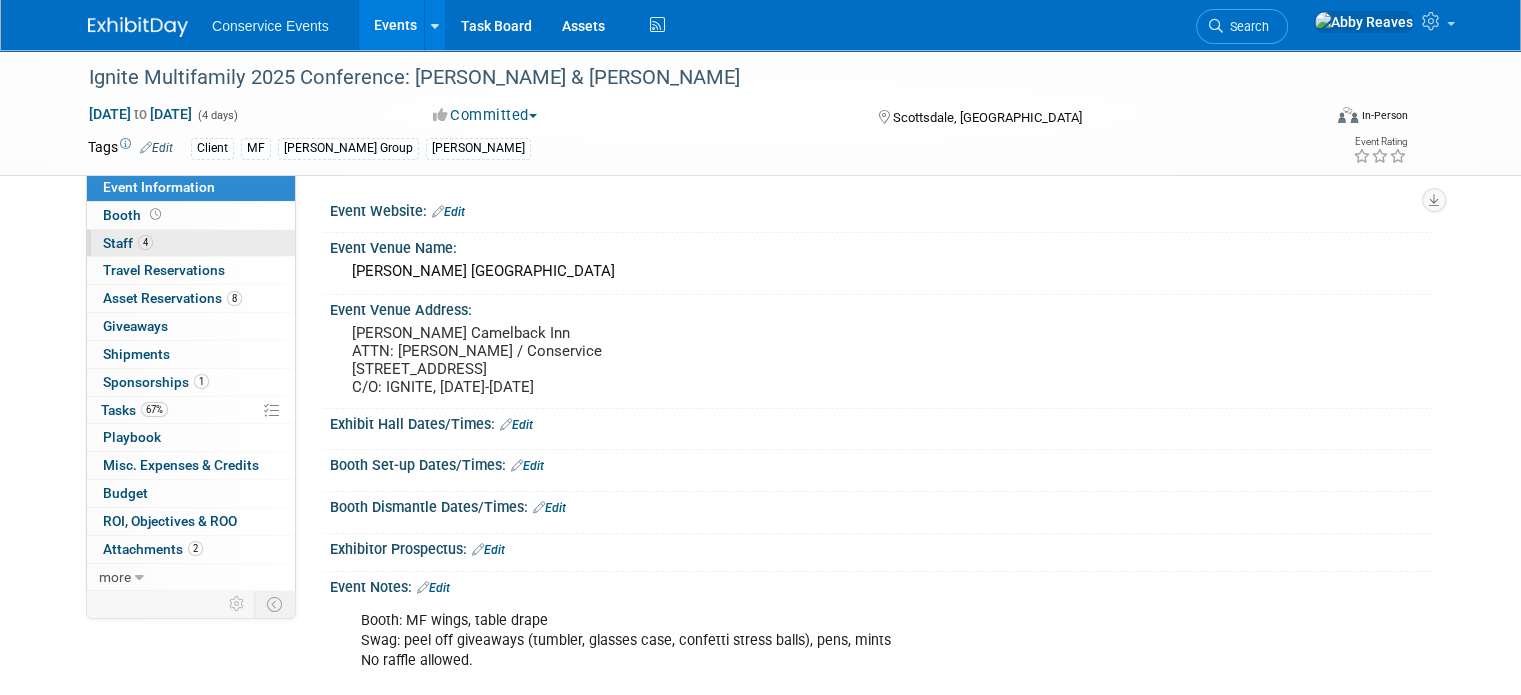 click on "4
Staff 4" at bounding box center (191, 243) 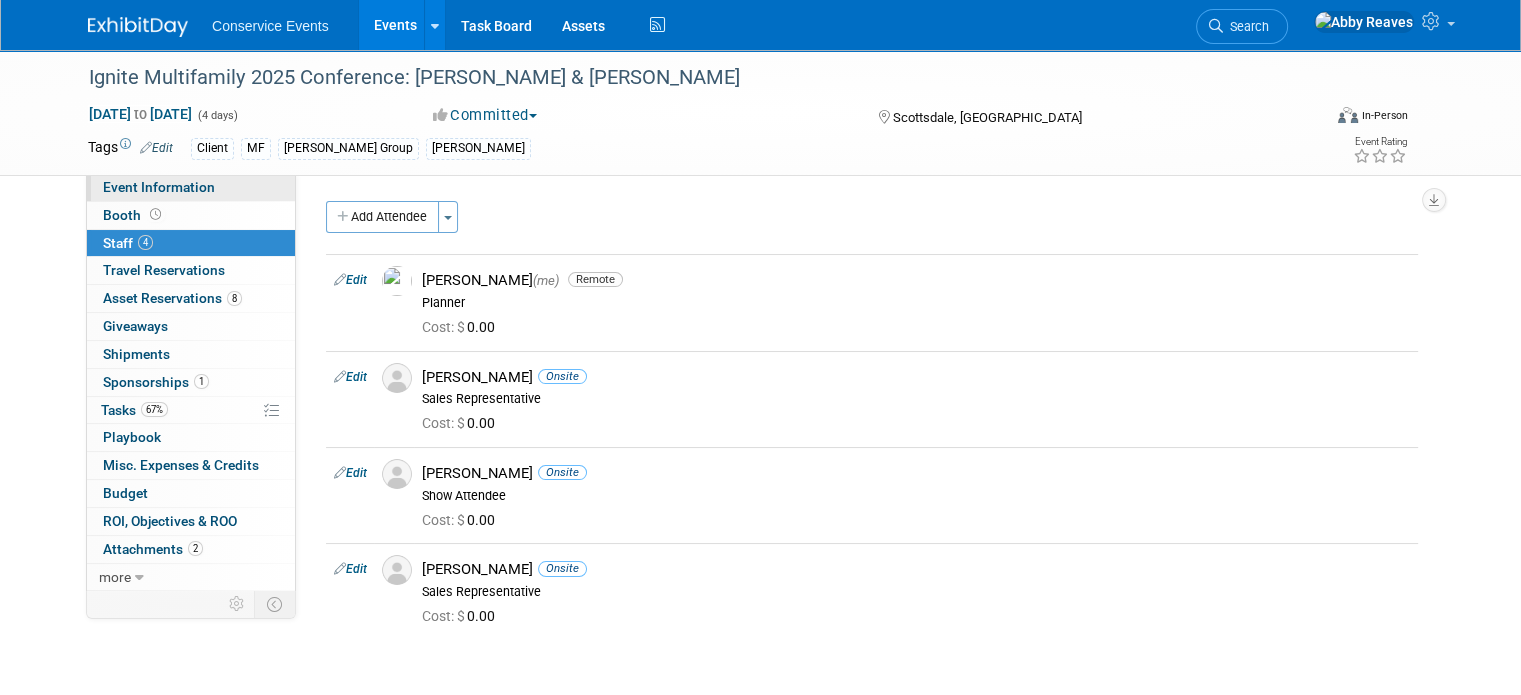 click on "Event Information" at bounding box center [191, 187] 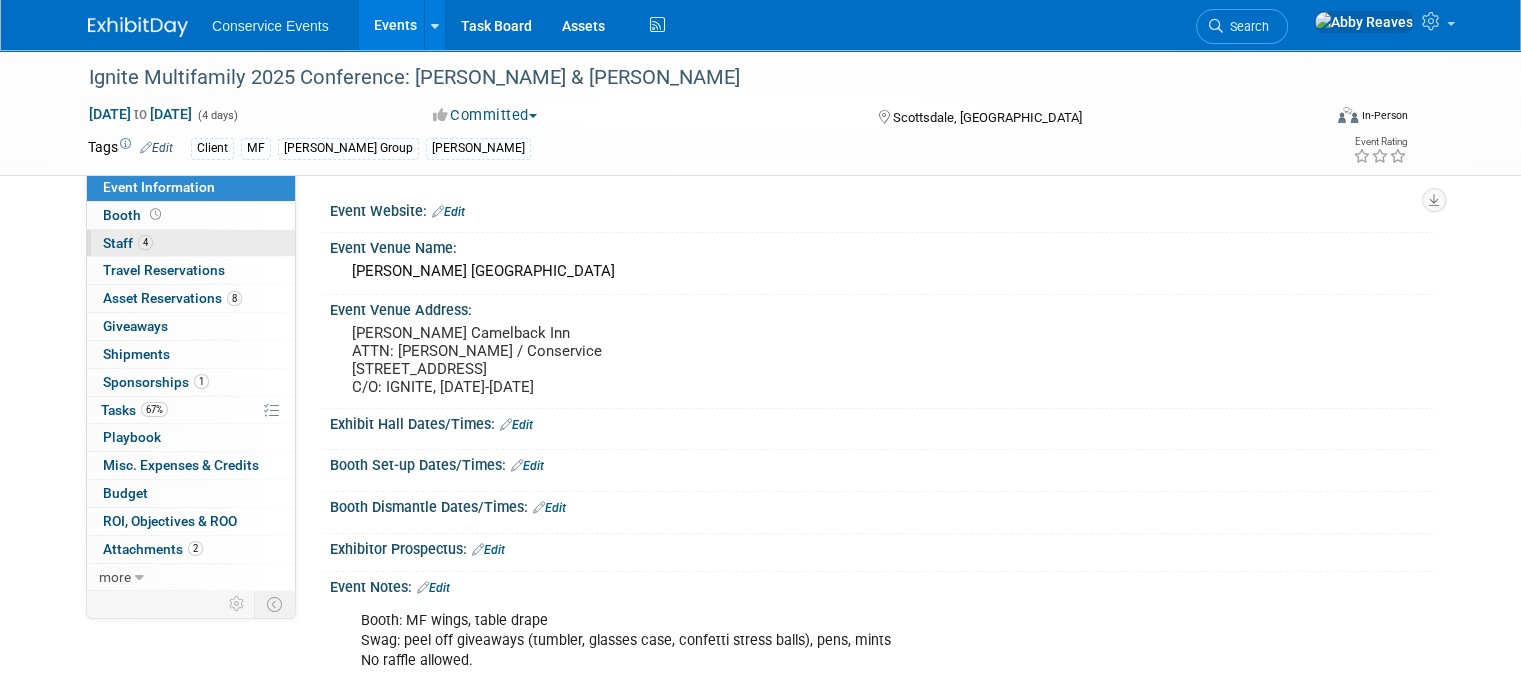 click on "4
Staff 4" at bounding box center [191, 243] 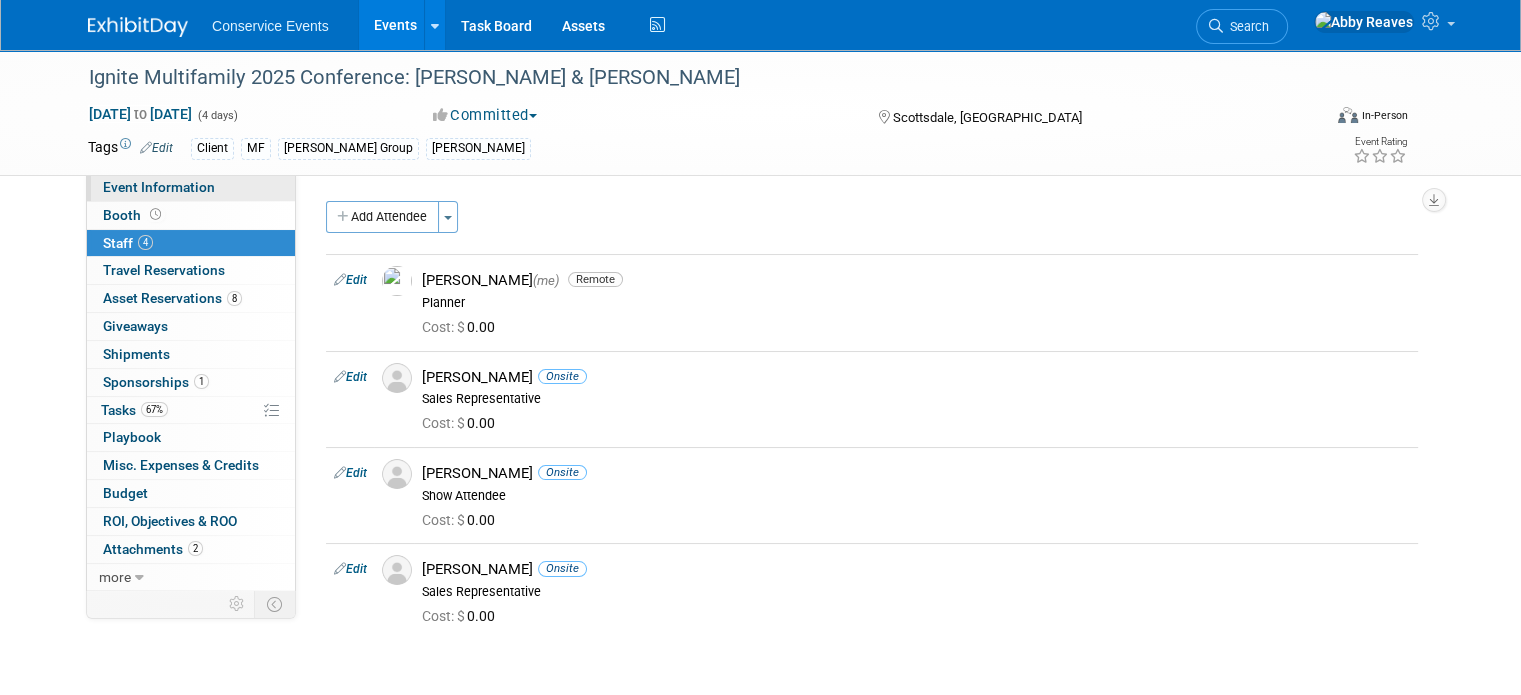 click on "Event Information" at bounding box center (159, 187) 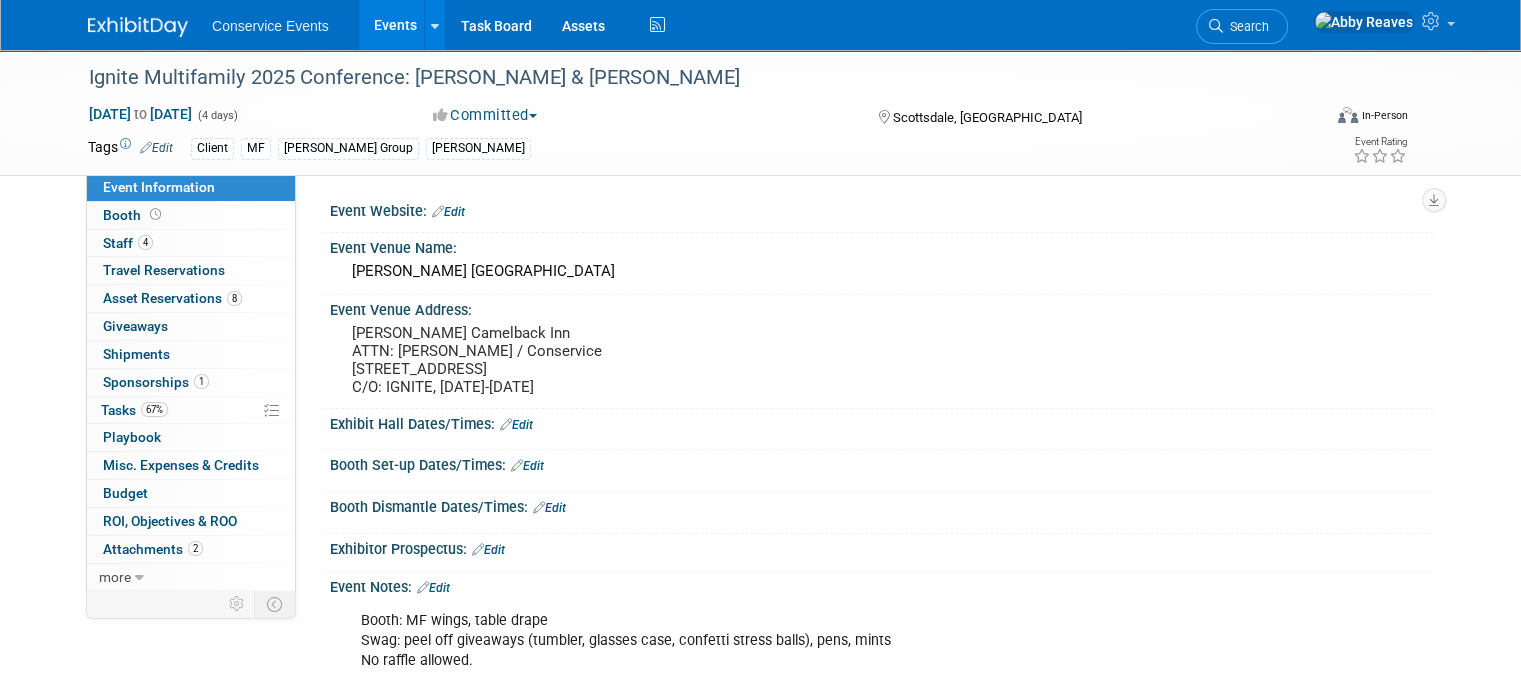 click on "Events" at bounding box center (395, 25) 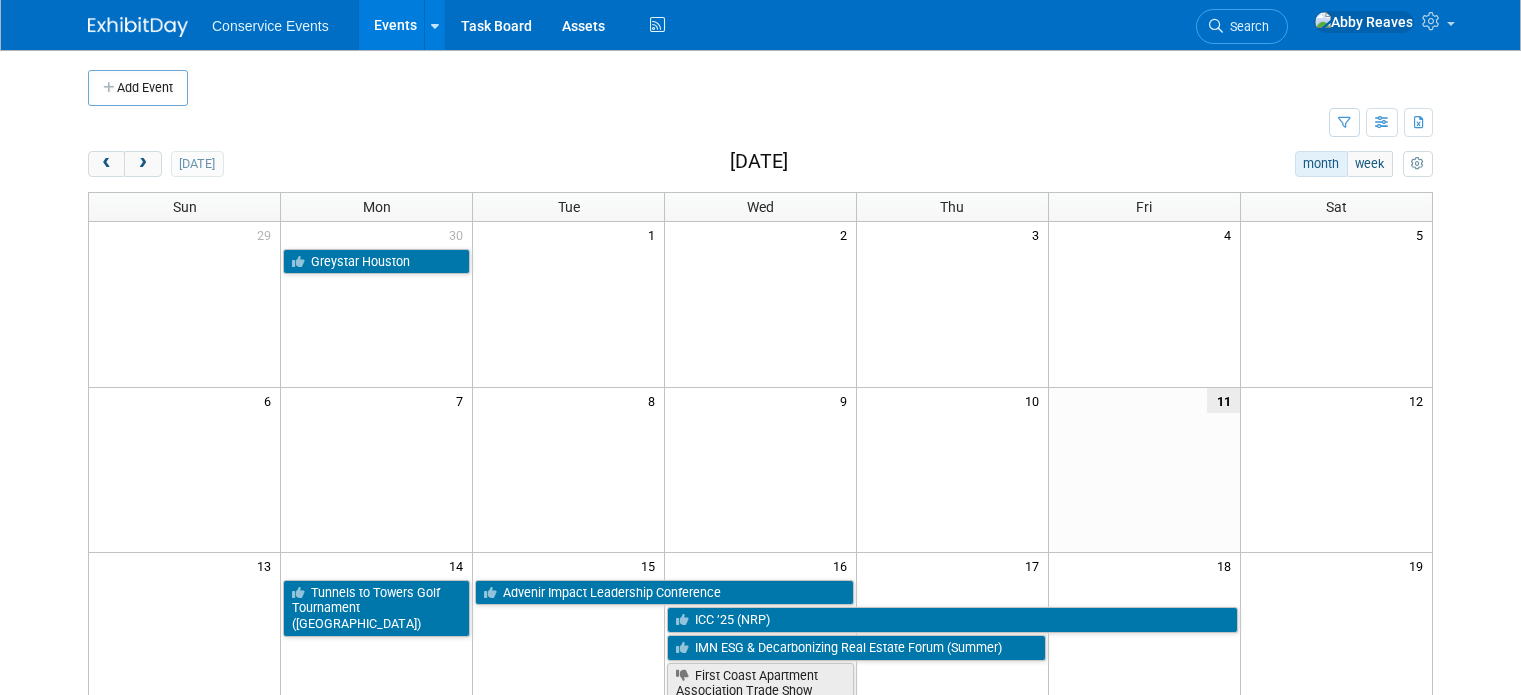 scroll, scrollTop: 0, scrollLeft: 0, axis: both 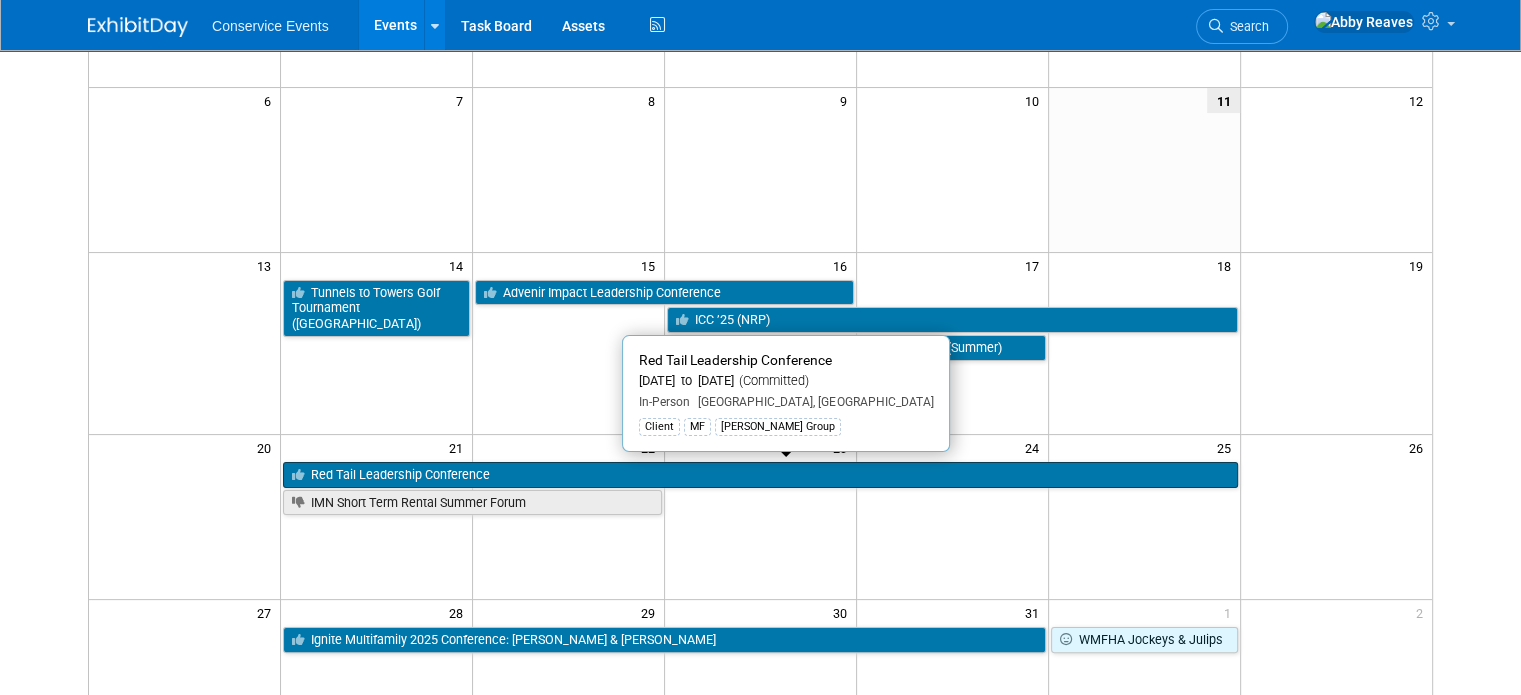 click on "Red Tail Leadership Conference" at bounding box center [760, 475] 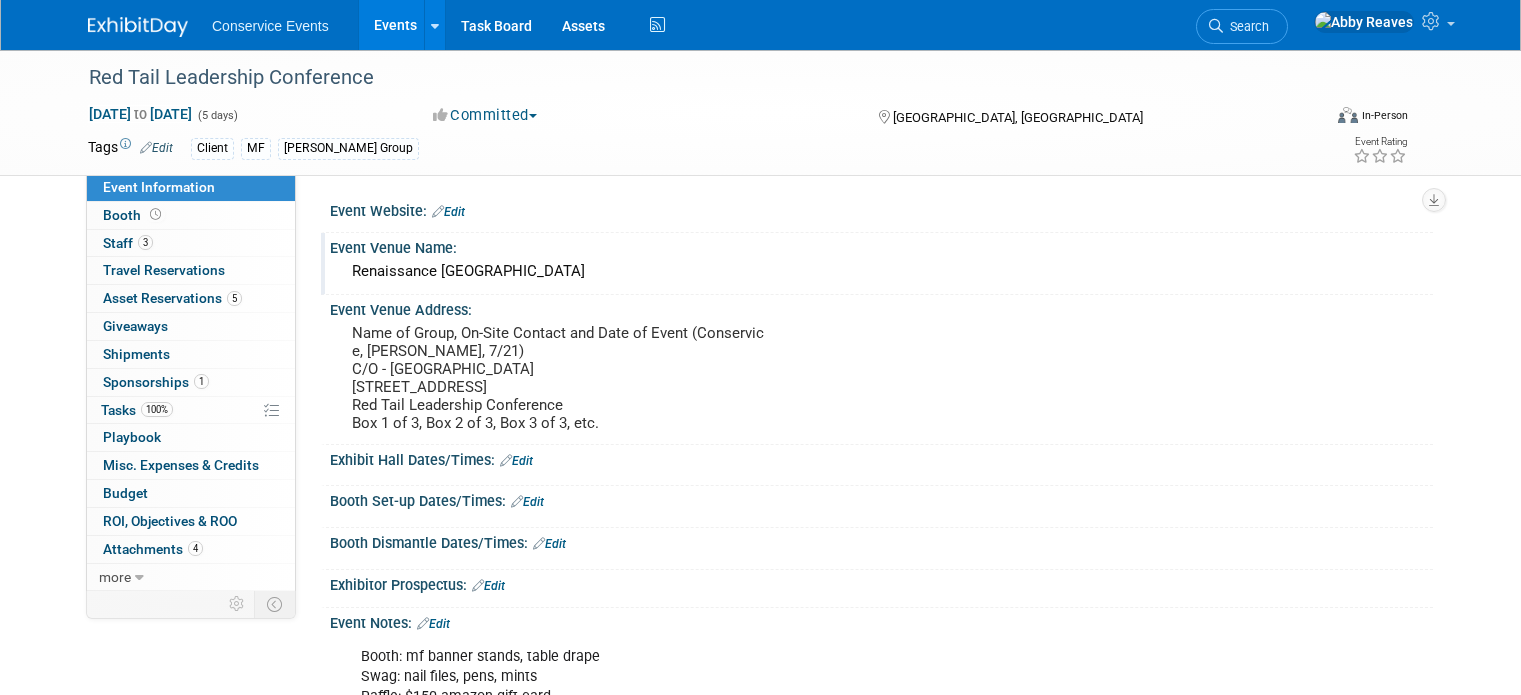 scroll, scrollTop: 0, scrollLeft: 0, axis: both 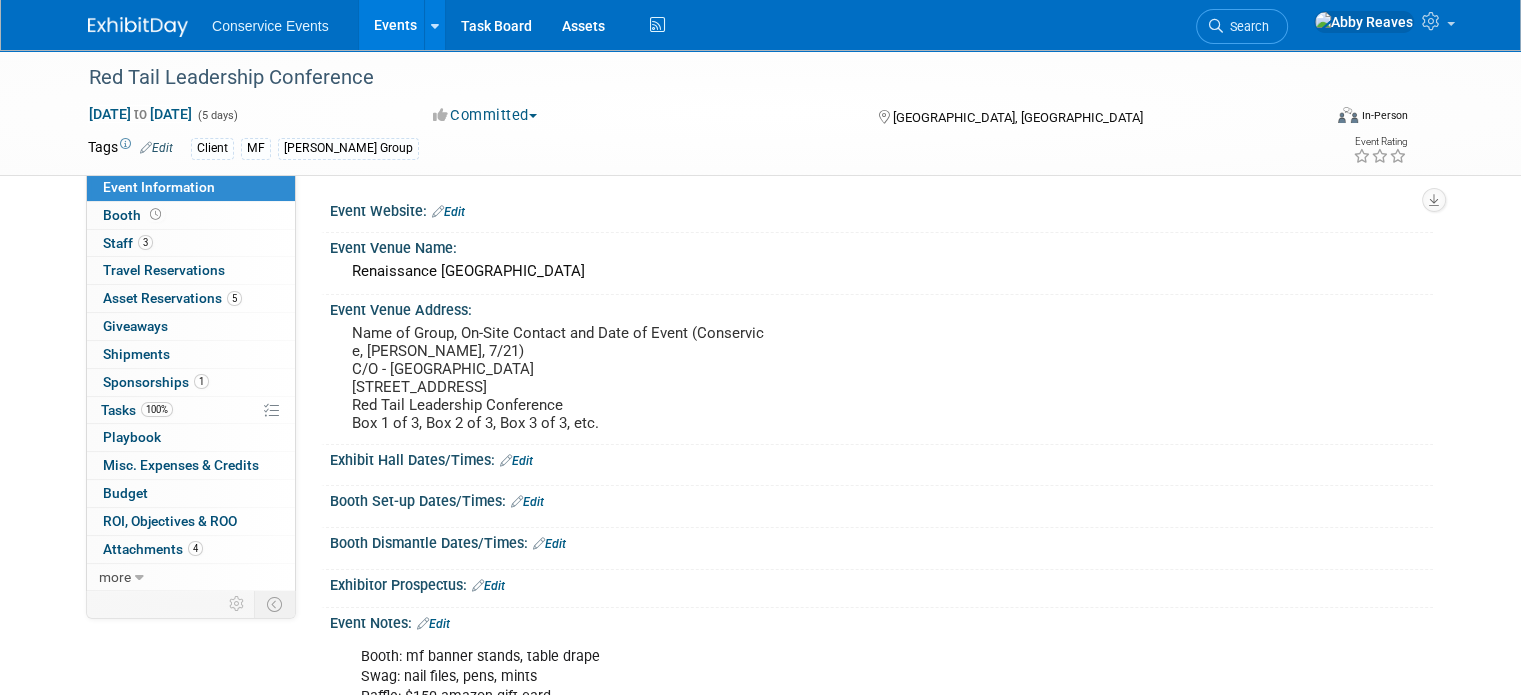 click on "Events" at bounding box center (395, 25) 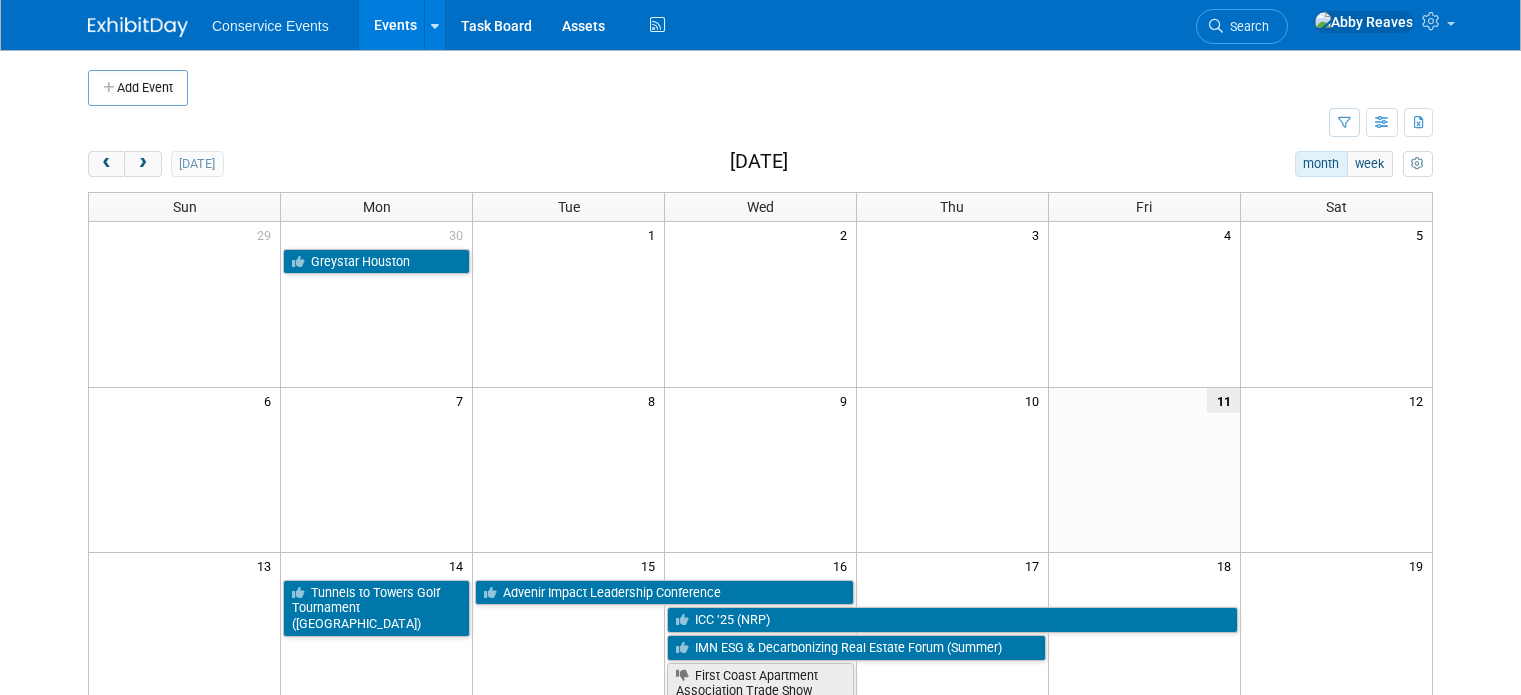 scroll, scrollTop: 0, scrollLeft: 0, axis: both 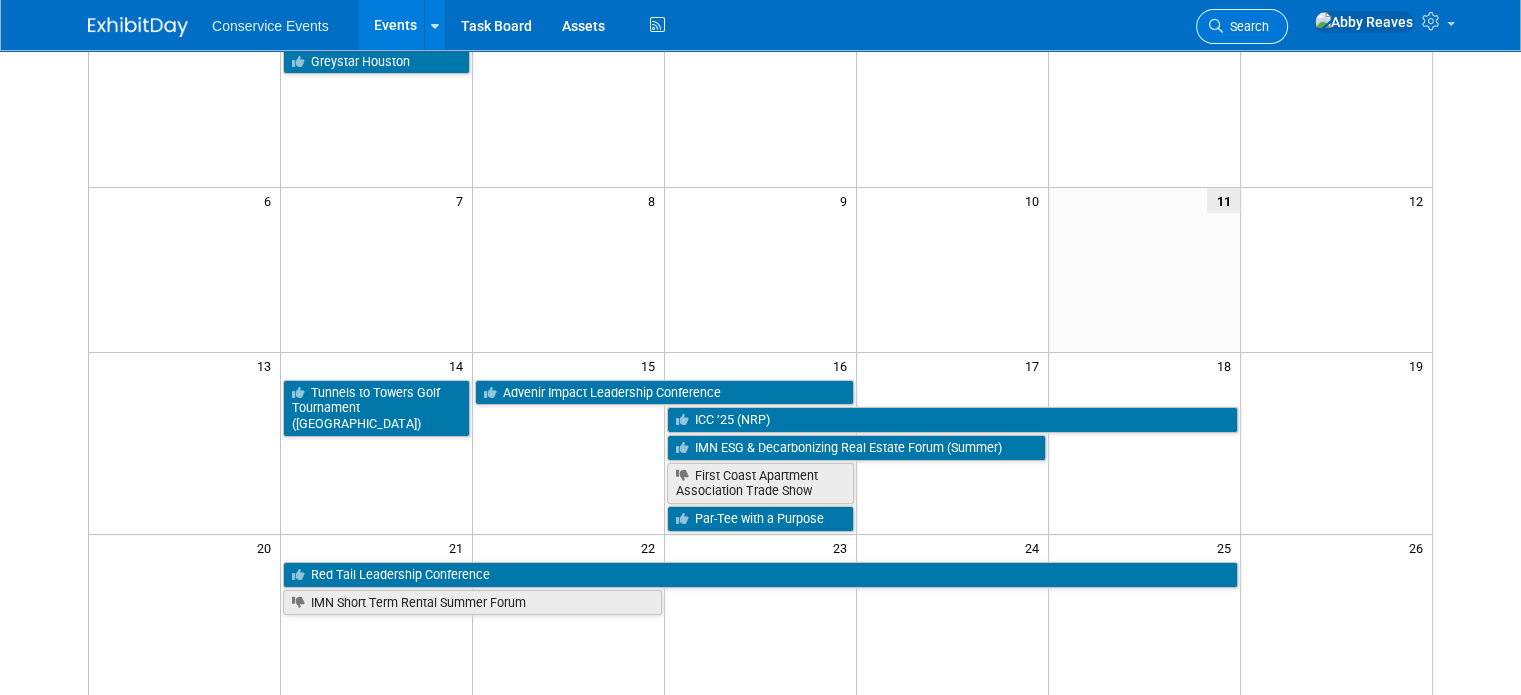 click on "Search" at bounding box center [1246, 26] 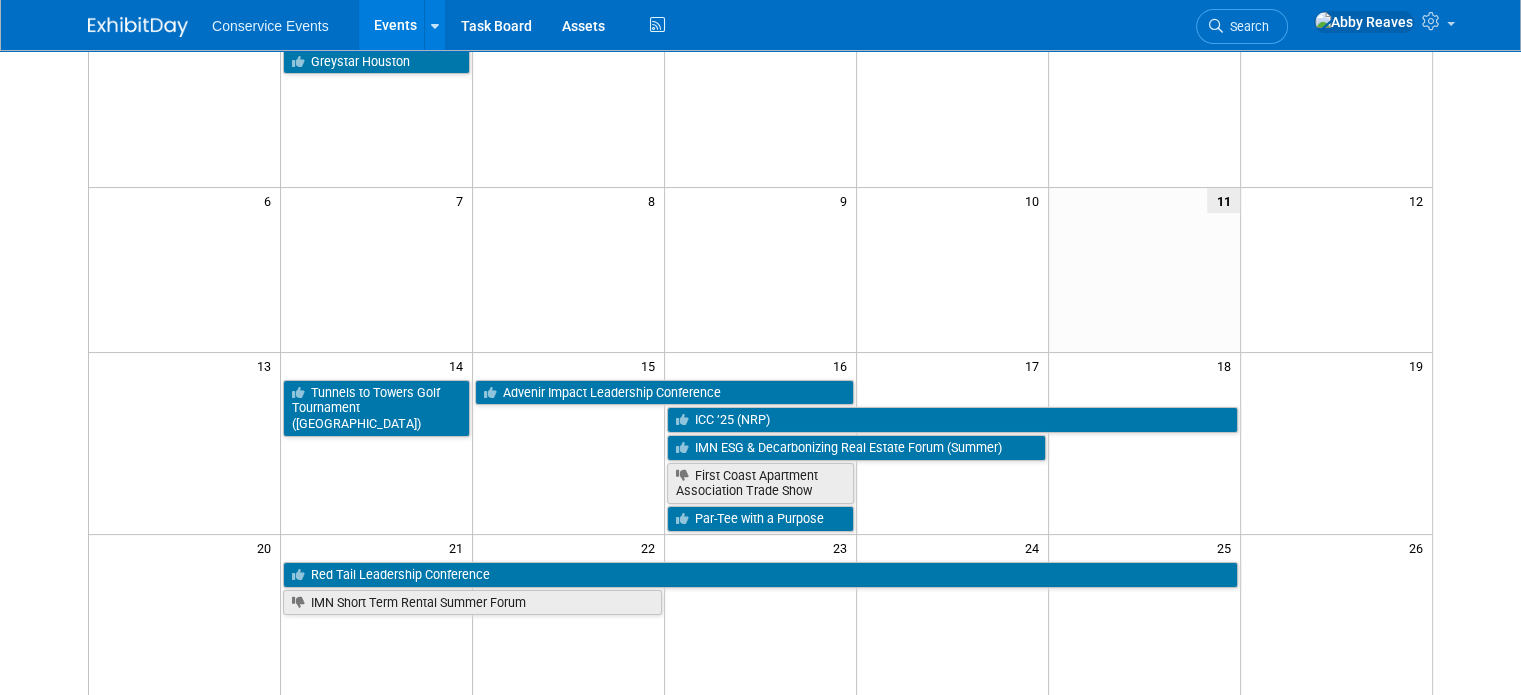 scroll, scrollTop: 0, scrollLeft: 0, axis: both 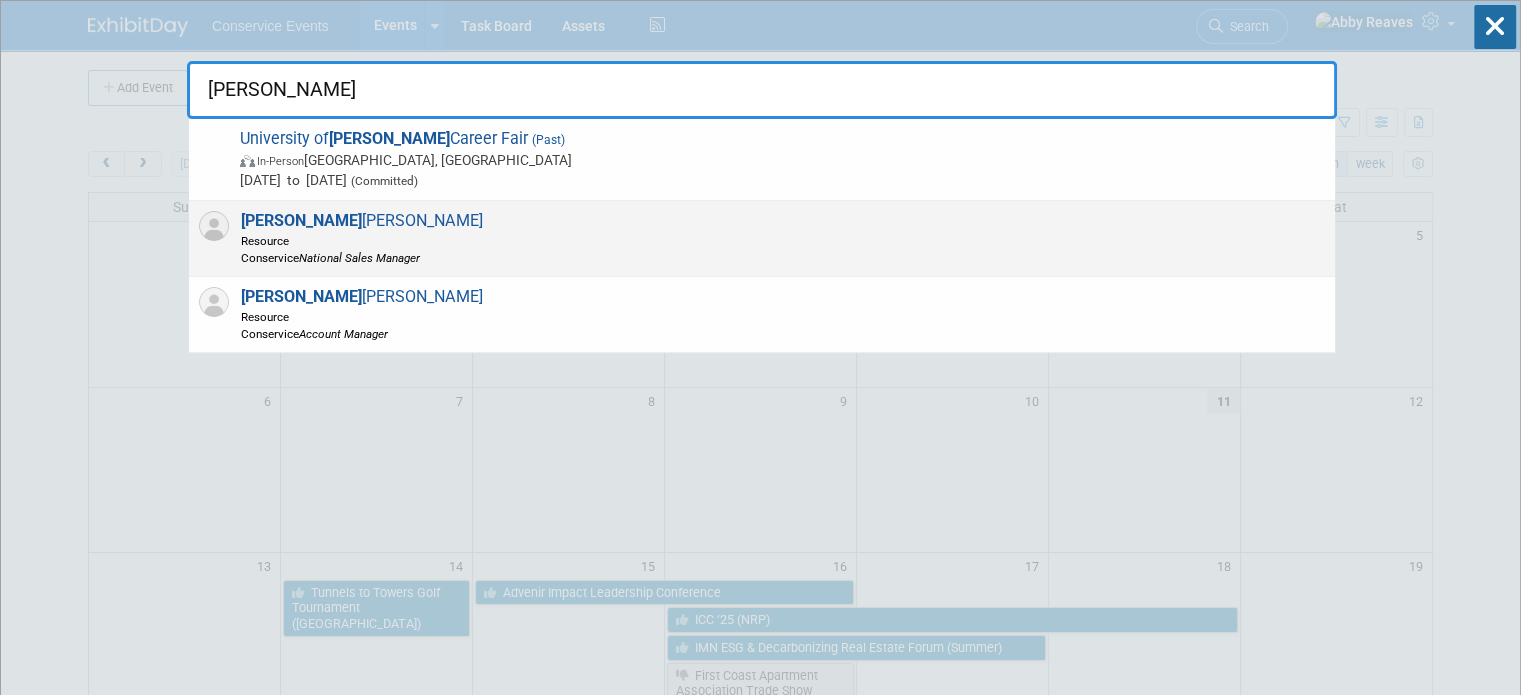 type on "[PERSON_NAME]" 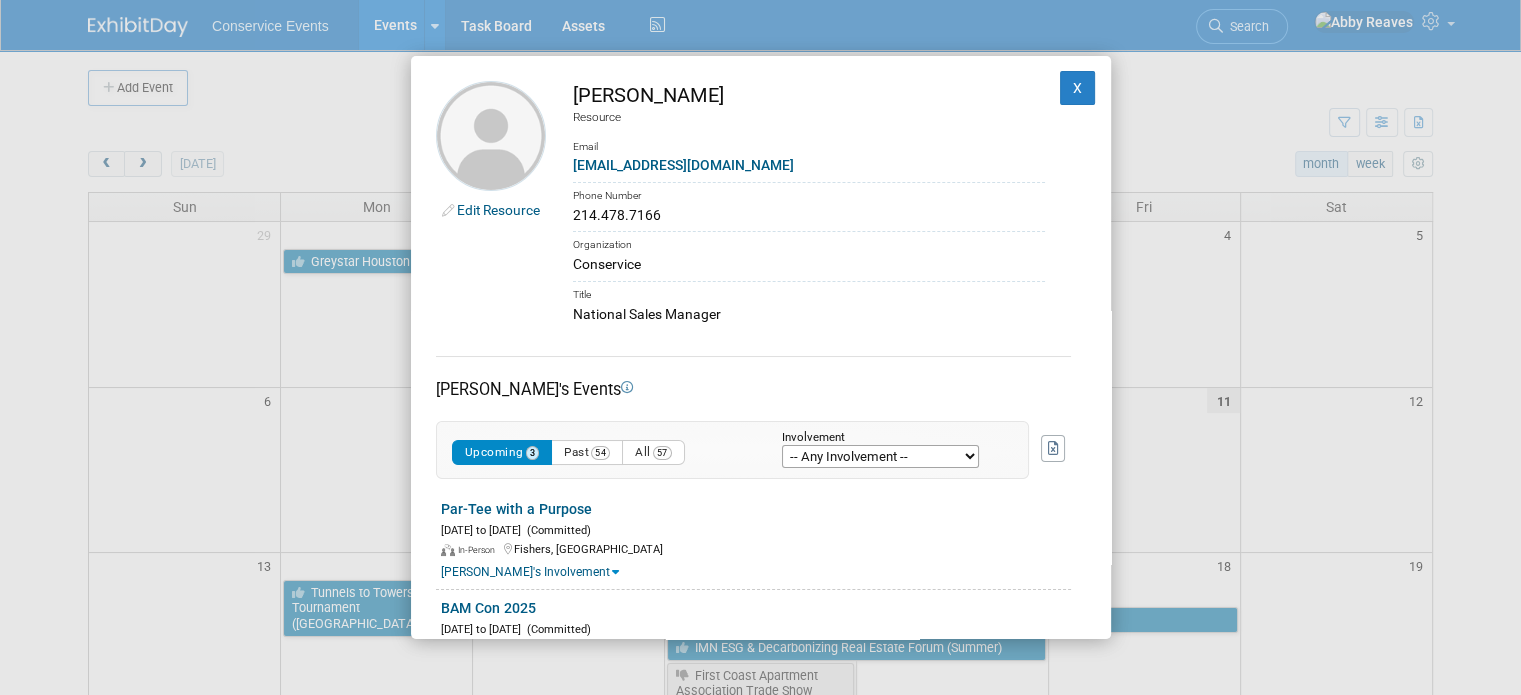drag, startPoint x: 669, startPoint y: 211, endPoint x: 570, endPoint y: 215, distance: 99.08077 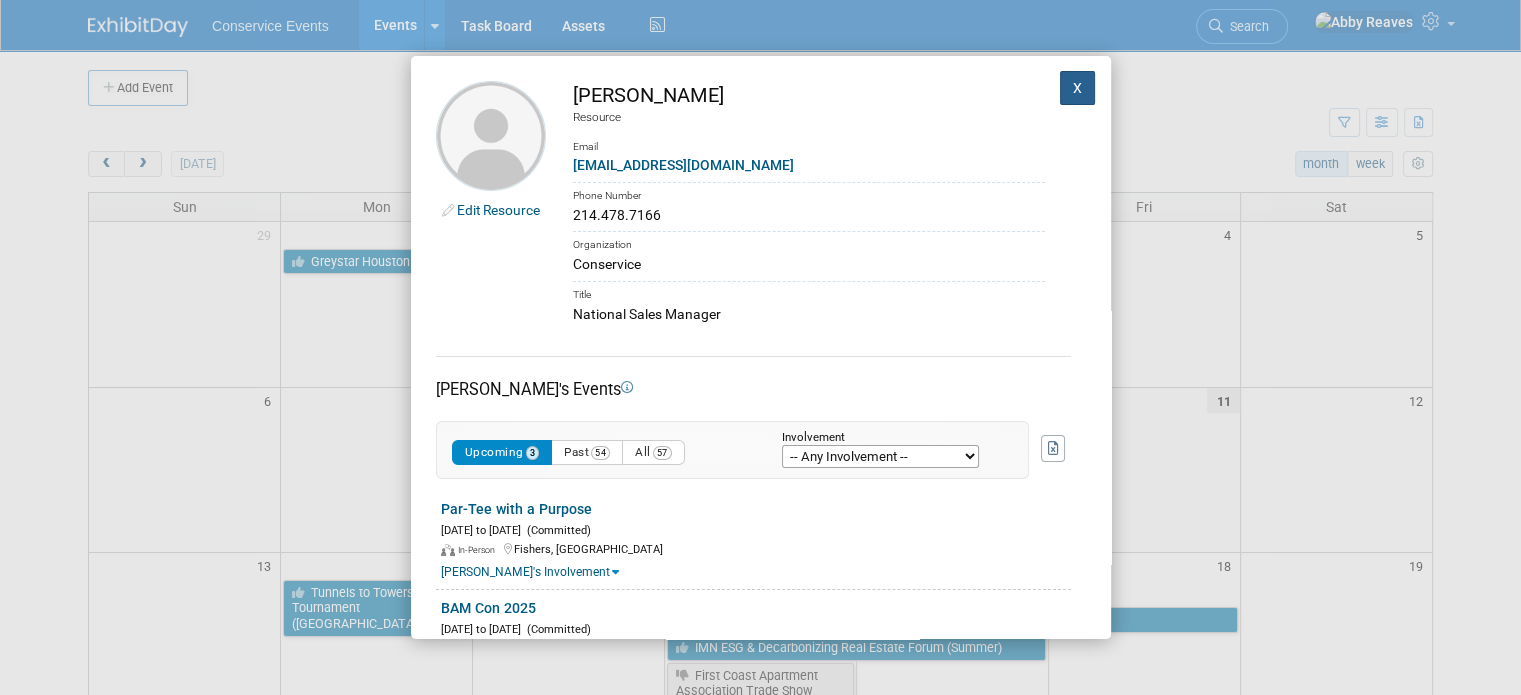 drag, startPoint x: 1064, startPoint y: 80, endPoint x: 1038, endPoint y: 80, distance: 26 